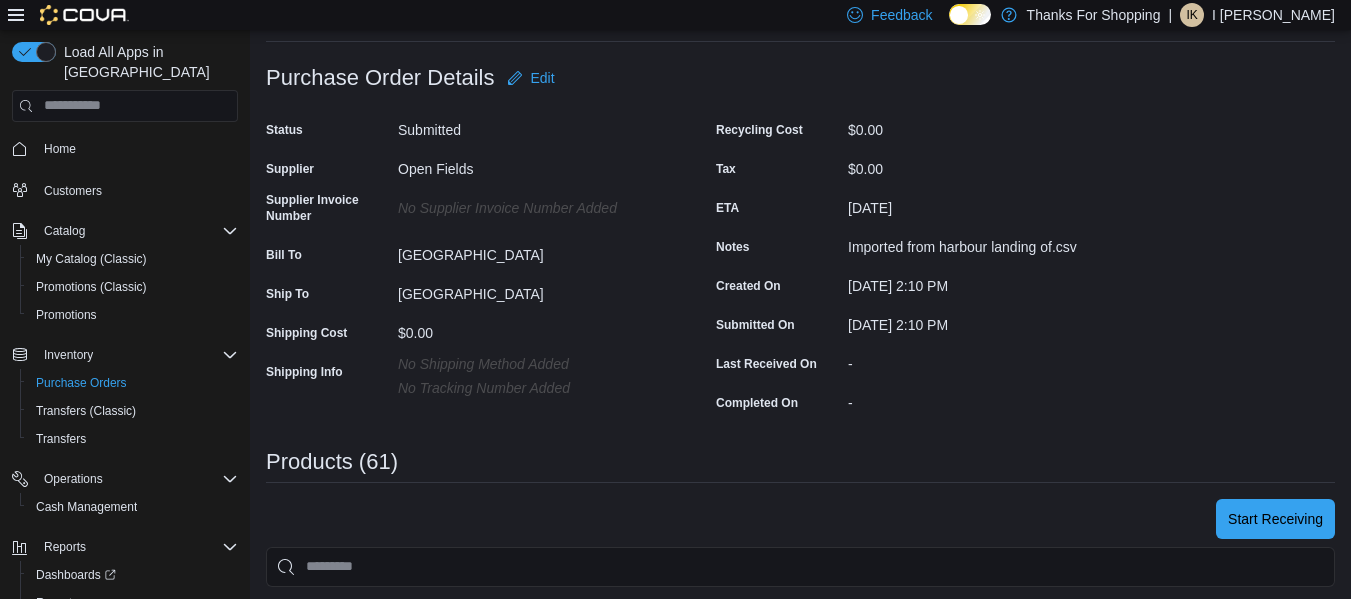 scroll, scrollTop: 0, scrollLeft: 0, axis: both 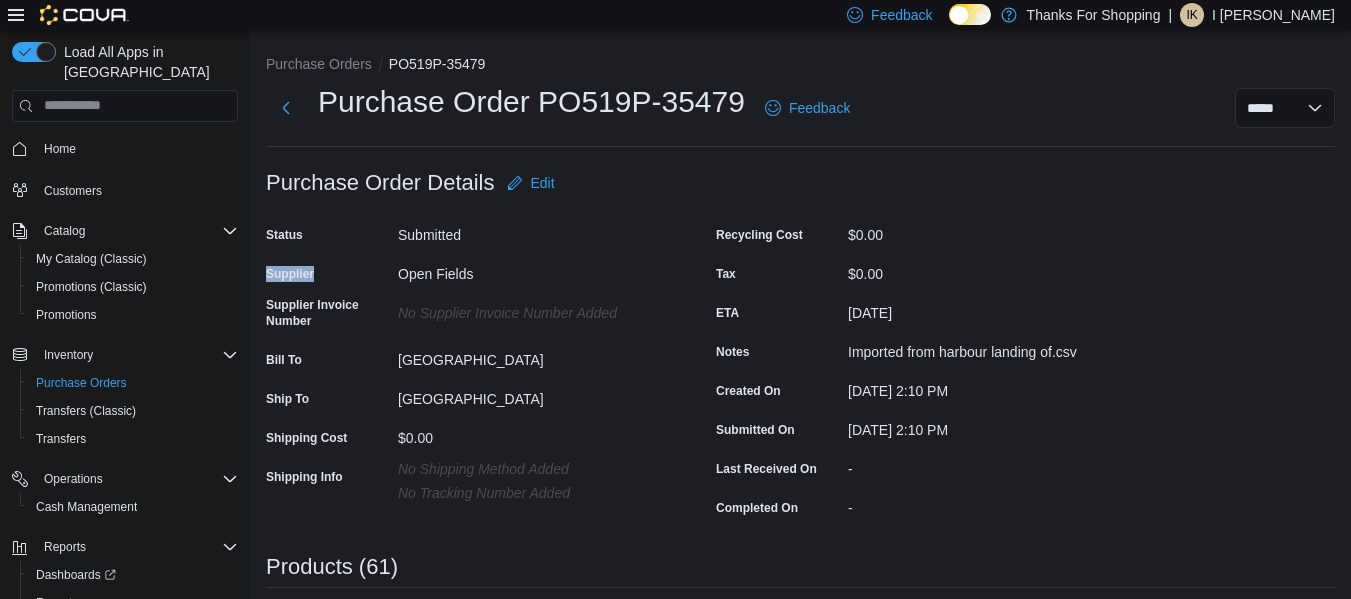 drag, startPoint x: 310, startPoint y: 284, endPoint x: 532, endPoint y: 253, distance: 224.15396 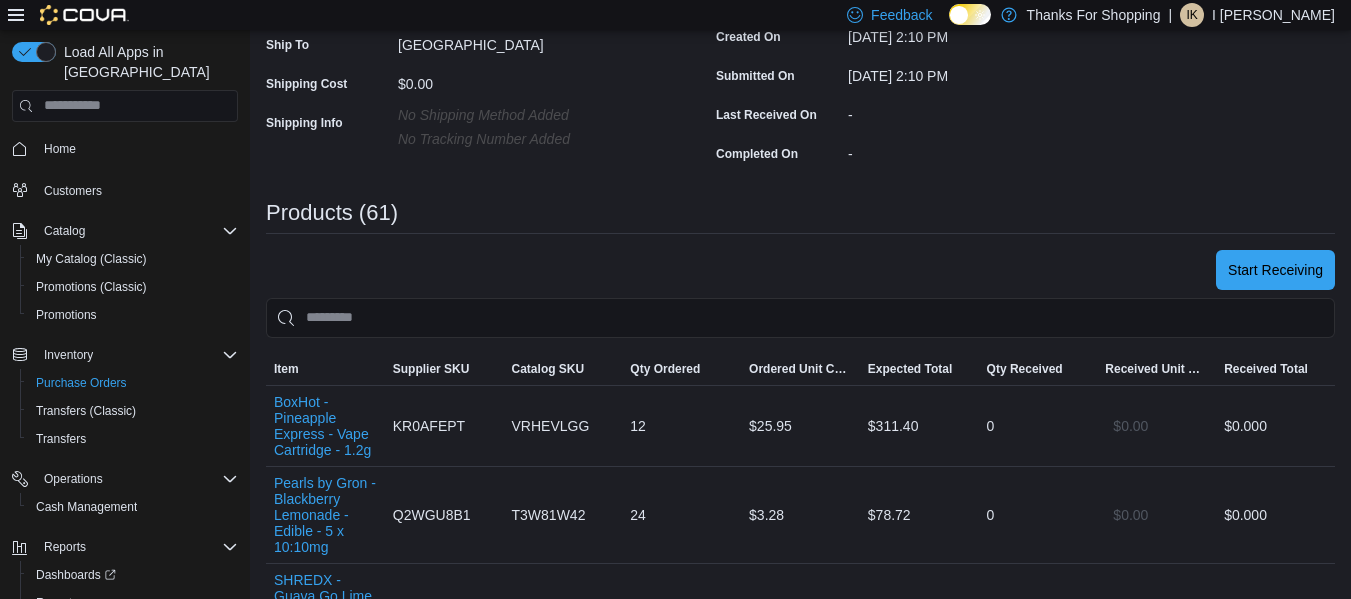 scroll, scrollTop: 355, scrollLeft: 0, axis: vertical 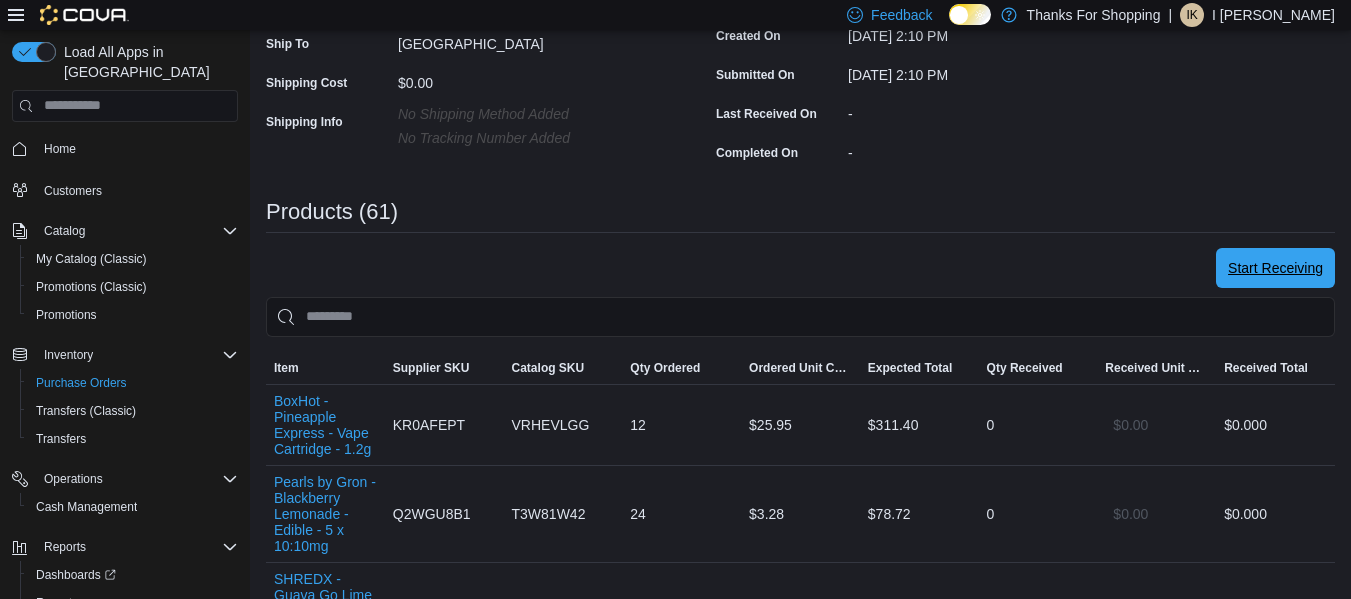 click on "Start Receiving" at bounding box center [1275, 268] 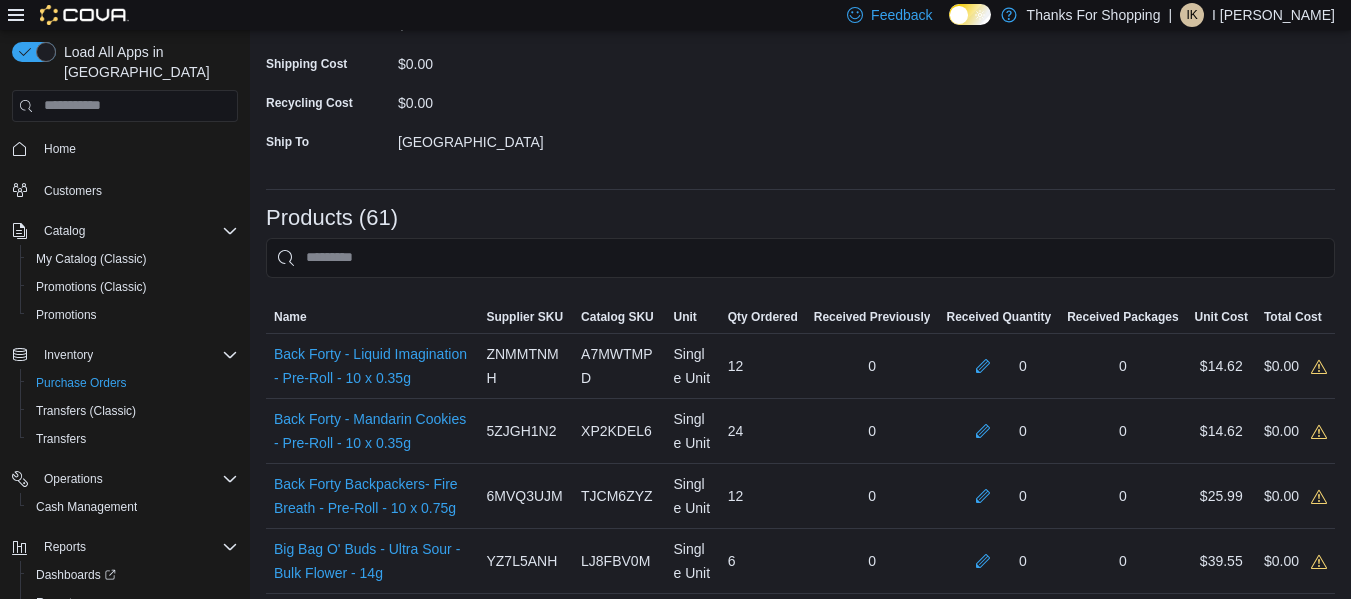 scroll, scrollTop: 312, scrollLeft: 0, axis: vertical 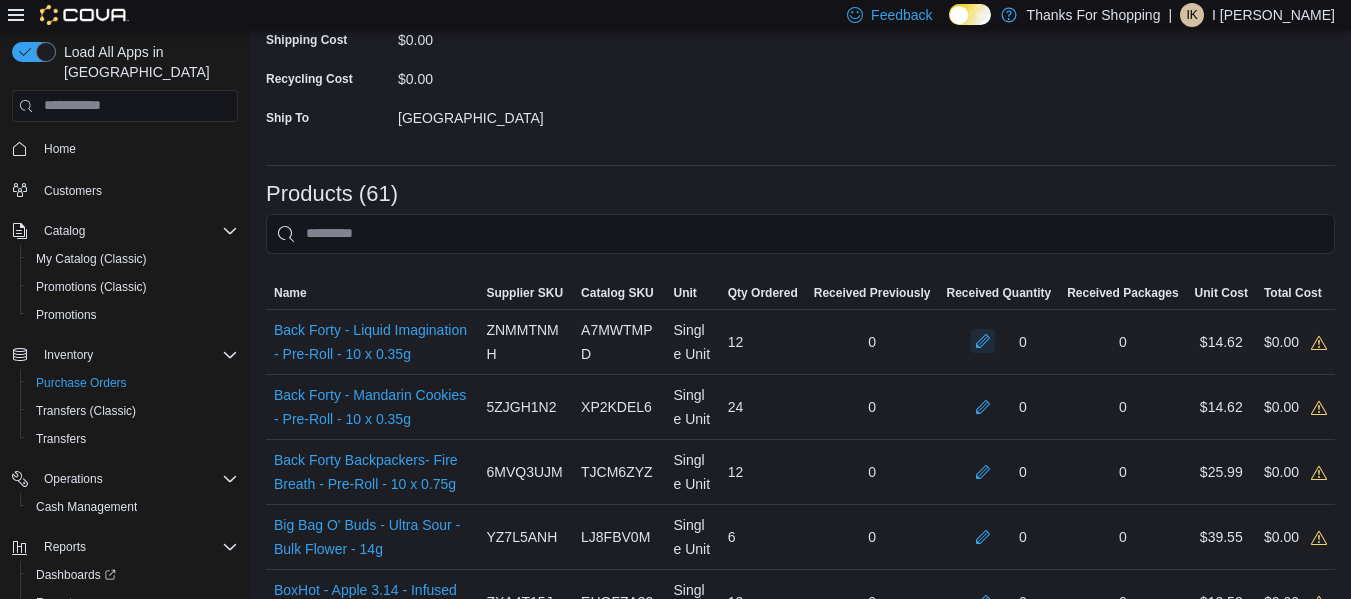 click at bounding box center (983, 341) 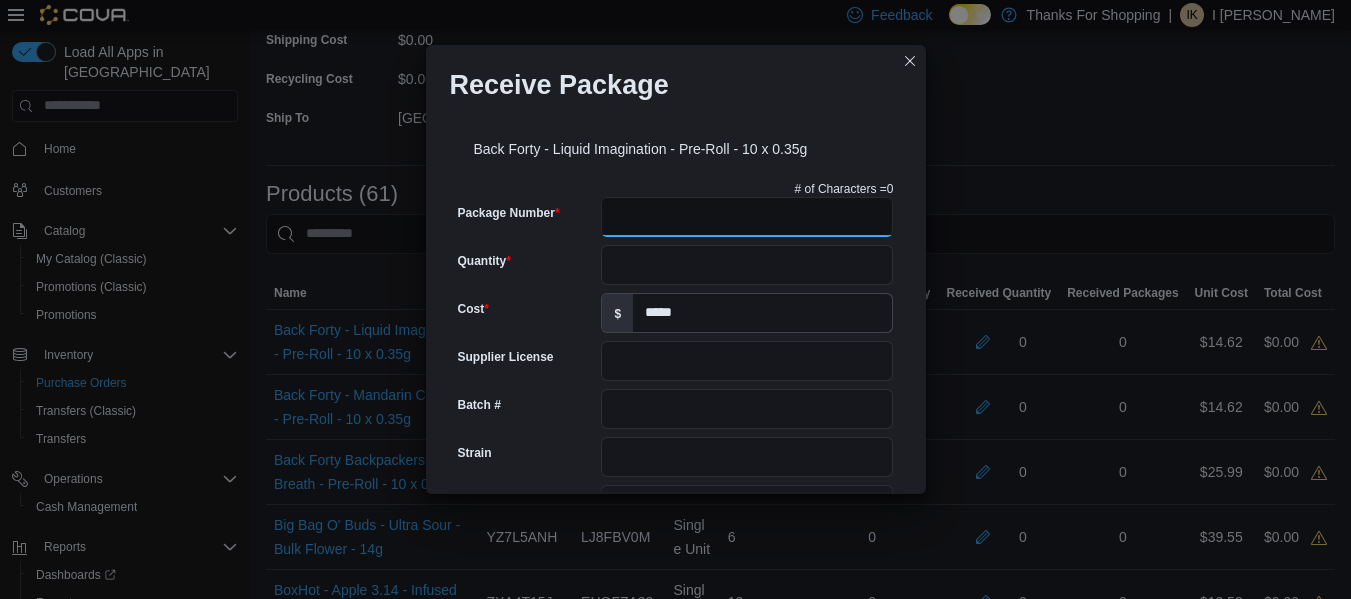 click on "Package Number" at bounding box center (747, 217) 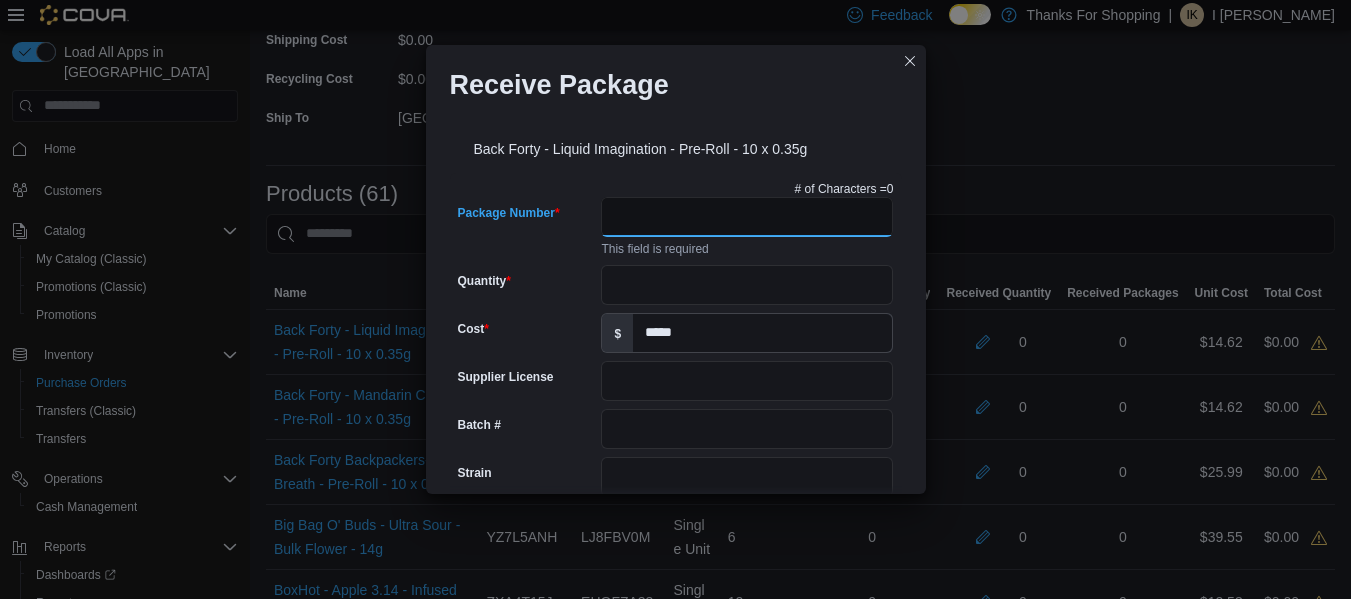 click on "Package Number" at bounding box center [747, 217] 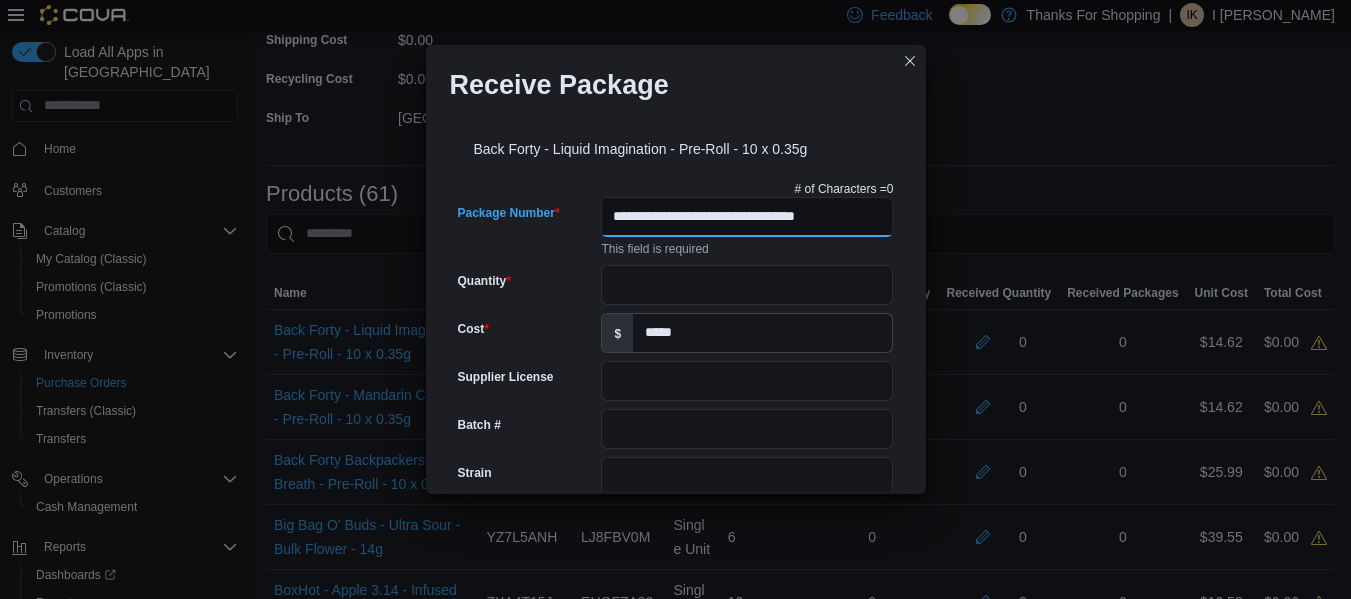 type on "**********" 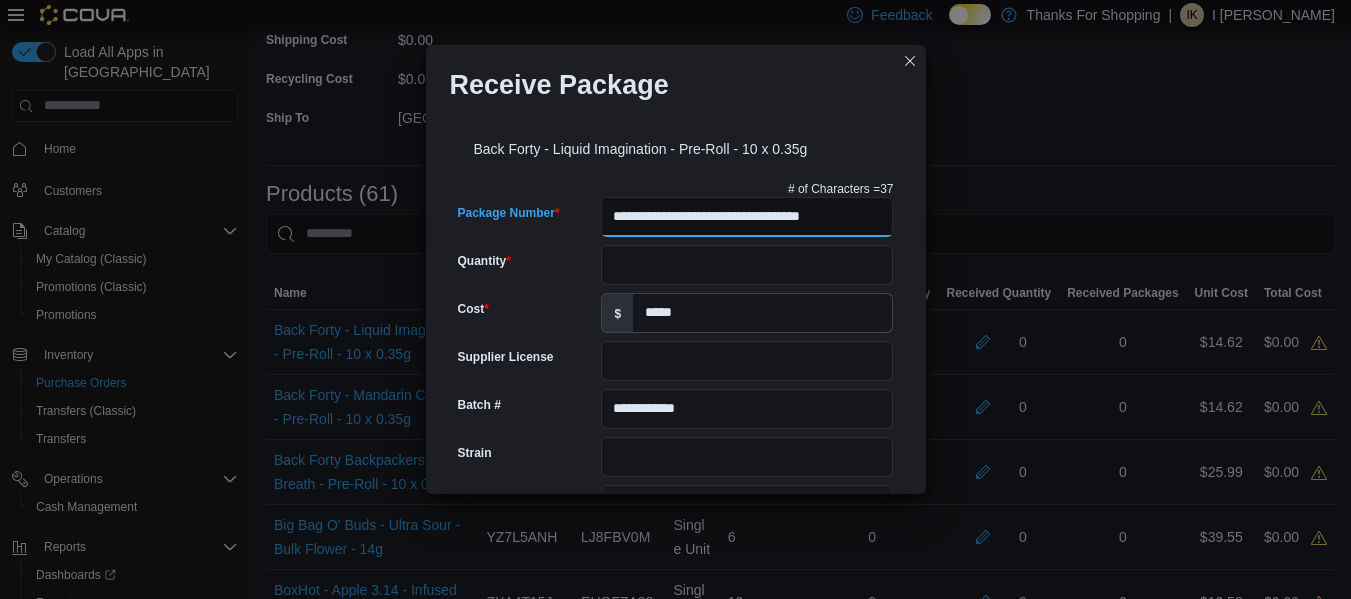 type on "**********" 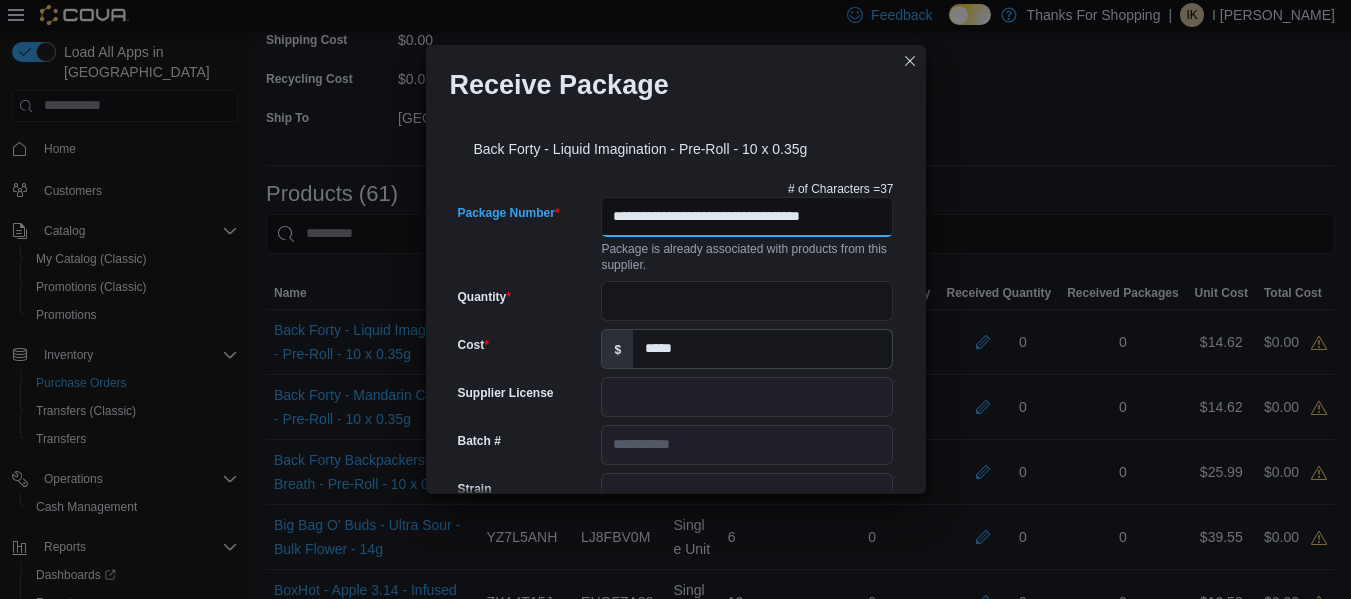 scroll, scrollTop: 0, scrollLeft: 16, axis: horizontal 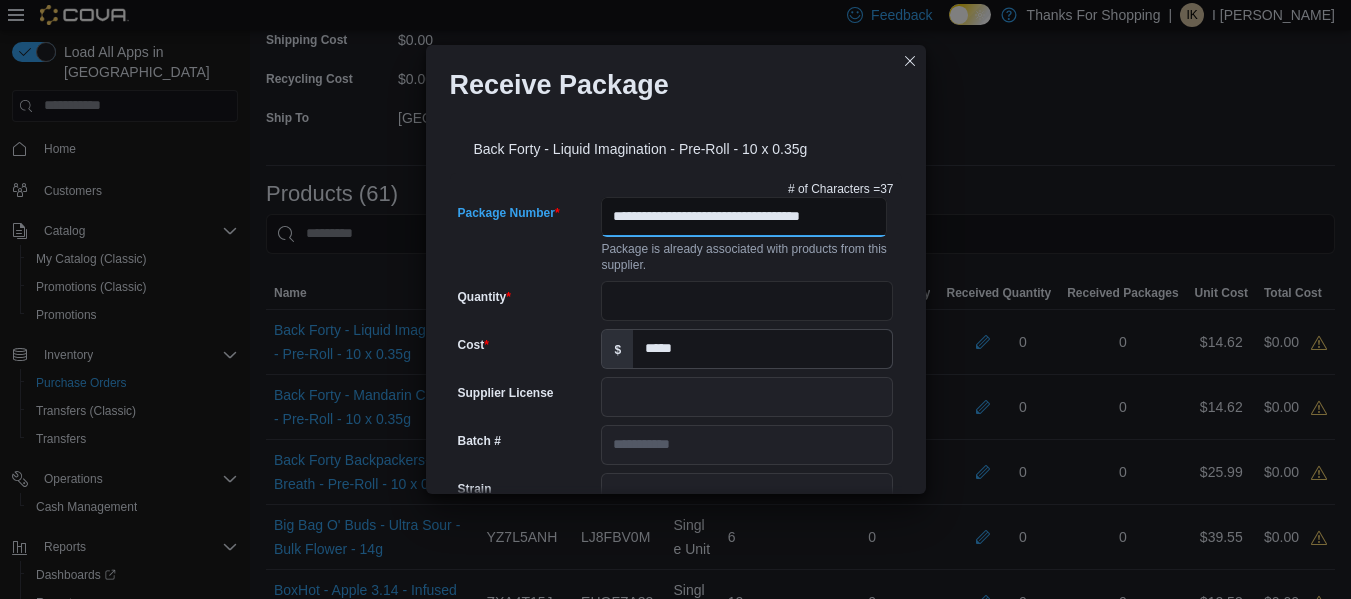 type on "**********" 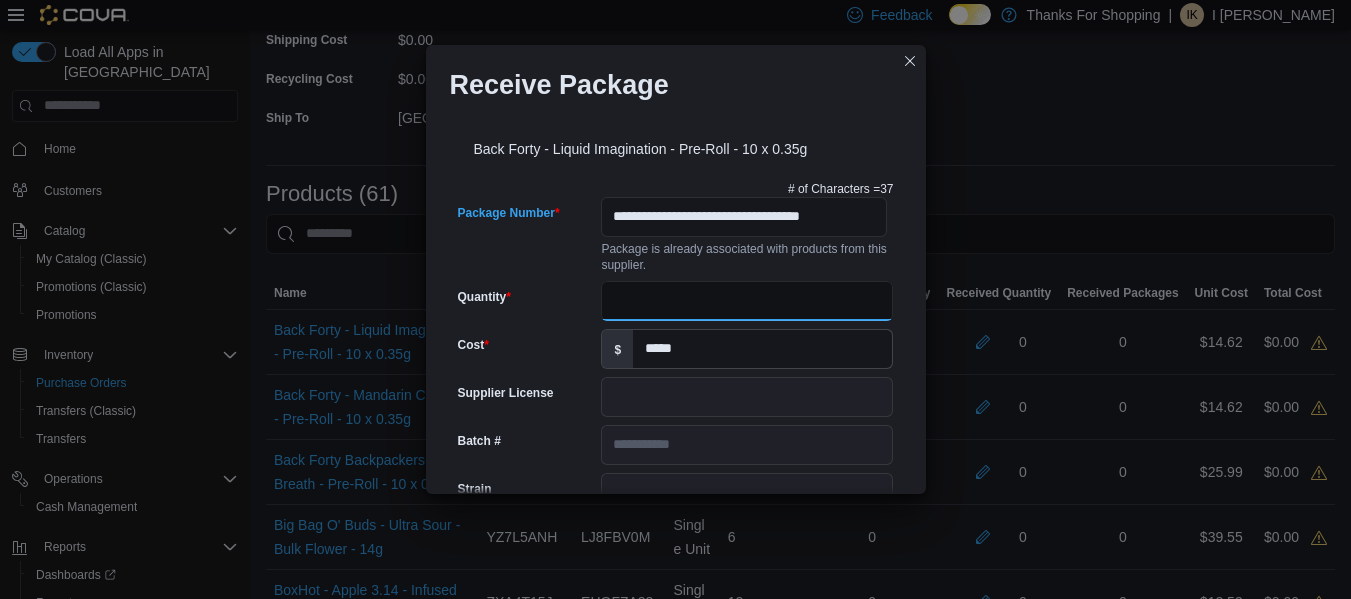 scroll, scrollTop: 0, scrollLeft: 0, axis: both 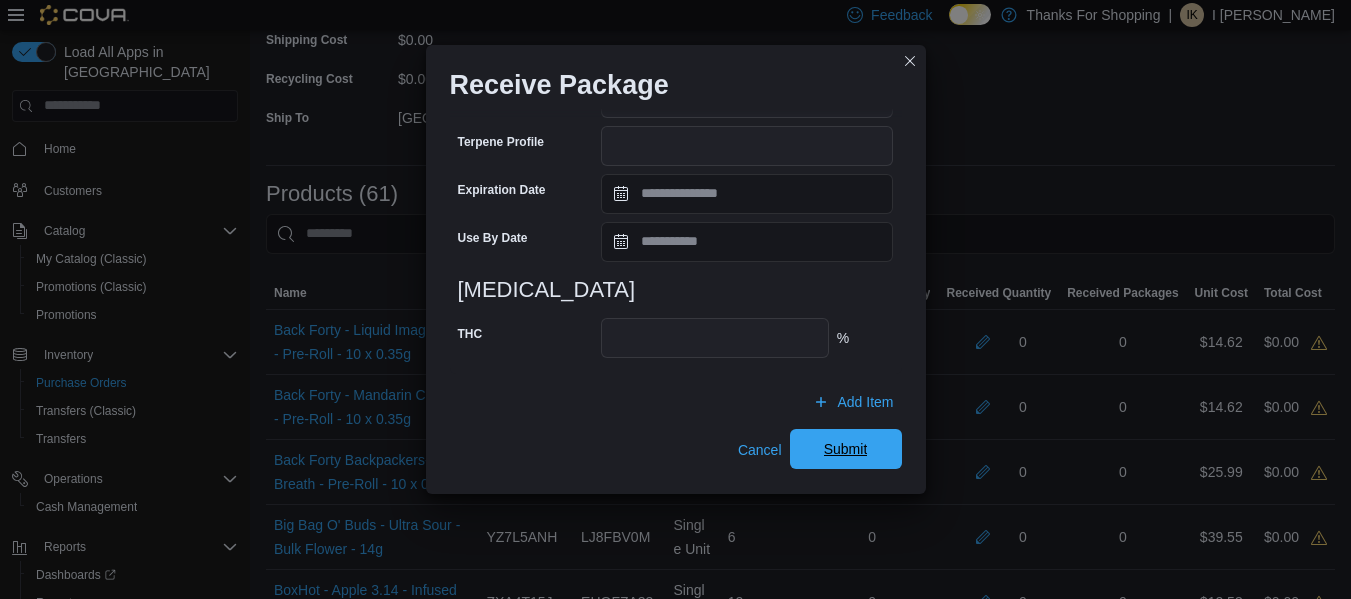 type on "**" 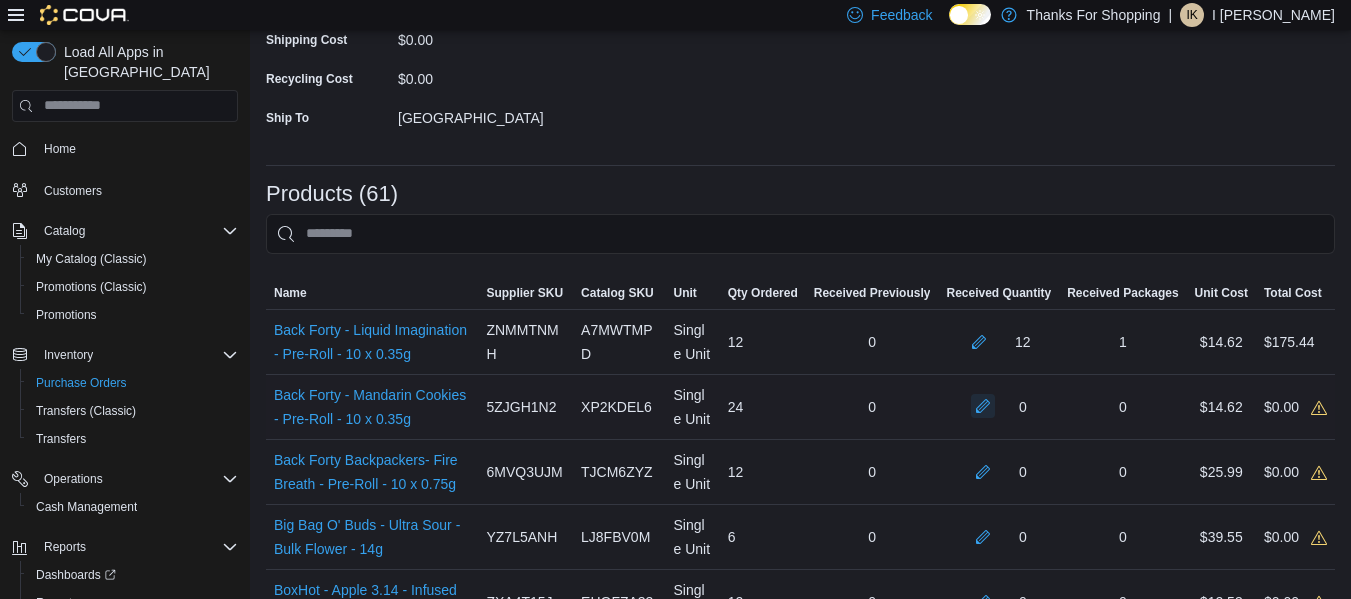 click at bounding box center (983, 406) 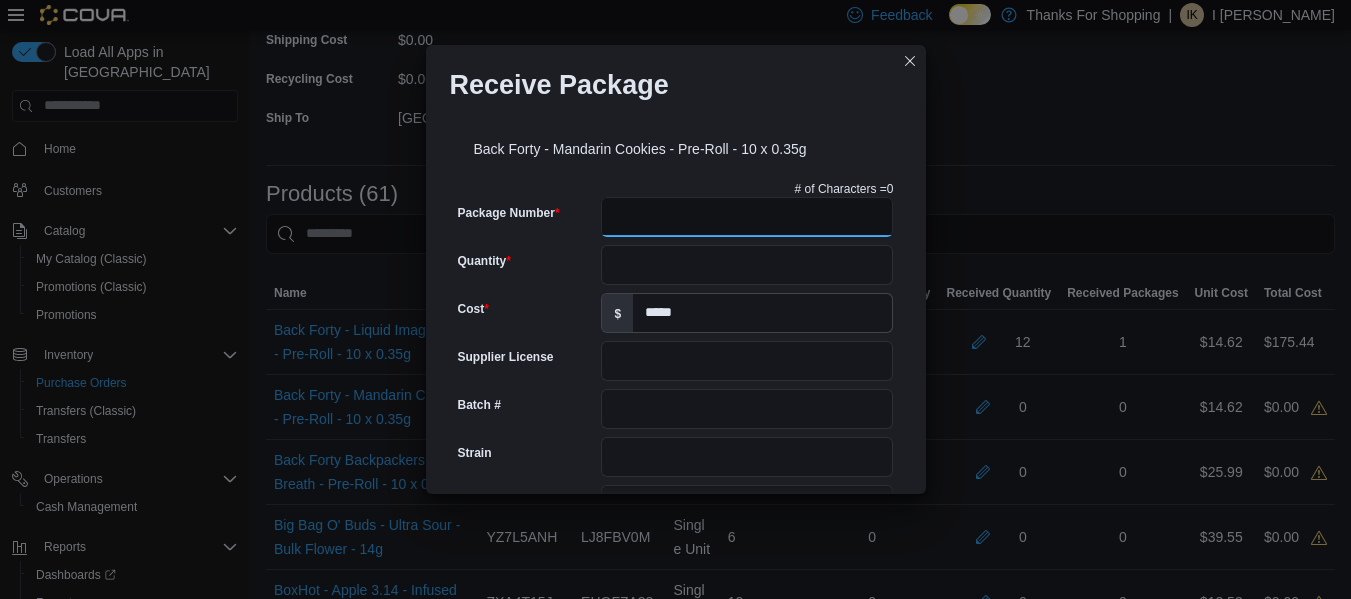 click on "Package Number" at bounding box center (747, 217) 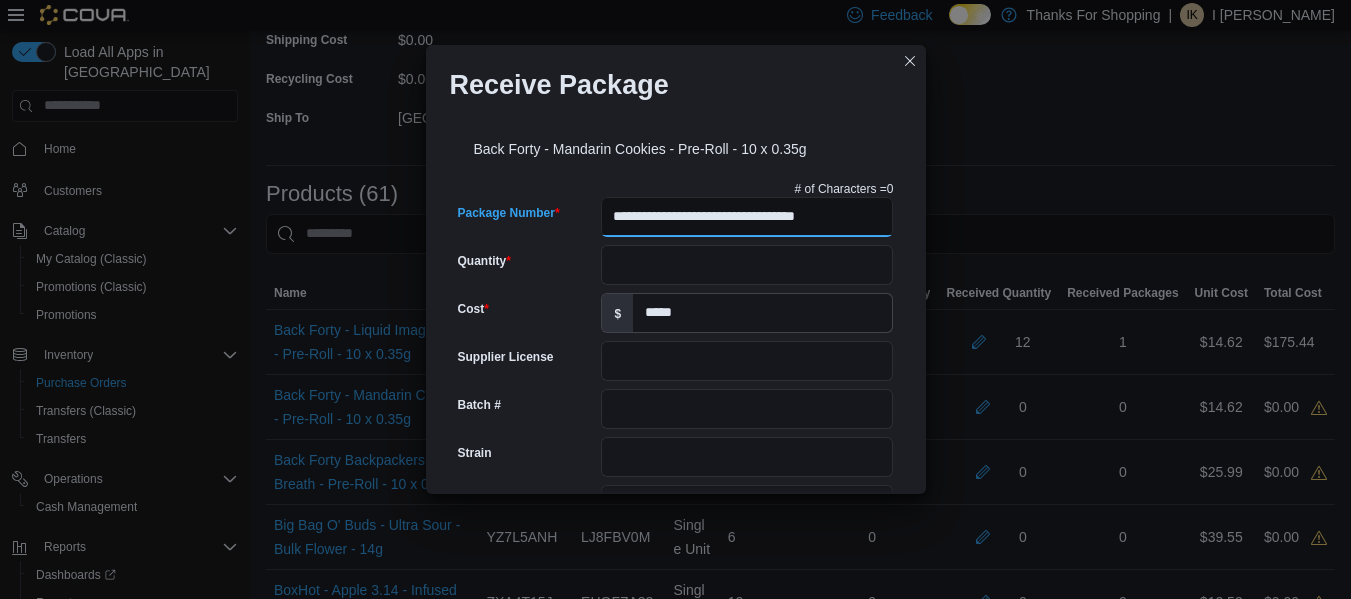 type on "**********" 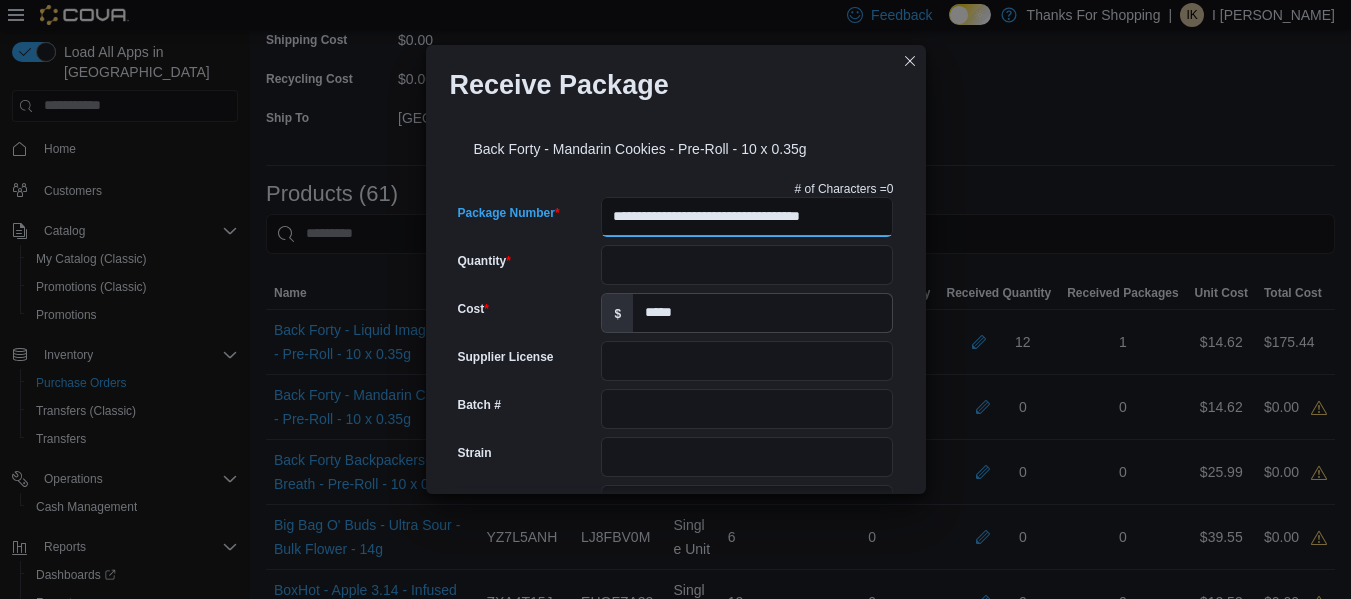 type on "**********" 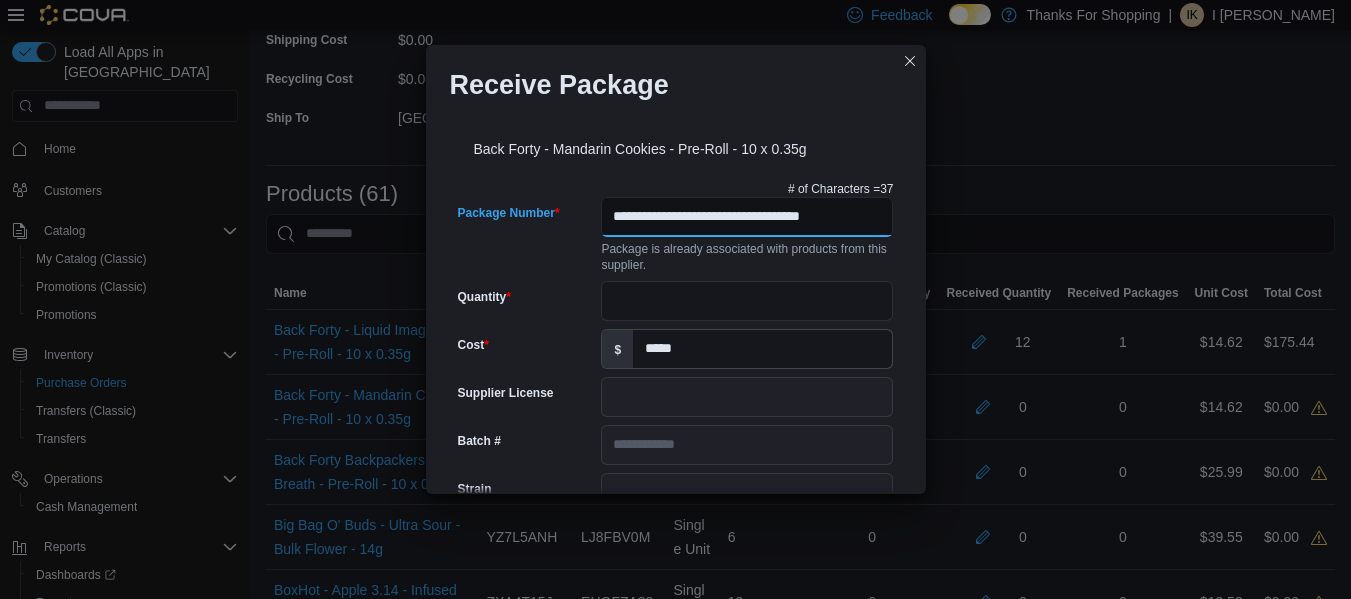 scroll, scrollTop: 0, scrollLeft: 16, axis: horizontal 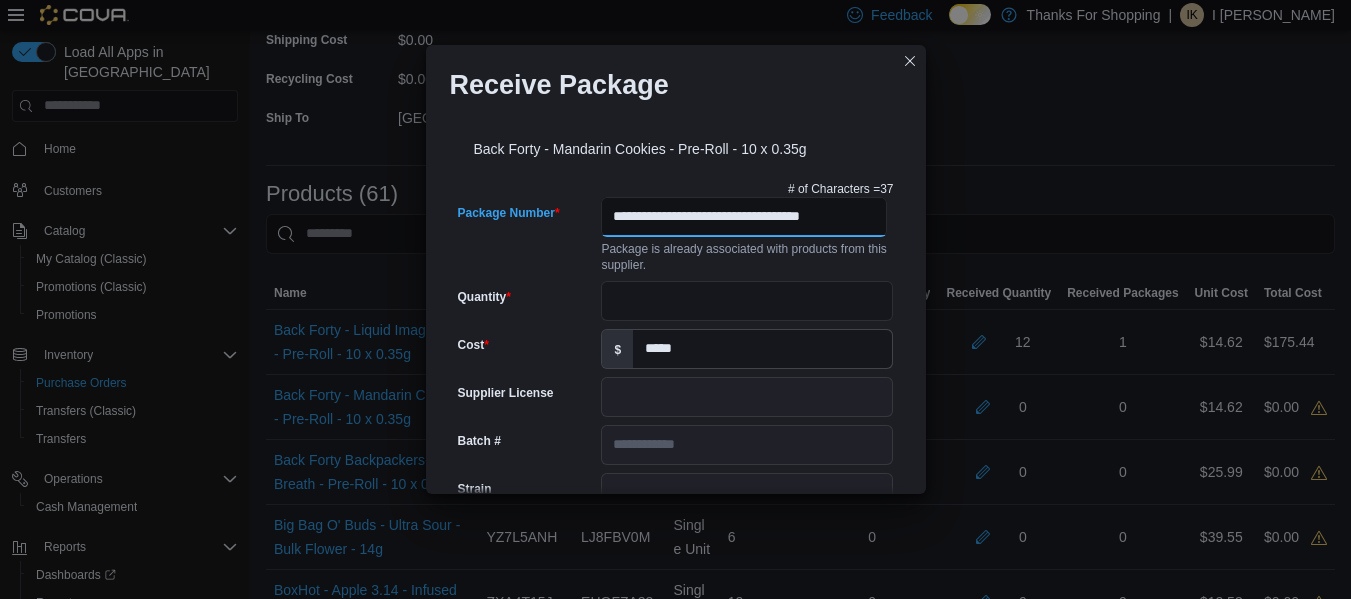 type on "**********" 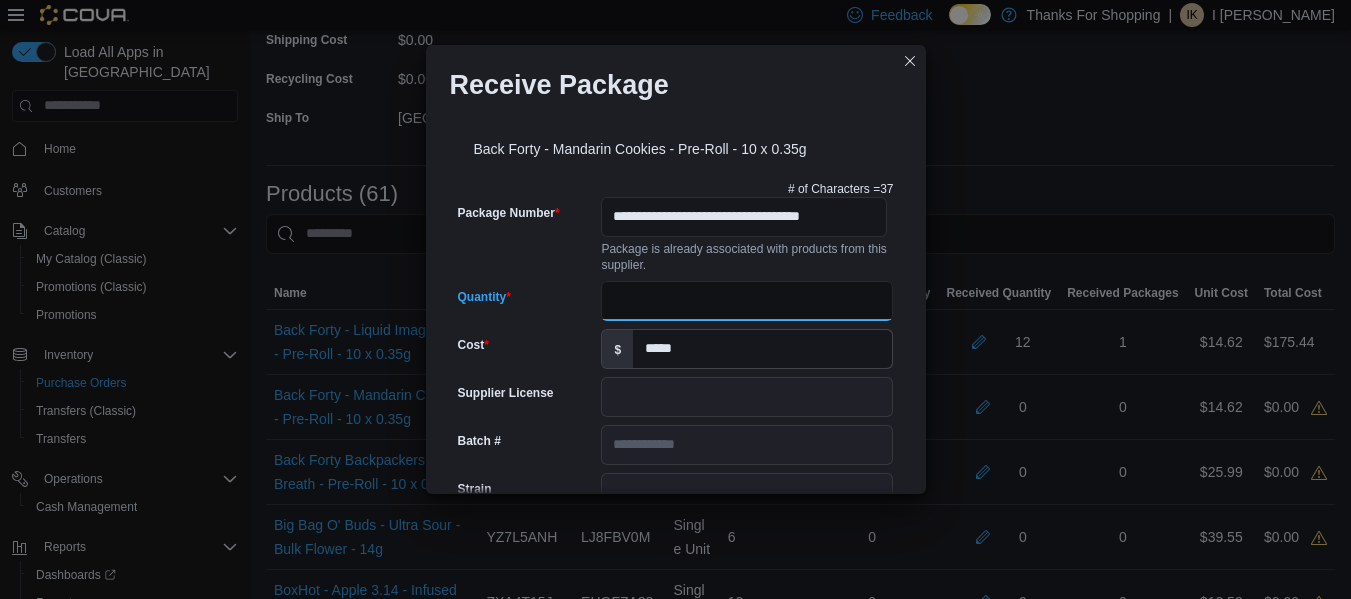 click on "Quantity" at bounding box center [747, 301] 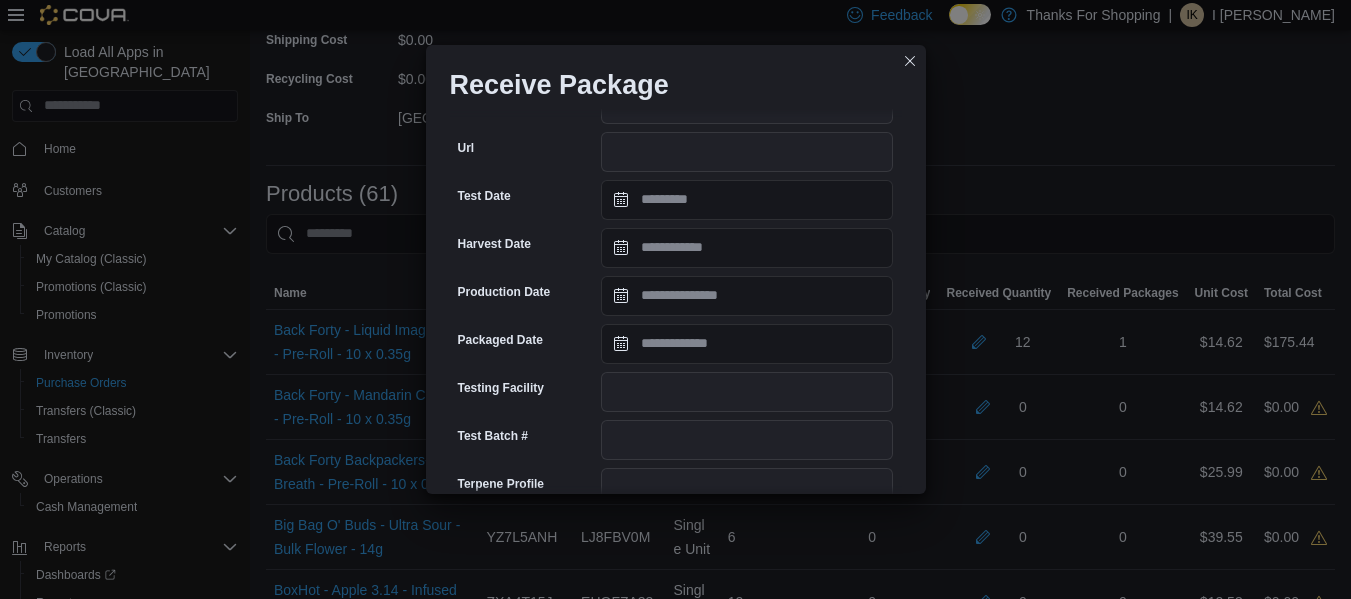 scroll, scrollTop: 387, scrollLeft: 0, axis: vertical 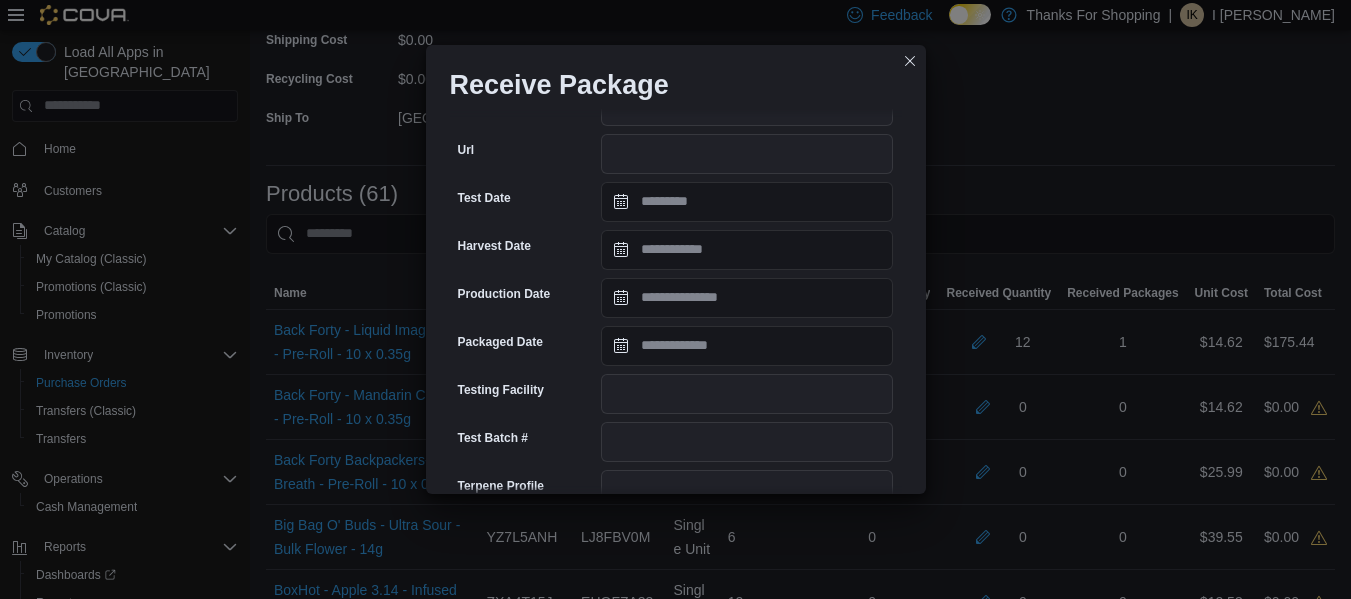 type on "**" 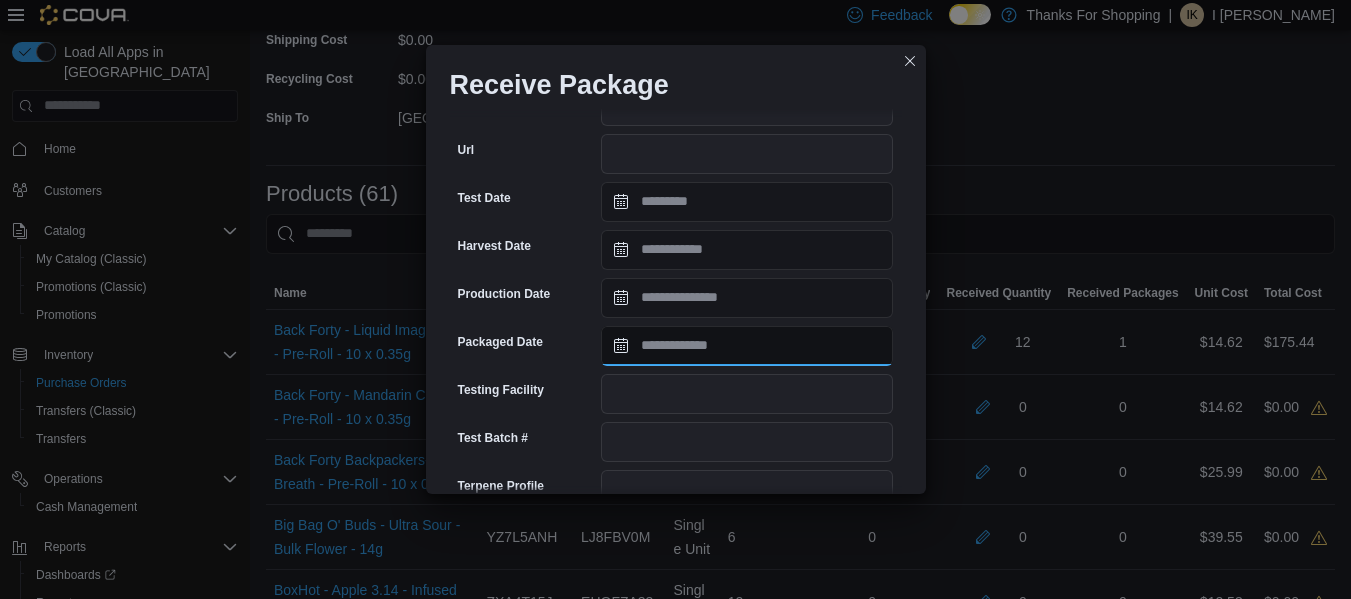 click on "Packaged Date" at bounding box center (747, 346) 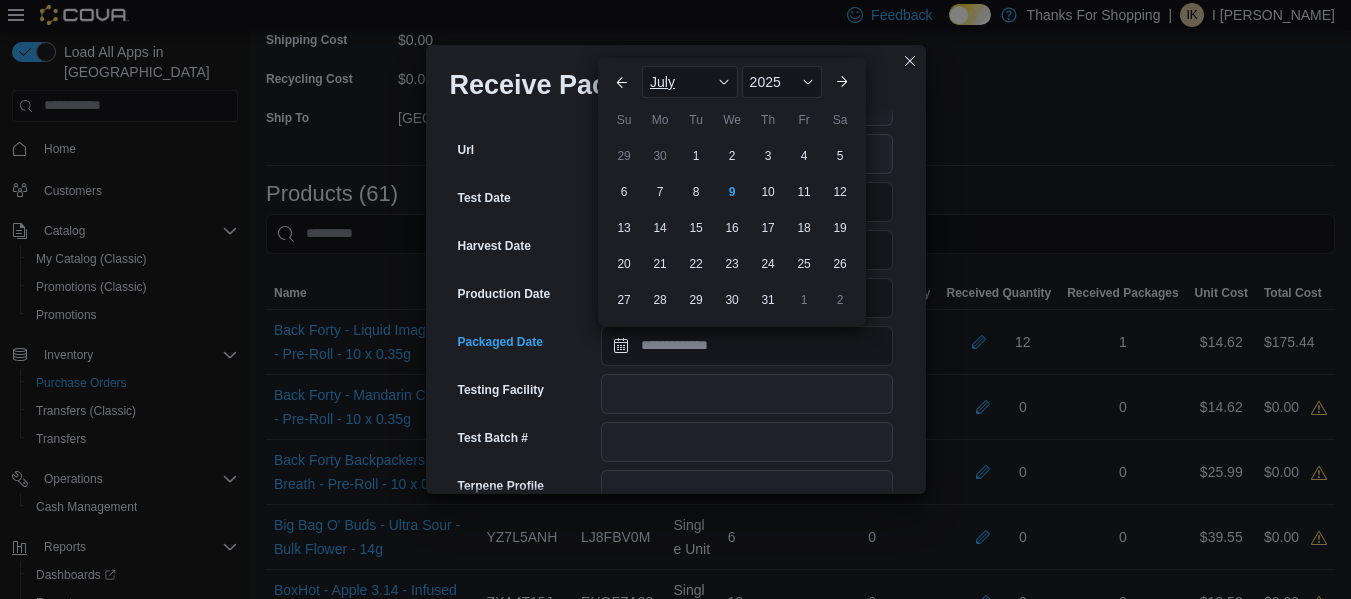click on "July" at bounding box center [690, 82] 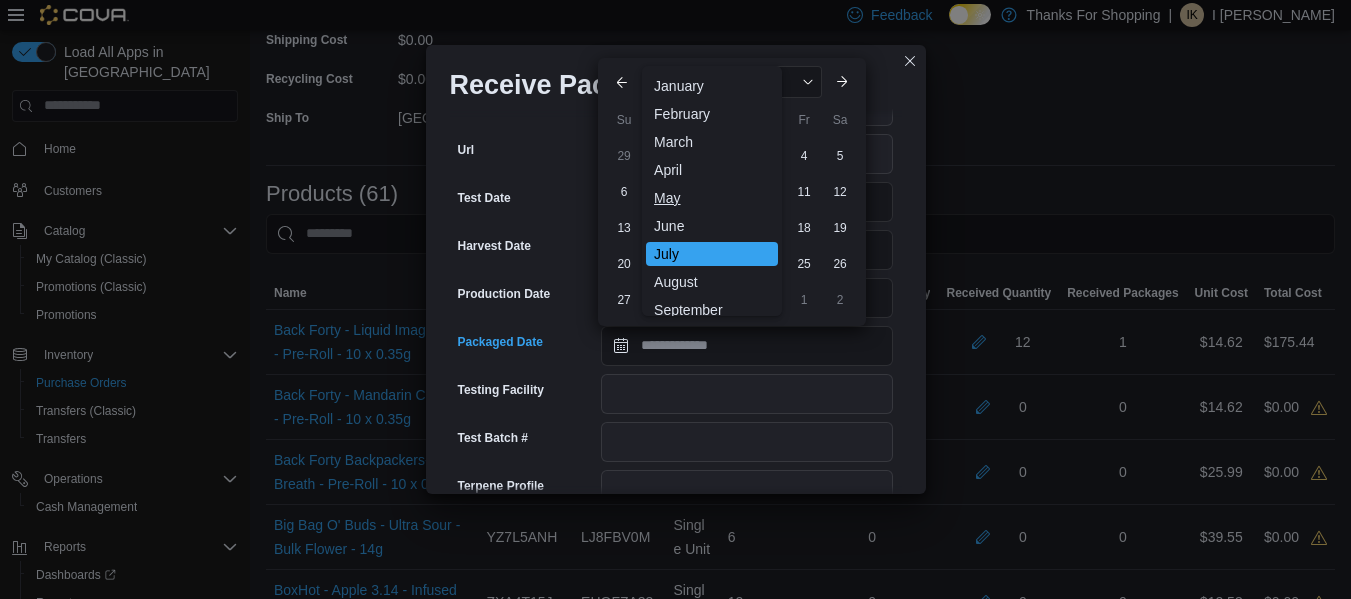 click on "May" at bounding box center [712, 198] 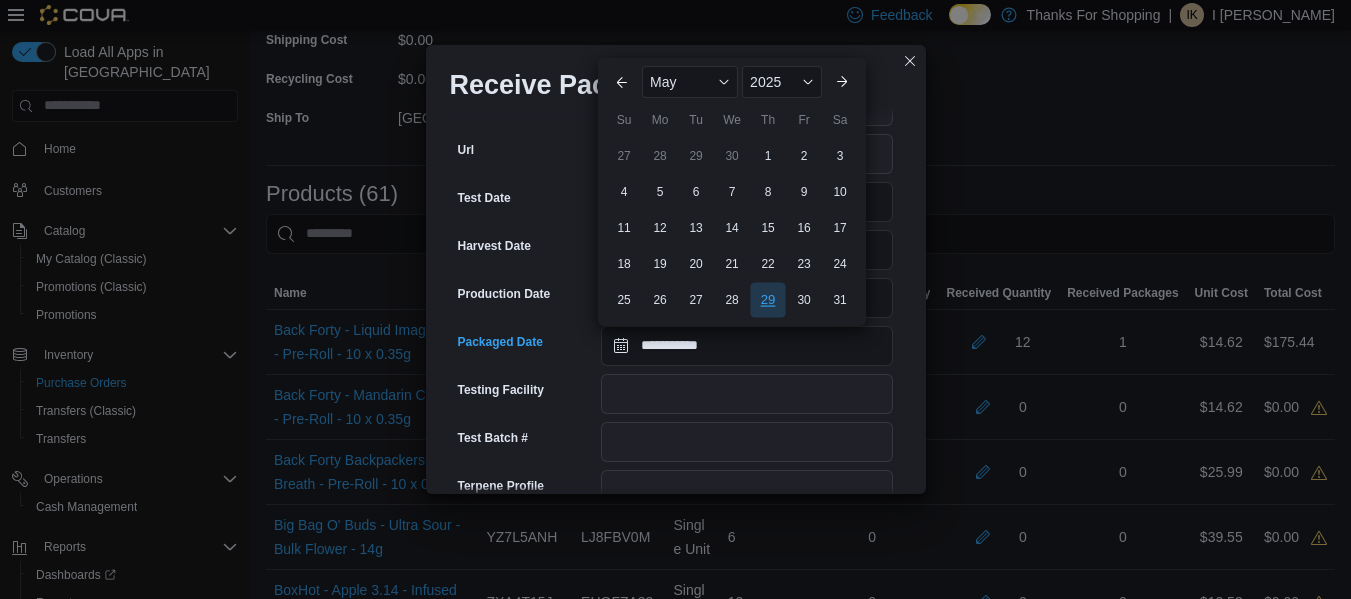 click on "29" at bounding box center (767, 299) 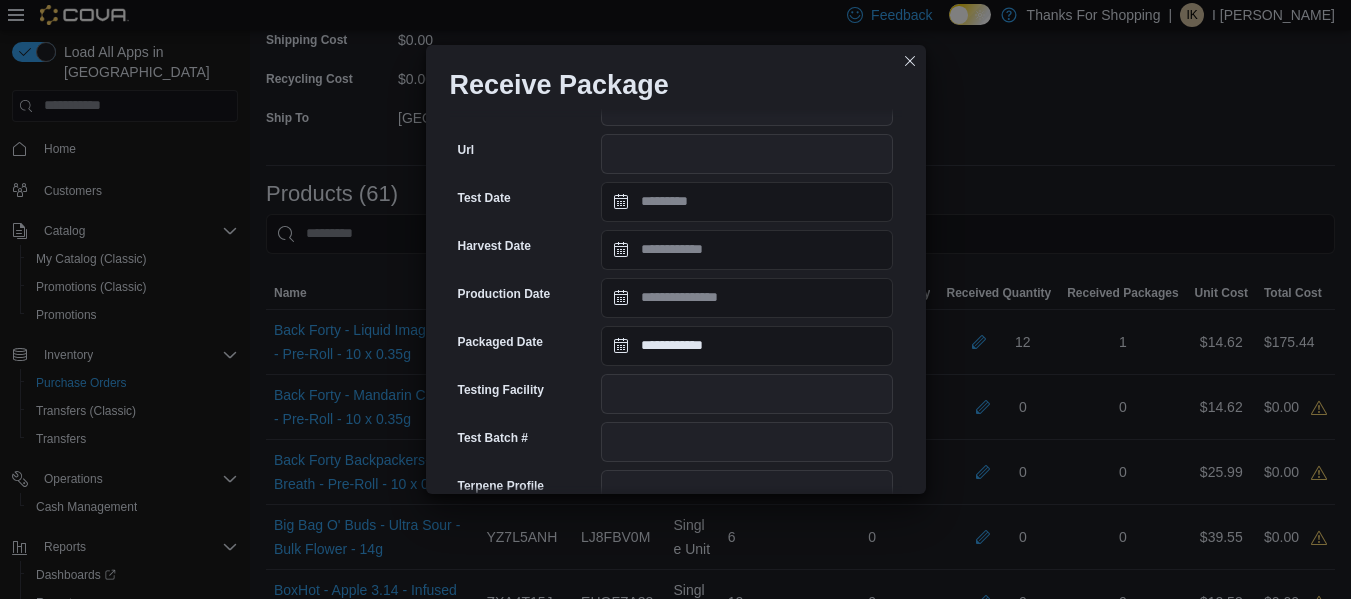 scroll, scrollTop: 731, scrollLeft: 0, axis: vertical 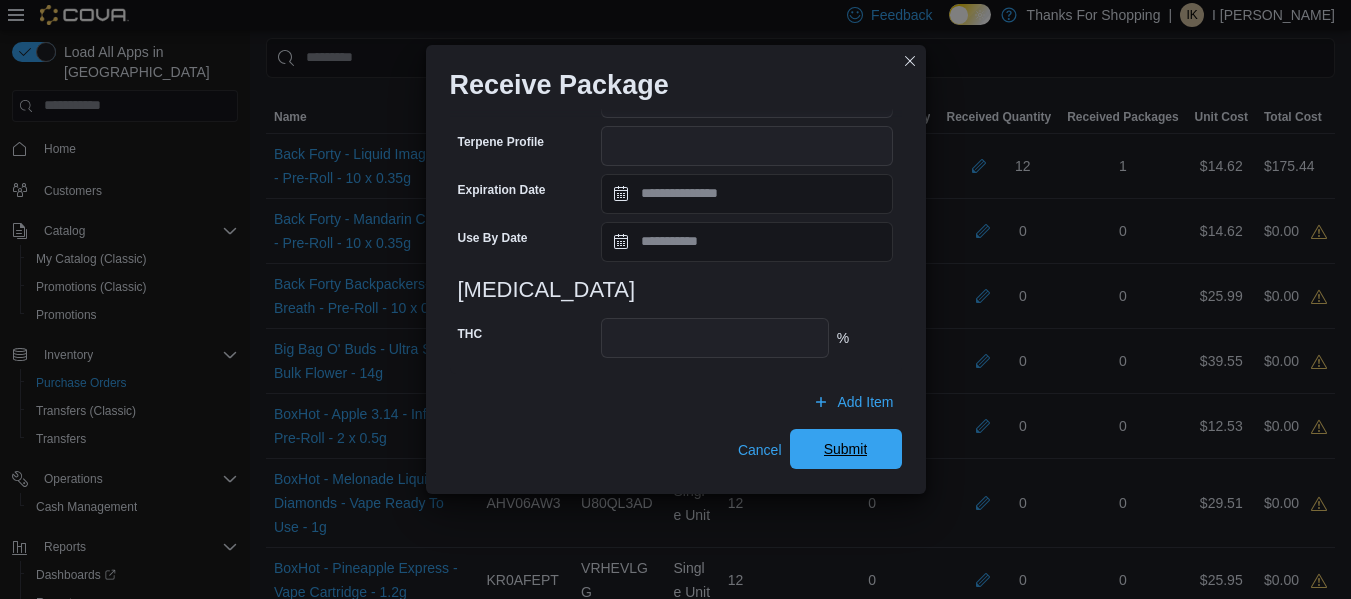 click on "Submit" at bounding box center (846, 449) 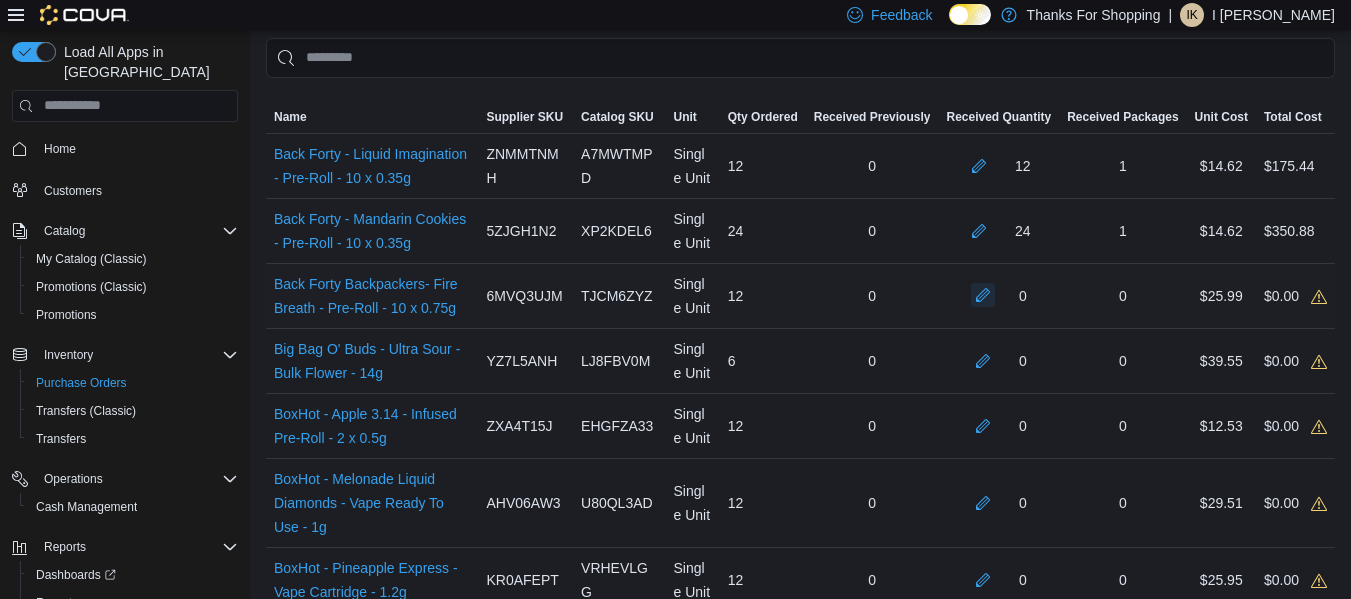 click at bounding box center (983, 295) 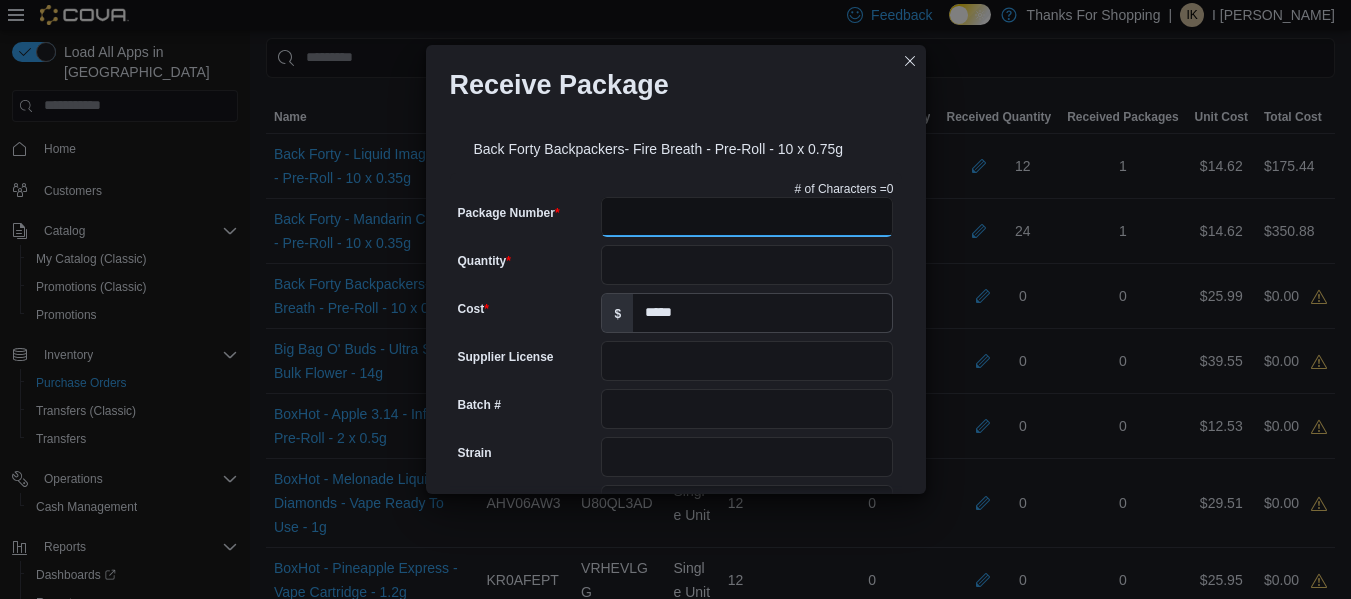 click on "Package Number" at bounding box center (747, 217) 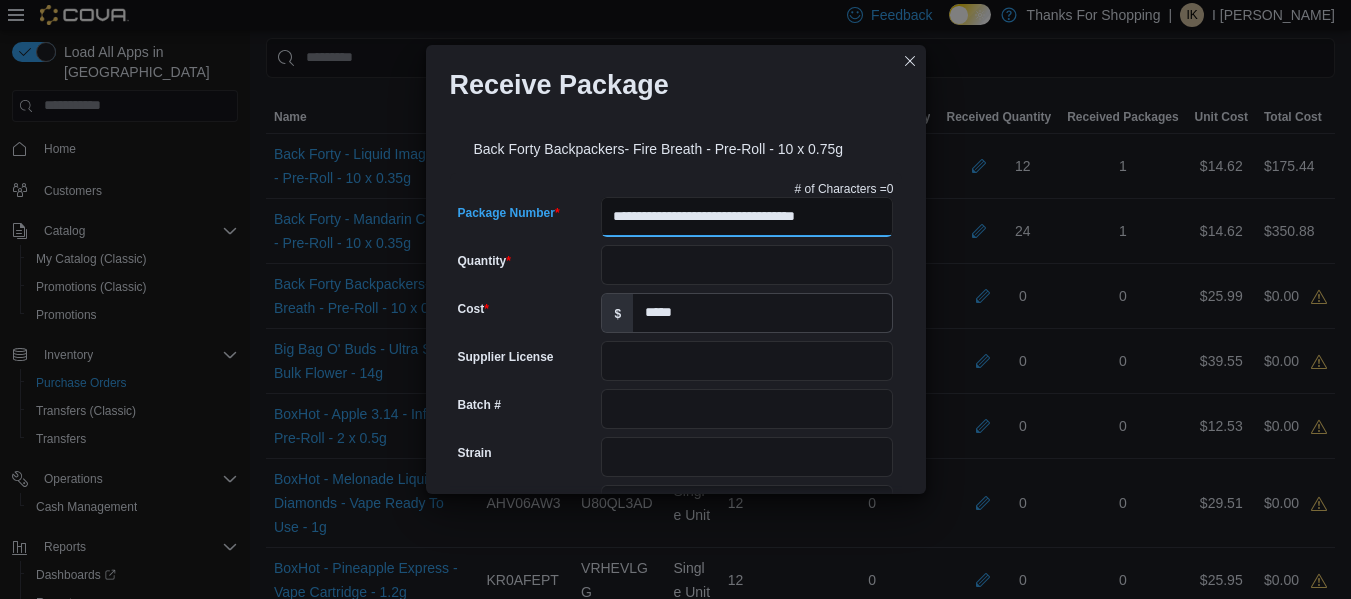 type on "**********" 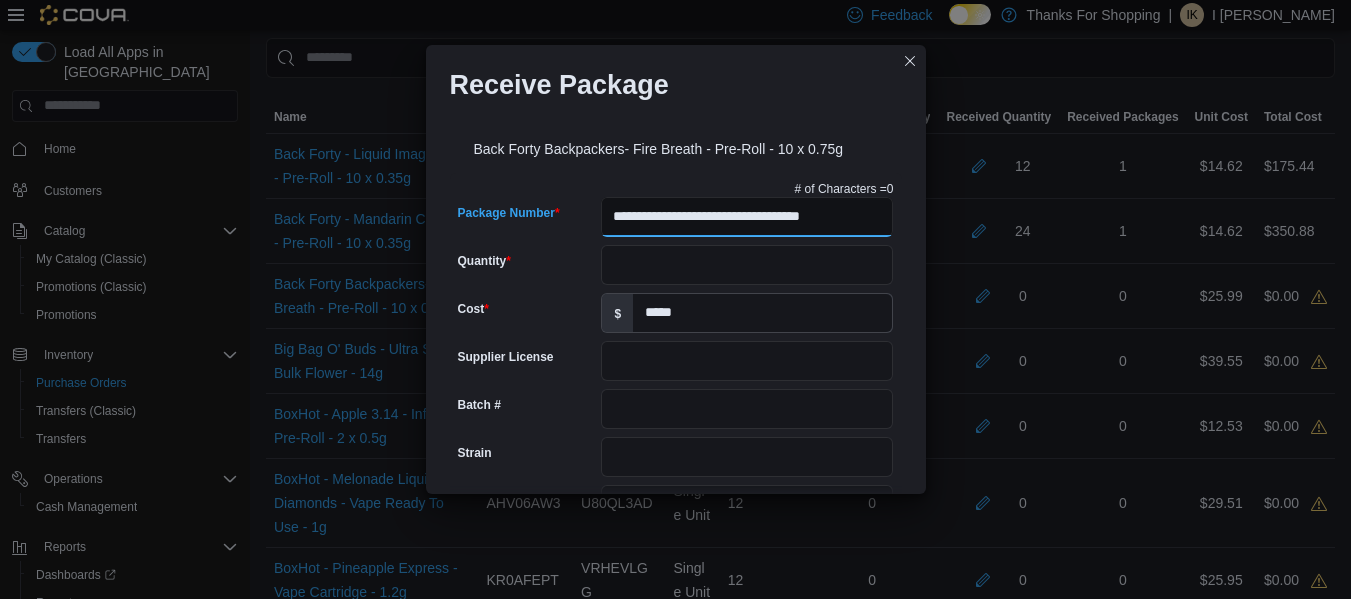 type on "**********" 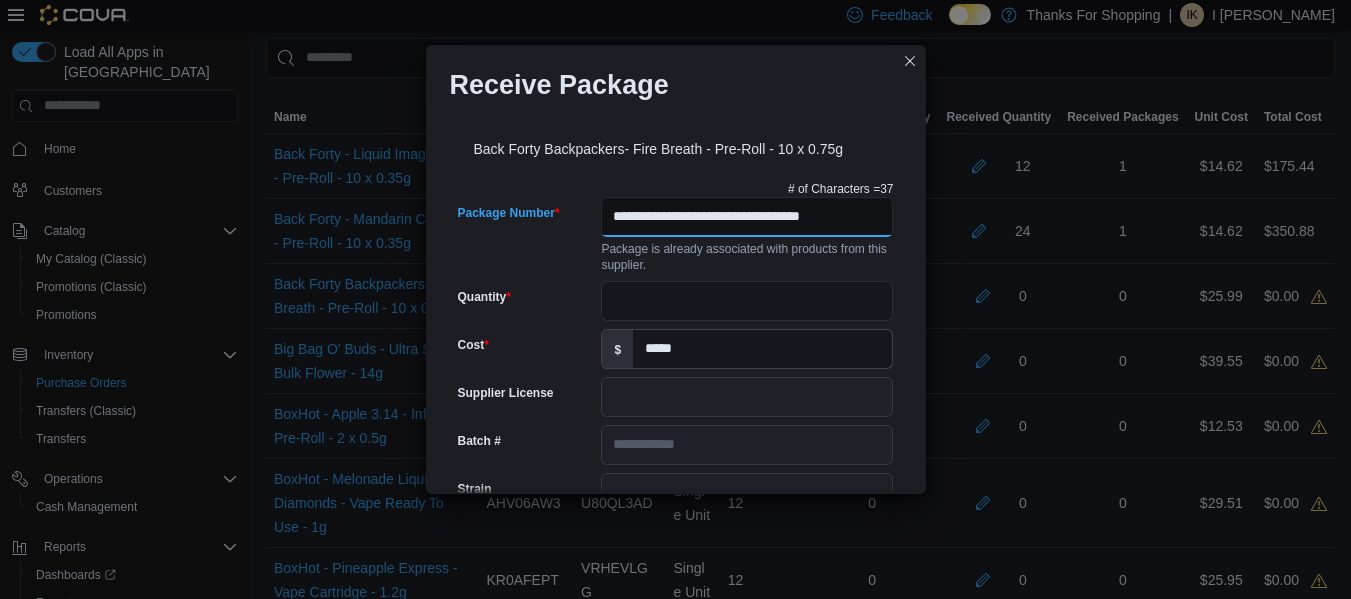 type on "**********" 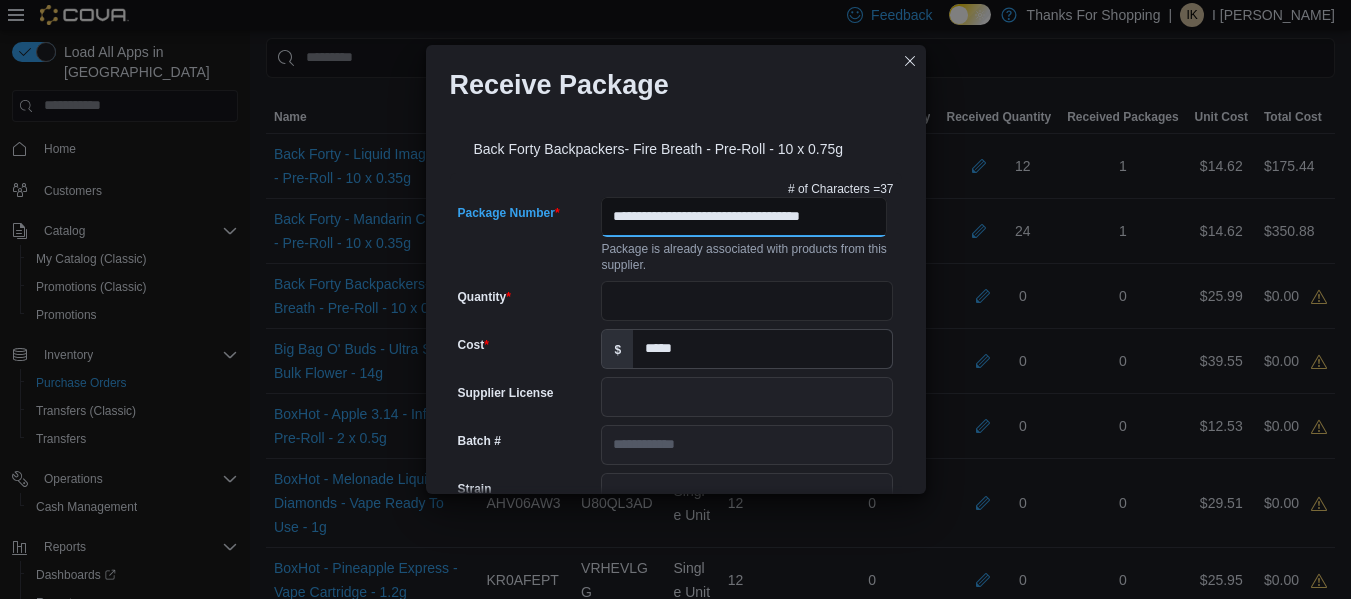 type on "**********" 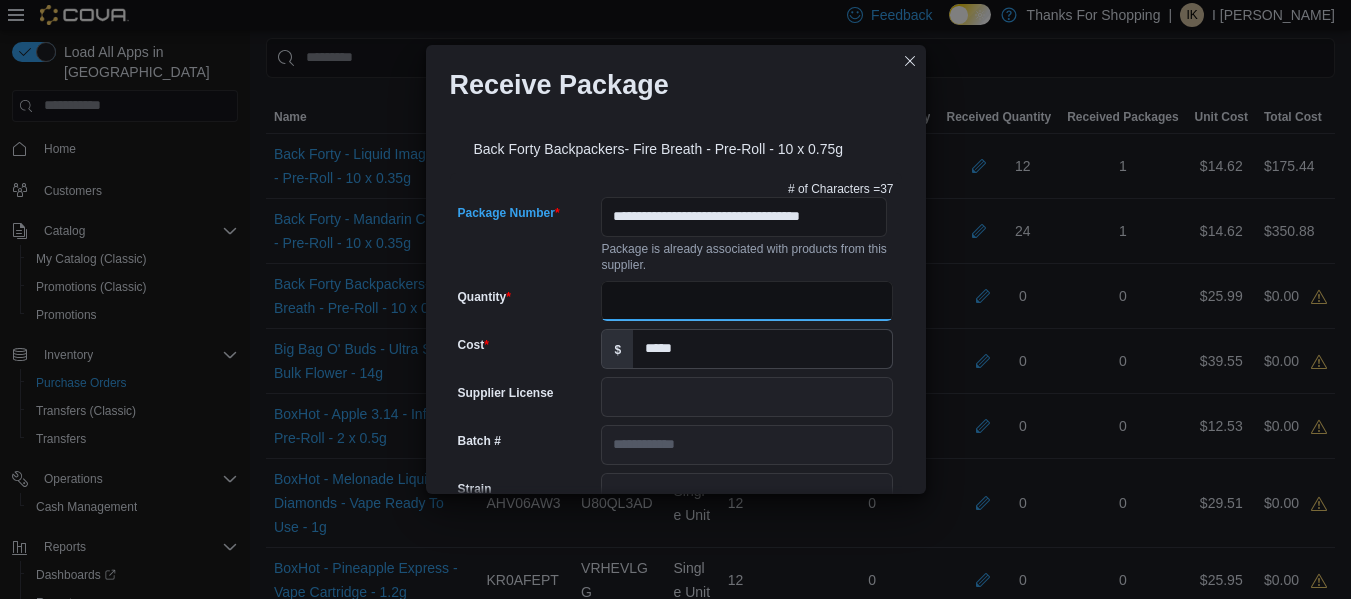 scroll, scrollTop: 0, scrollLeft: 0, axis: both 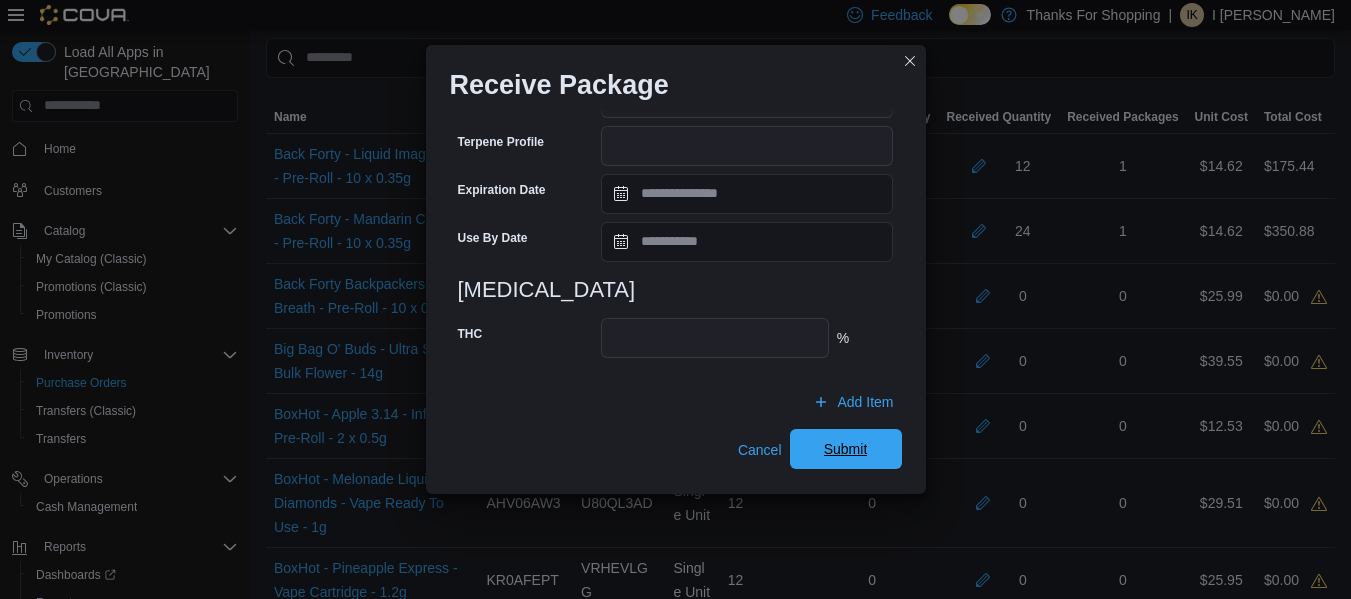 type on "**" 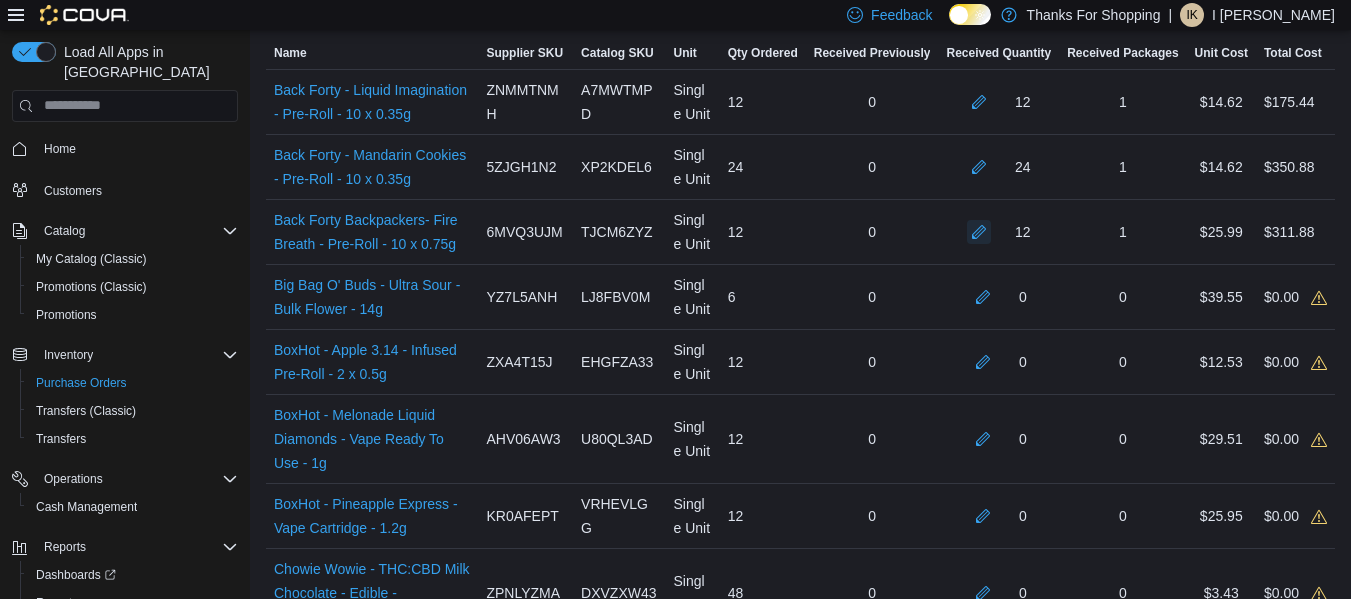 scroll, scrollTop: 576, scrollLeft: 0, axis: vertical 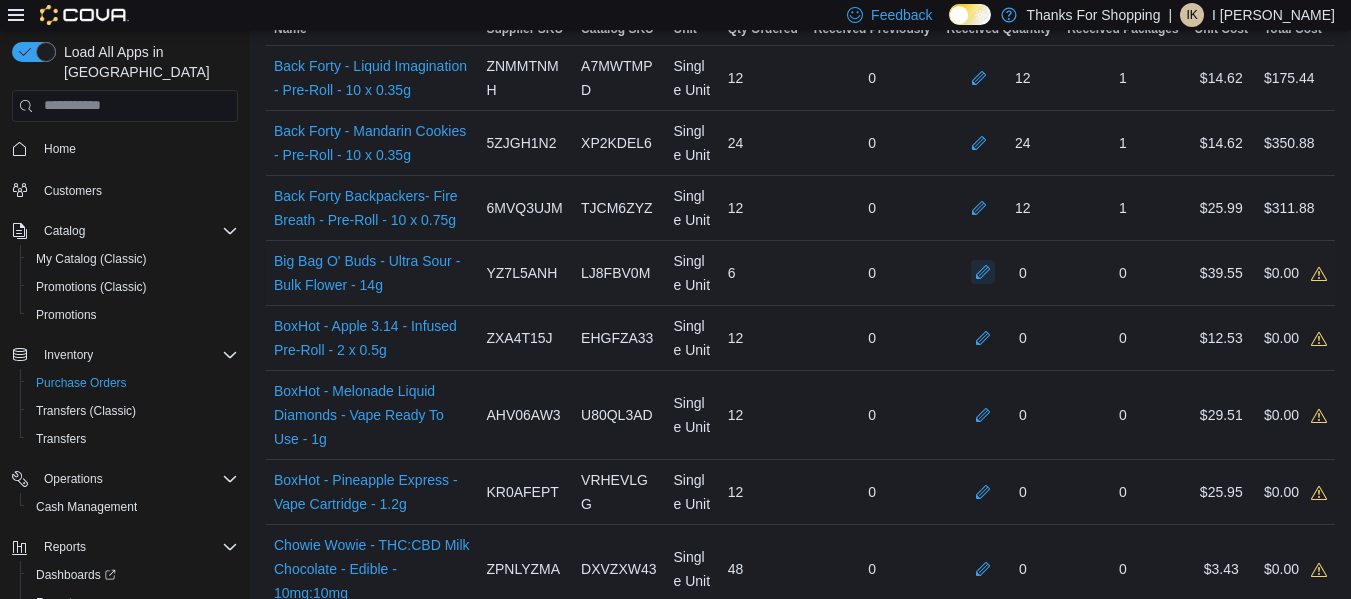 click at bounding box center (983, 272) 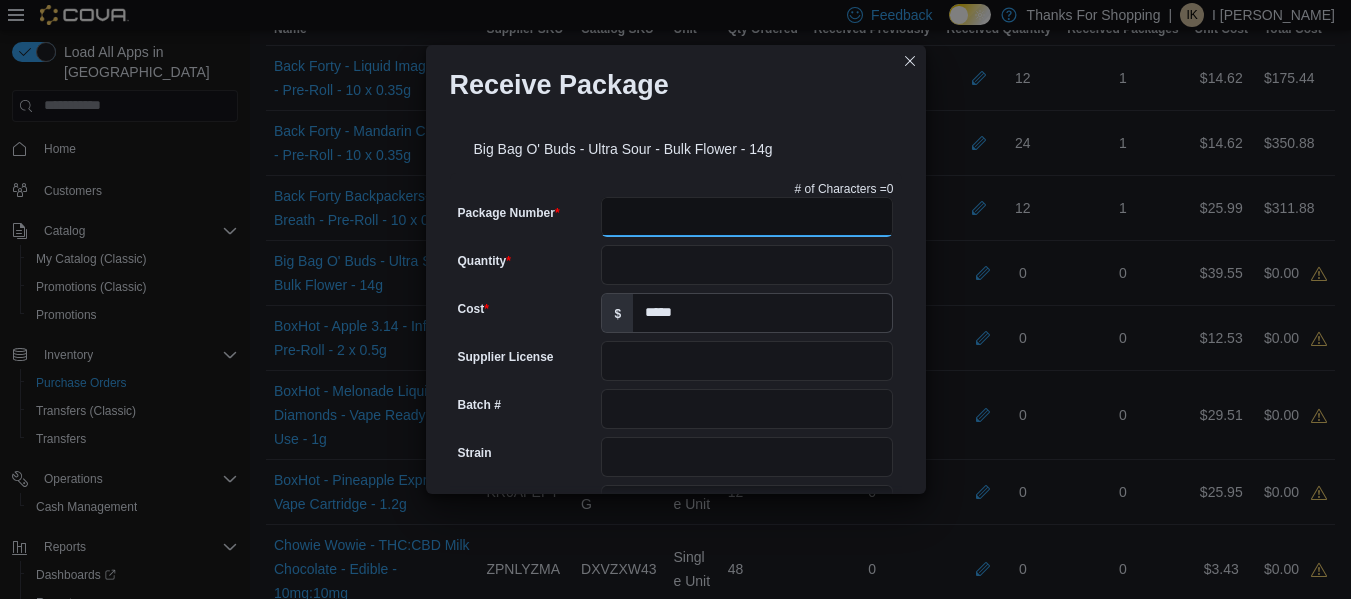 click on "Package Number" at bounding box center [747, 217] 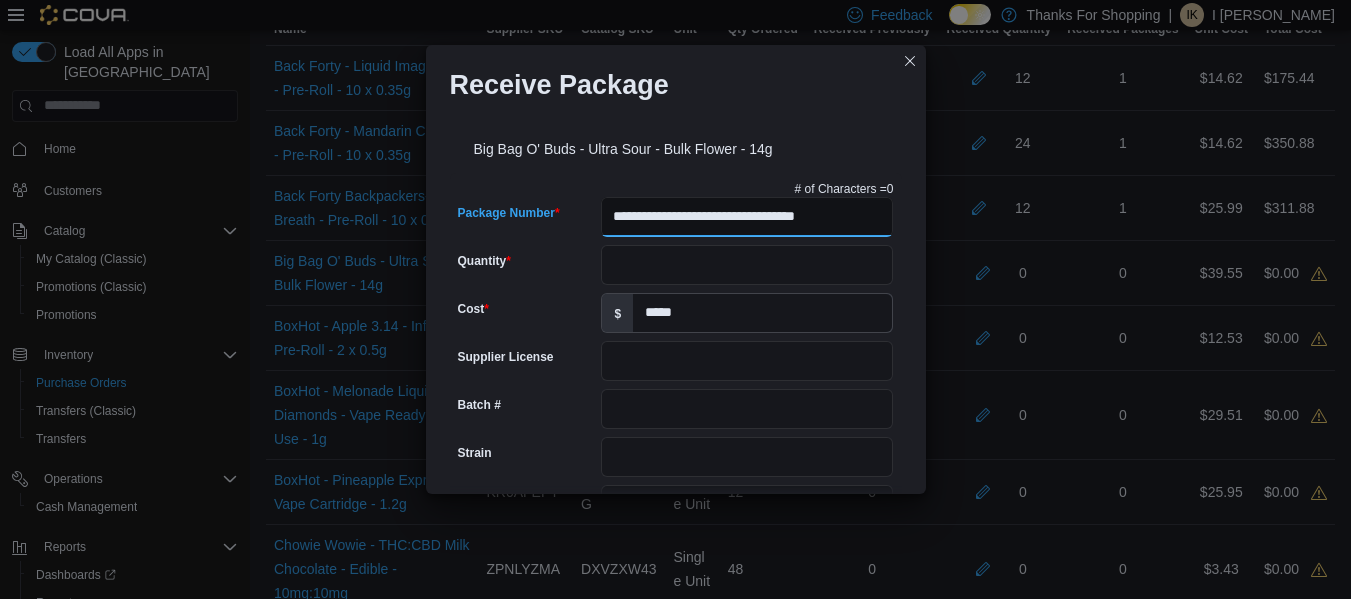 type on "**********" 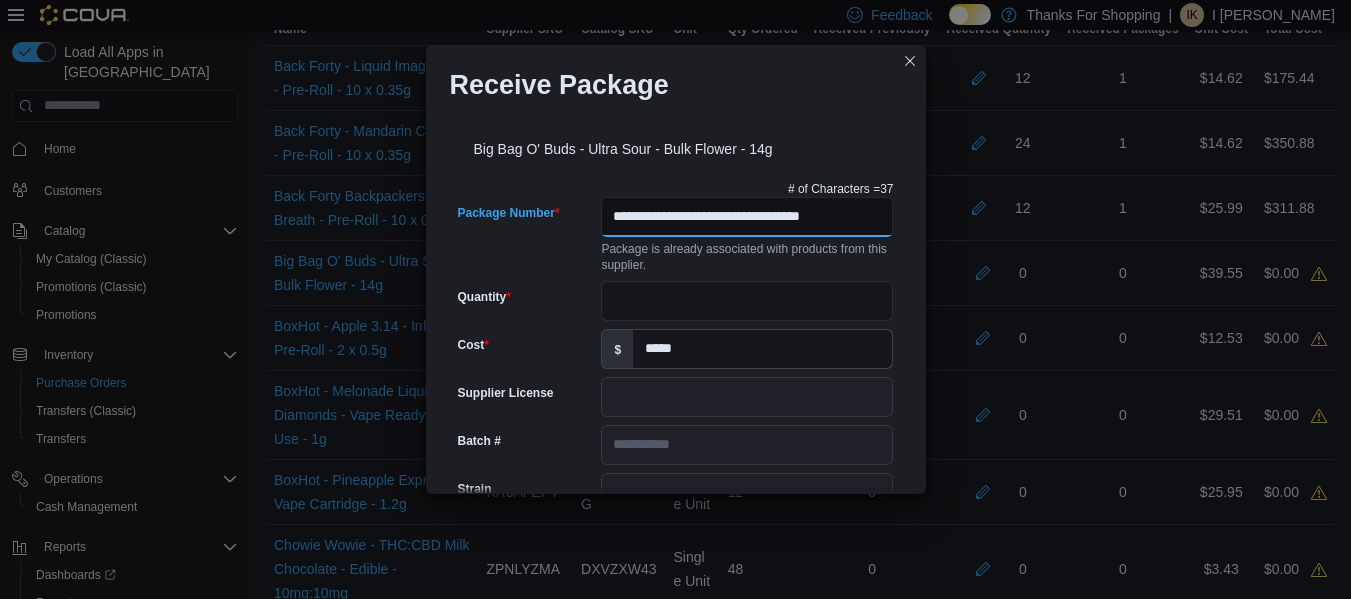 type on "**********" 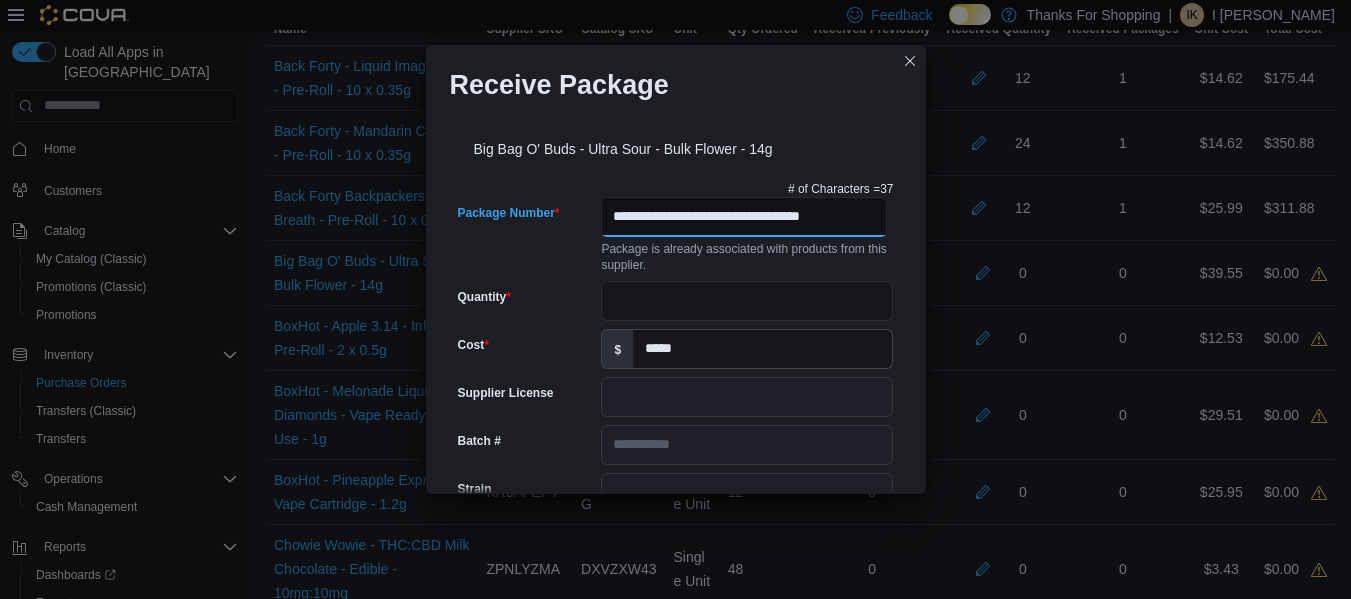 type on "**********" 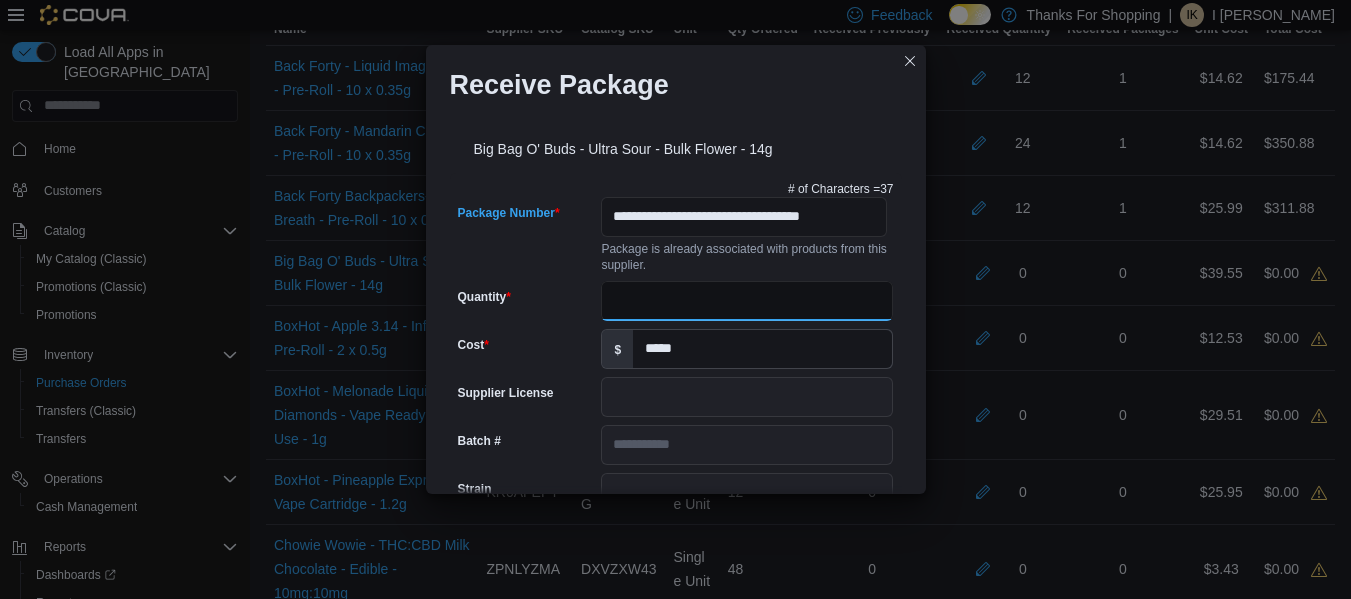 click on "Quantity" at bounding box center (747, 301) 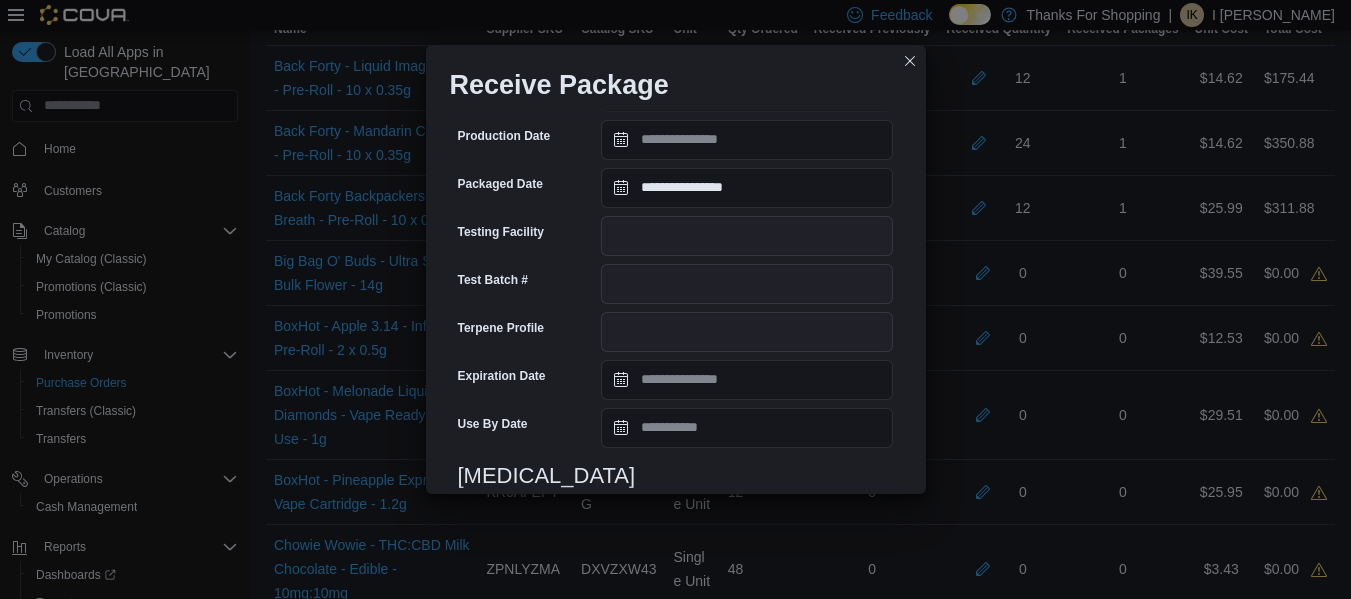 scroll, scrollTop: 731, scrollLeft: 0, axis: vertical 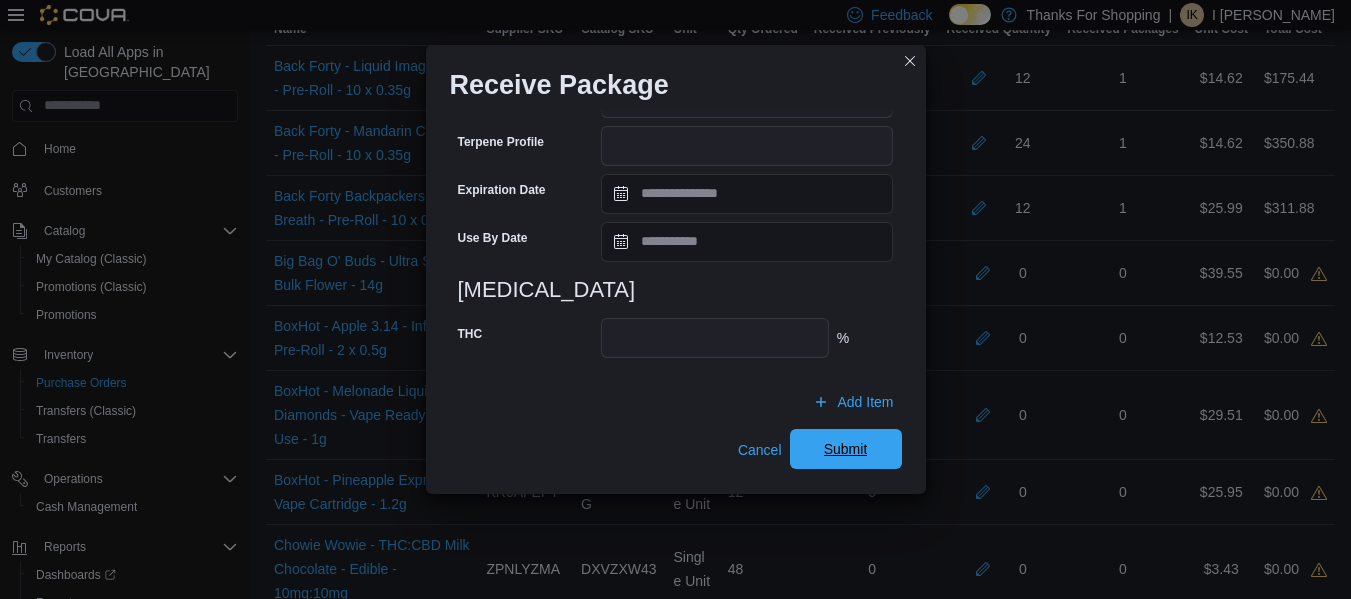type on "*" 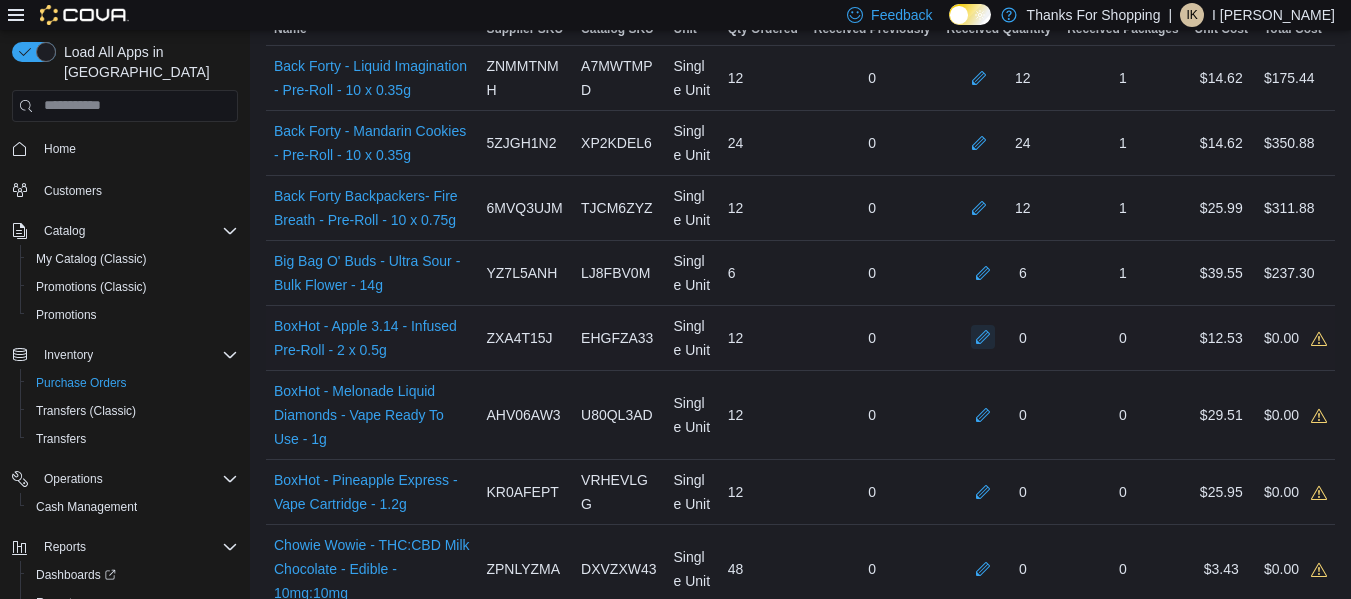 click at bounding box center (983, 337) 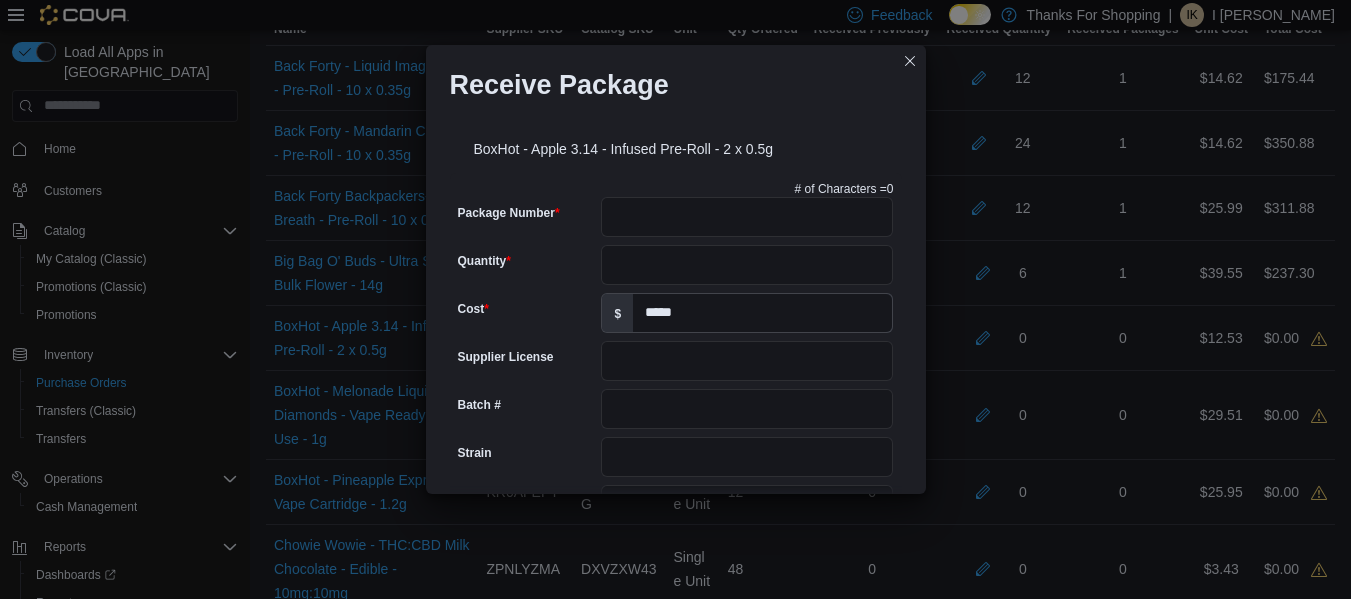 scroll, scrollTop: 569, scrollLeft: 0, axis: vertical 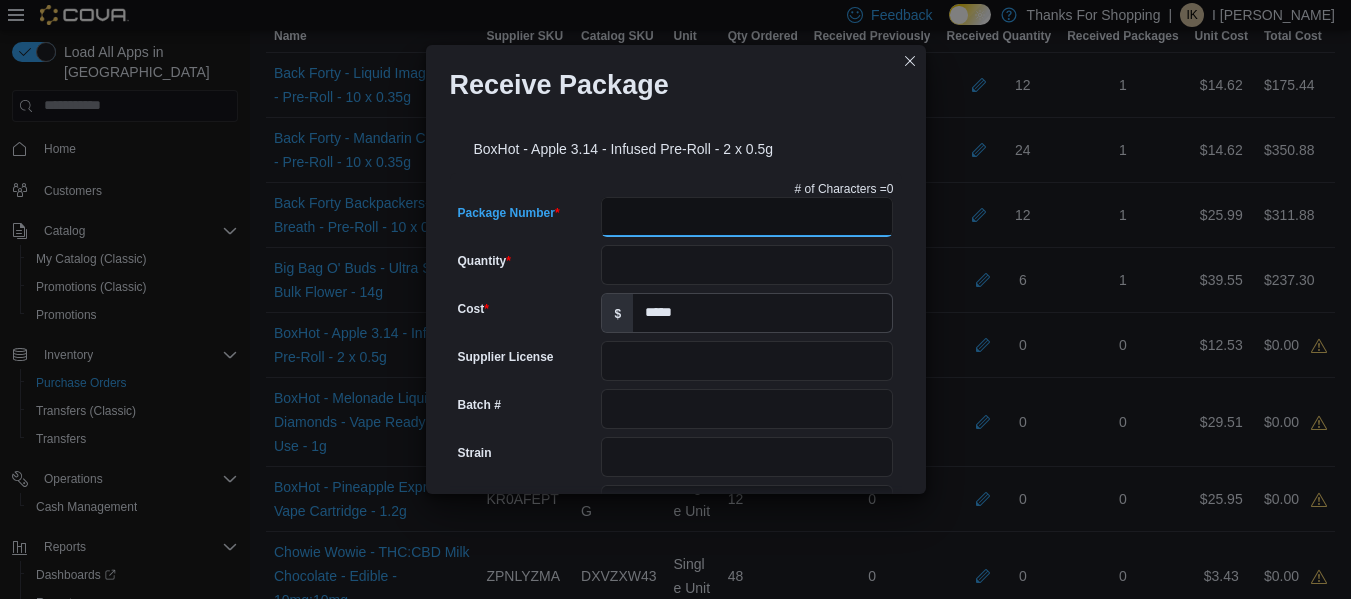 click on "Package Number" at bounding box center [747, 217] 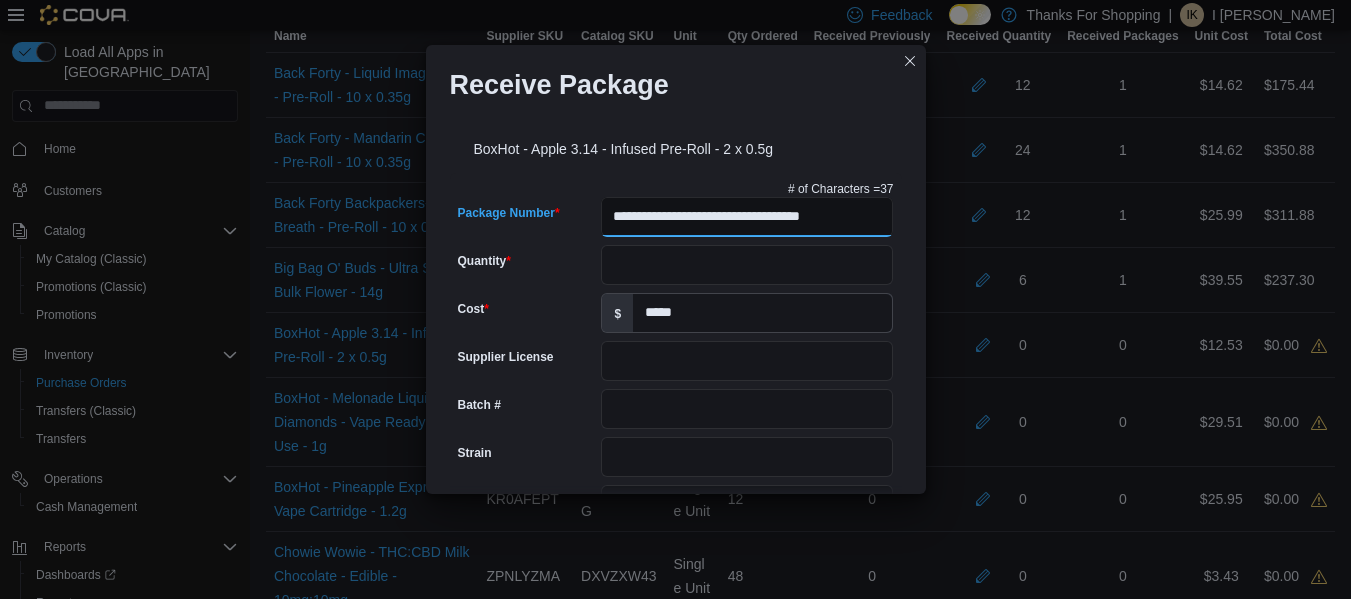 scroll, scrollTop: 0, scrollLeft: 23, axis: horizontal 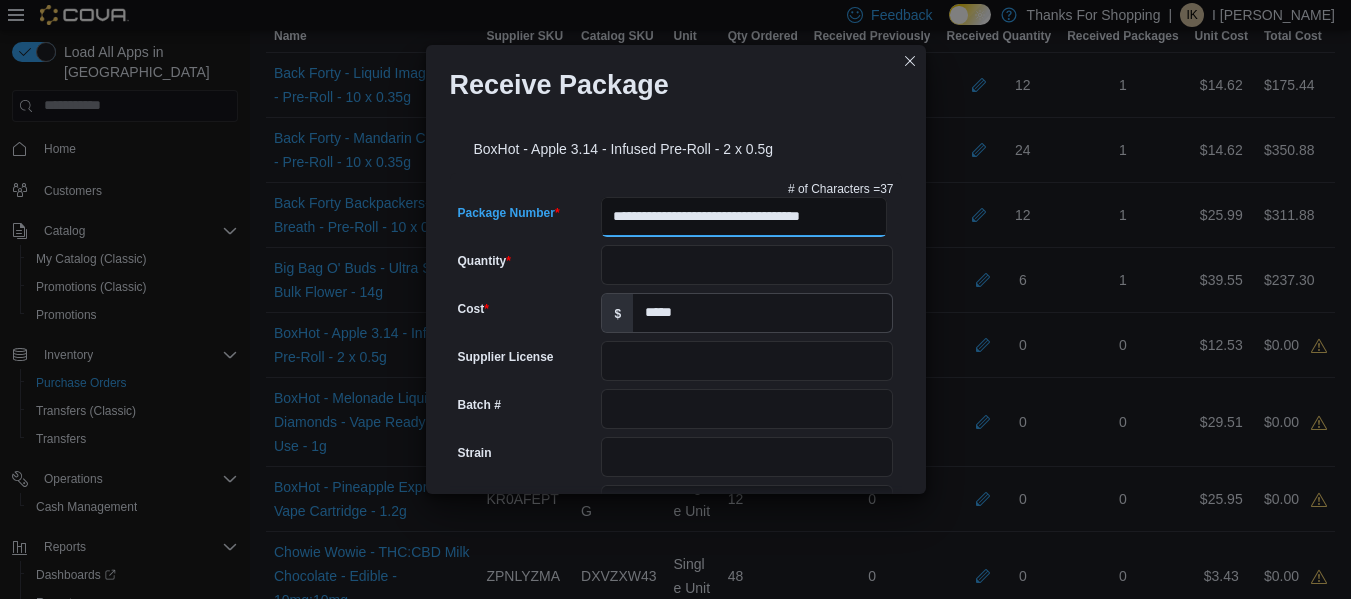 type on "**********" 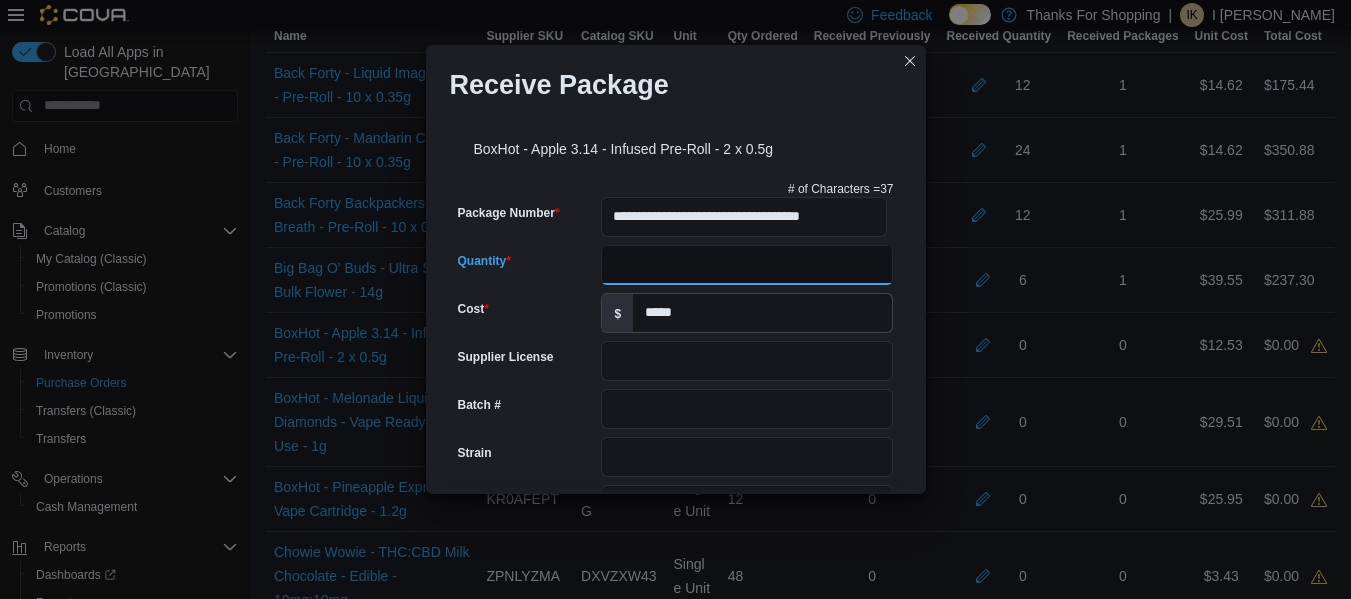 scroll, scrollTop: 0, scrollLeft: 0, axis: both 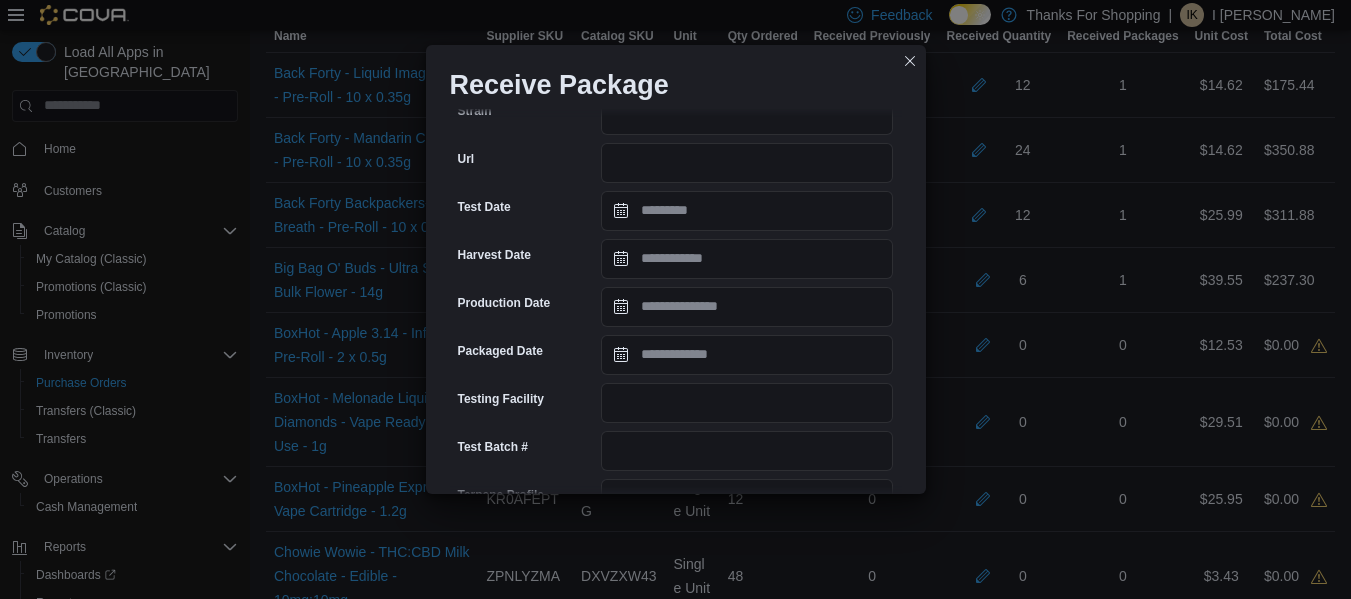 type on "**" 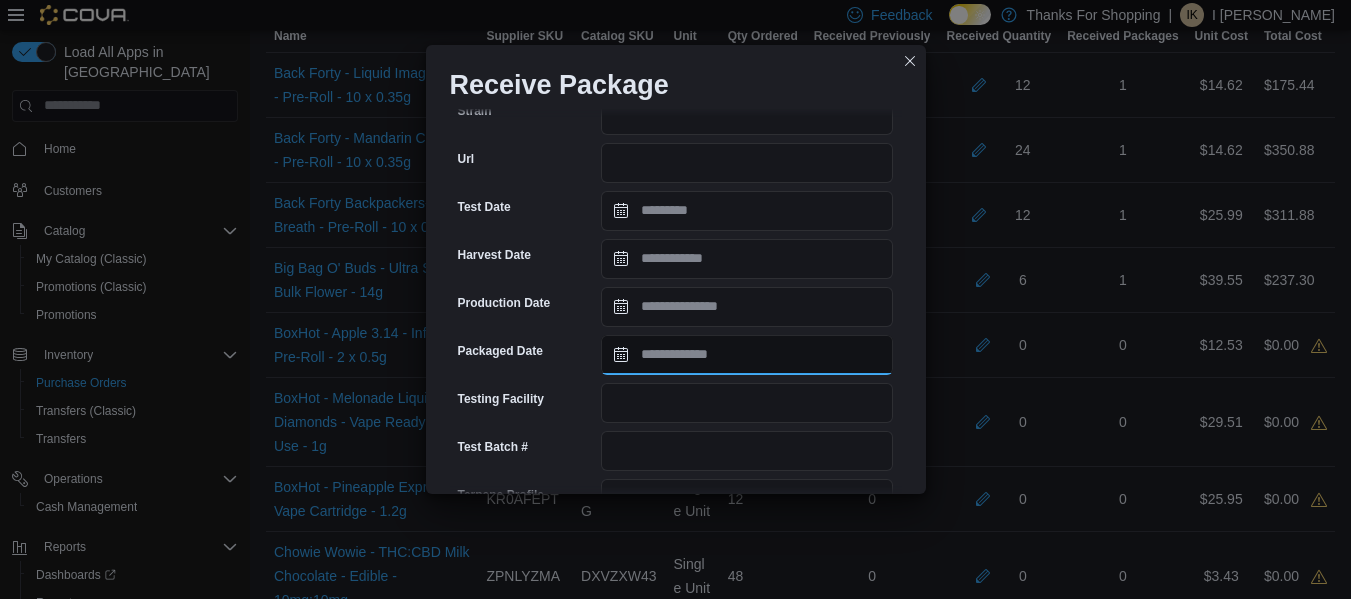 click on "Packaged Date" at bounding box center [747, 355] 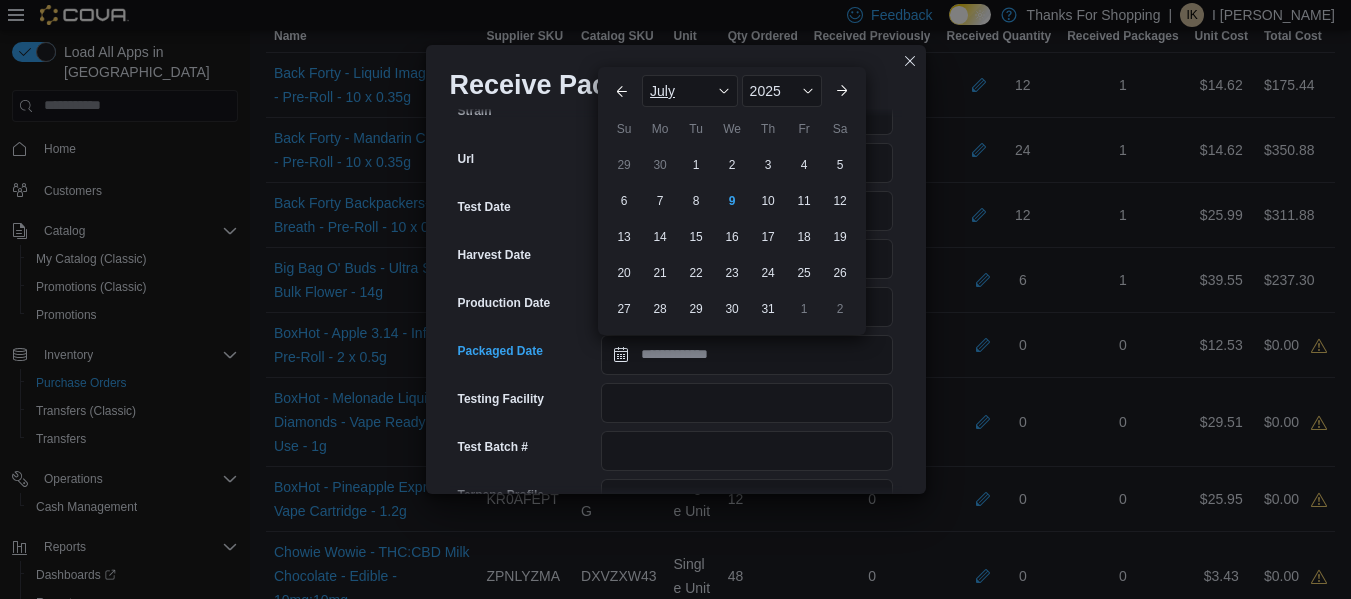 click on "July" at bounding box center (690, 91) 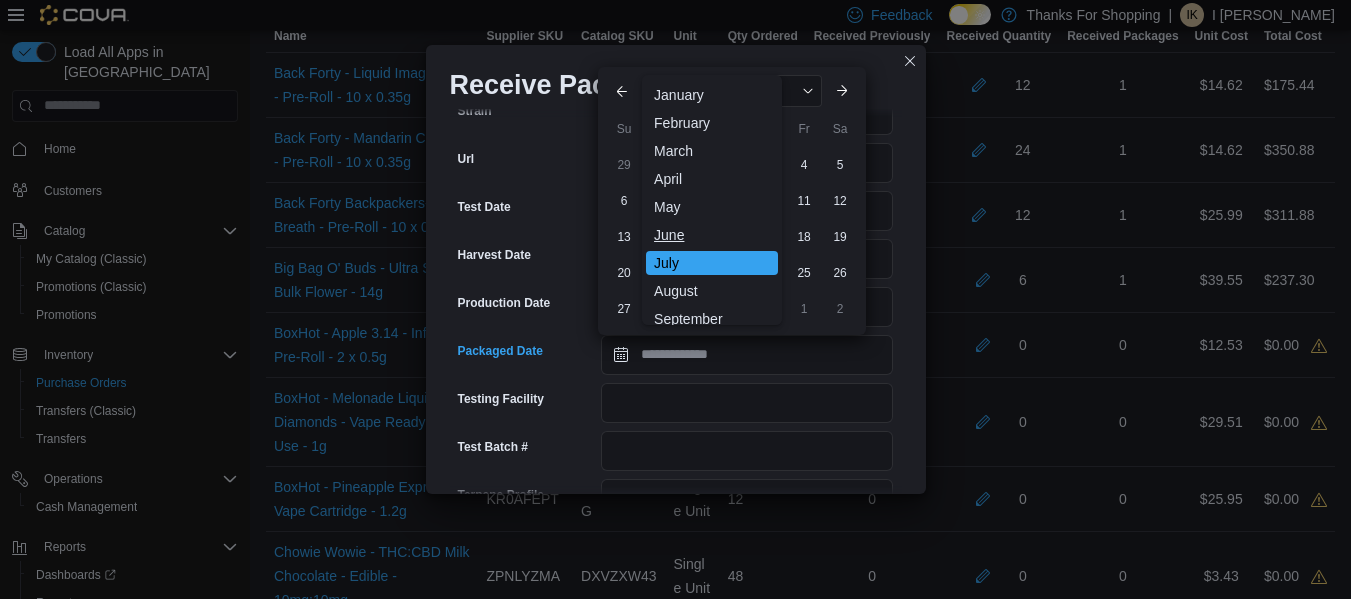 click on "June" at bounding box center [712, 235] 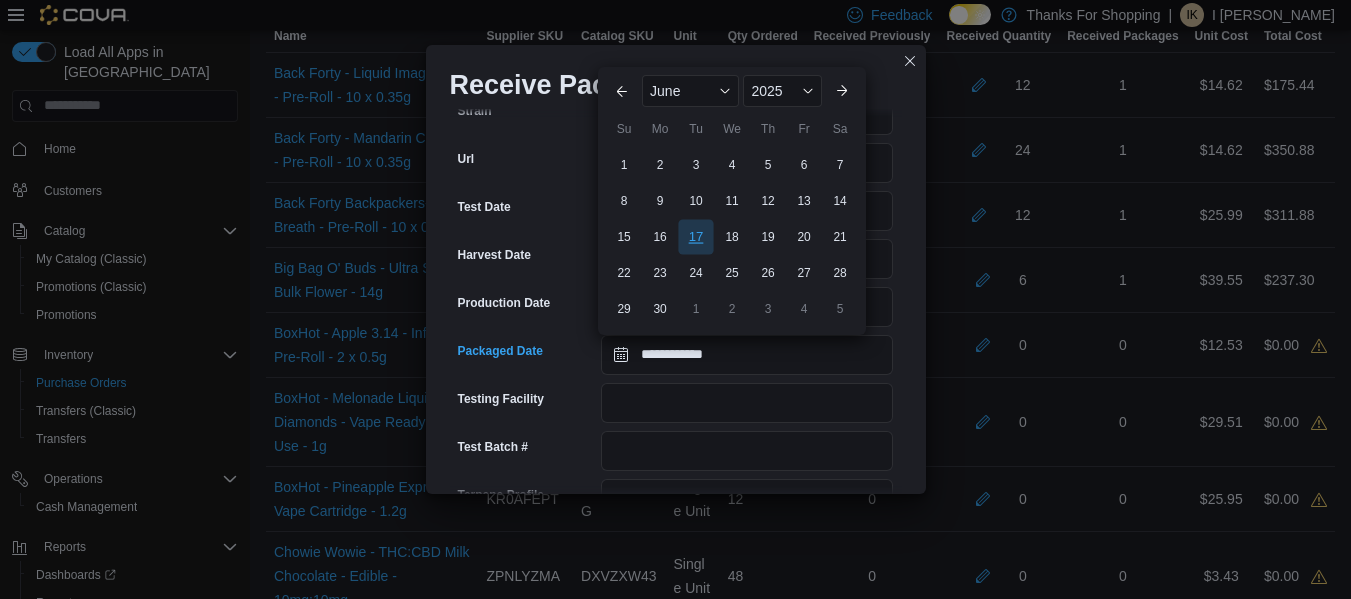 click on "17" at bounding box center (695, 236) 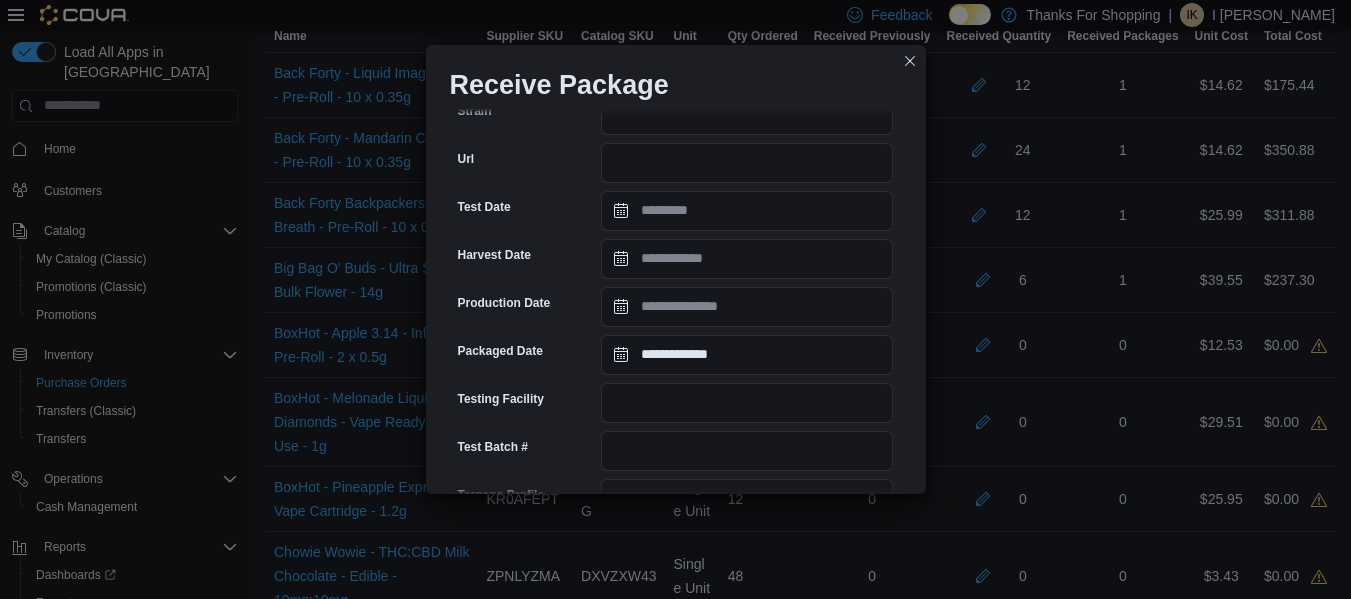scroll, scrollTop: 799, scrollLeft: 0, axis: vertical 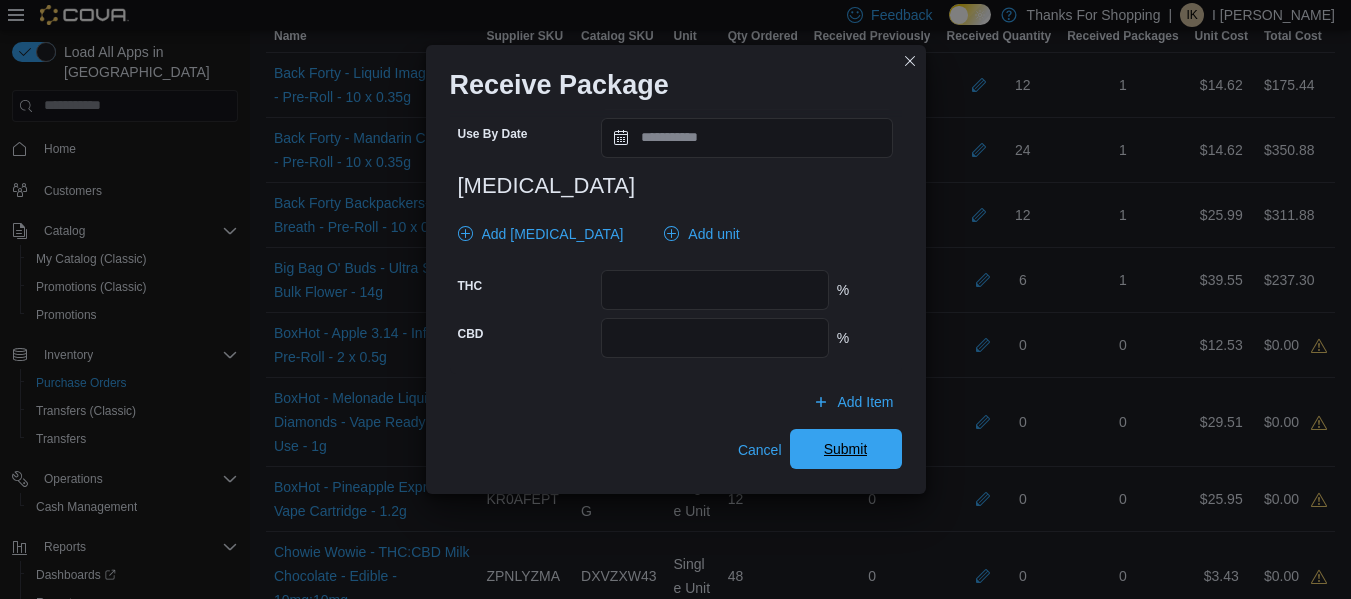 click on "Submit" at bounding box center (846, 449) 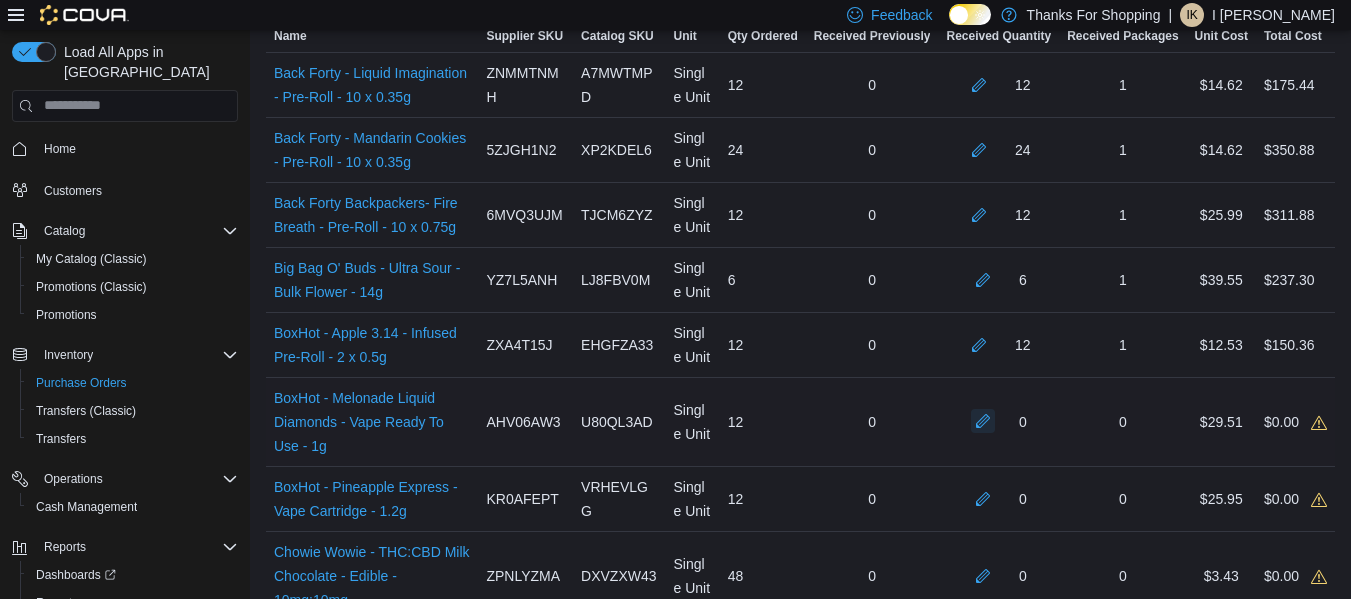 click at bounding box center [983, 421] 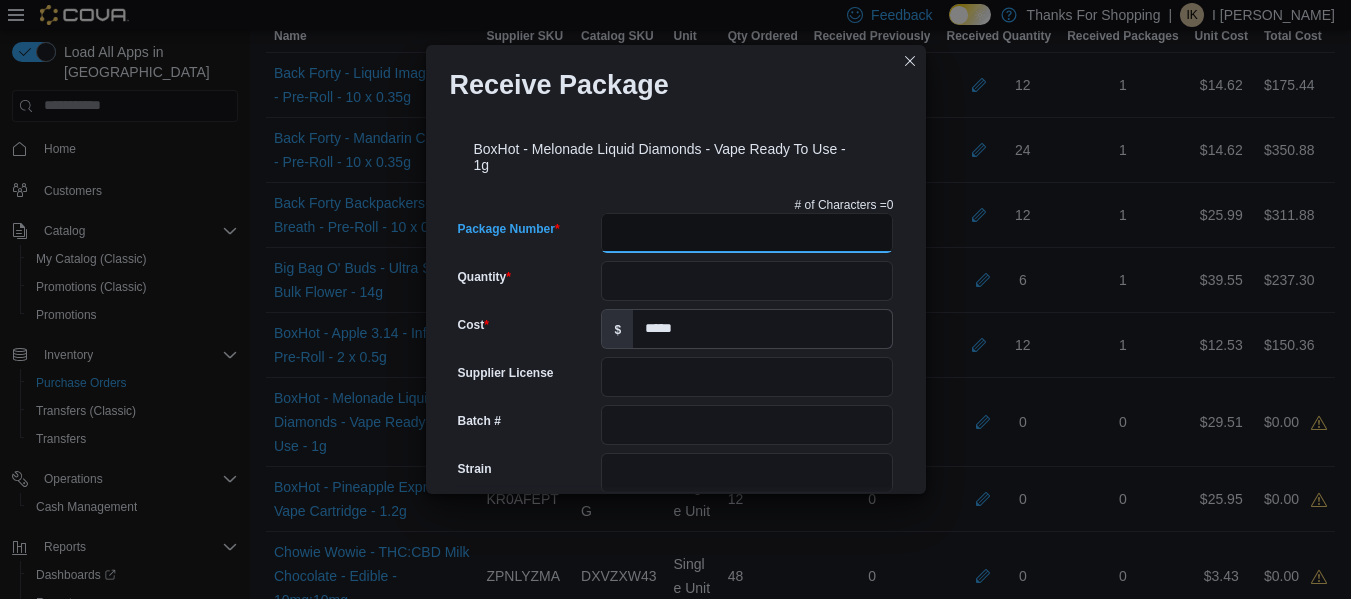 click on "Package Number" at bounding box center [747, 233] 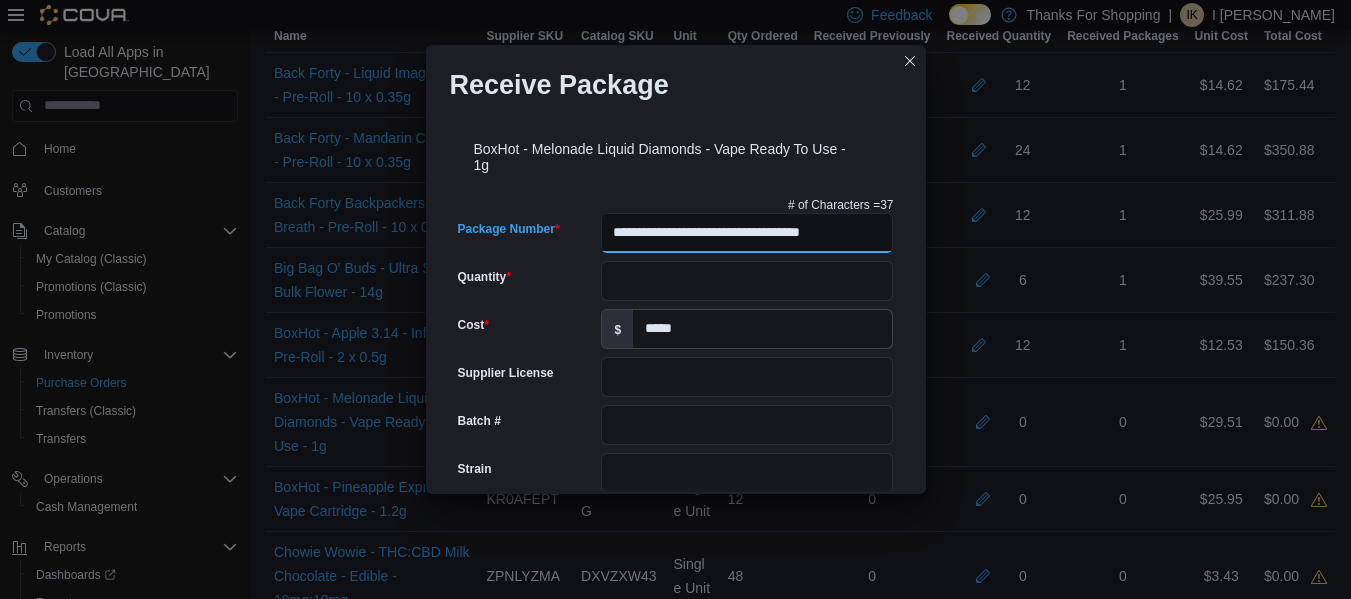 scroll, scrollTop: 0, scrollLeft: 23, axis: horizontal 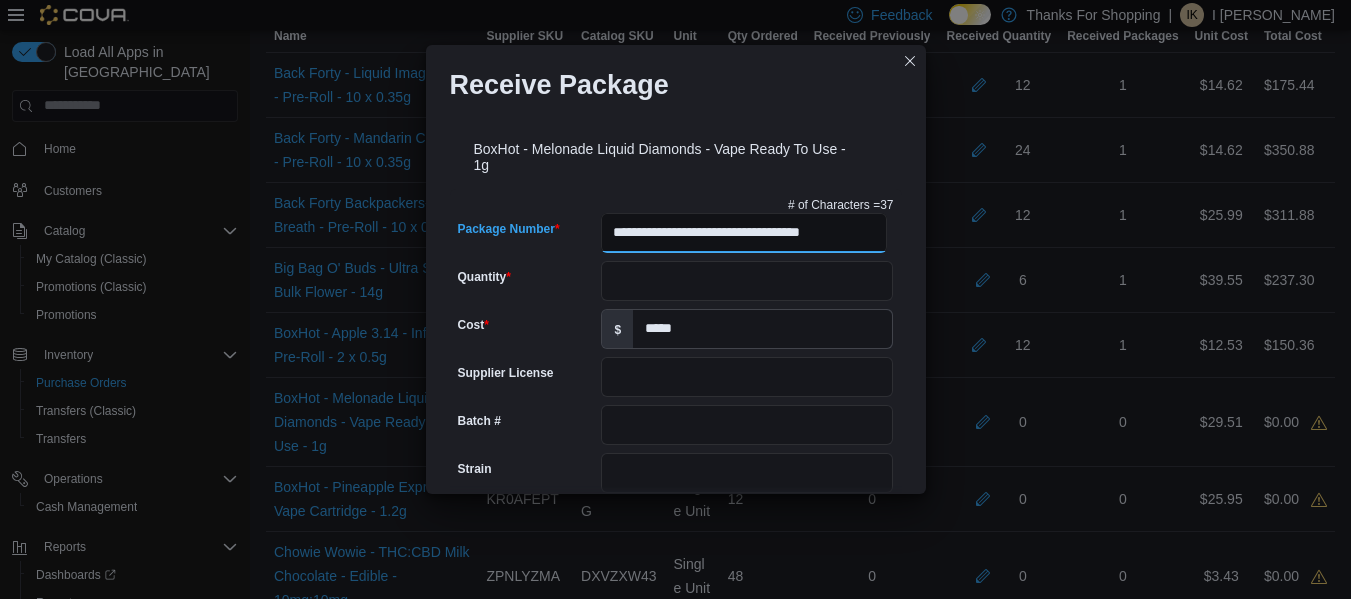 type on "**********" 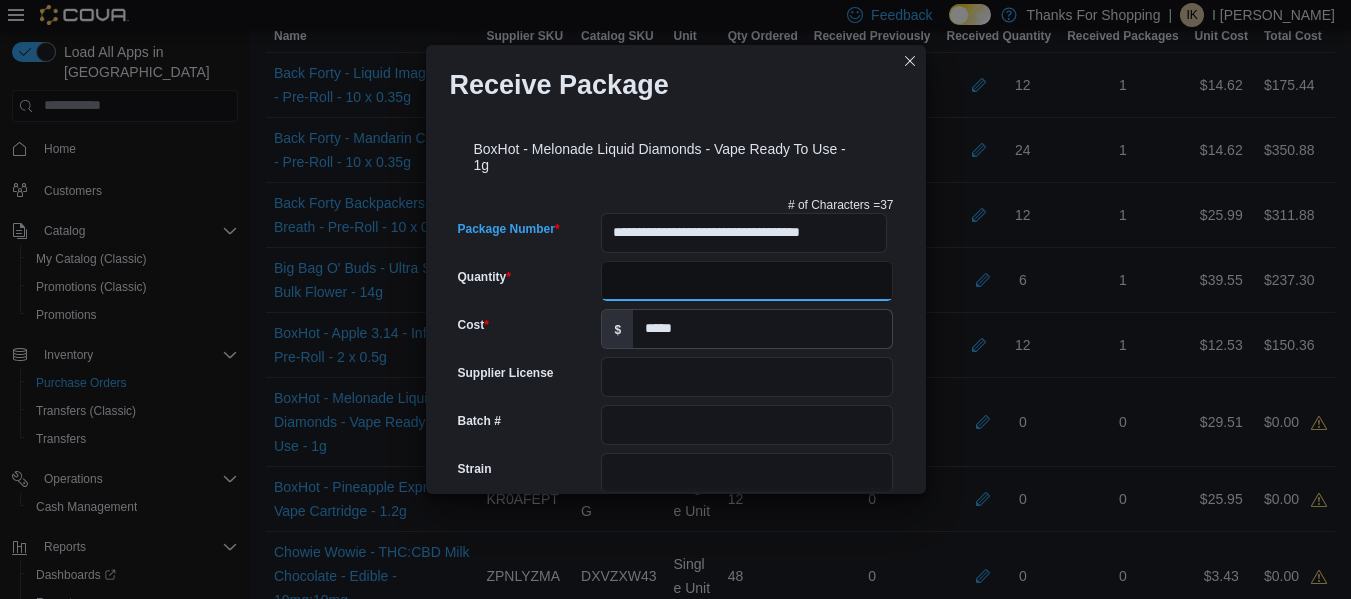 click on "Quantity" at bounding box center [747, 281] 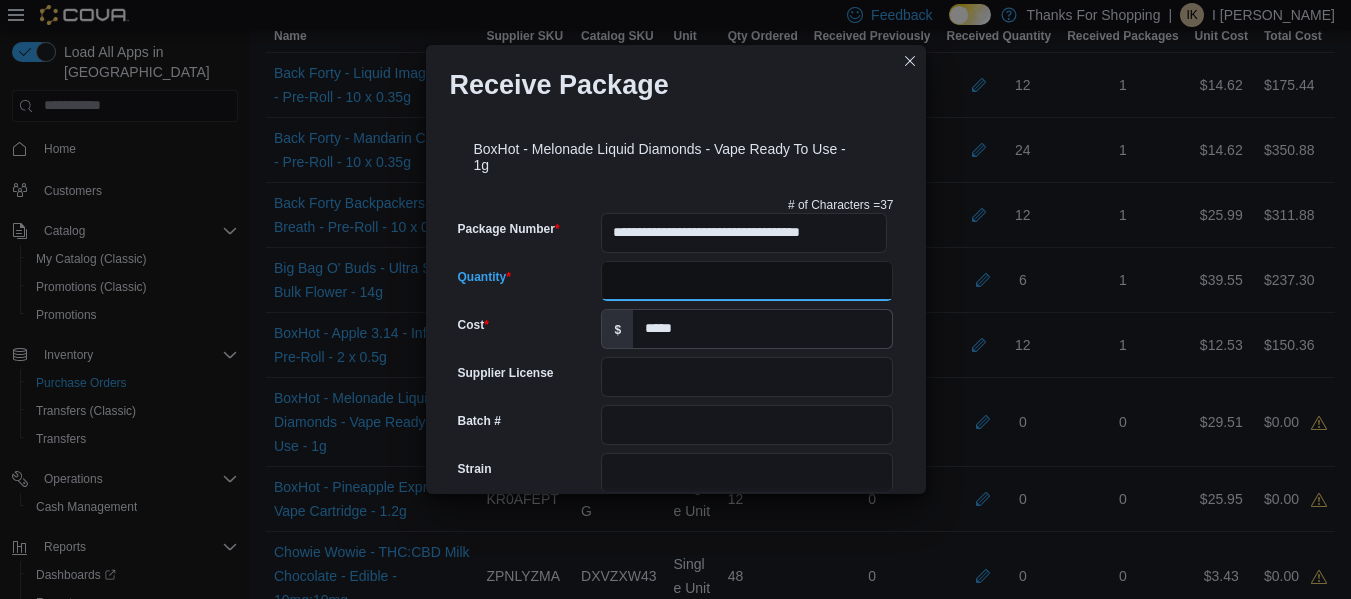 type on "**" 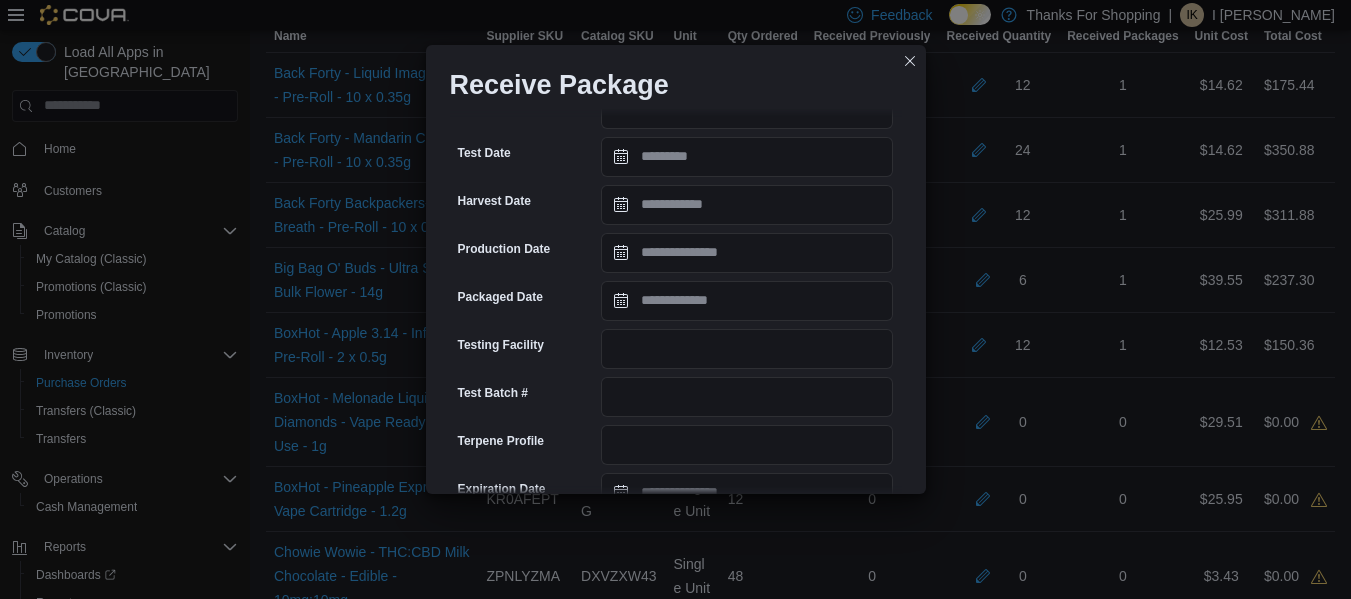 scroll, scrollTop: 411, scrollLeft: 0, axis: vertical 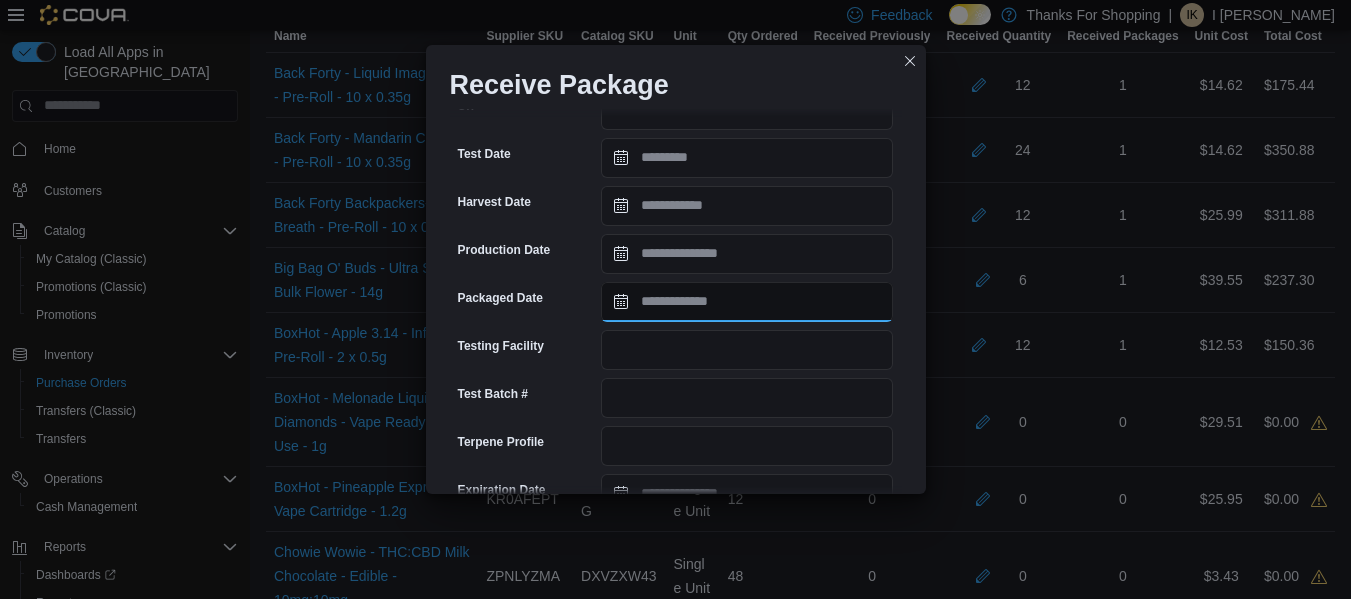 click on "Packaged Date" at bounding box center (747, 302) 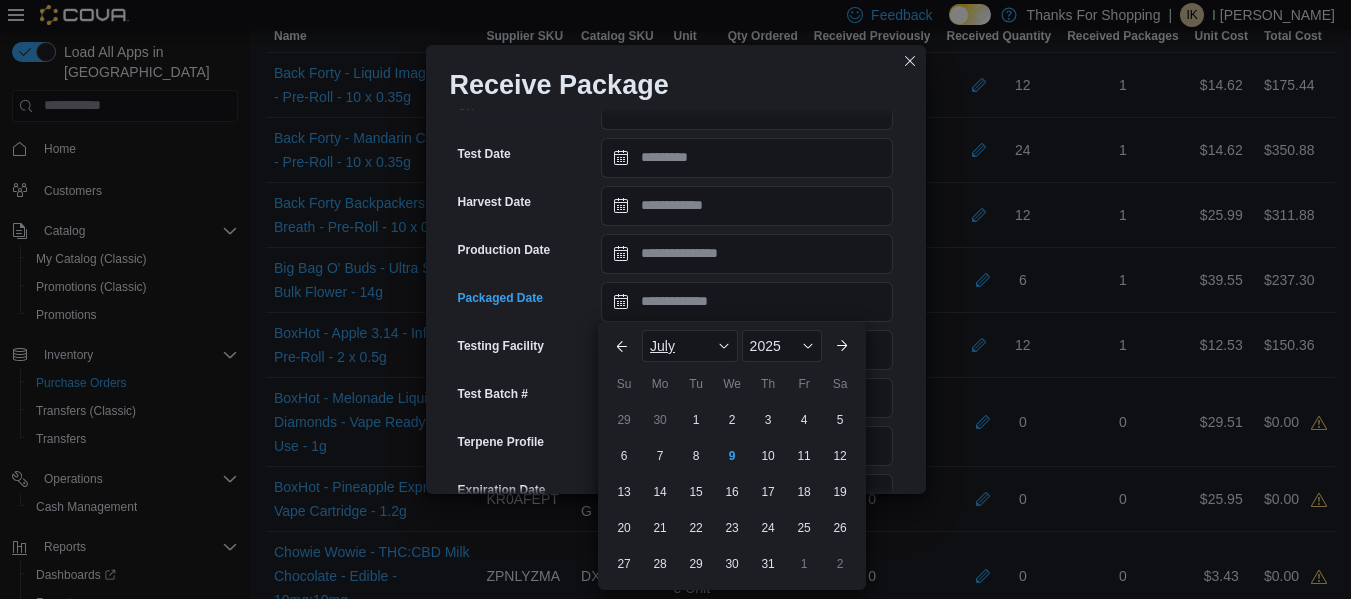 click on "July" at bounding box center (690, 346) 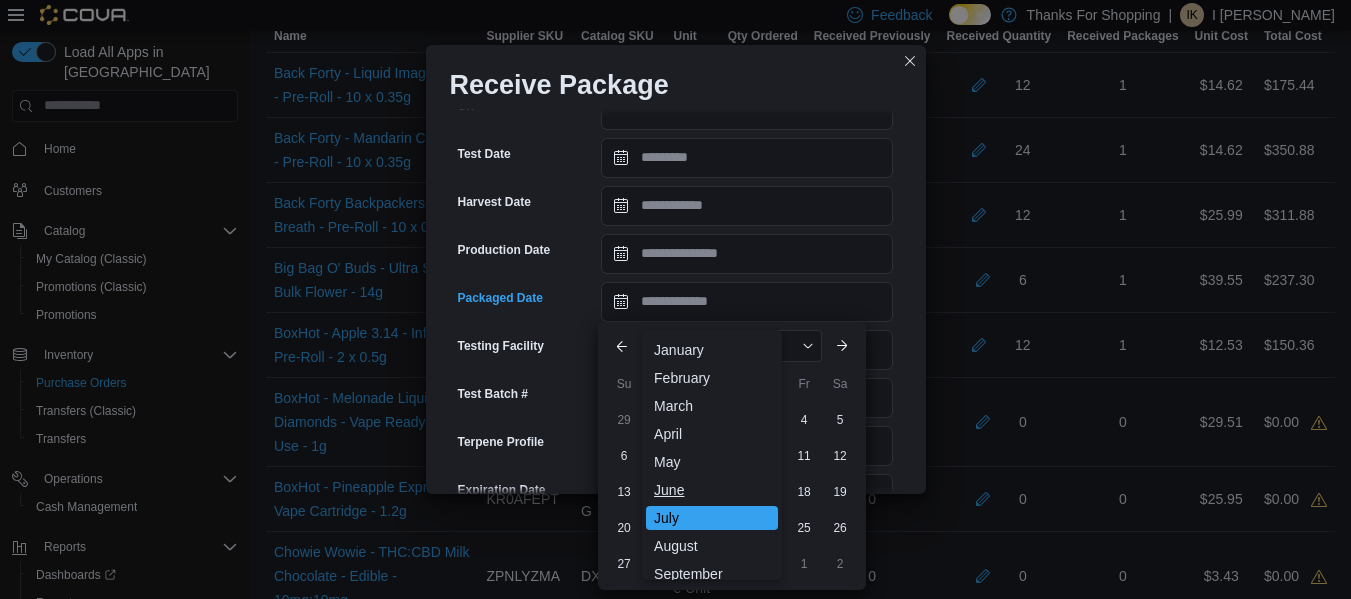 click on "June" at bounding box center [712, 490] 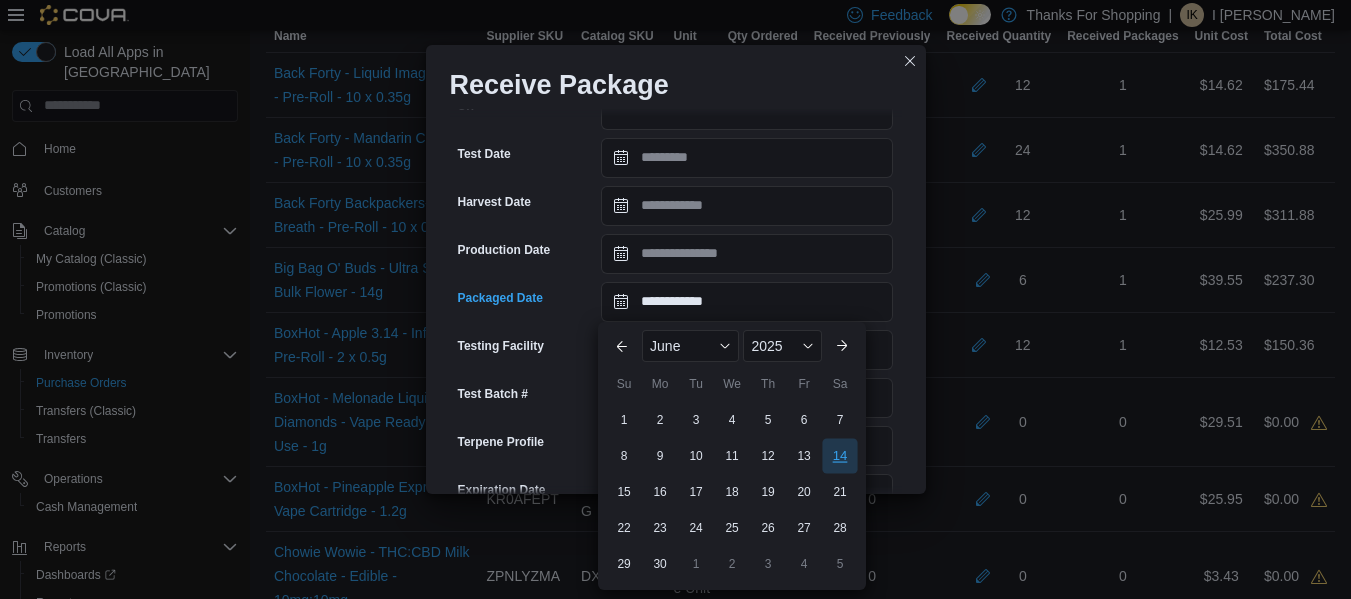 click on "14" at bounding box center (839, 455) 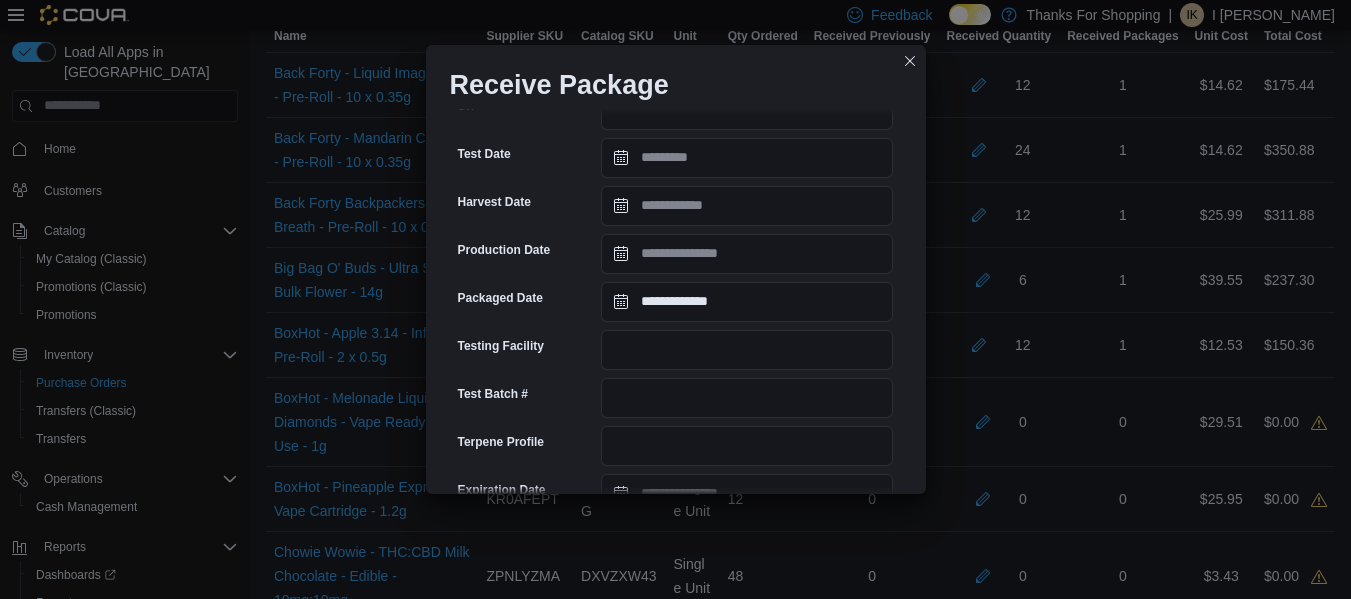scroll, scrollTop: 815, scrollLeft: 0, axis: vertical 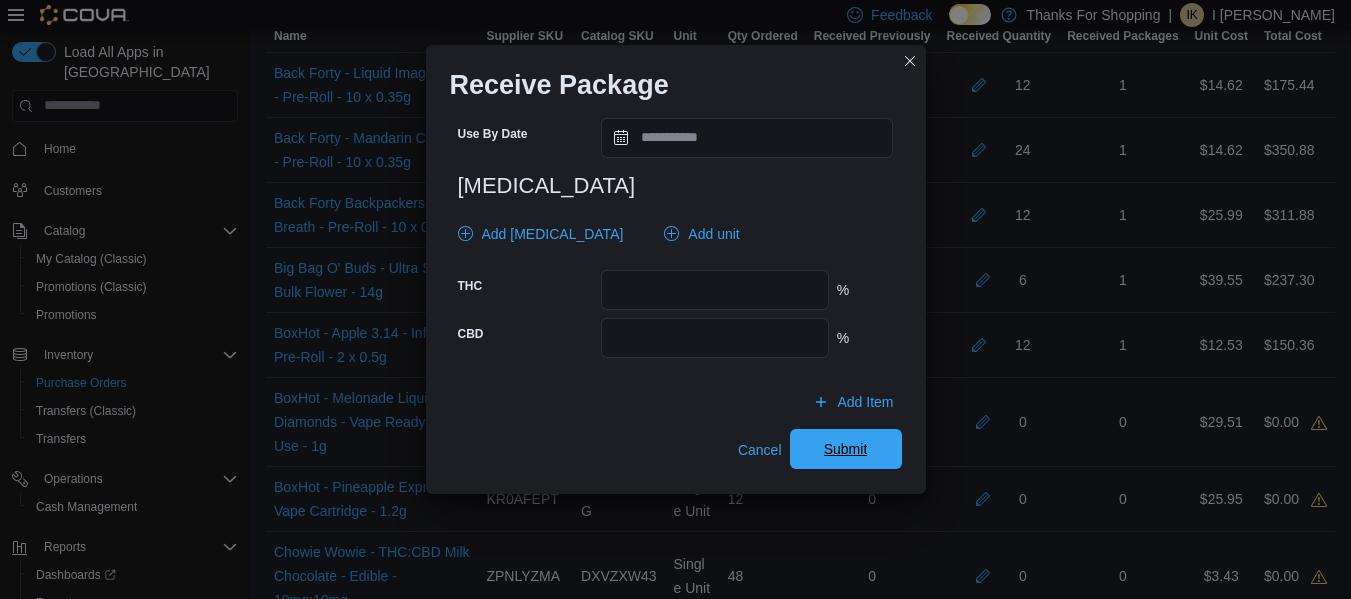 click on "Submit" at bounding box center [846, 449] 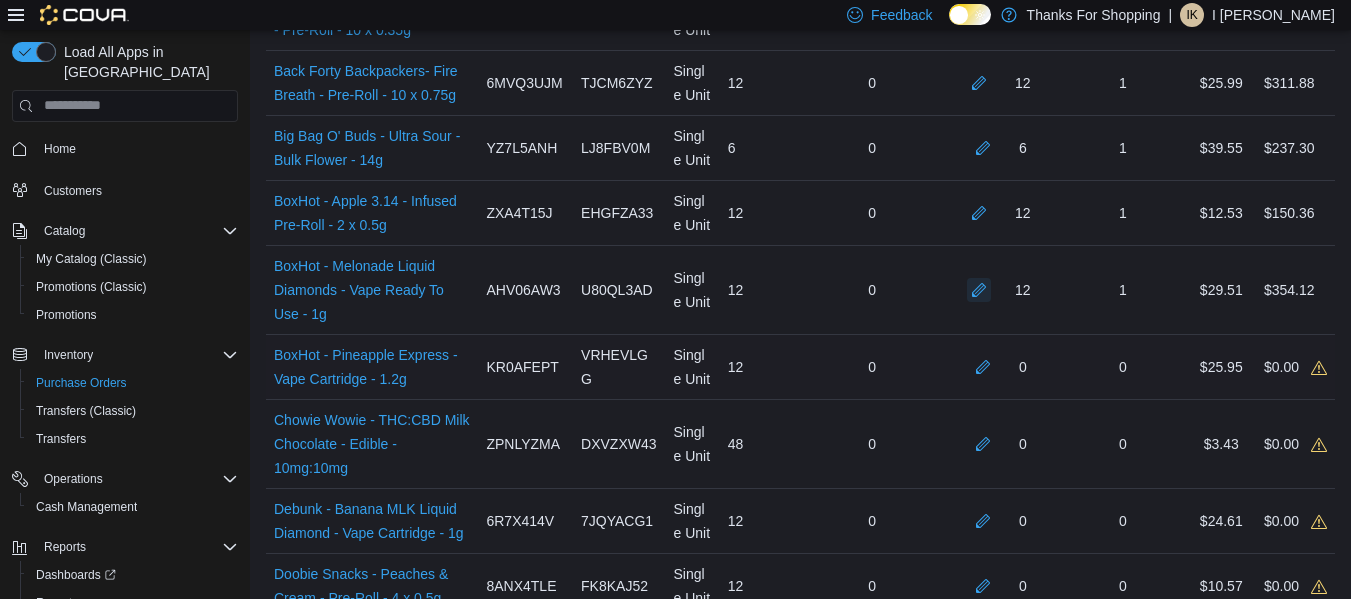 scroll, scrollTop: 772, scrollLeft: 0, axis: vertical 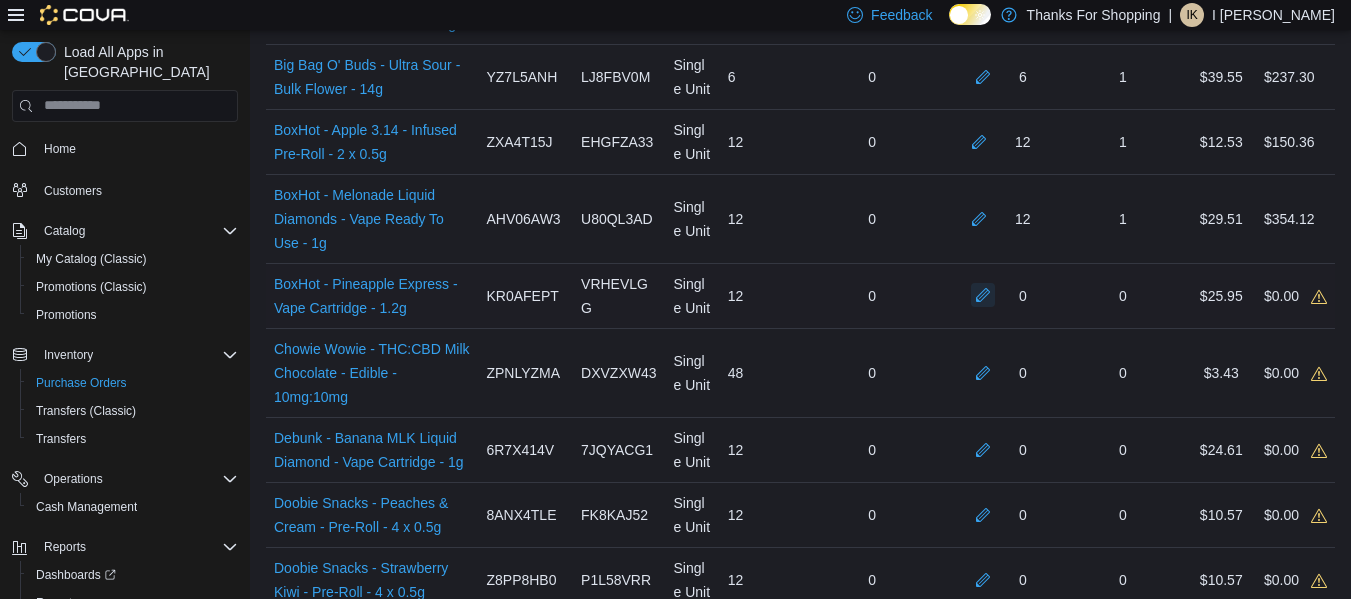 click at bounding box center (983, 295) 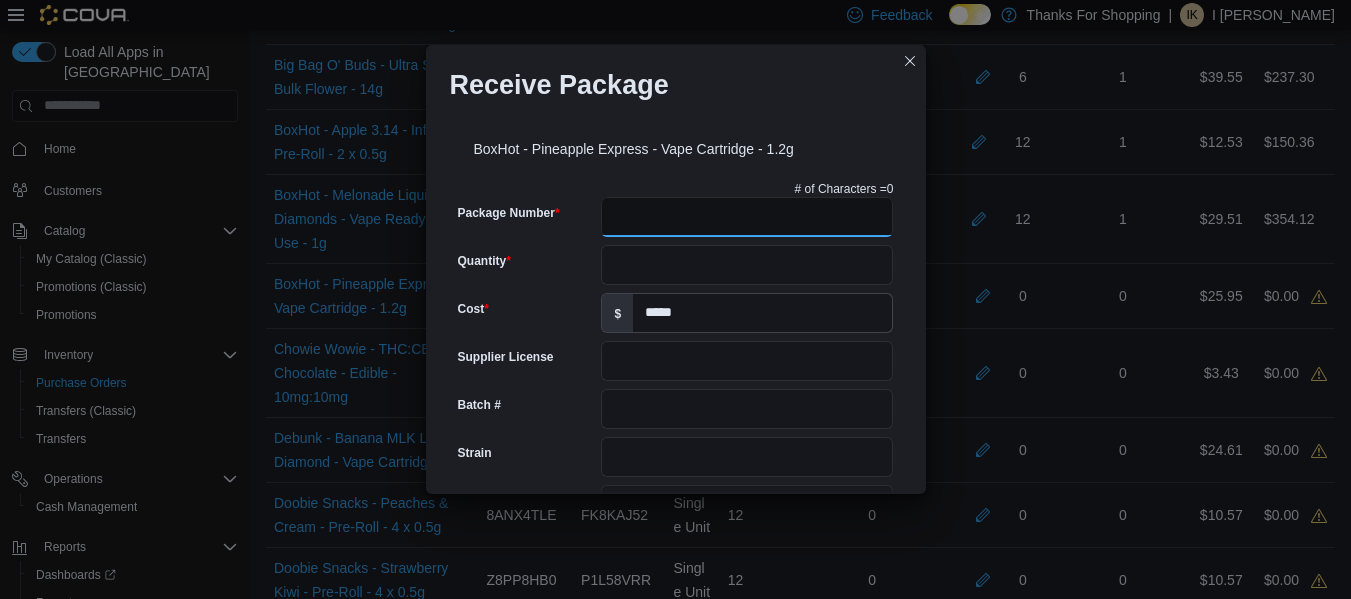 click on "Package Number" at bounding box center (747, 217) 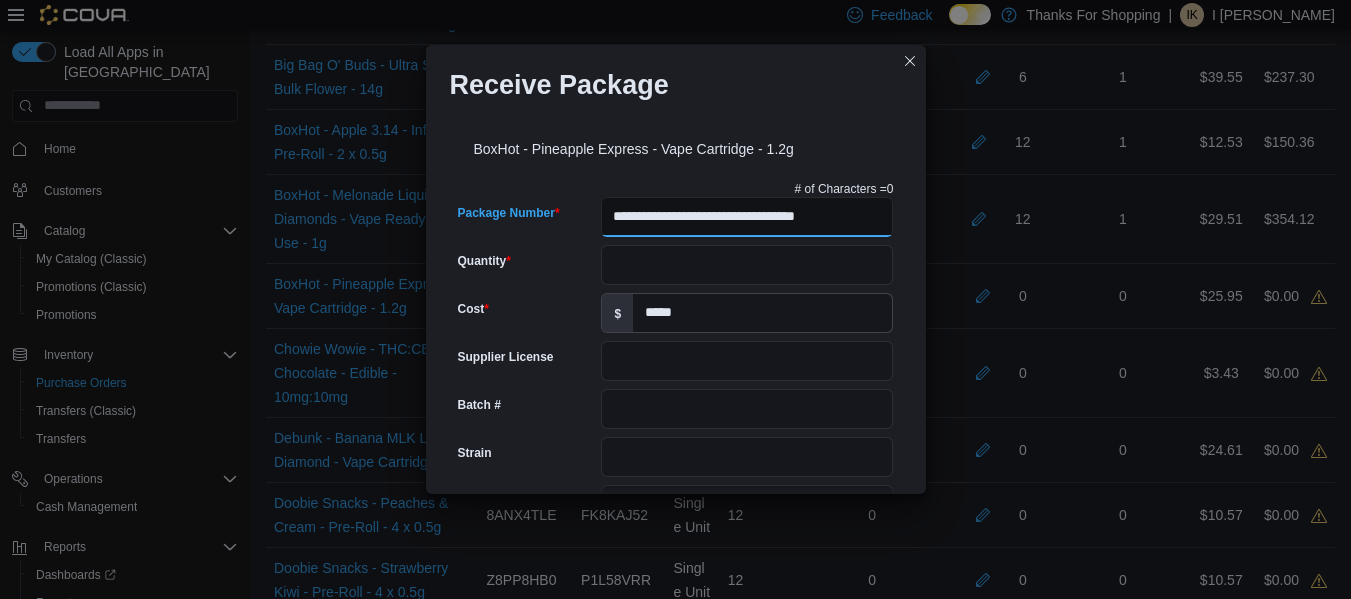 type on "**********" 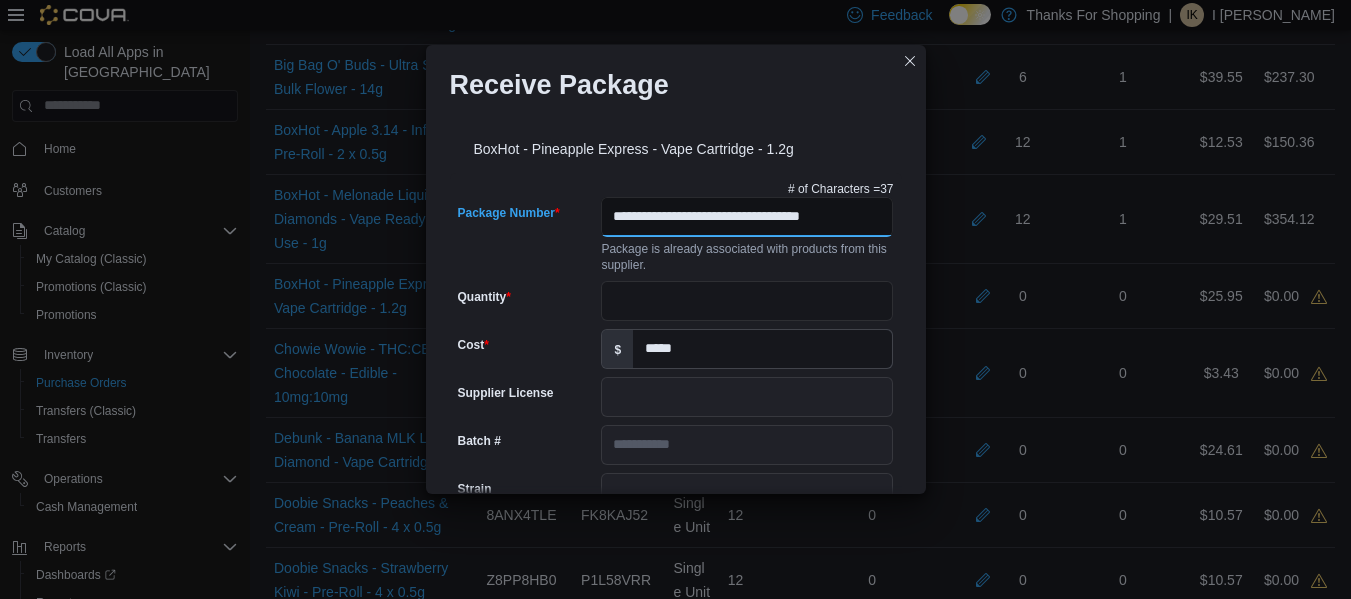 scroll, scrollTop: 0, scrollLeft: 23, axis: horizontal 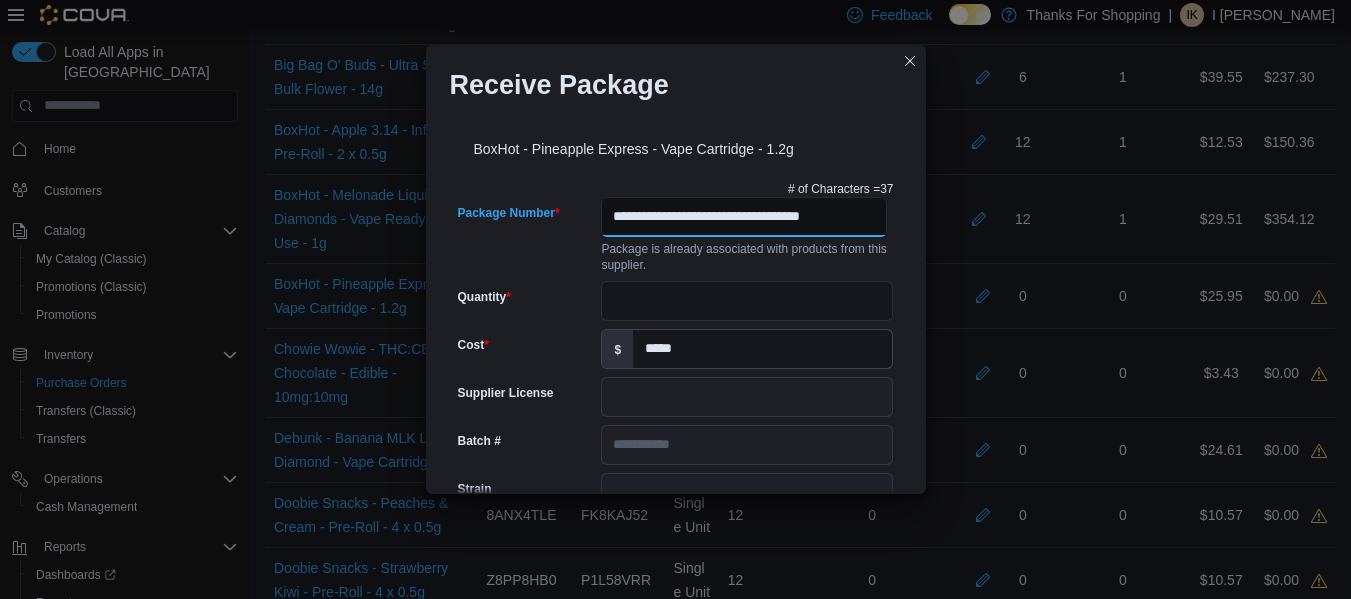 type on "**********" 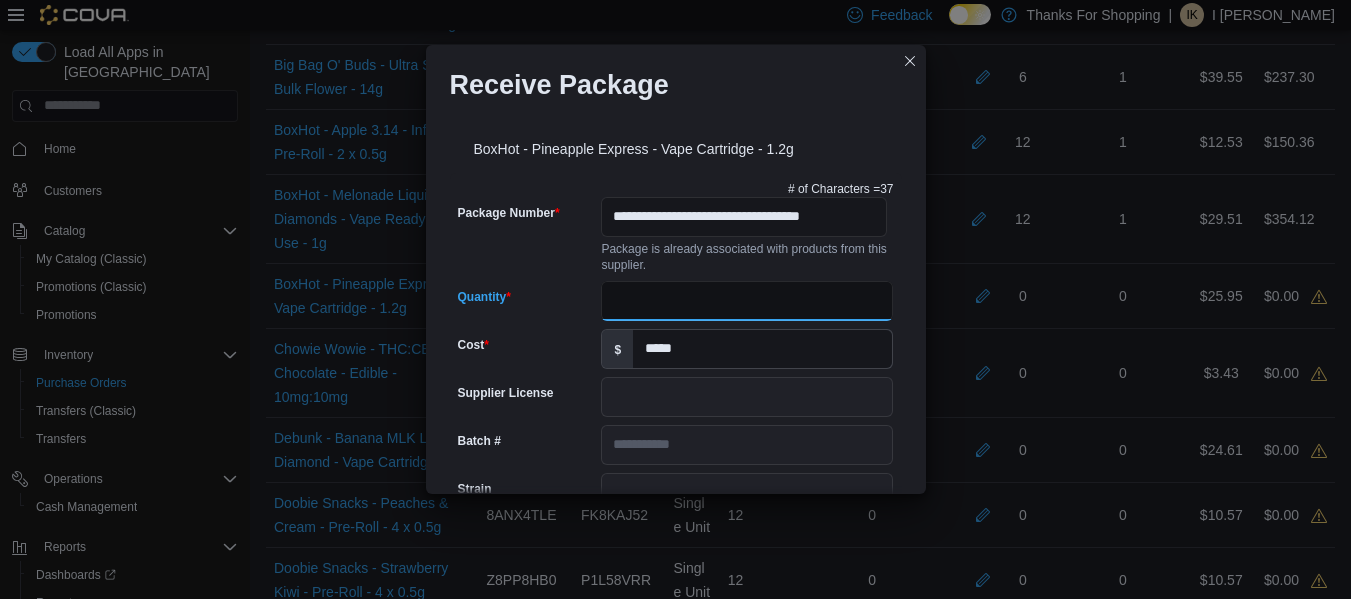 click on "Quantity" at bounding box center [747, 301] 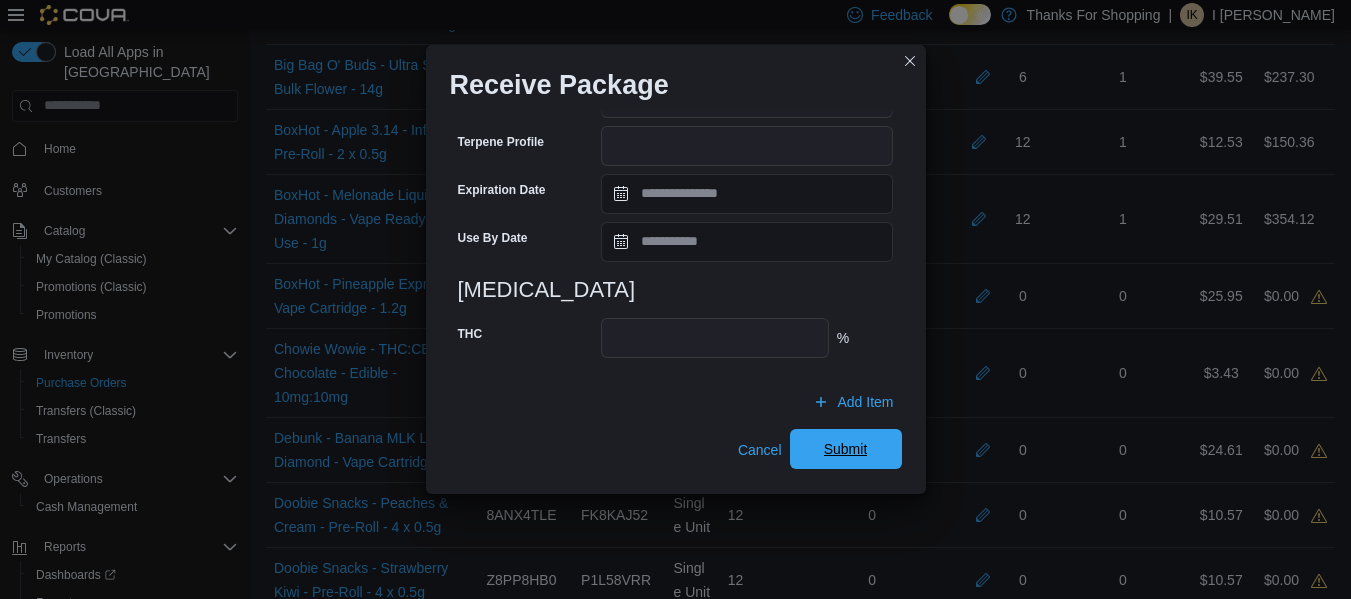 type on "**" 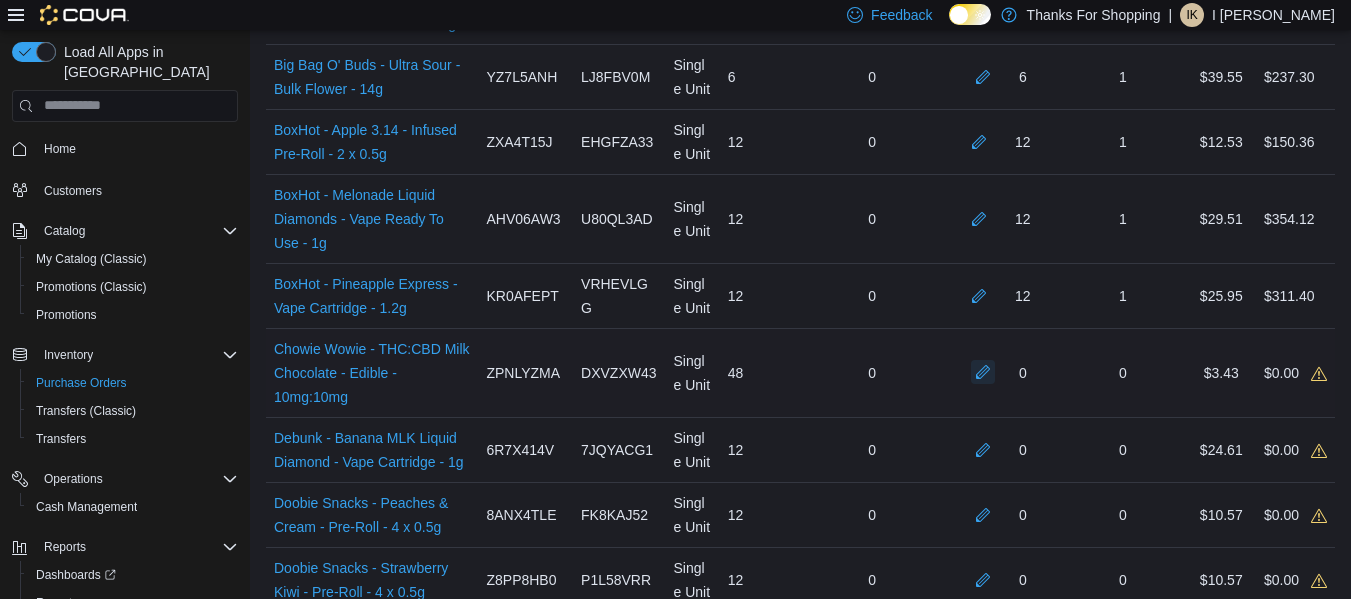 click at bounding box center [983, 372] 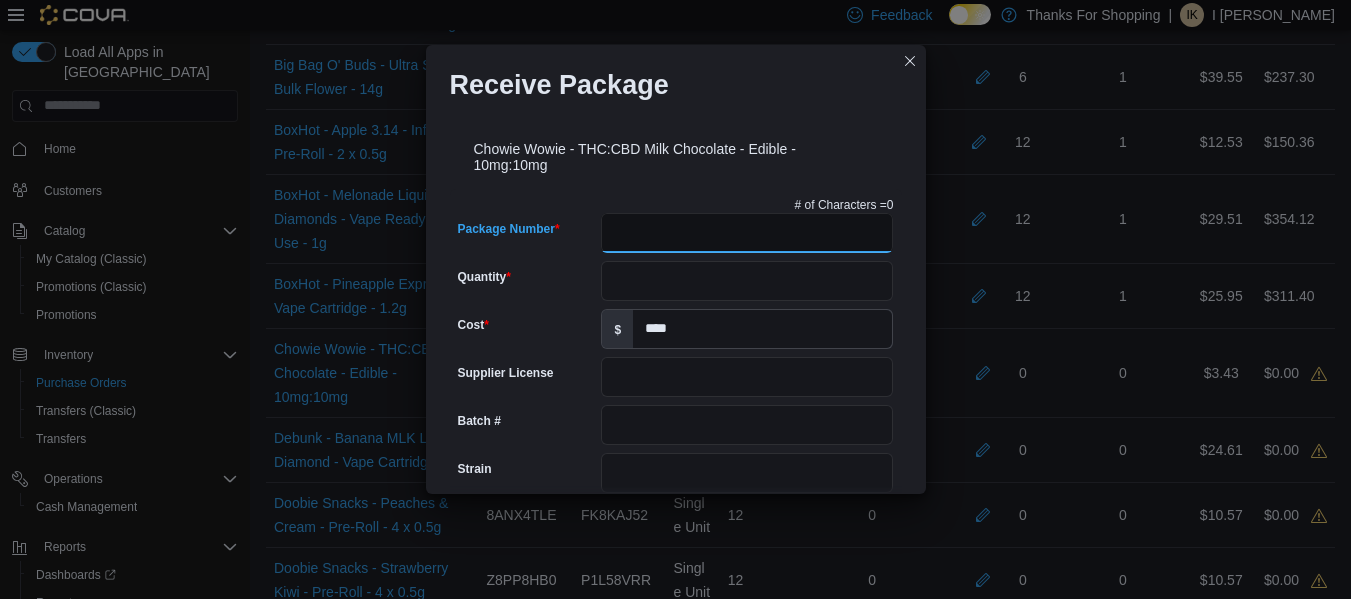 click on "Package Number" at bounding box center (747, 233) 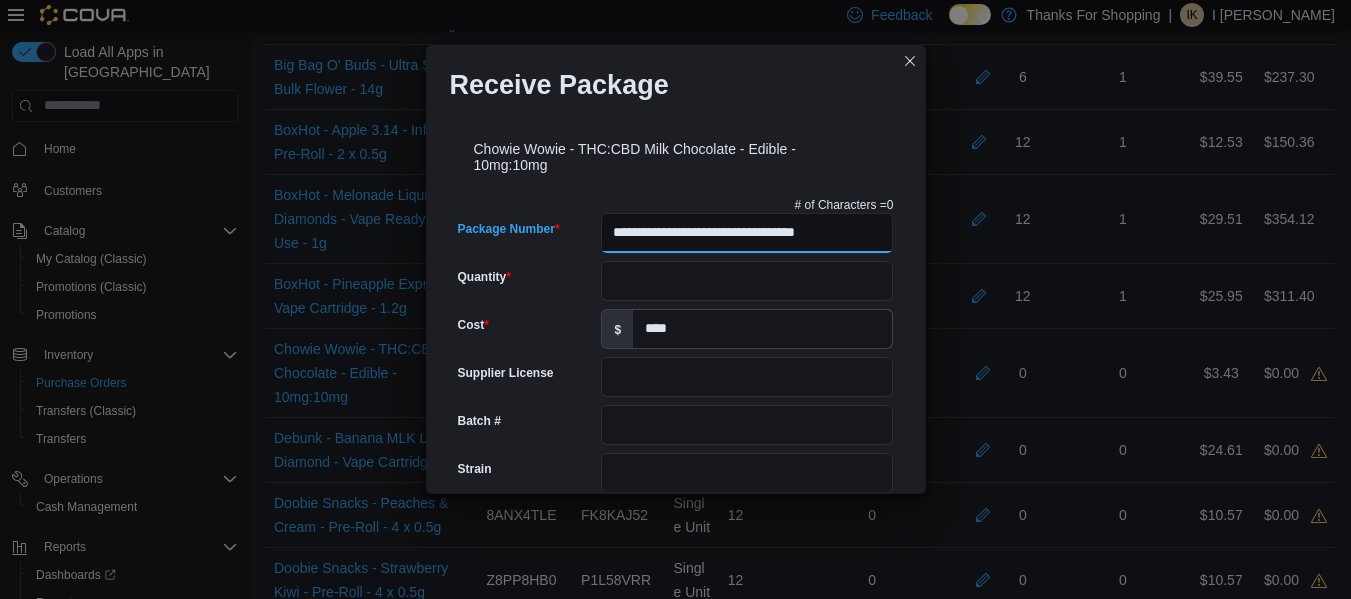 type on "**********" 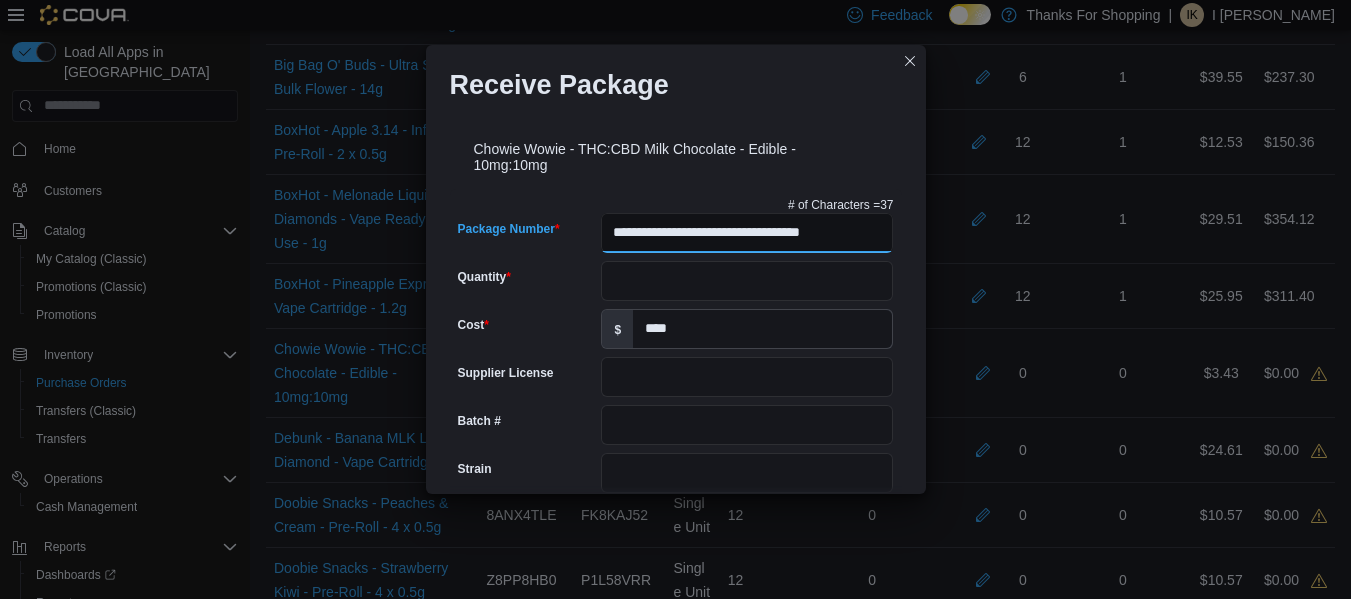 scroll, scrollTop: 0, scrollLeft: 19, axis: horizontal 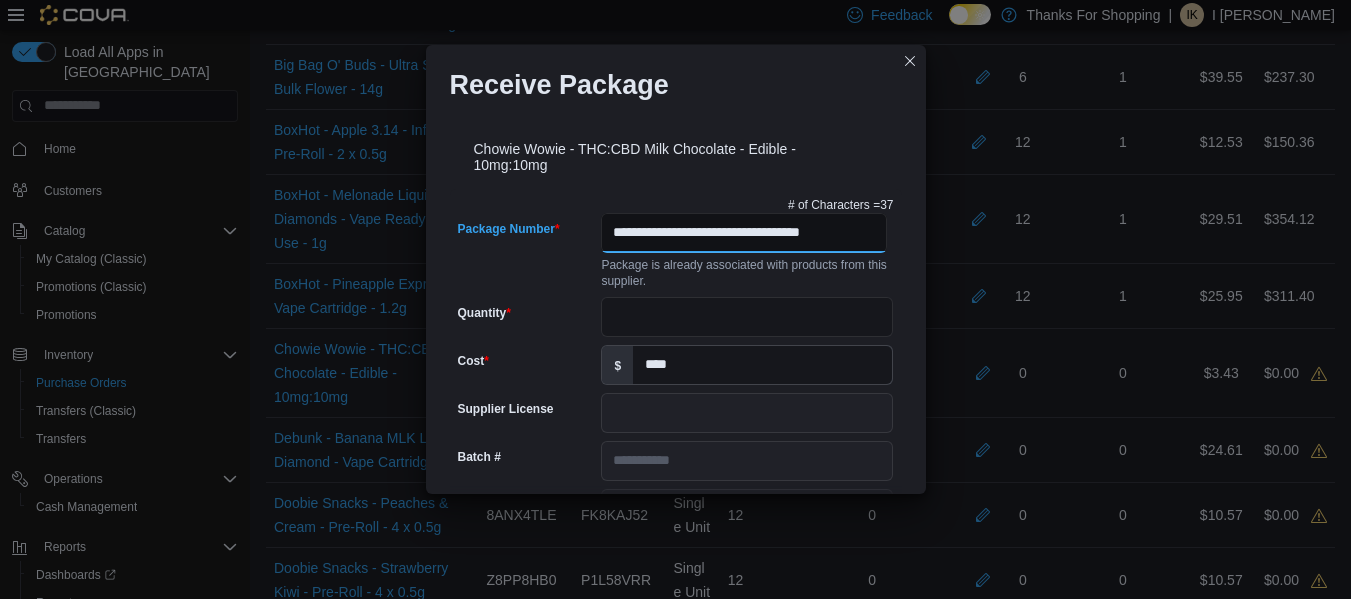 type on "**********" 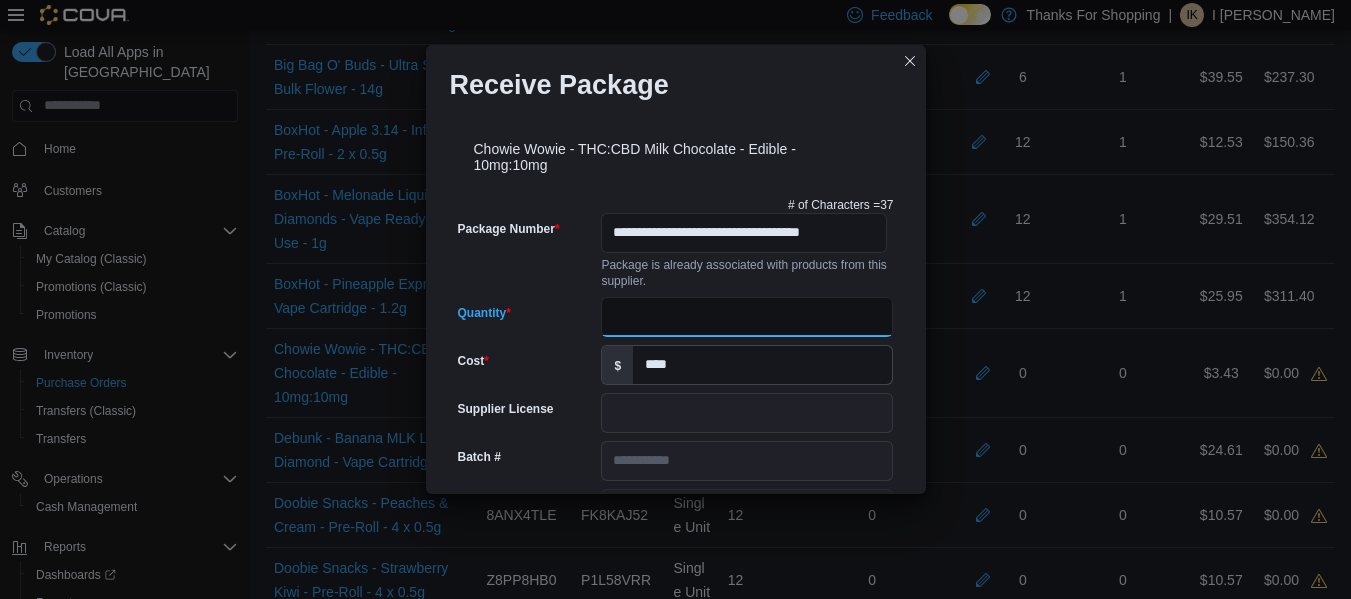 click on "Quantity" at bounding box center [747, 317] 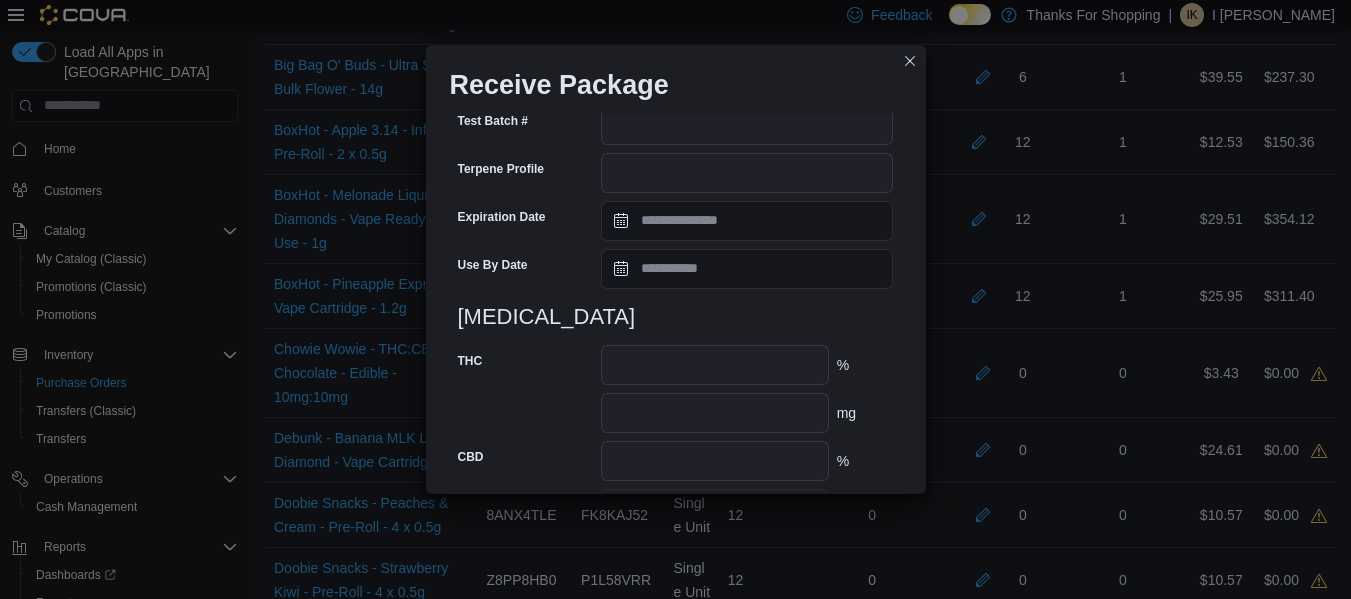scroll, scrollTop: 891, scrollLeft: 0, axis: vertical 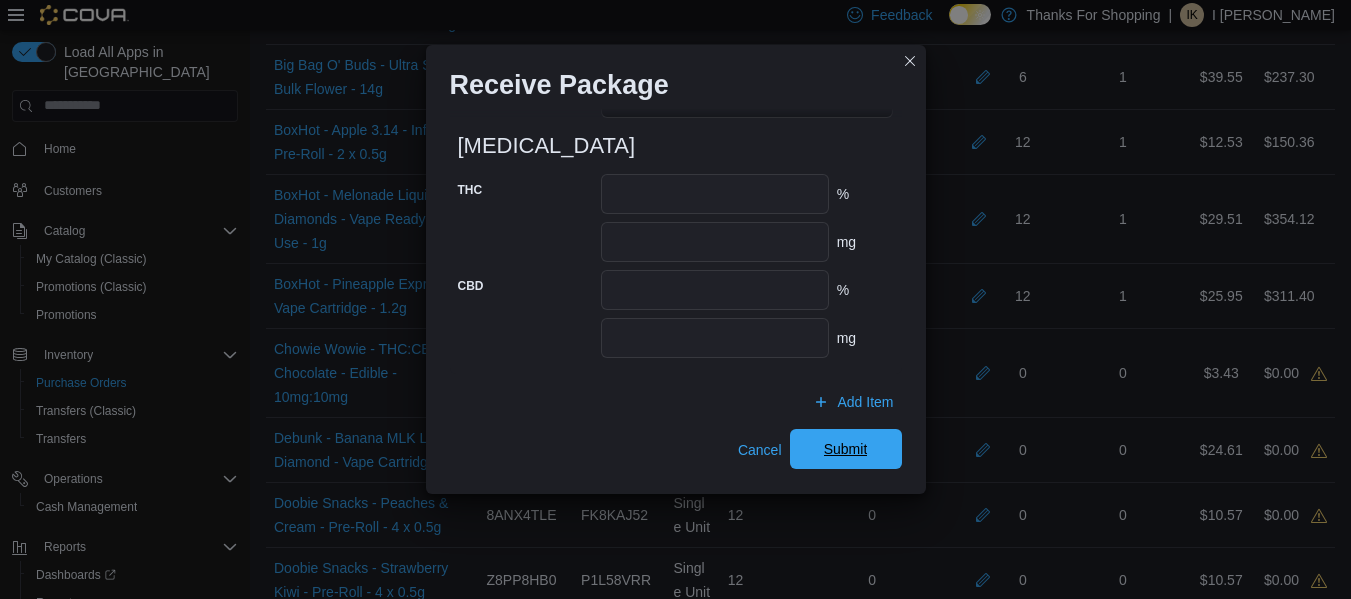 click on "Submit" at bounding box center [846, 449] 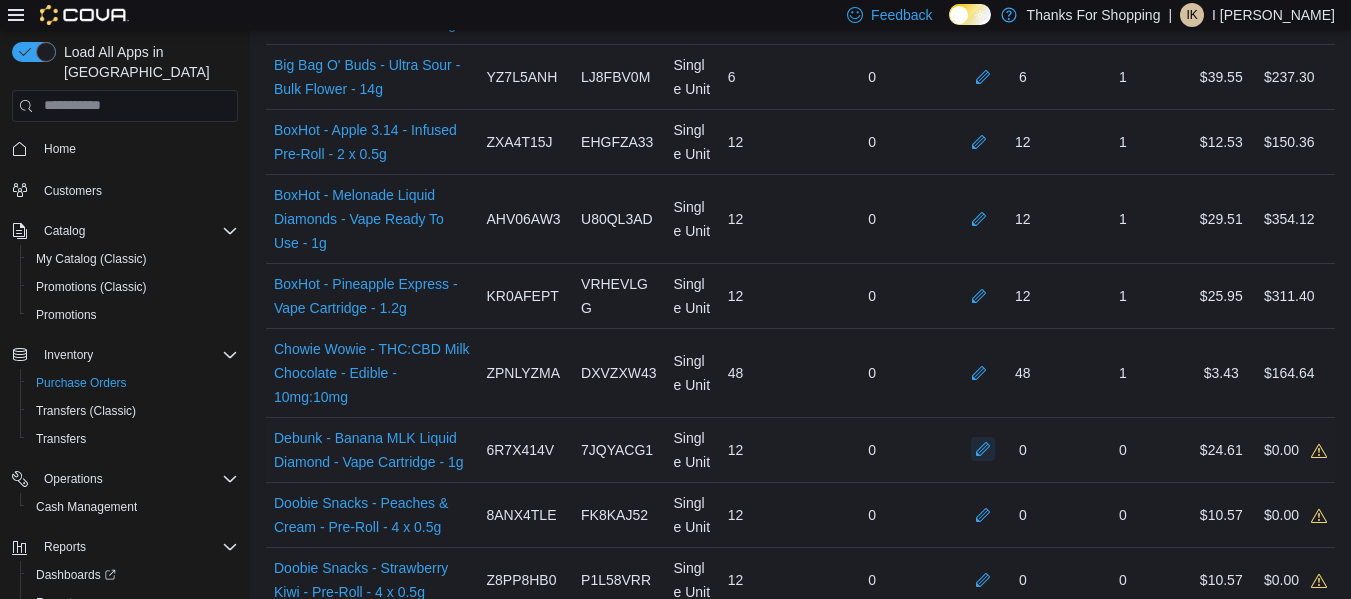 click at bounding box center (983, 449) 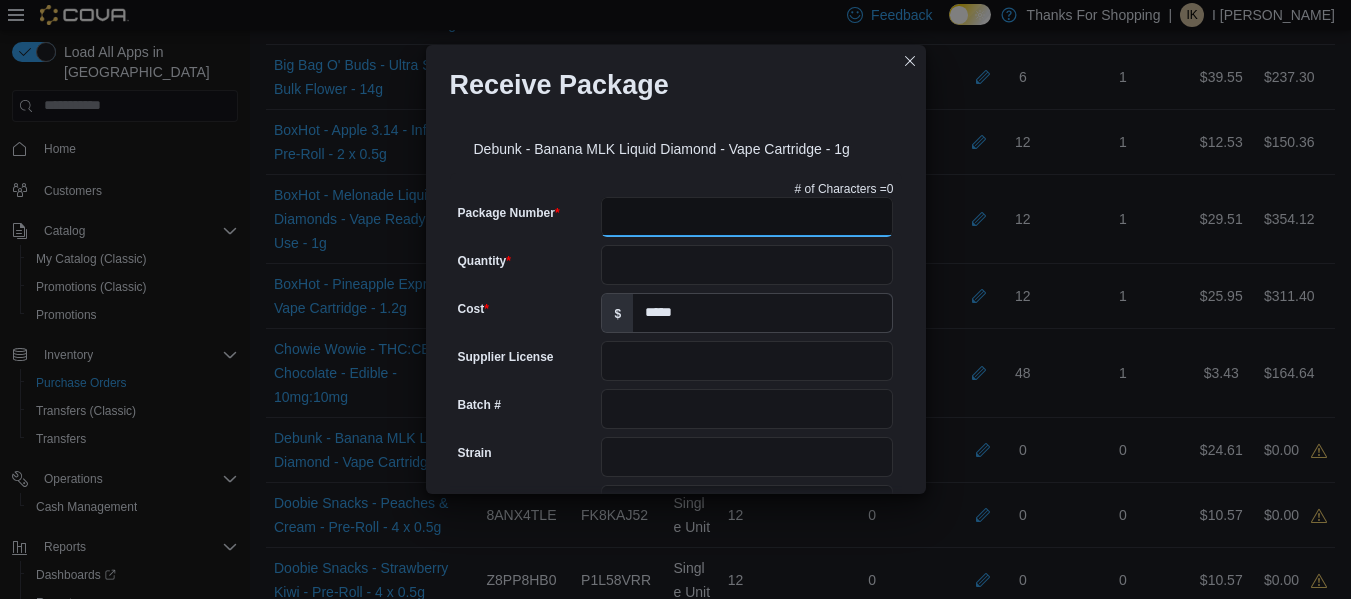 click on "Package Number" at bounding box center (747, 217) 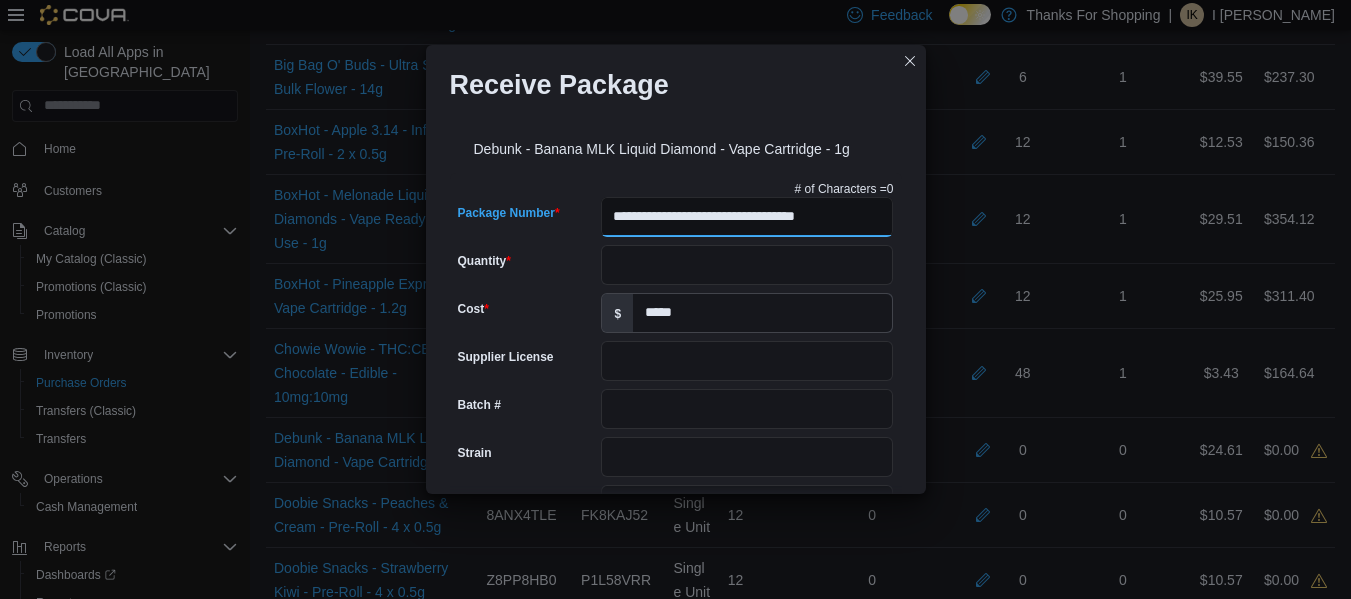 type on "**********" 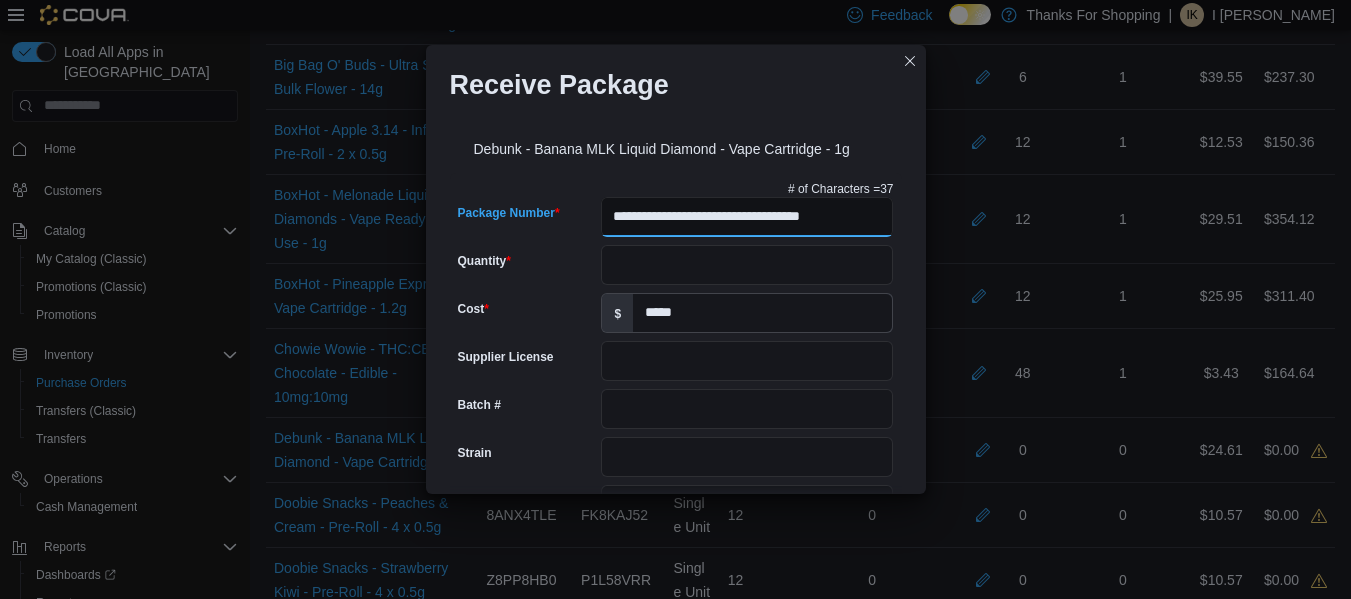 scroll, scrollTop: 0, scrollLeft: 23, axis: horizontal 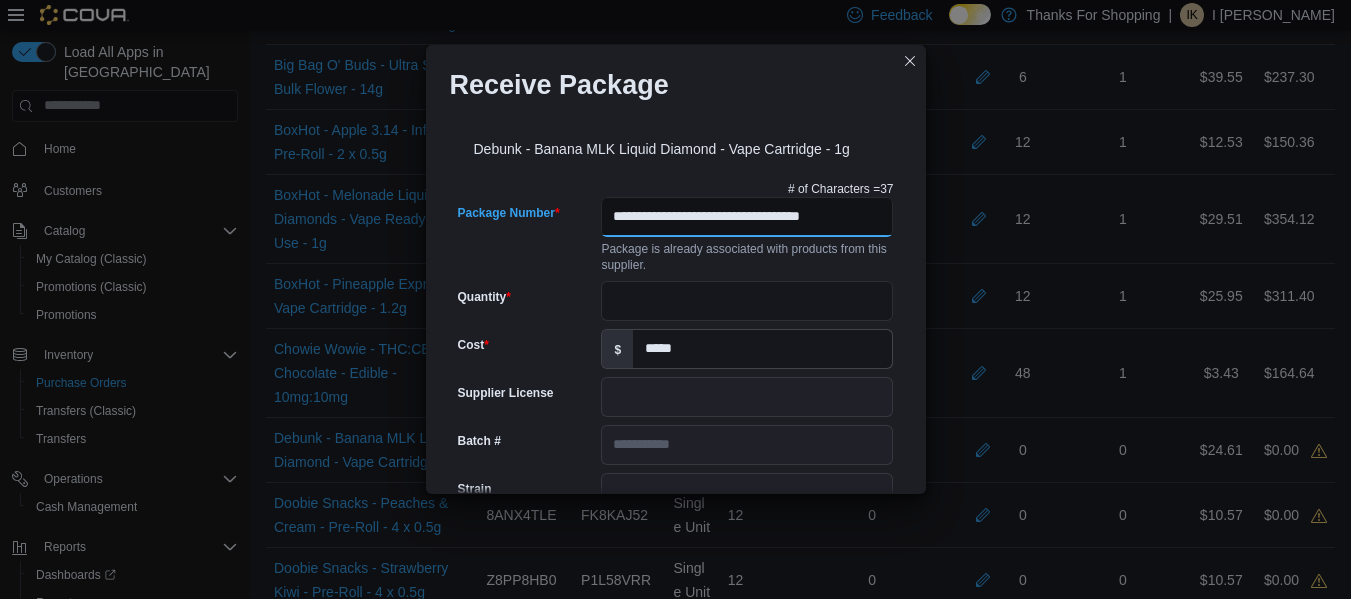 type on "**********" 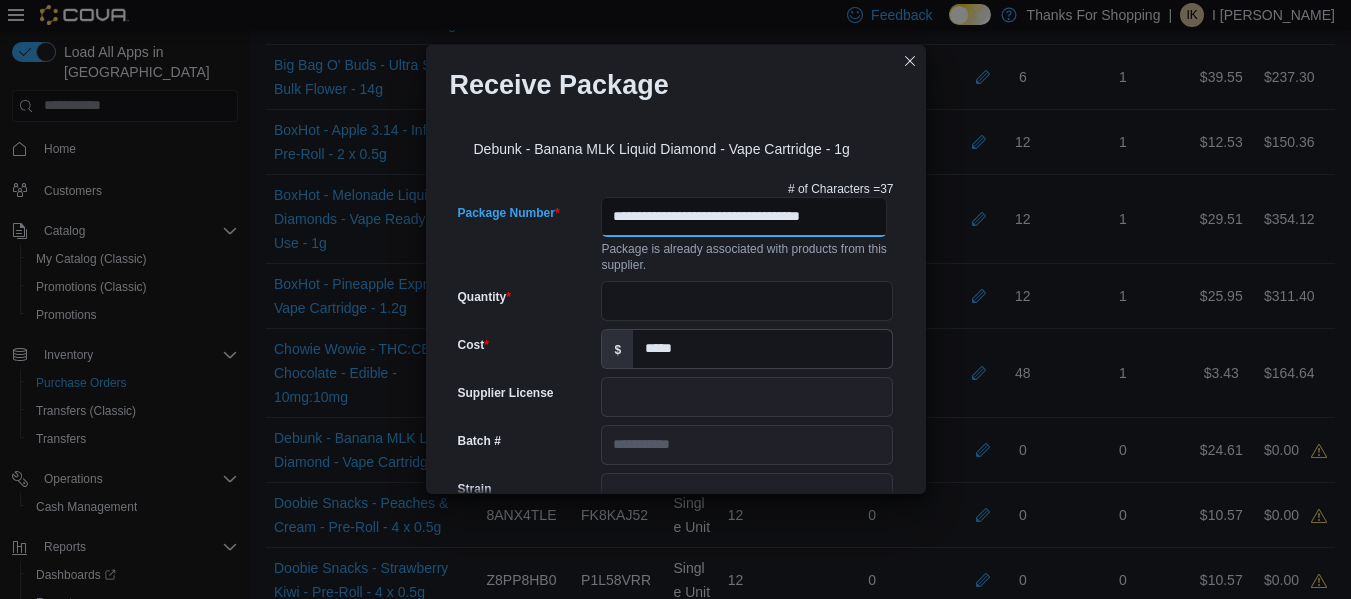 type on "**********" 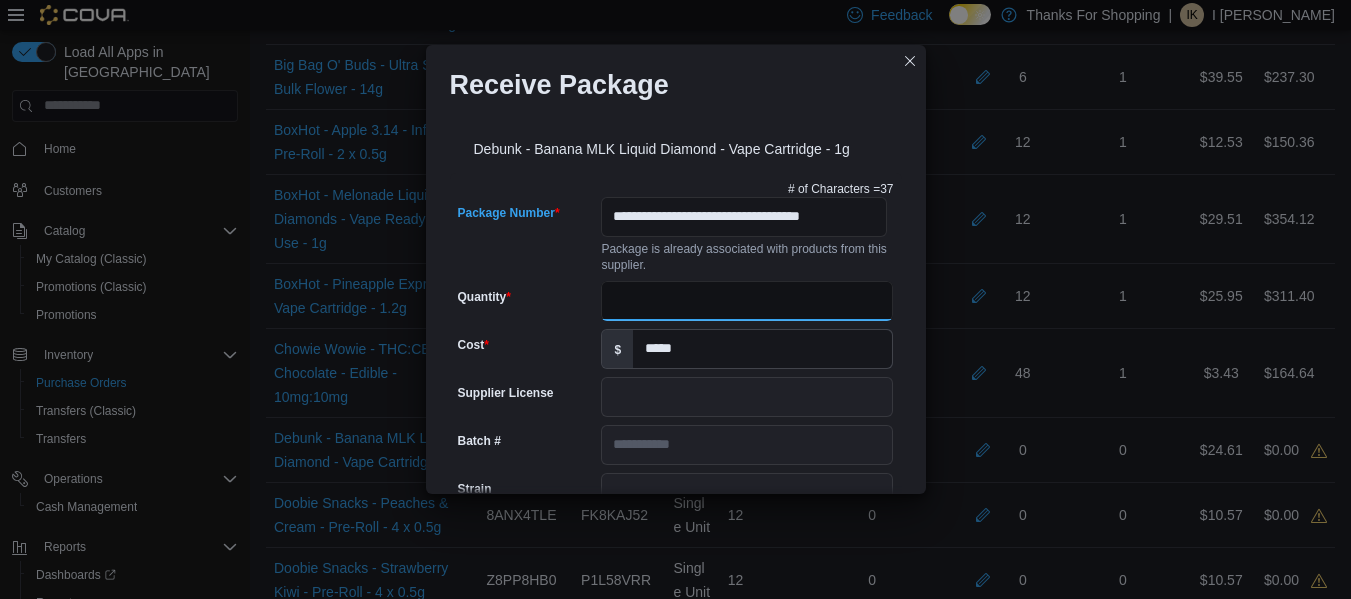 scroll, scrollTop: 0, scrollLeft: 0, axis: both 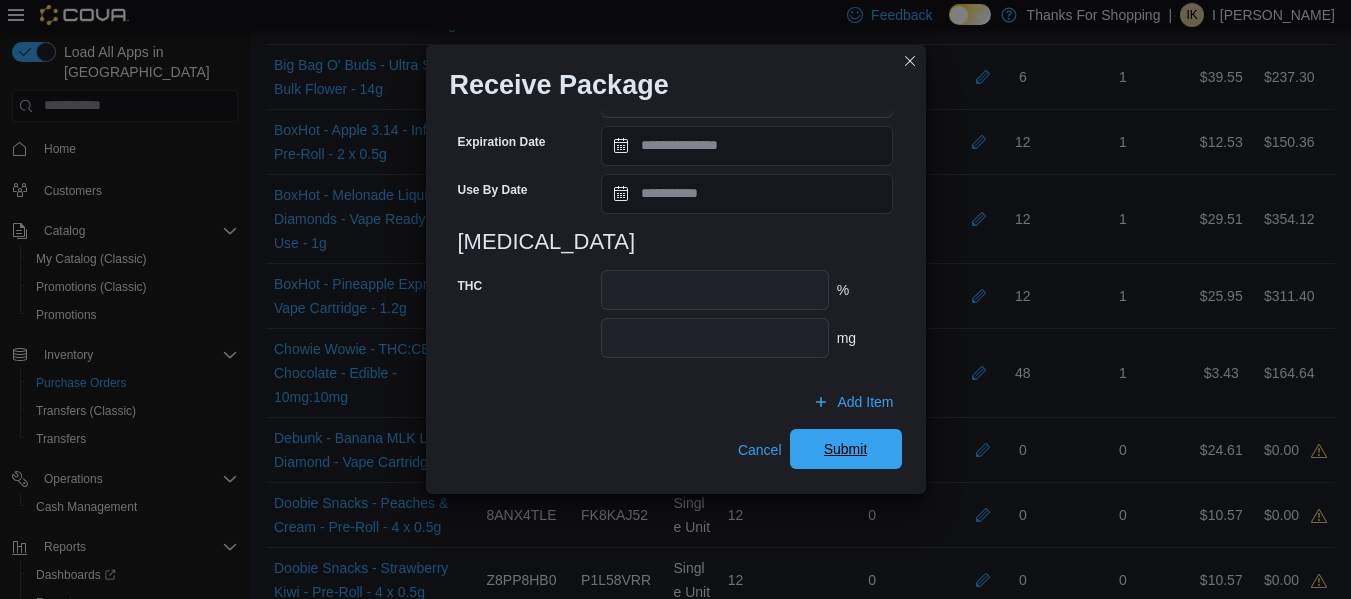 type on "**" 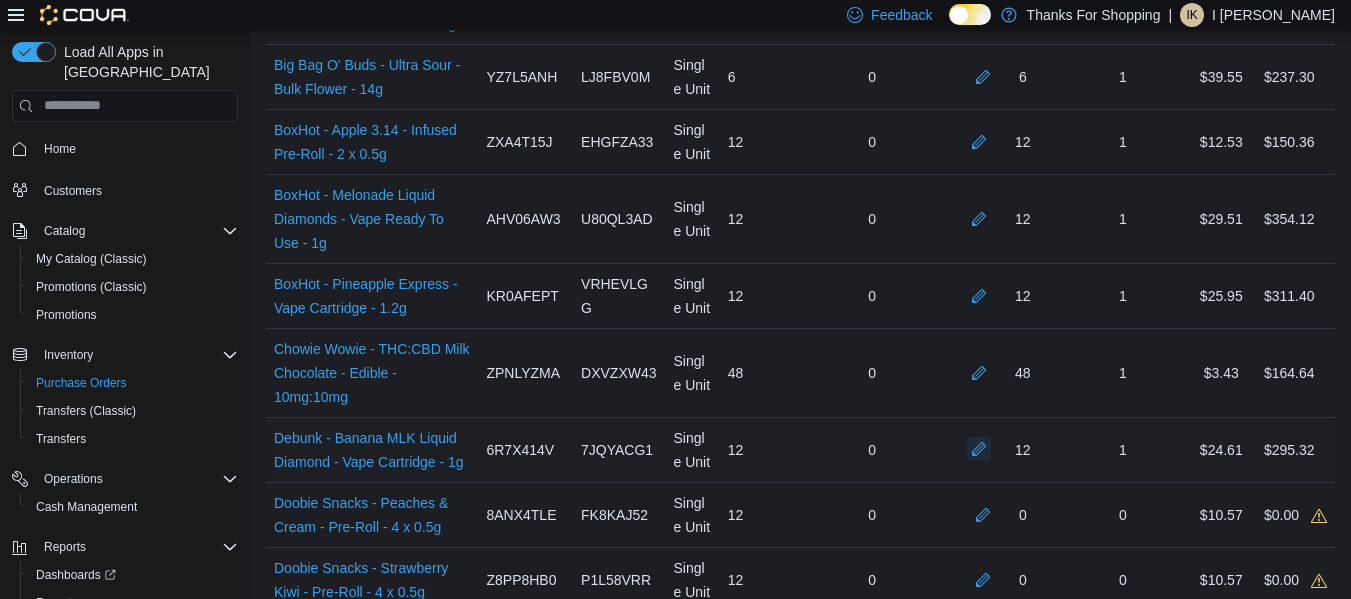 click at bounding box center [979, 449] 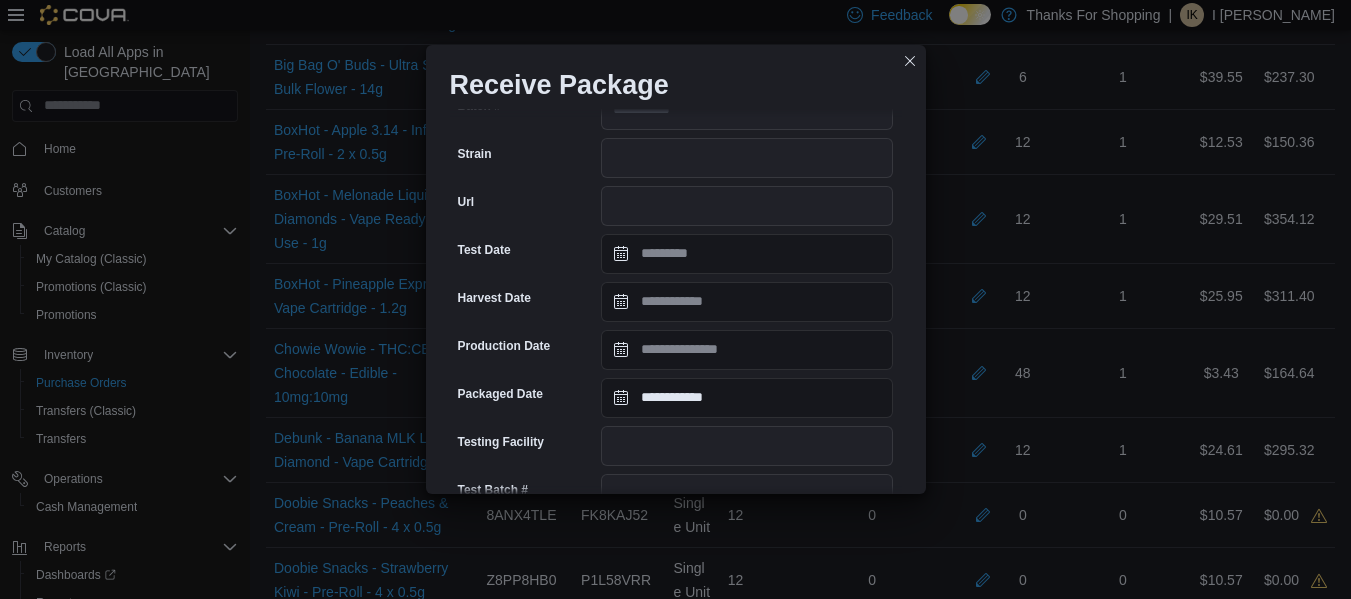 scroll, scrollTop: 779, scrollLeft: 0, axis: vertical 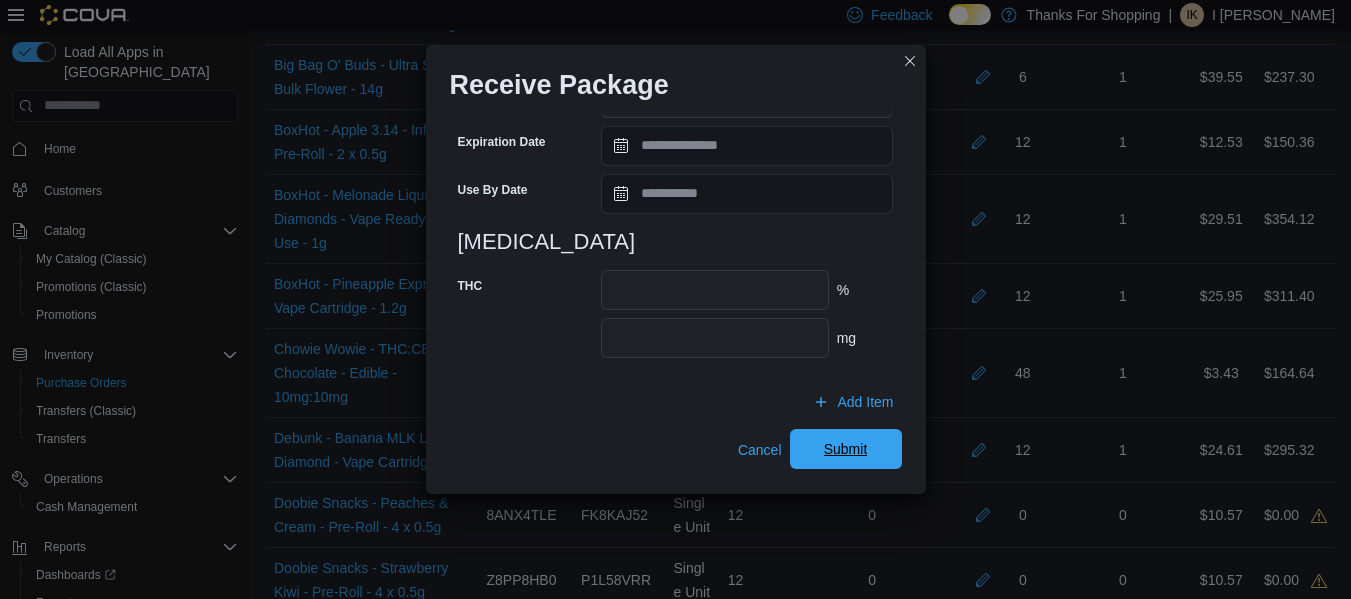 click on "Submit" at bounding box center (846, 449) 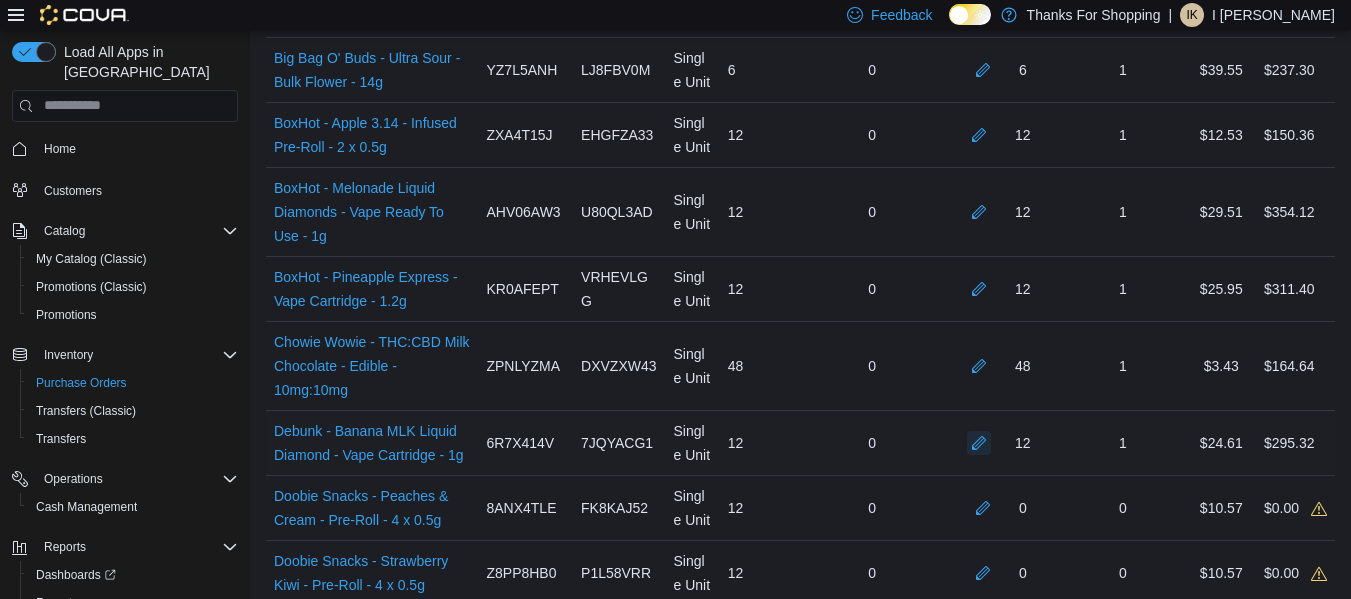 scroll, scrollTop: 782, scrollLeft: 0, axis: vertical 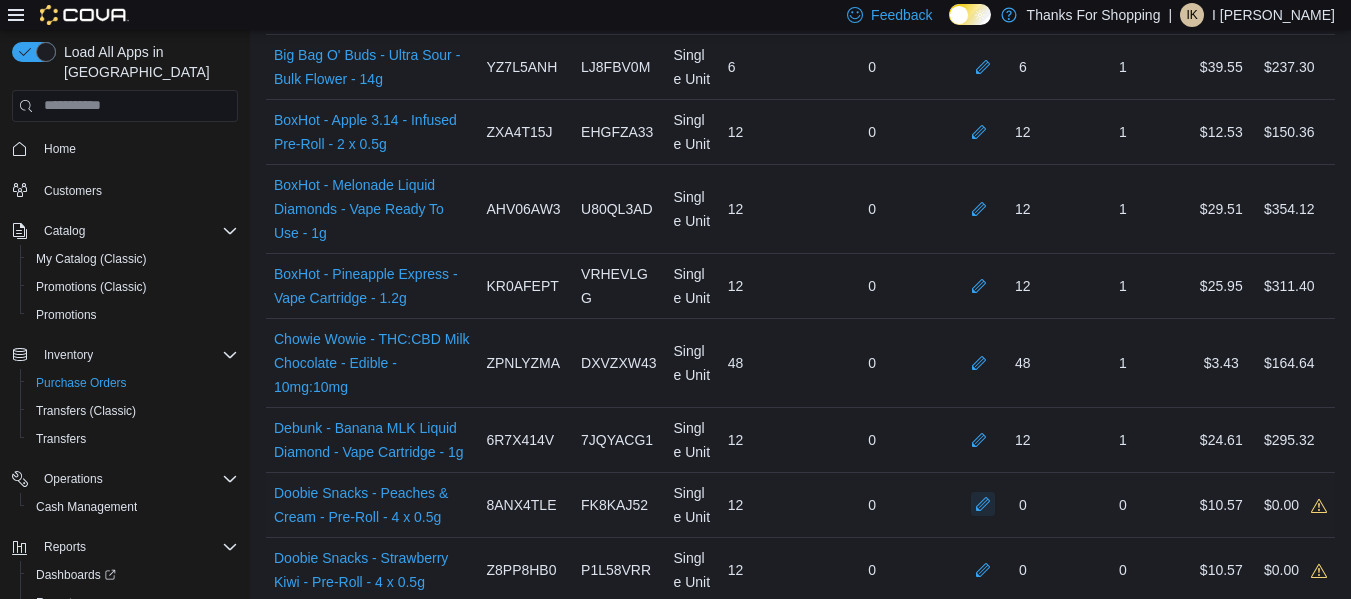 click at bounding box center (983, 504) 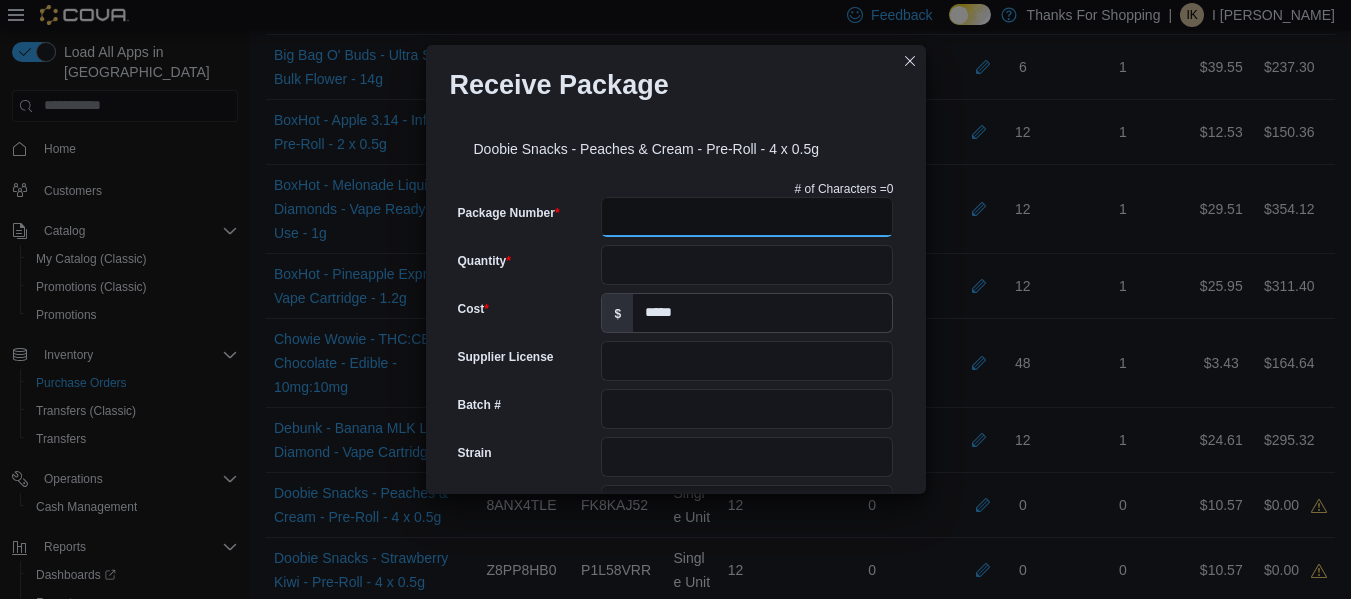 click on "Package Number" at bounding box center [747, 217] 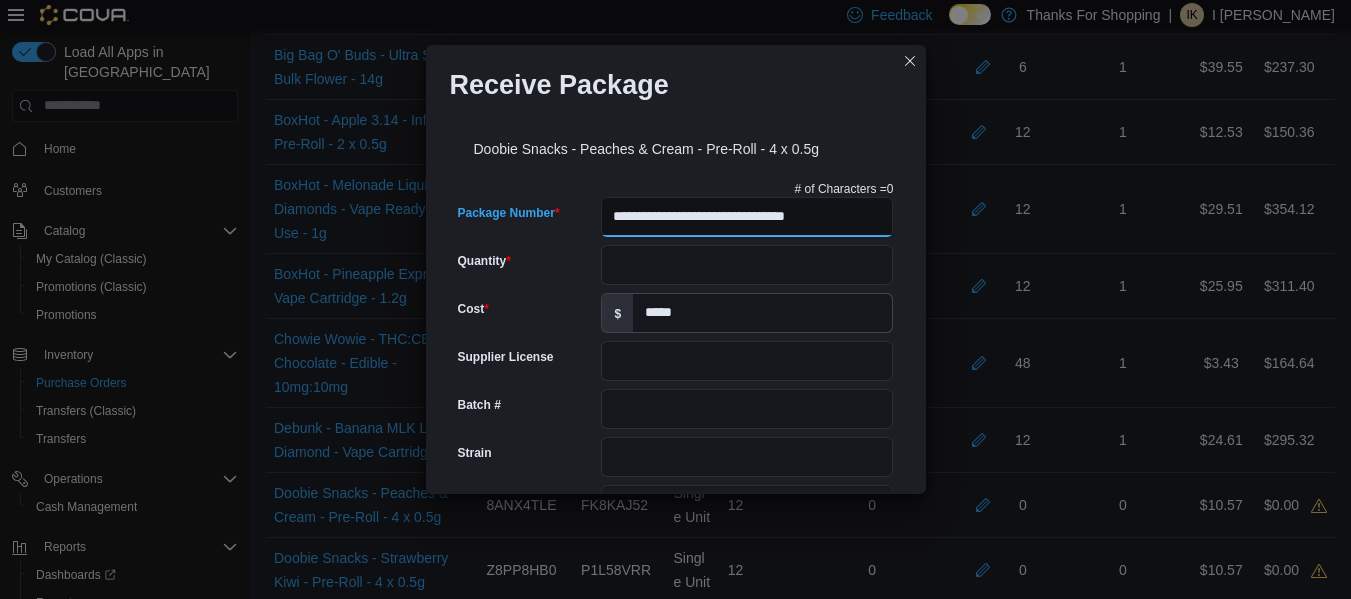 type on "**********" 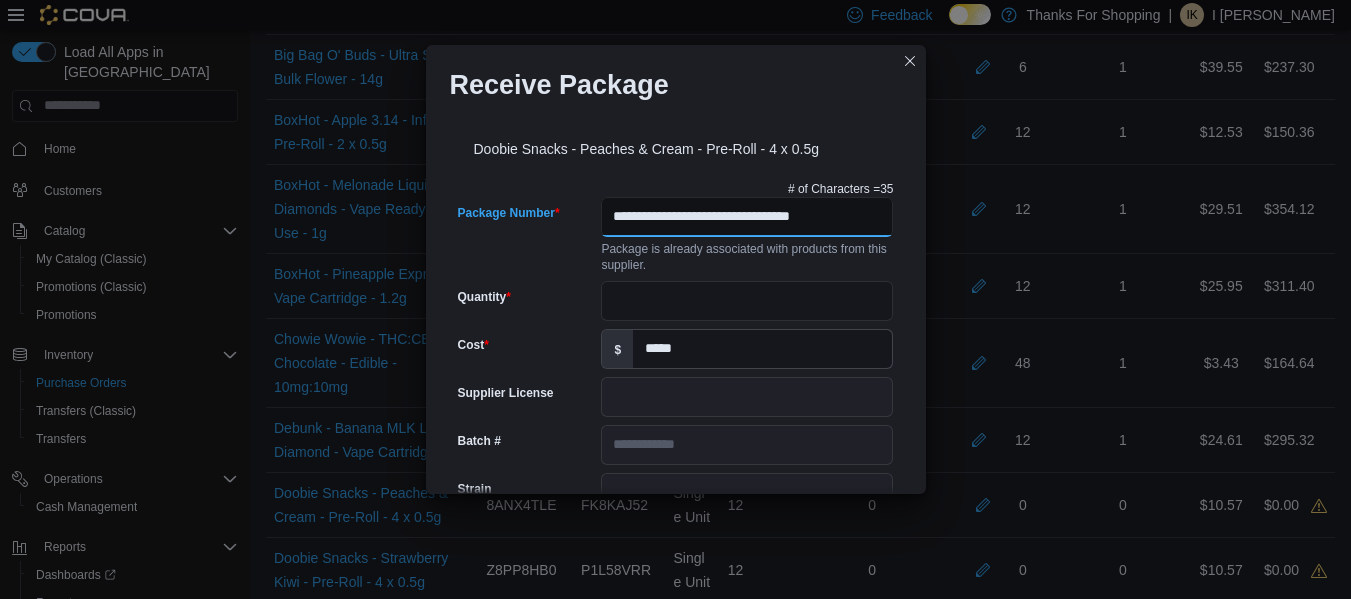 type on "*******" 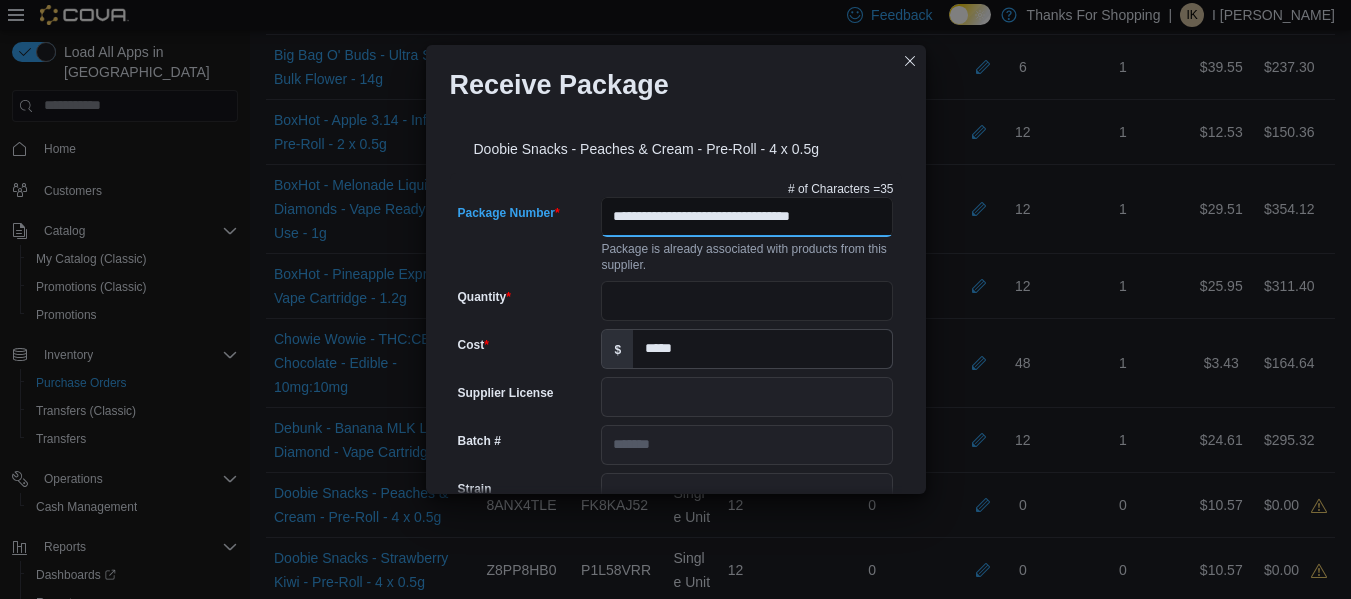 scroll, scrollTop: 0, scrollLeft: 4, axis: horizontal 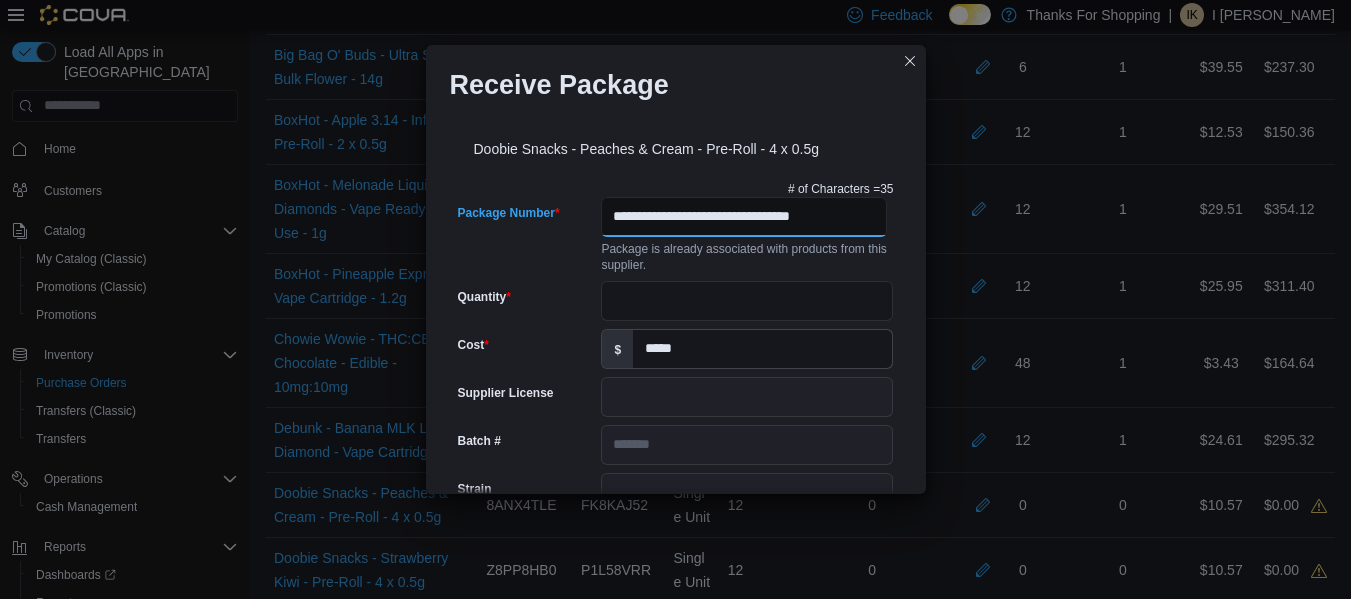 type on "**********" 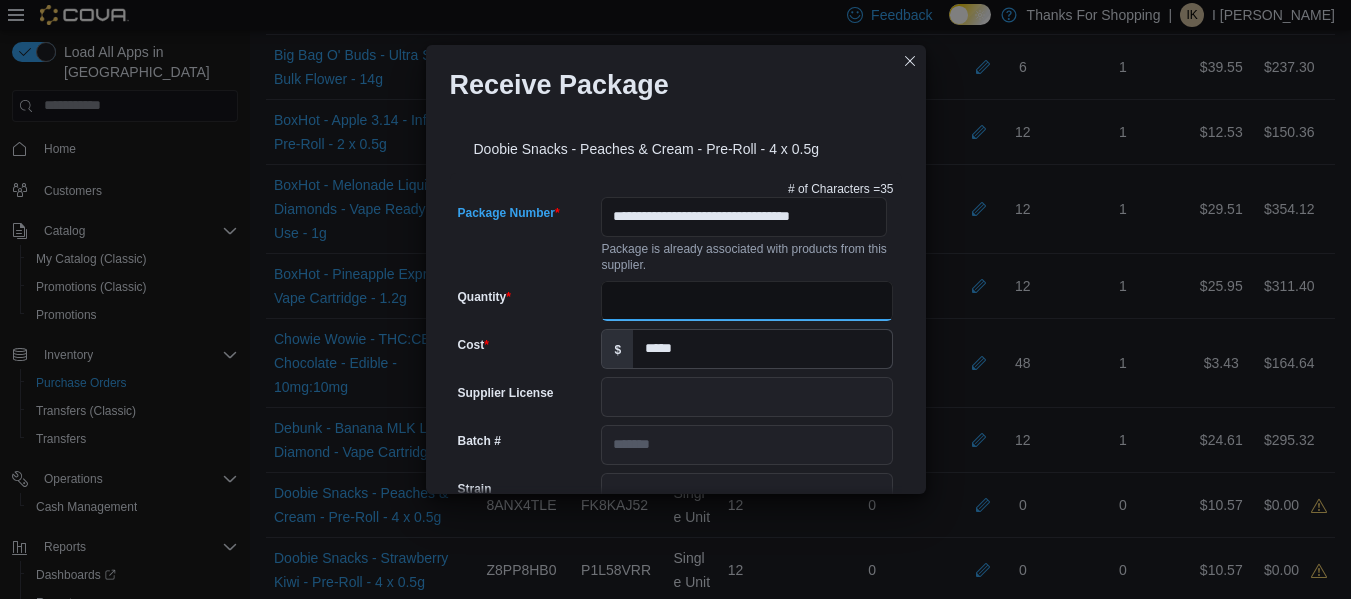 scroll, scrollTop: 0, scrollLeft: 0, axis: both 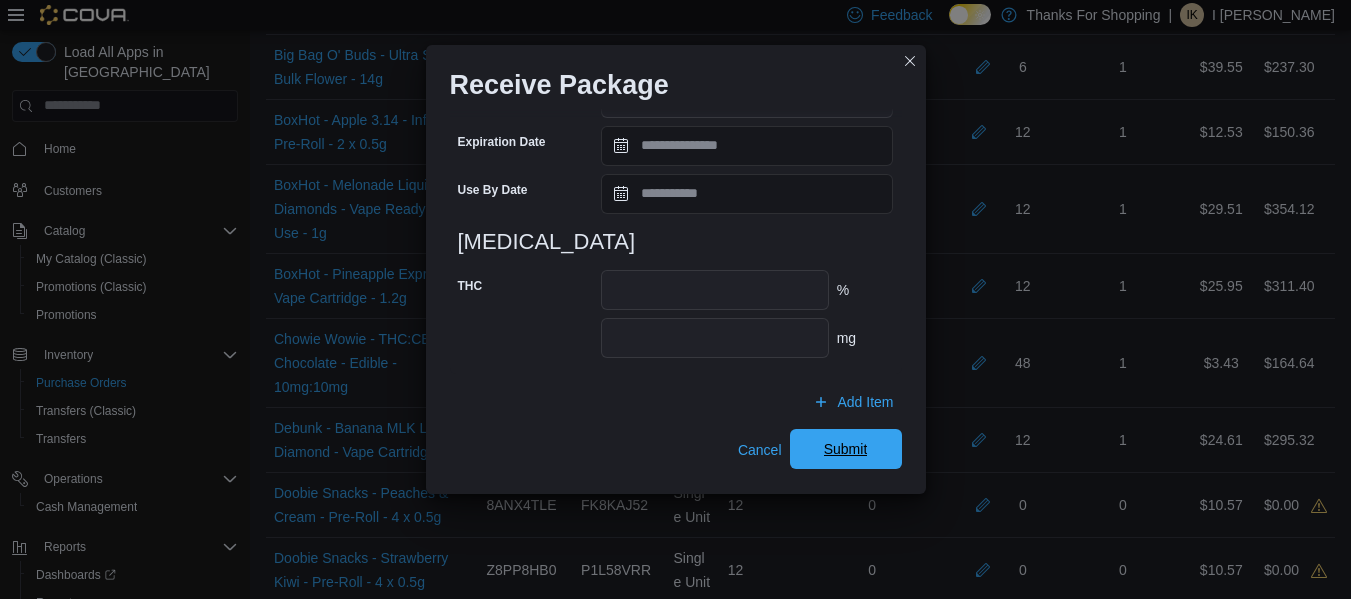 type on "**" 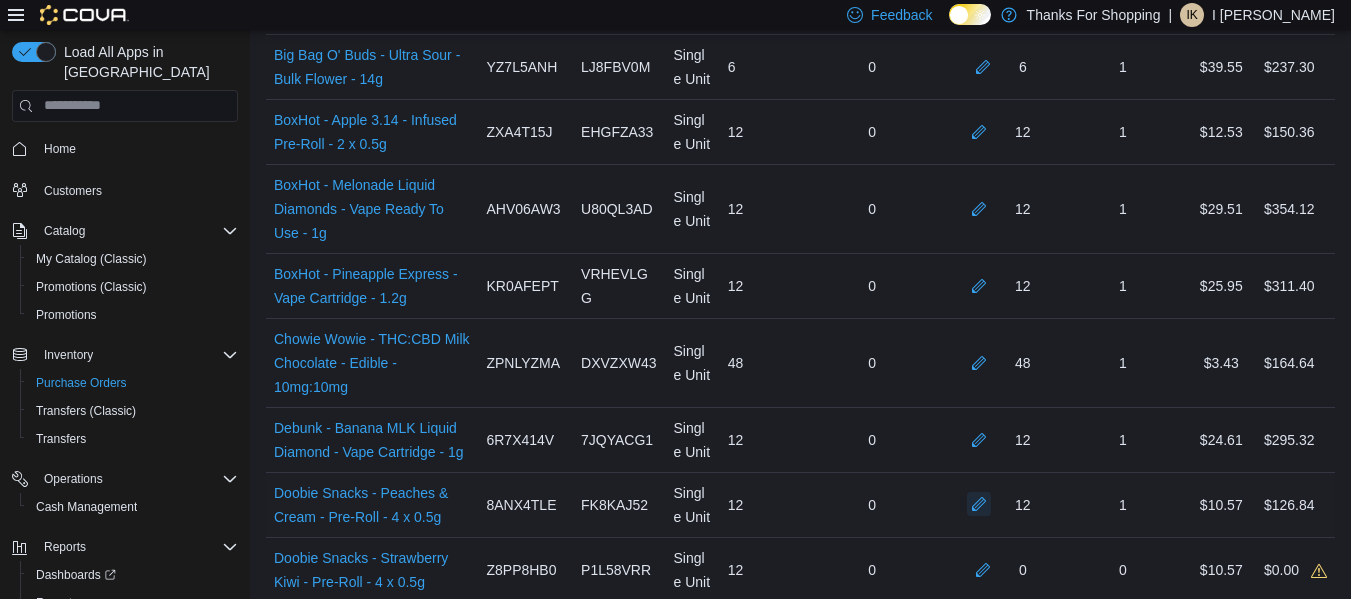scroll, scrollTop: 970, scrollLeft: 0, axis: vertical 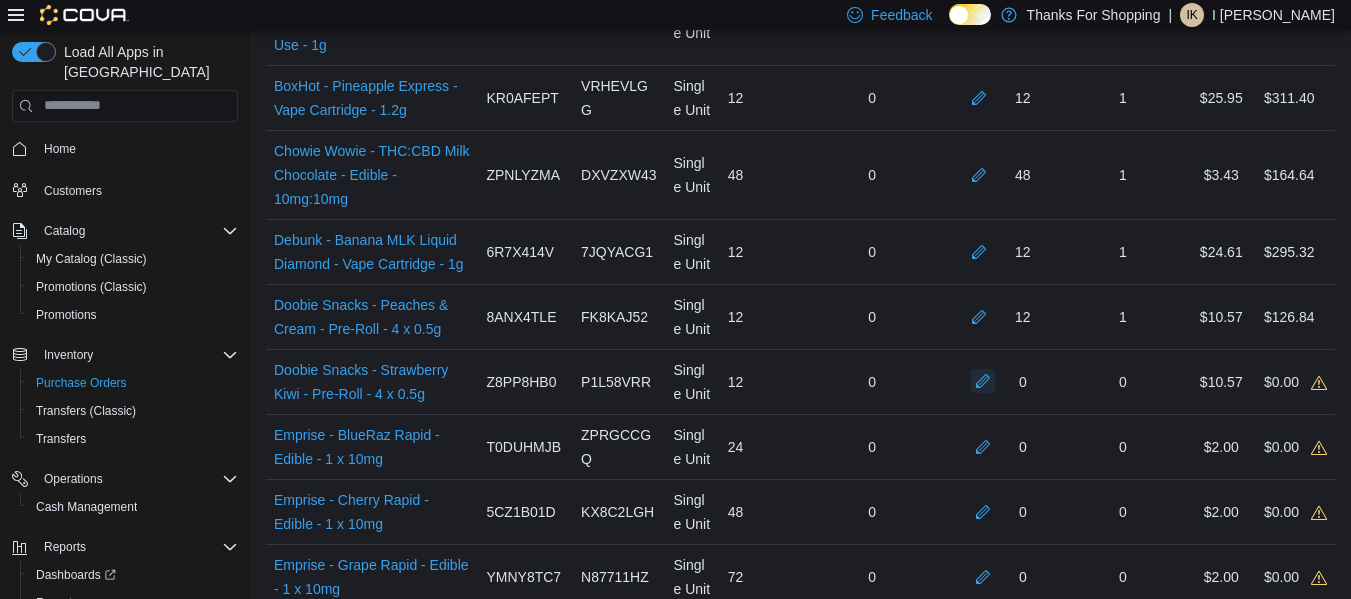 click at bounding box center (983, 381) 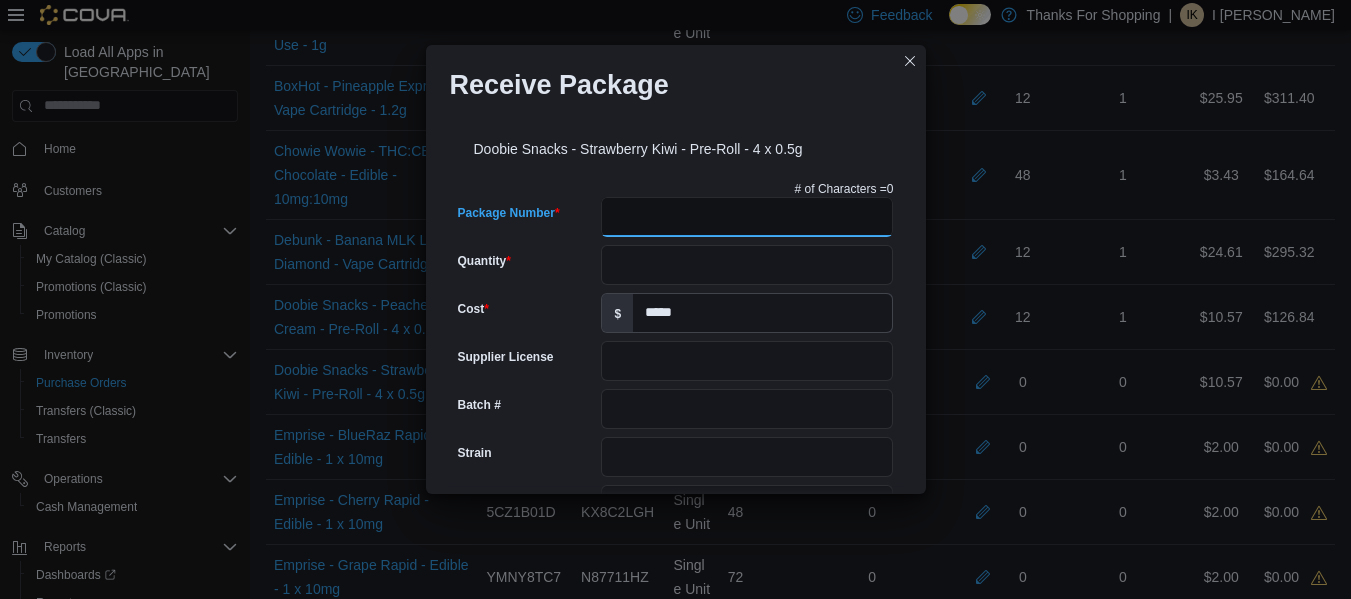click on "Package Number" at bounding box center [747, 217] 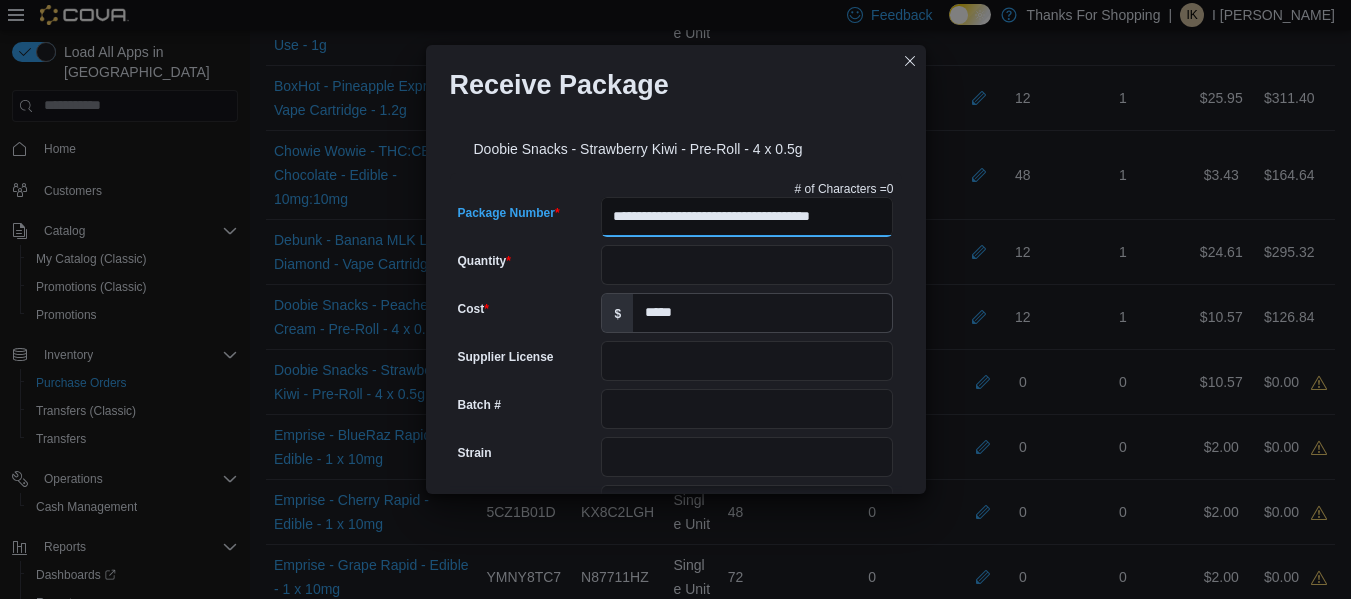 type on "**********" 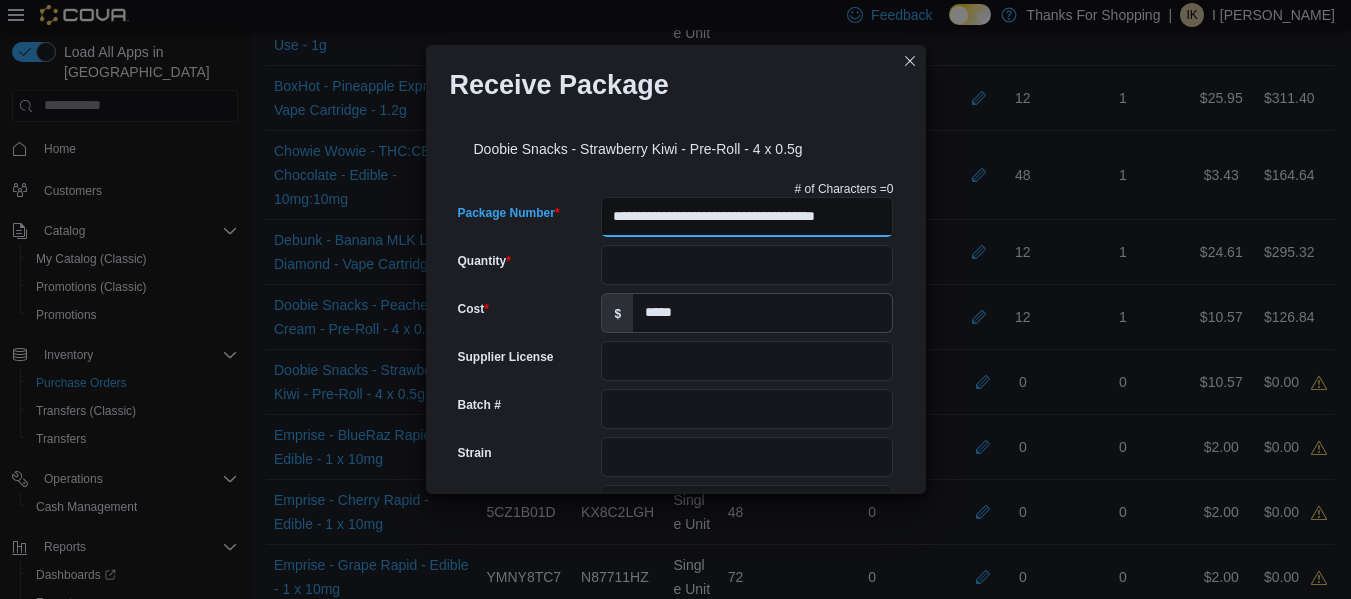 type on "**********" 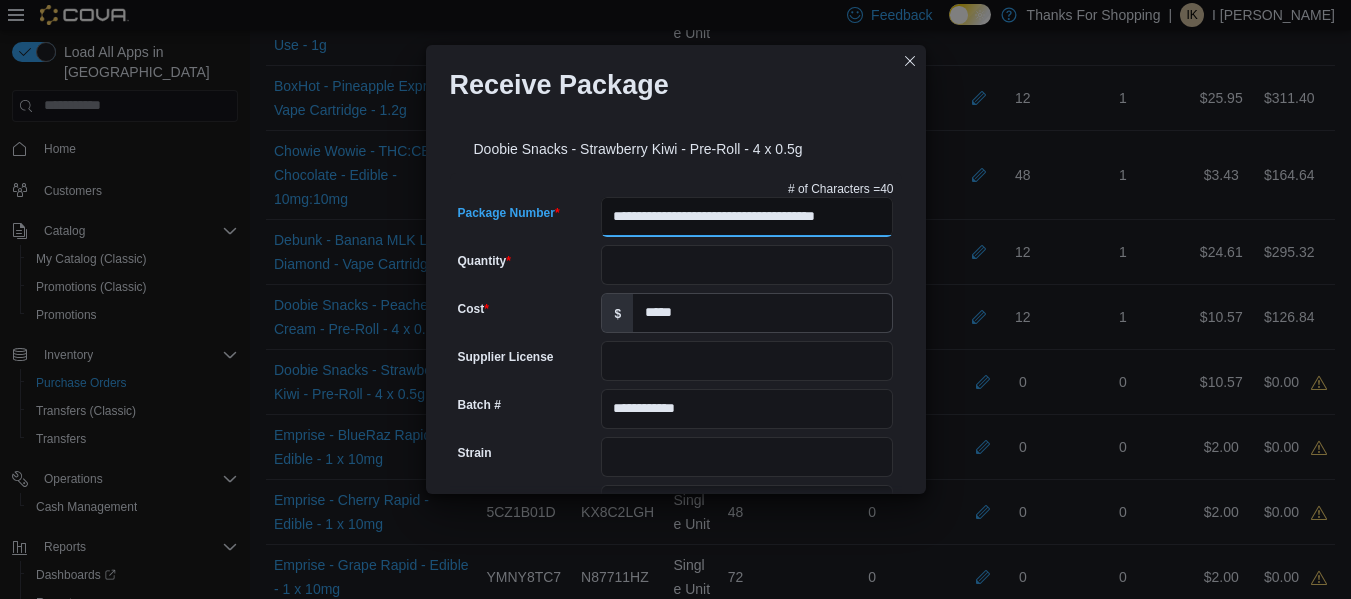 scroll, scrollTop: 0, scrollLeft: 39, axis: horizontal 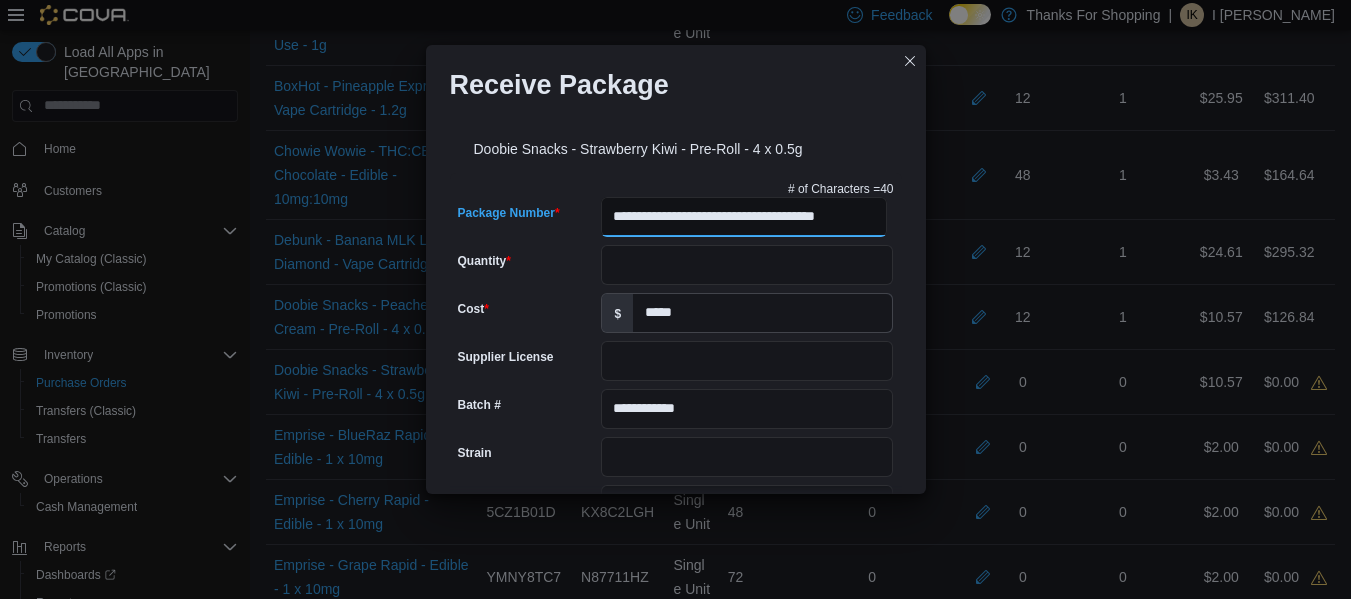 type on "**********" 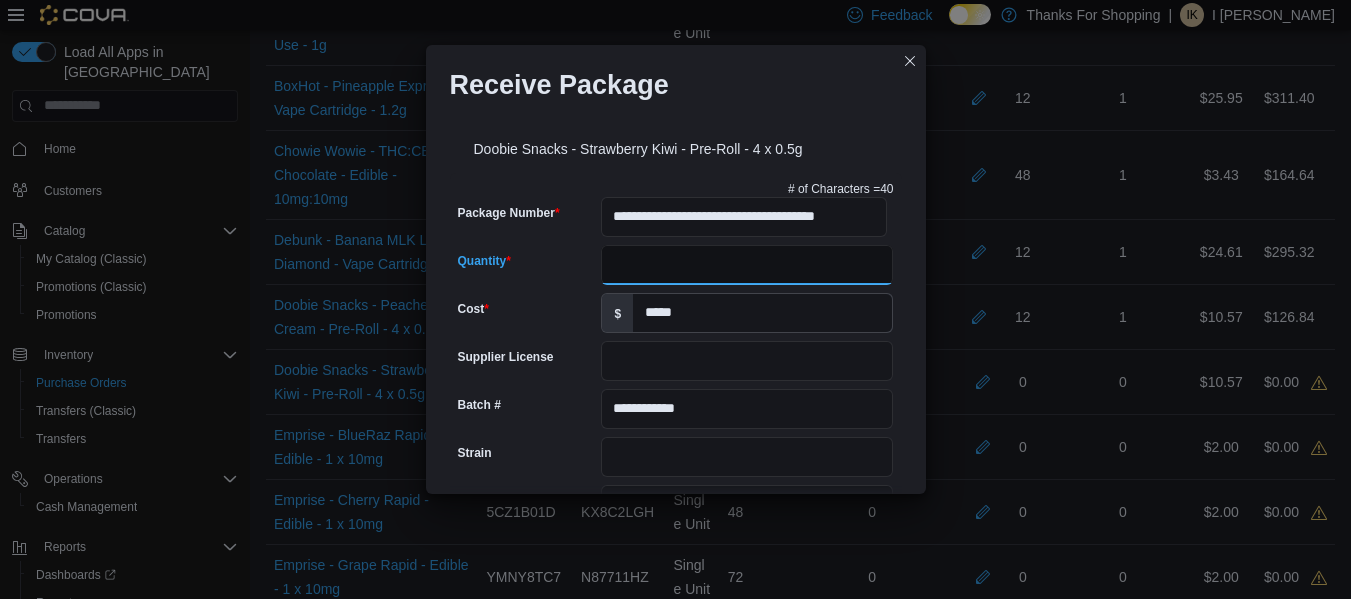scroll, scrollTop: 0, scrollLeft: 0, axis: both 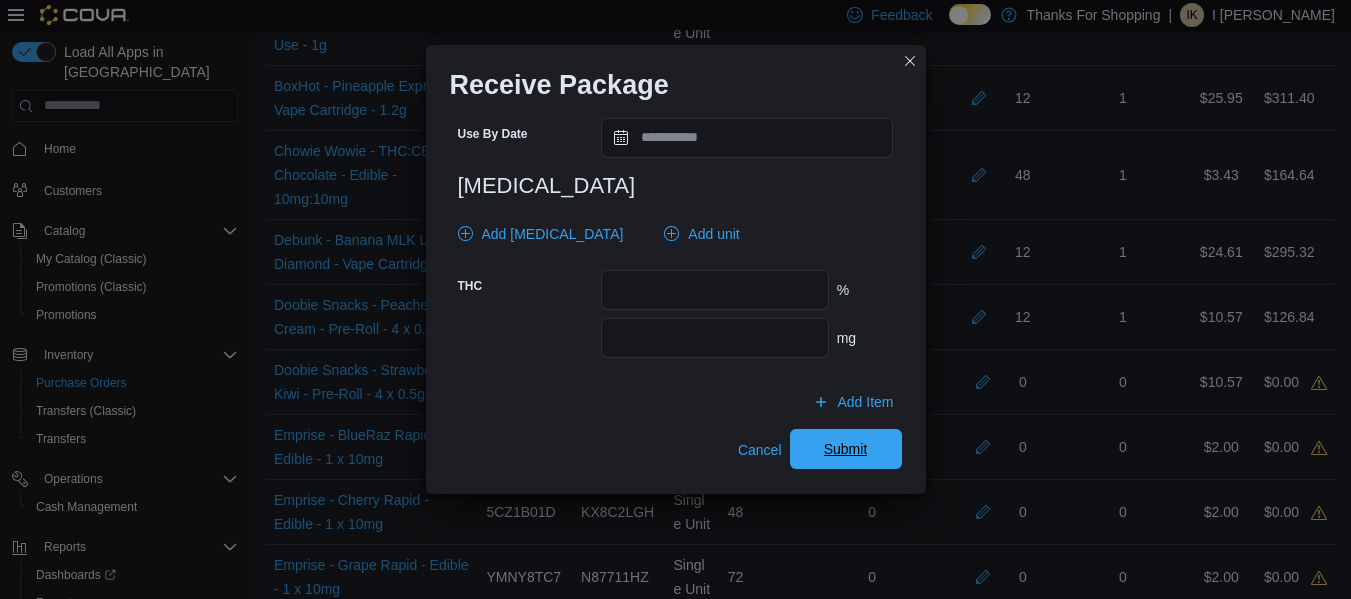 type on "**" 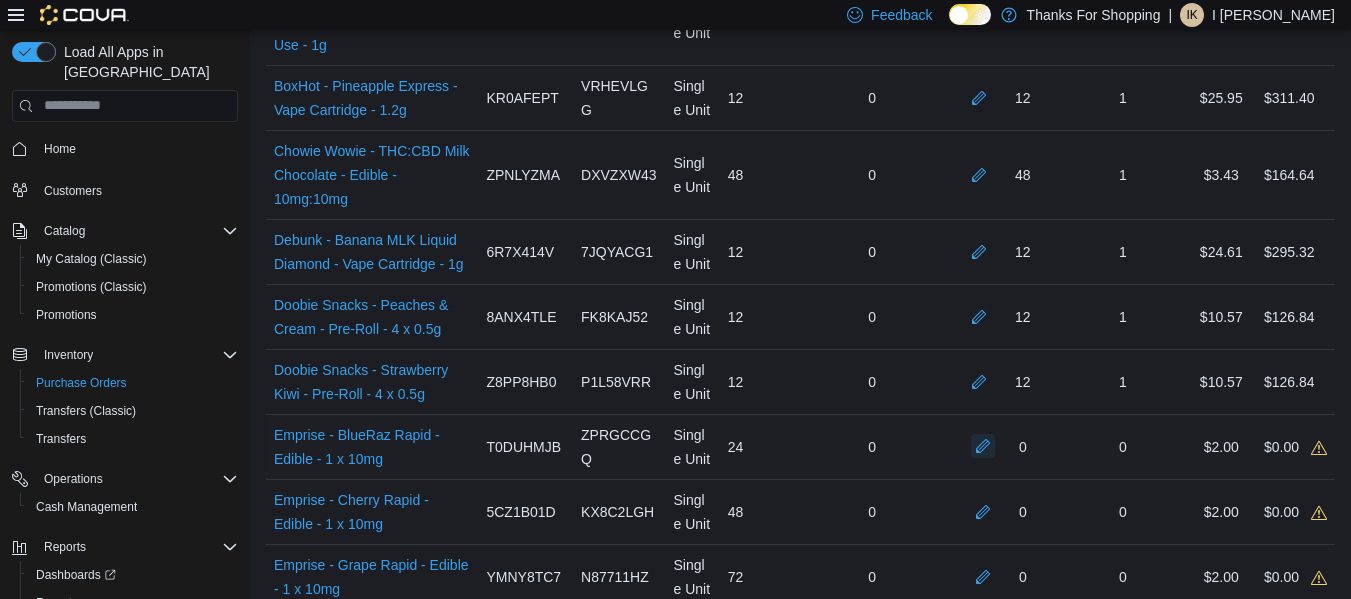 click at bounding box center (983, 446) 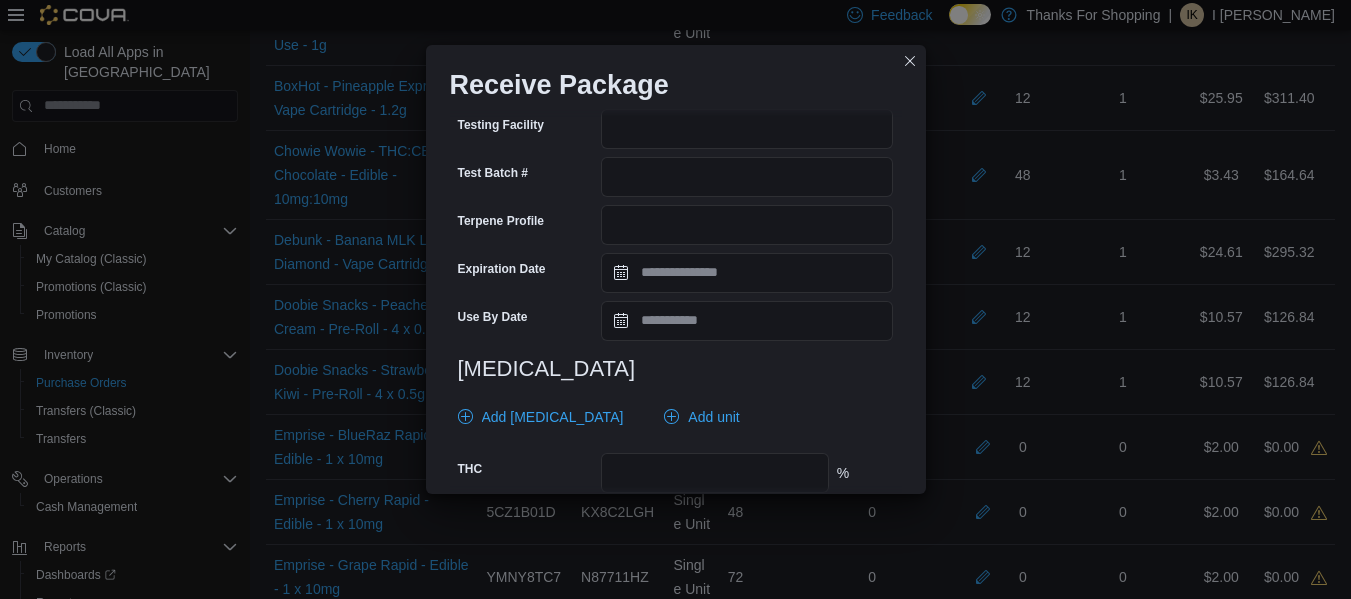 scroll, scrollTop: 895, scrollLeft: 0, axis: vertical 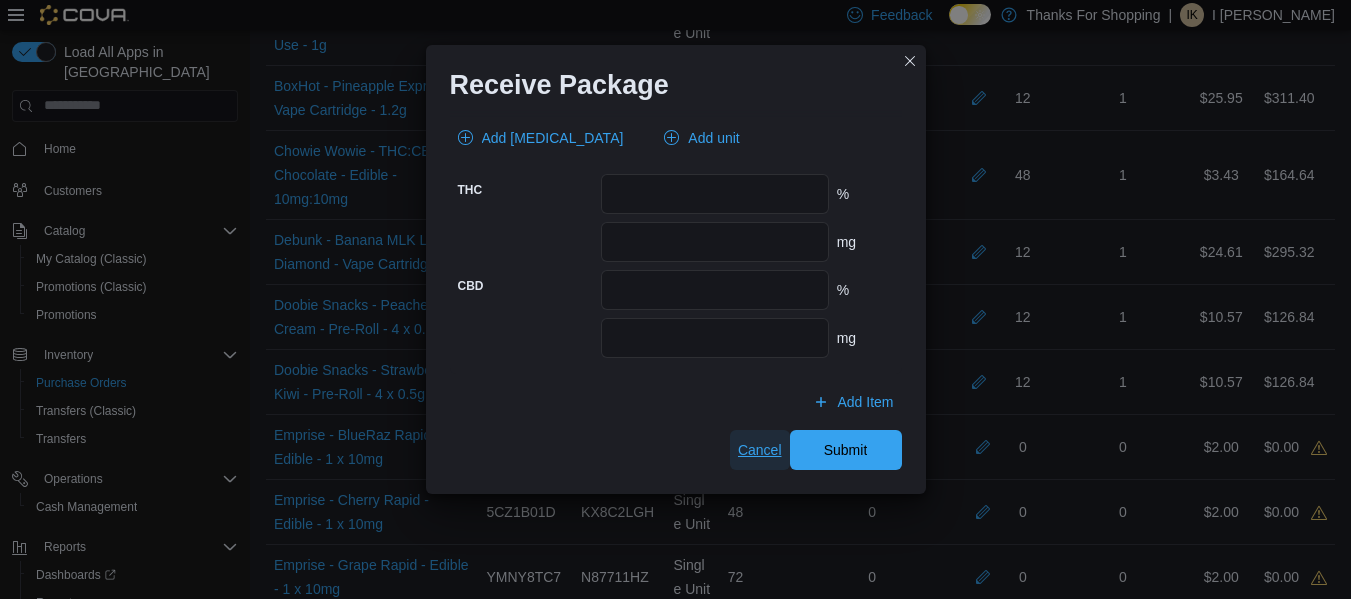click on "Cancel" at bounding box center (760, 450) 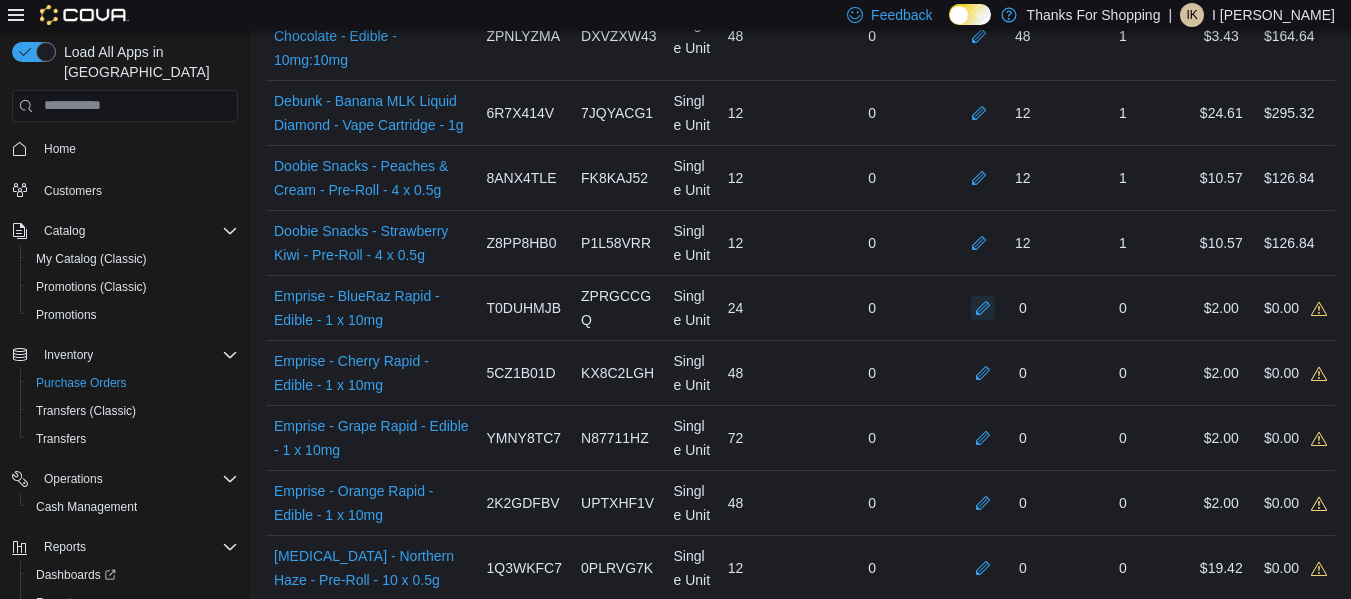 scroll, scrollTop: 1110, scrollLeft: 0, axis: vertical 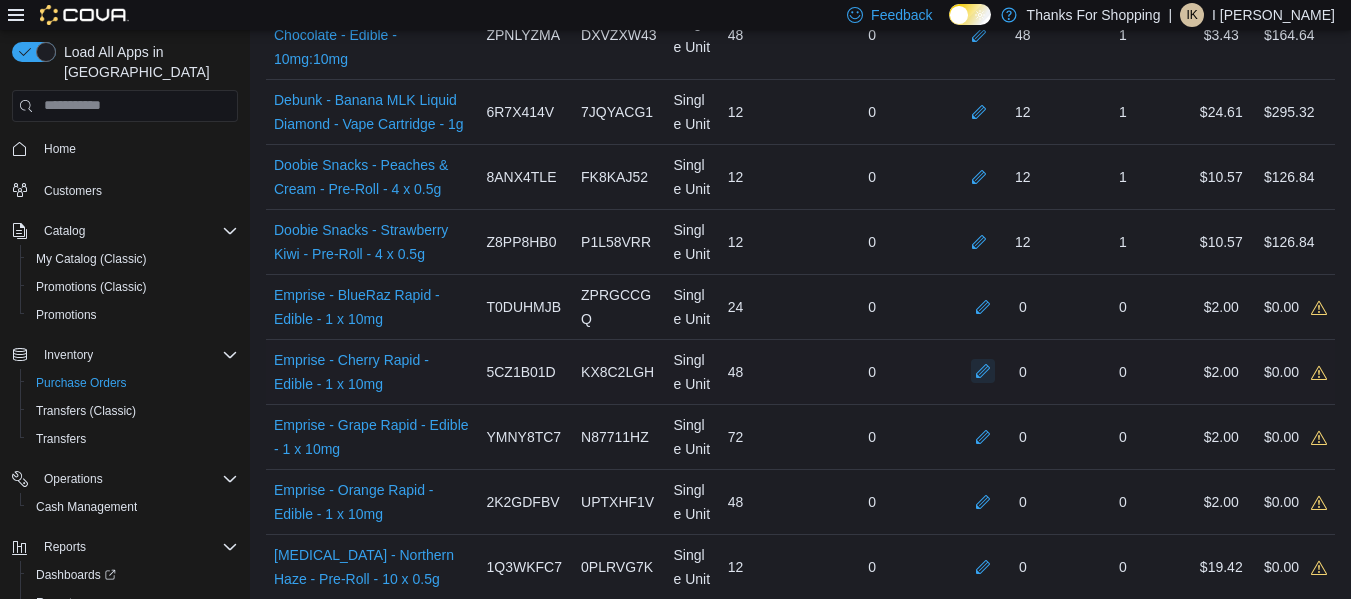 click at bounding box center (983, 371) 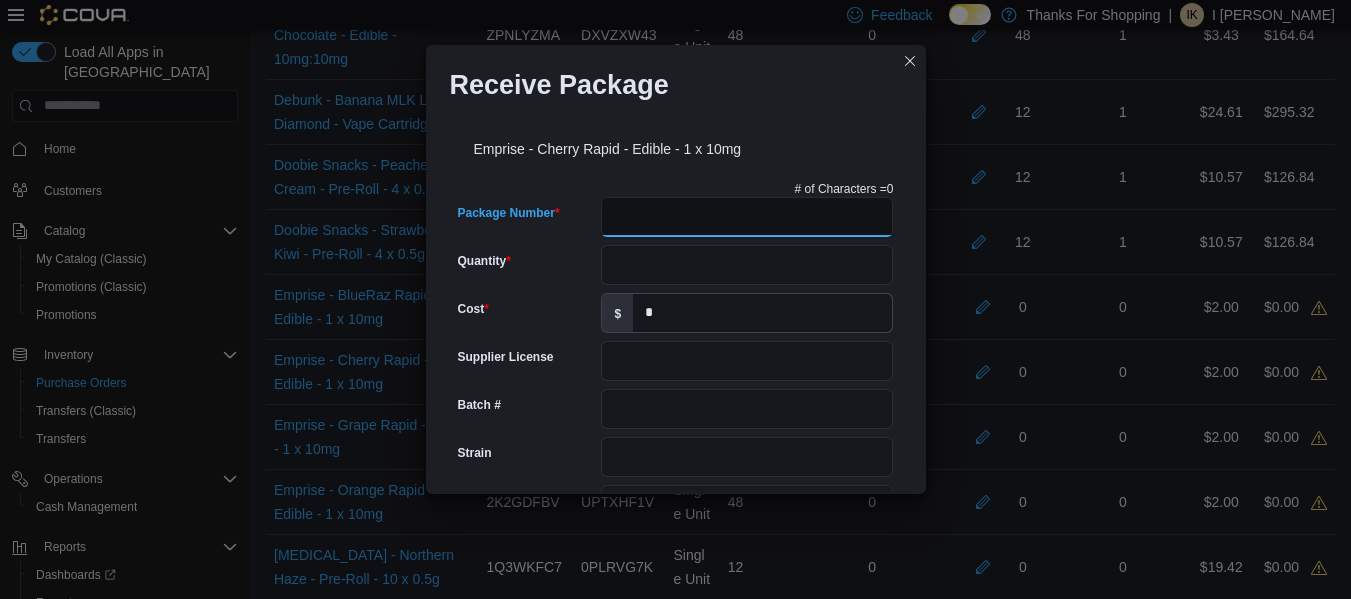 click on "Package Number" at bounding box center (747, 217) 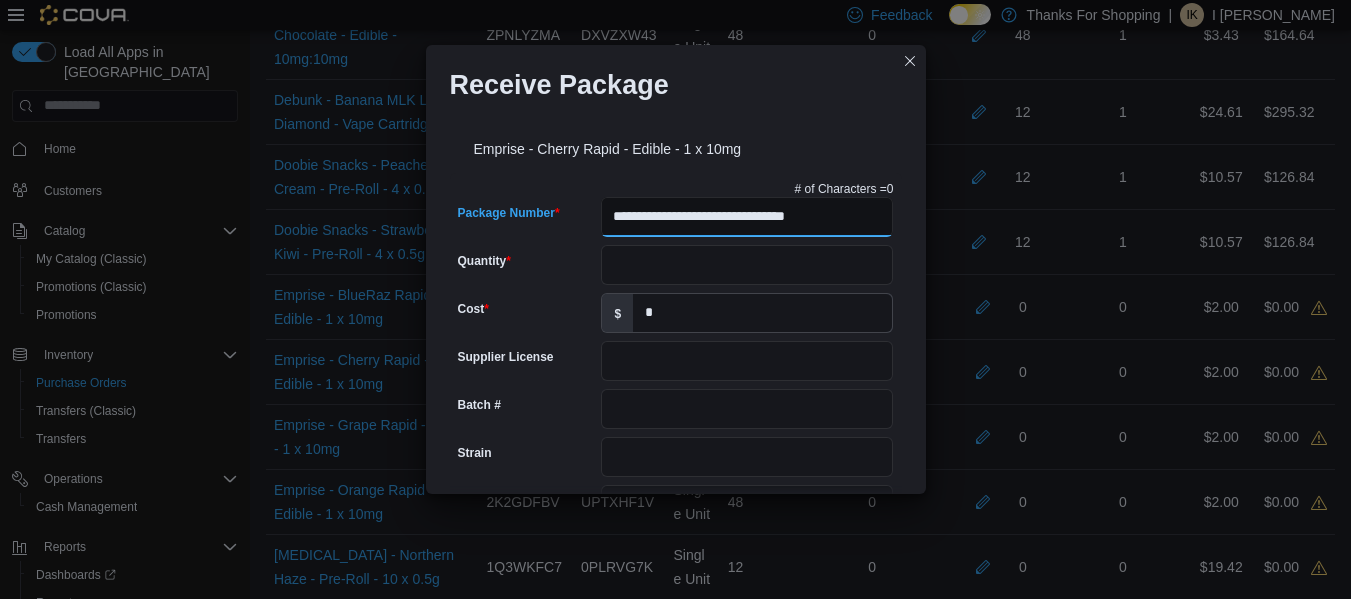 type on "**********" 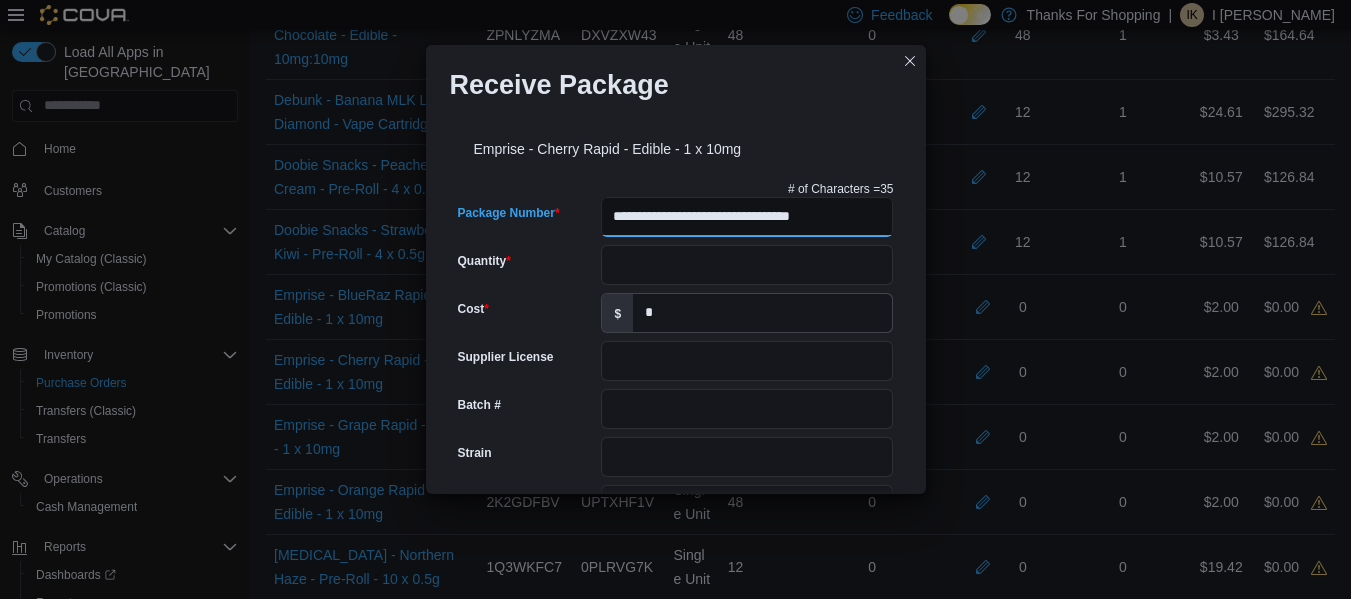 scroll, scrollTop: 0, scrollLeft: 3, axis: horizontal 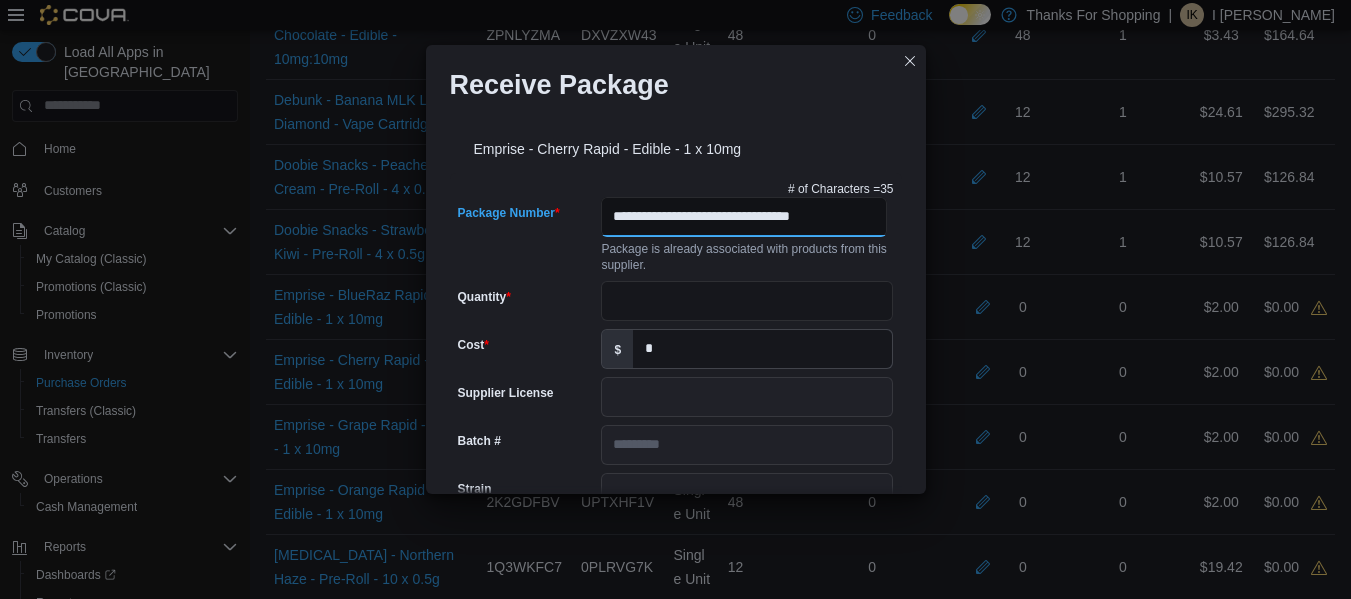 type on "**********" 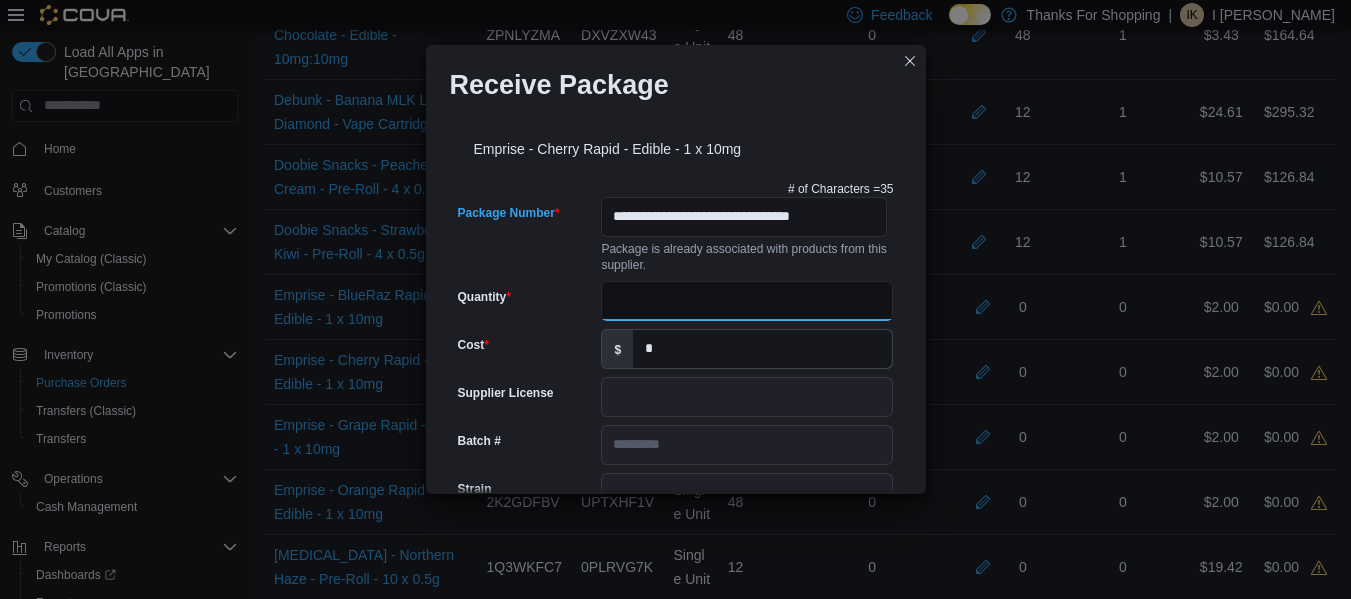 scroll, scrollTop: 0, scrollLeft: 0, axis: both 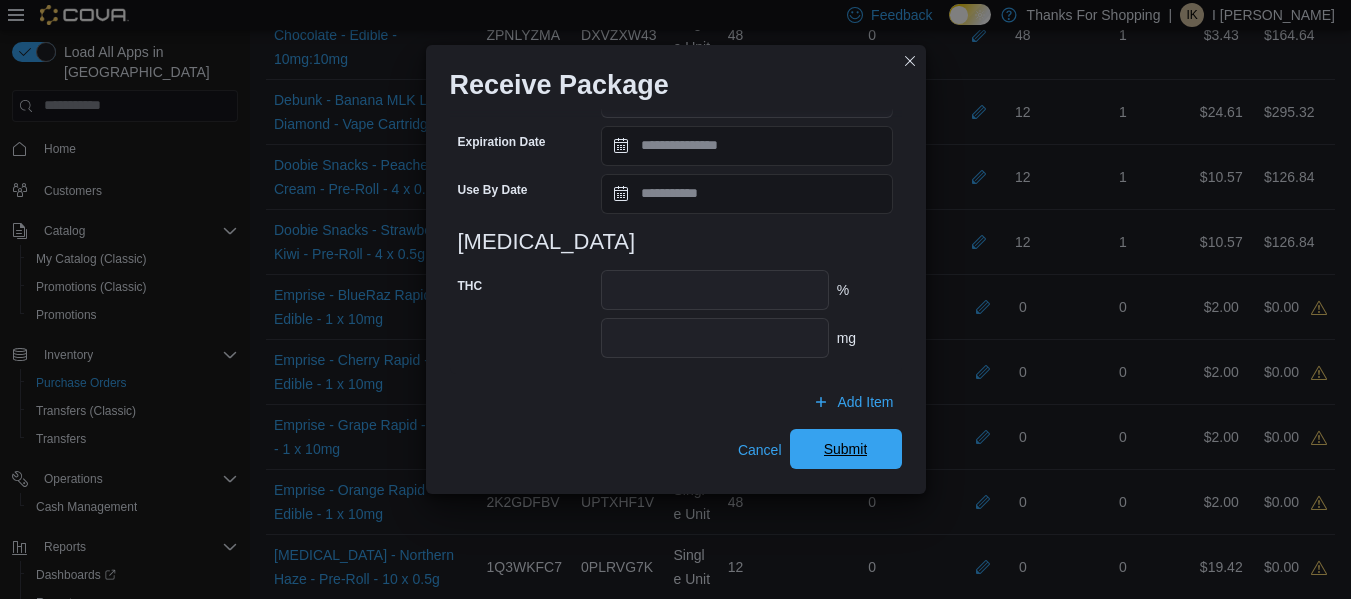type on "**" 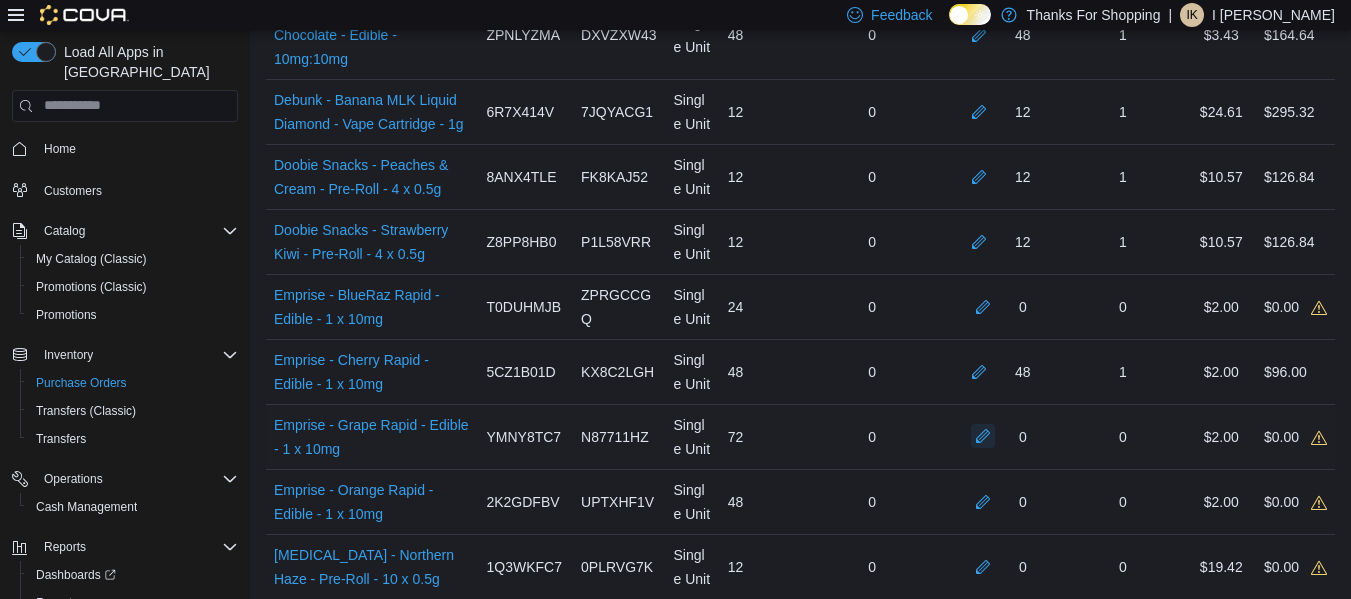 click at bounding box center (983, 436) 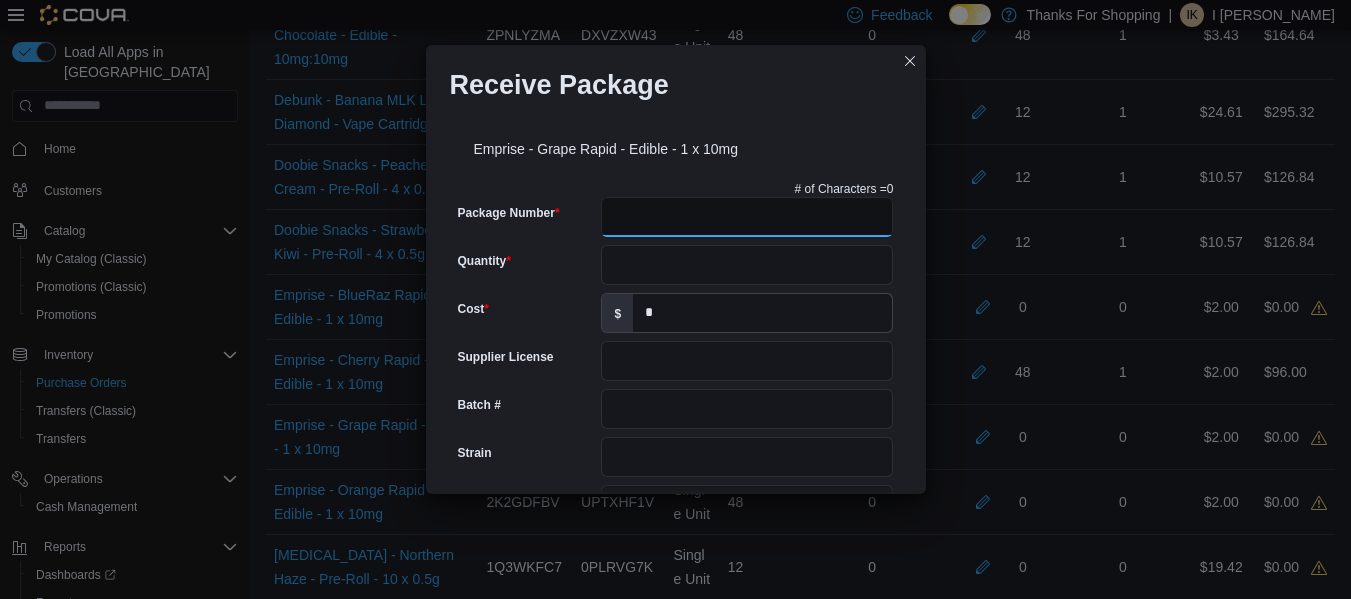click on "Package Number" at bounding box center [747, 217] 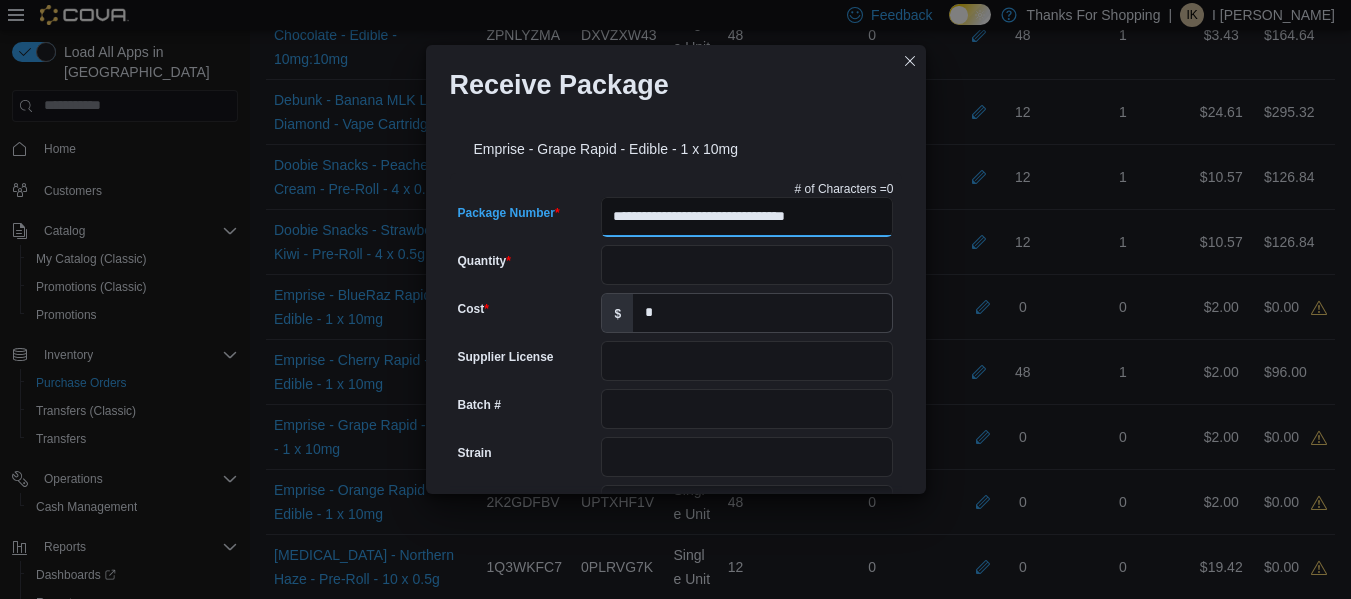 type on "**********" 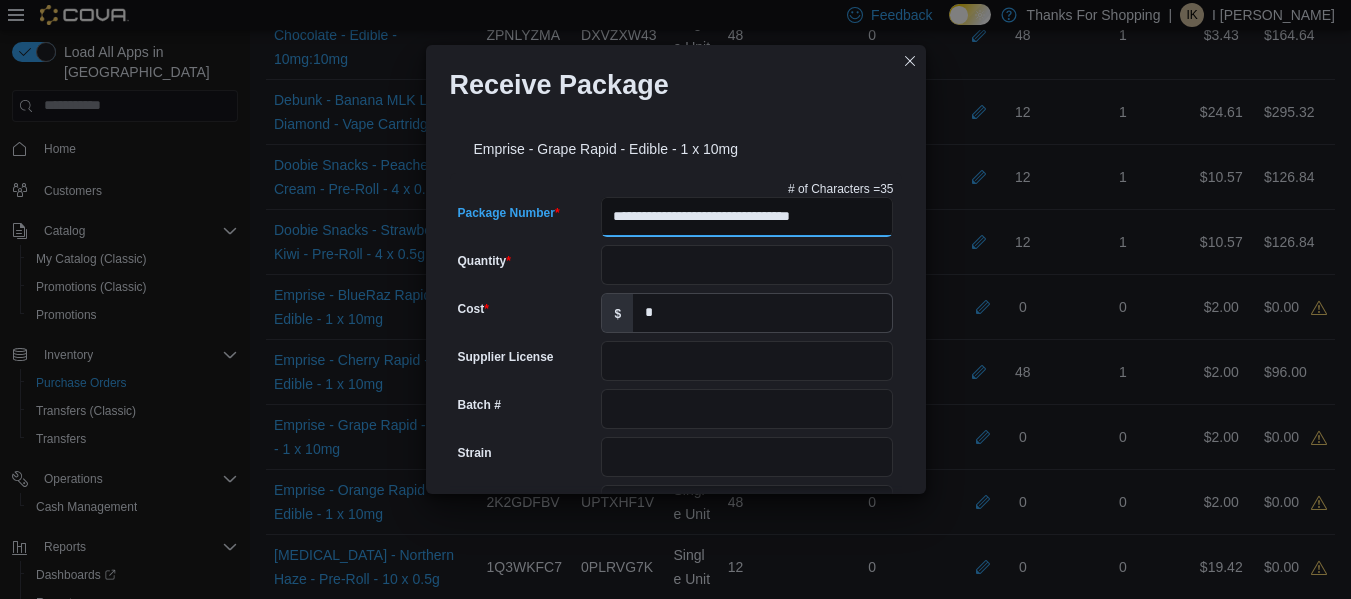 type on "*********" 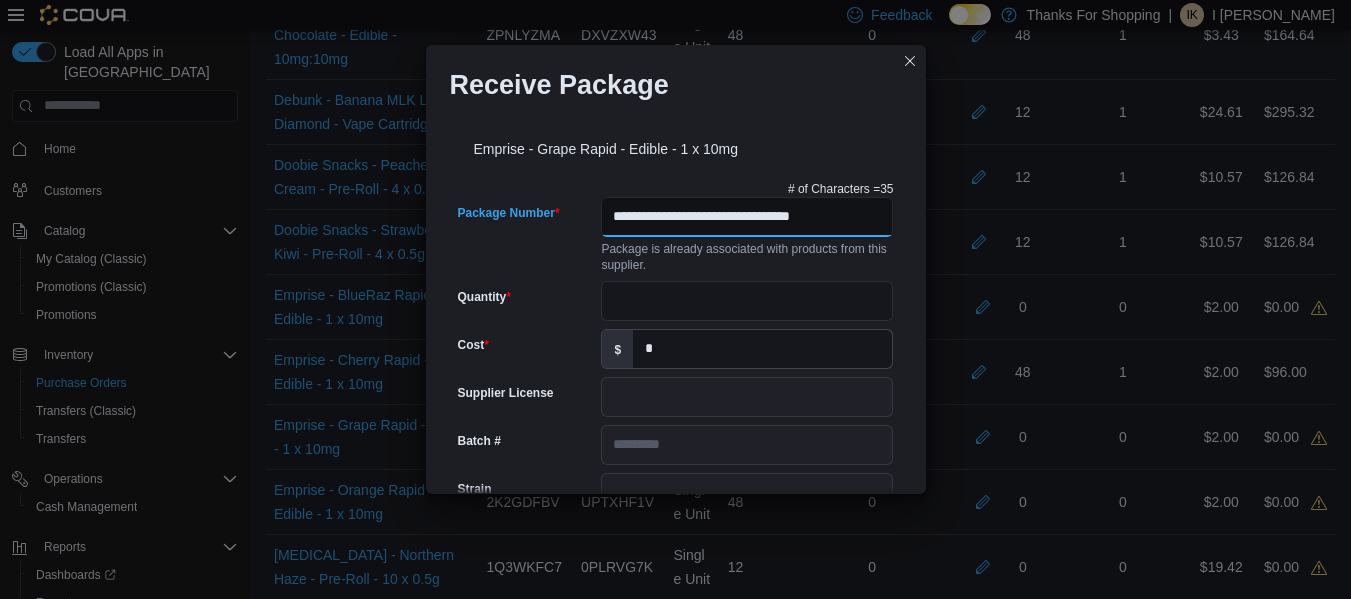 scroll, scrollTop: 0, scrollLeft: 3, axis: horizontal 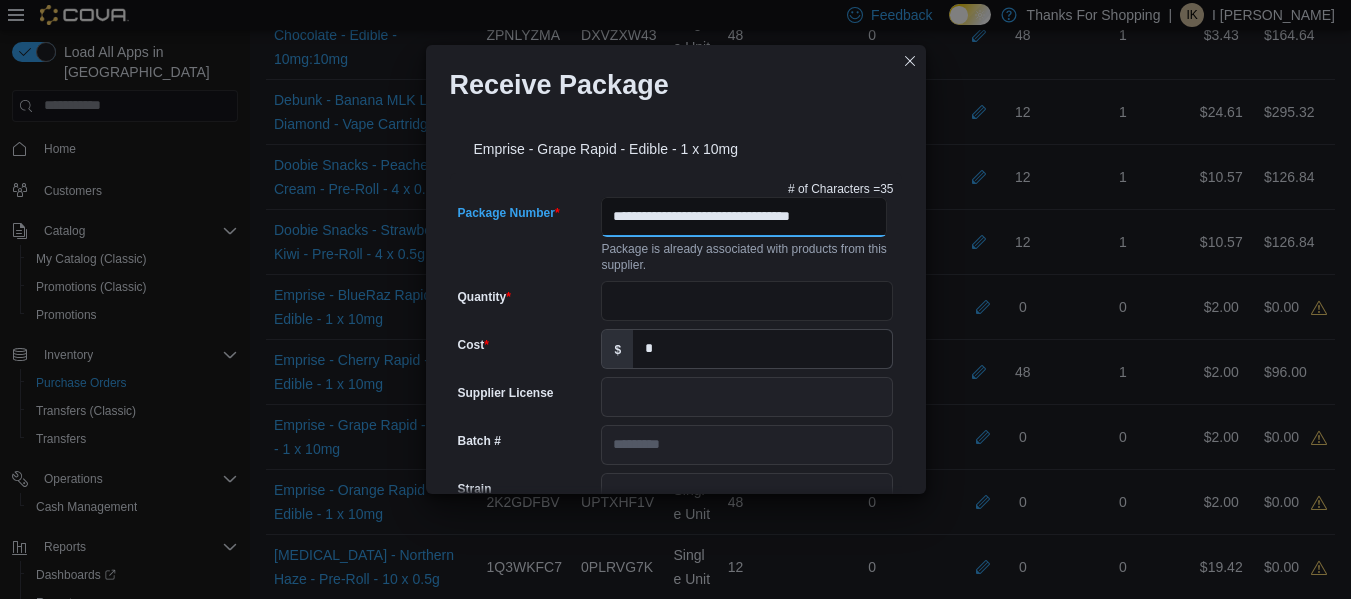 type on "**********" 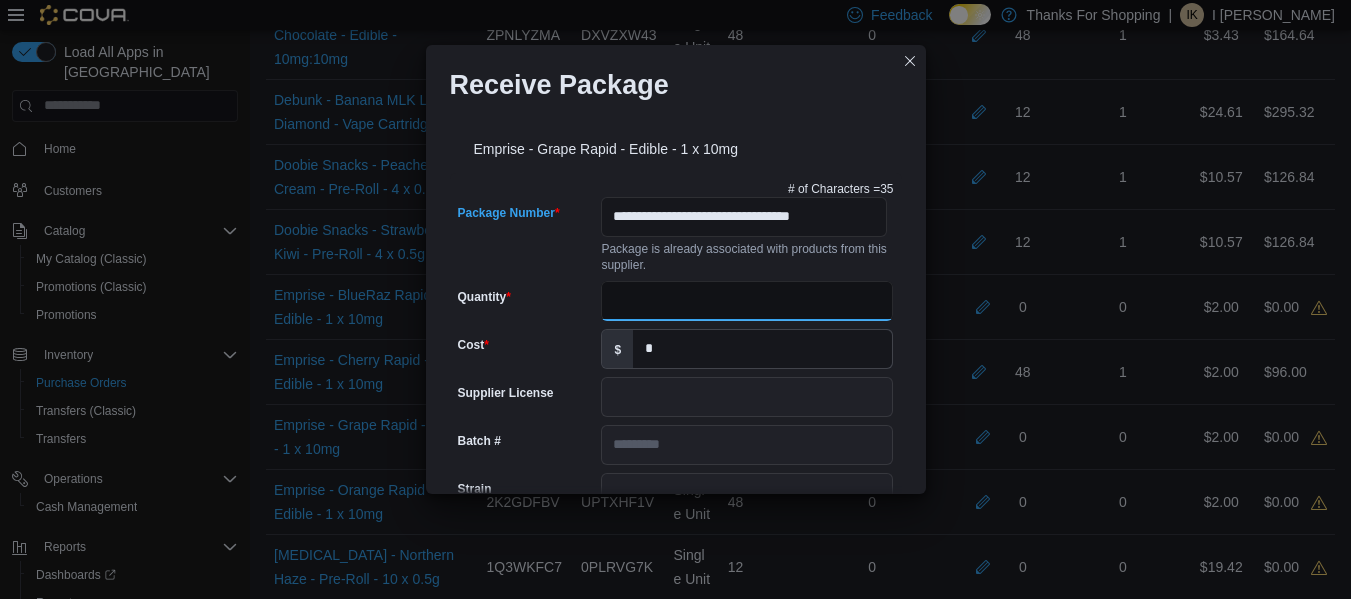 scroll, scrollTop: 0, scrollLeft: 0, axis: both 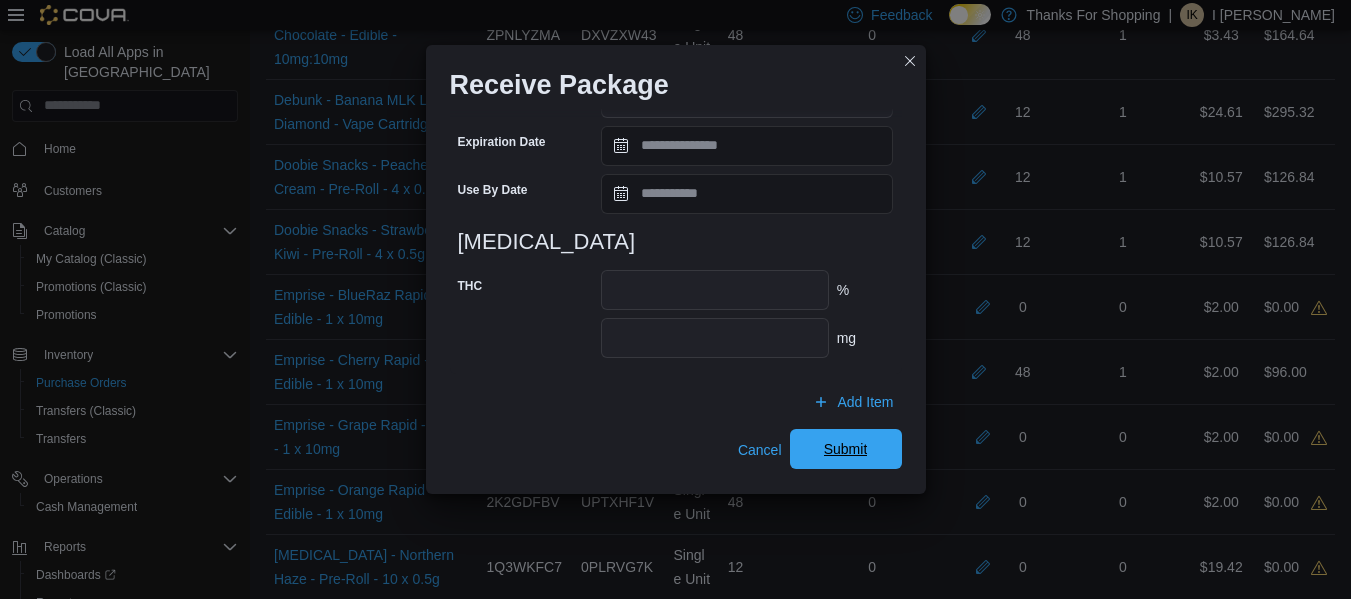 type on "**" 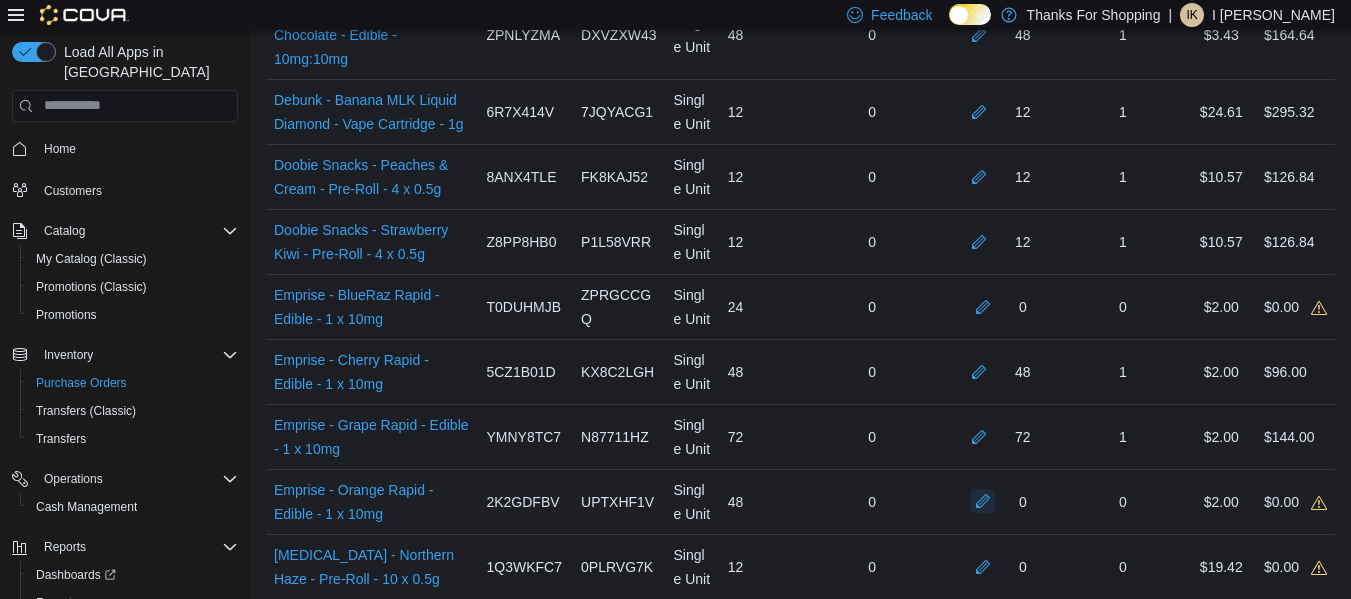 click at bounding box center (983, 501) 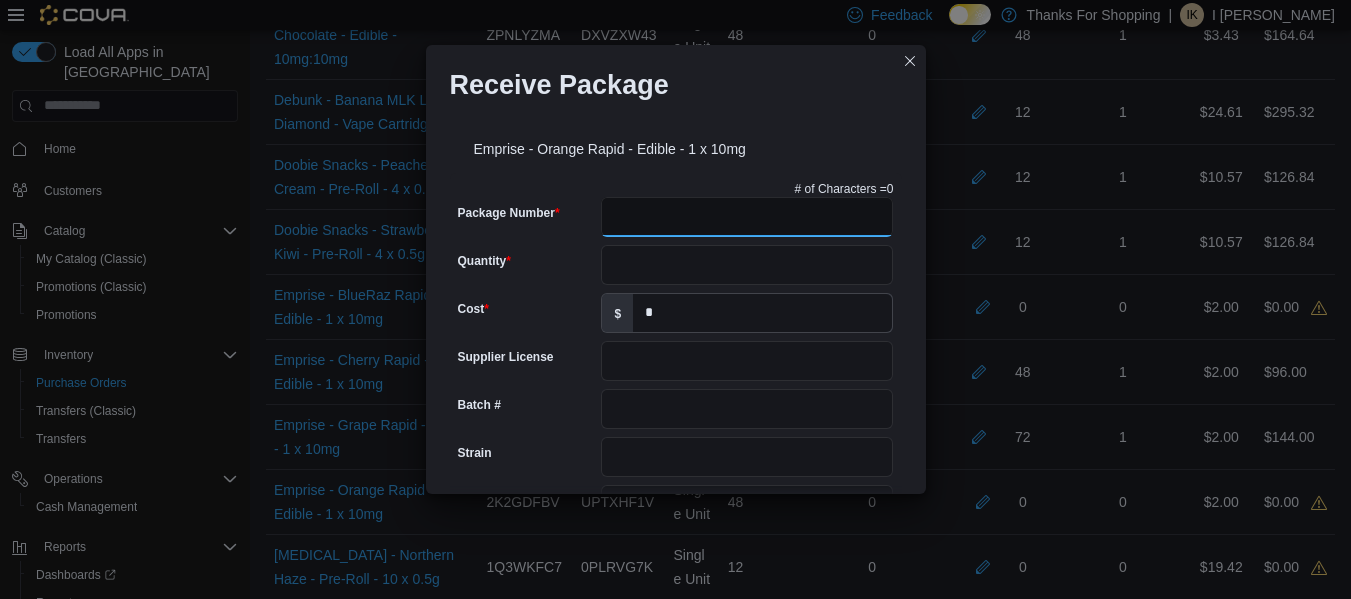 click on "Package Number" at bounding box center [747, 217] 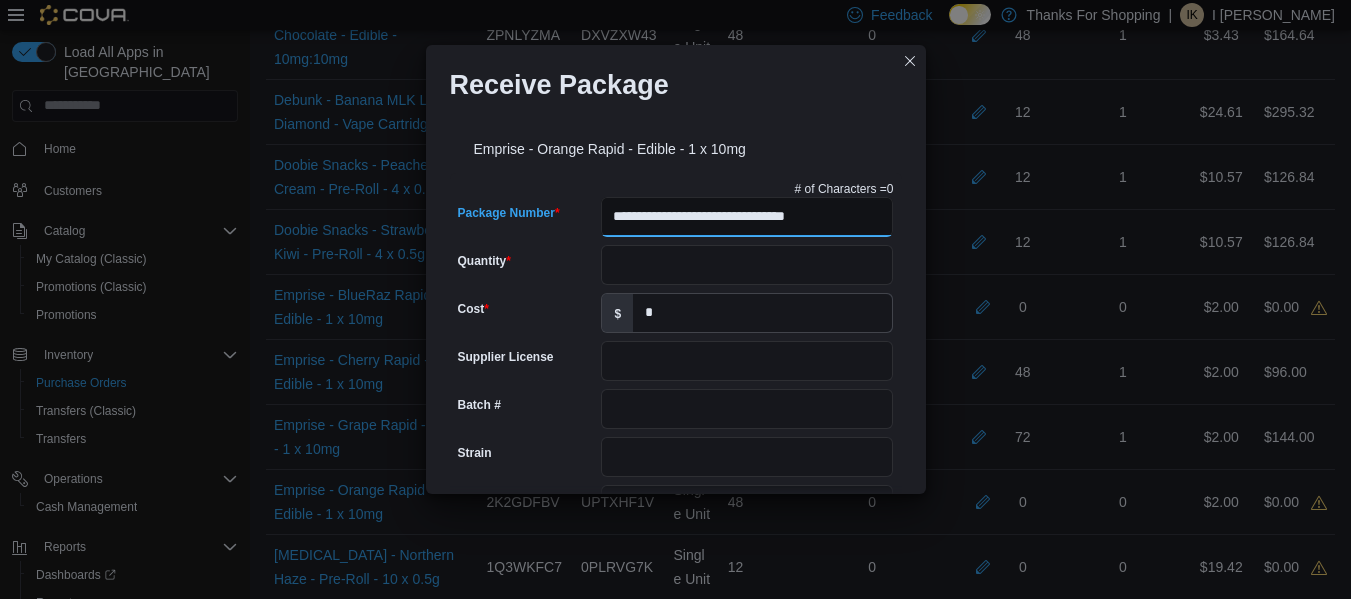 type on "**********" 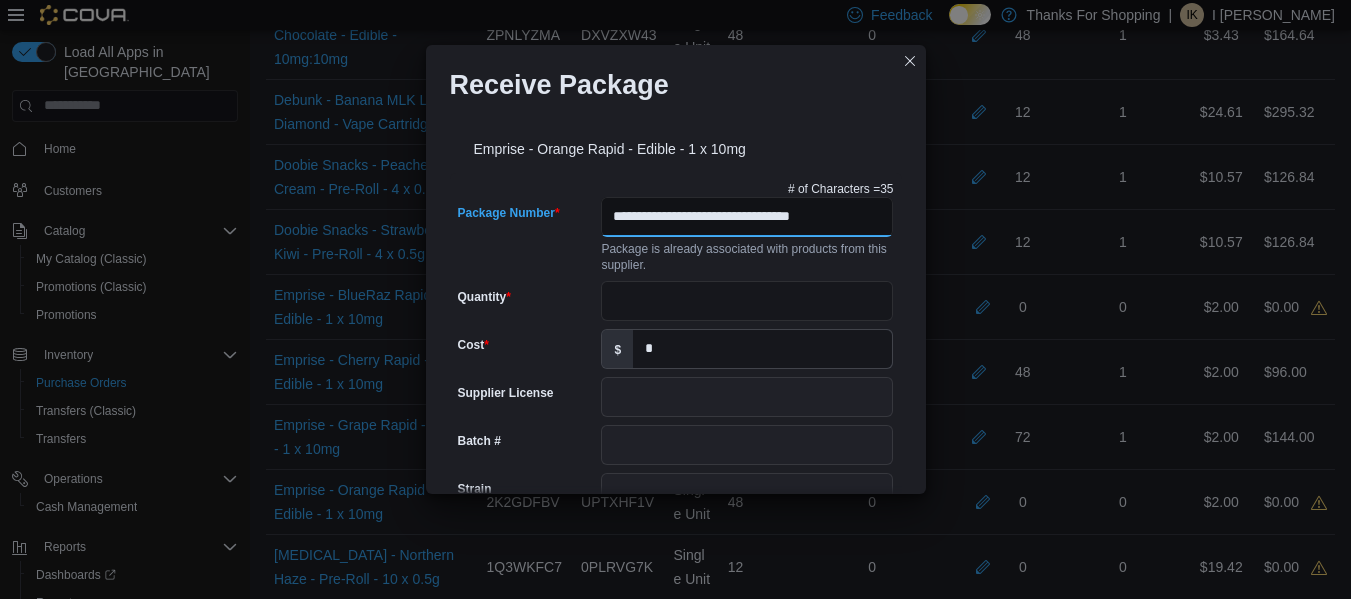 type on "**********" 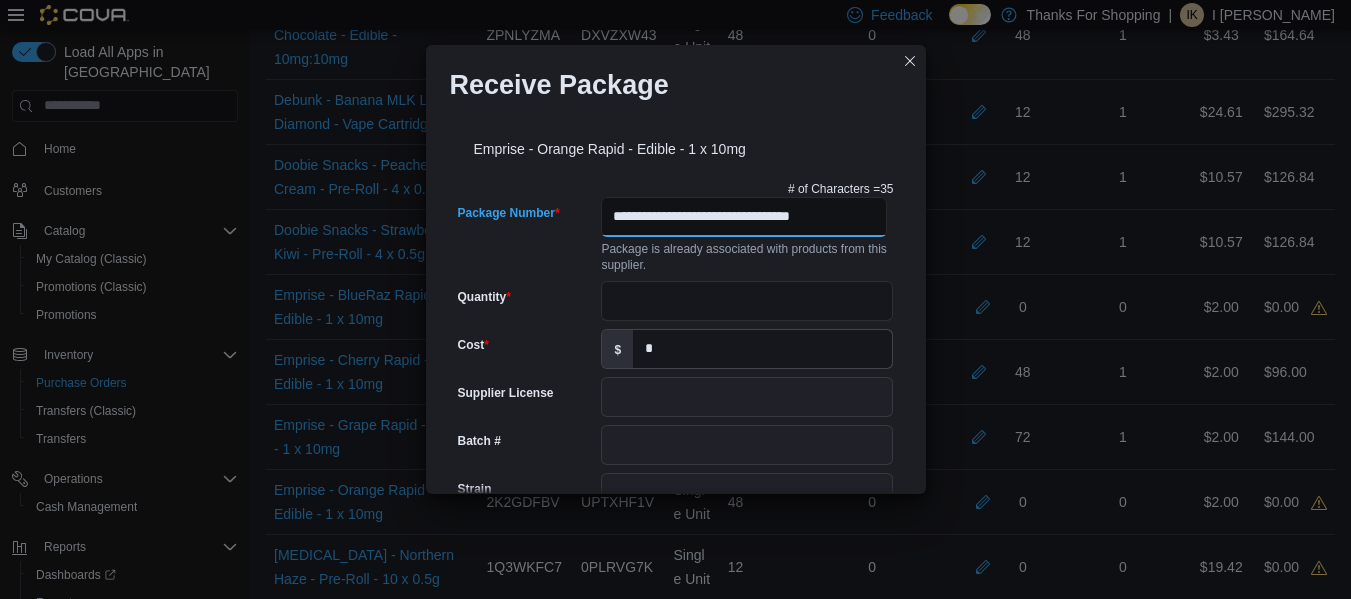 type on "**********" 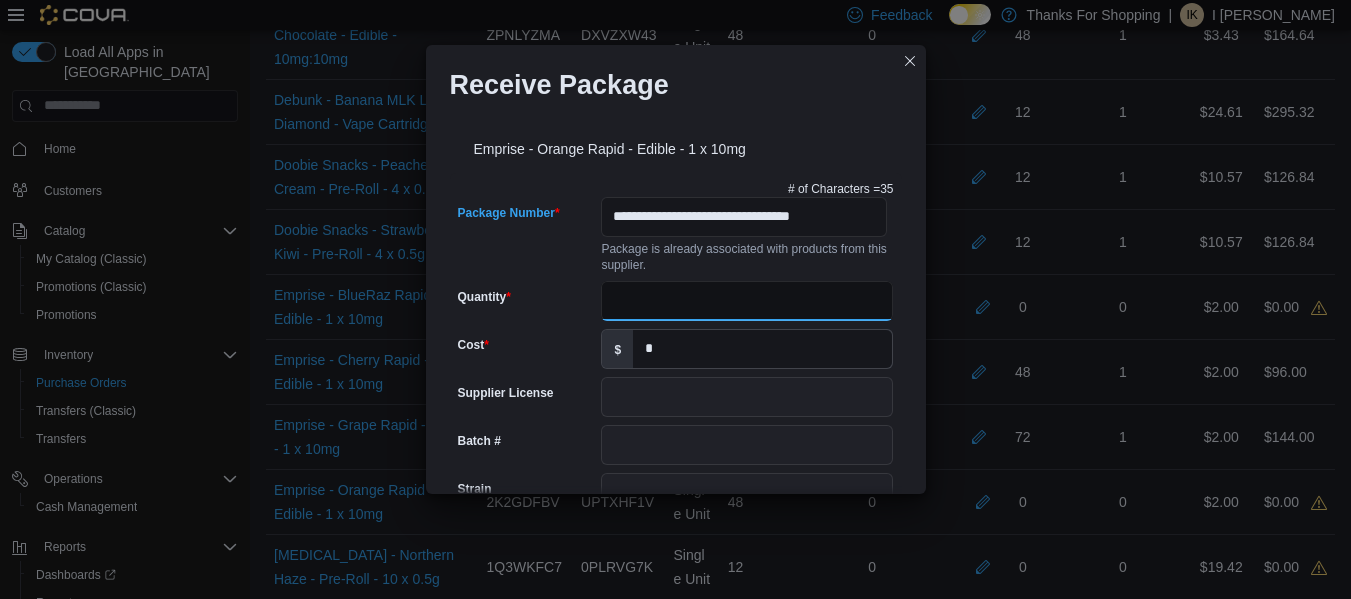 scroll, scrollTop: 0, scrollLeft: 0, axis: both 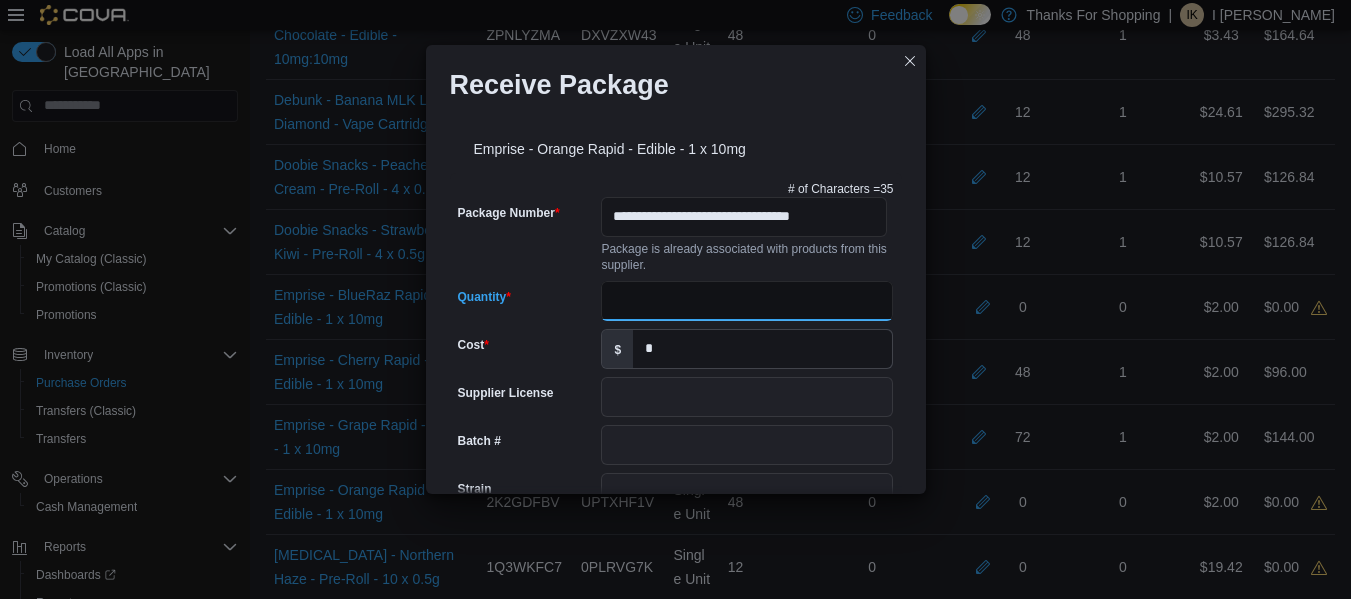 type on "**" 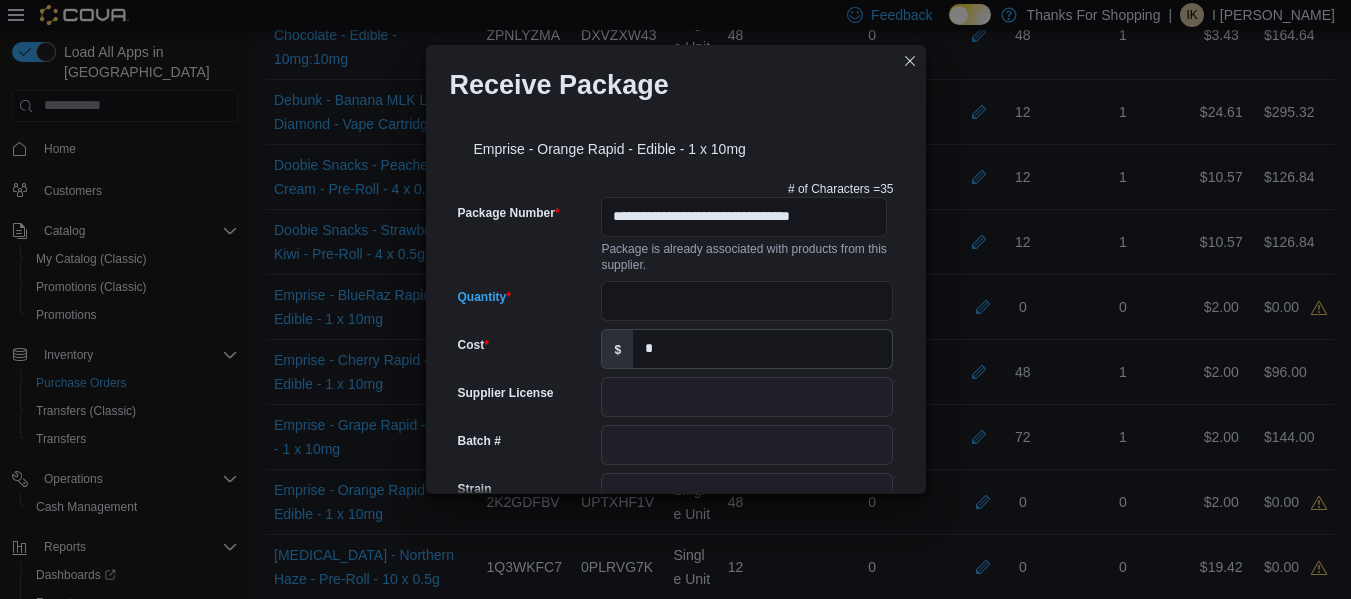 scroll, scrollTop: 875, scrollLeft: 0, axis: vertical 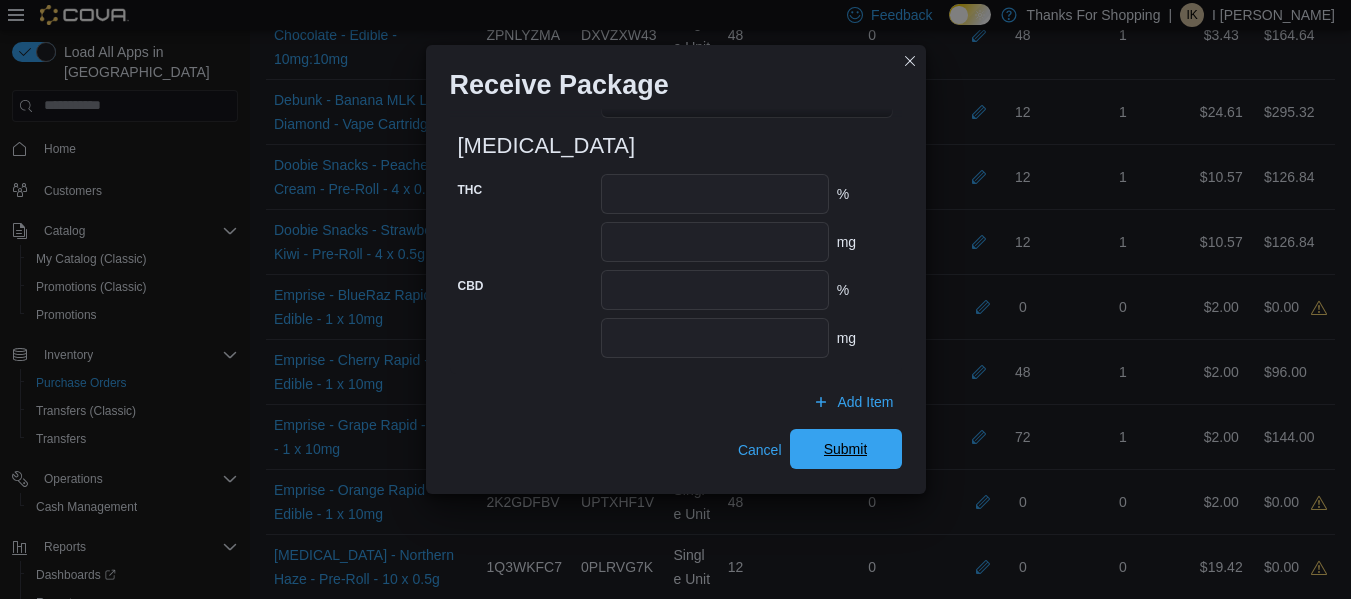 click on "Submit" at bounding box center (846, 449) 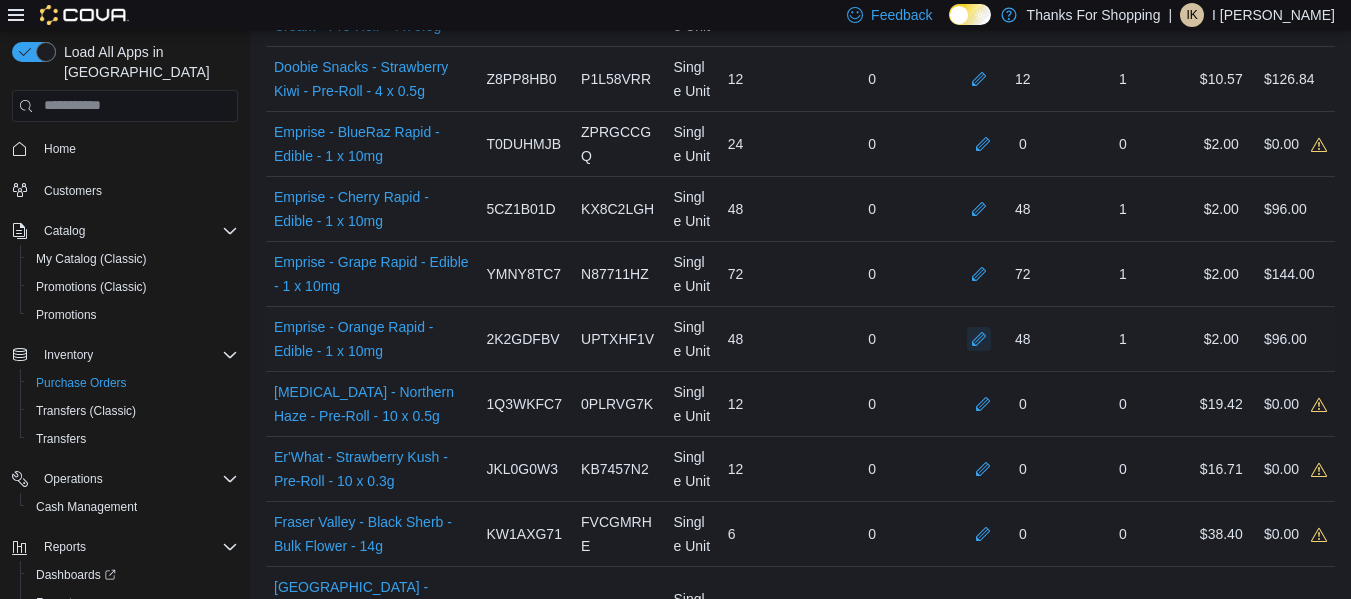 scroll, scrollTop: 1328, scrollLeft: 0, axis: vertical 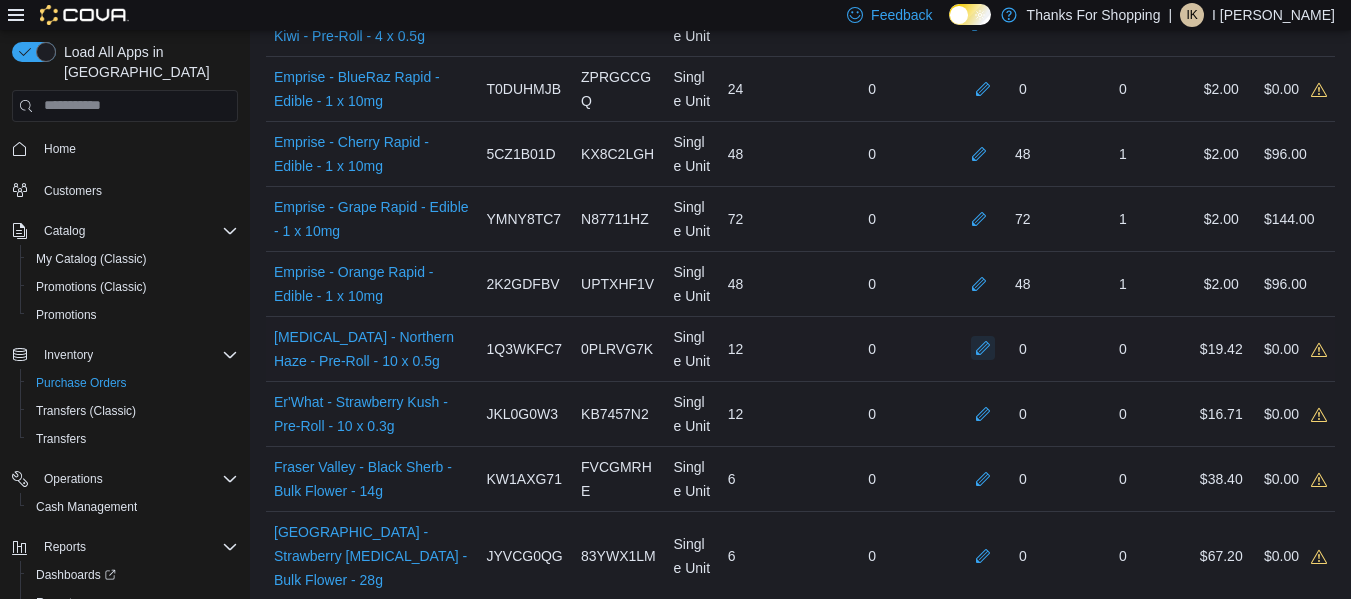 click at bounding box center [983, 348] 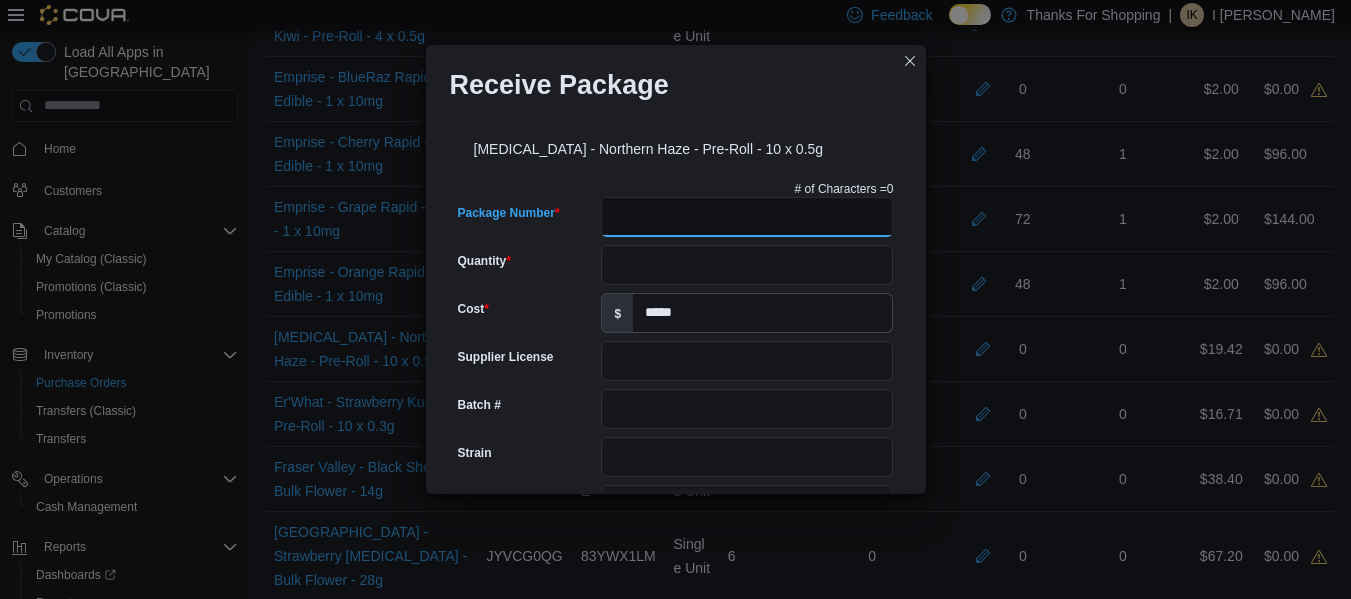 click on "Package Number" at bounding box center [747, 217] 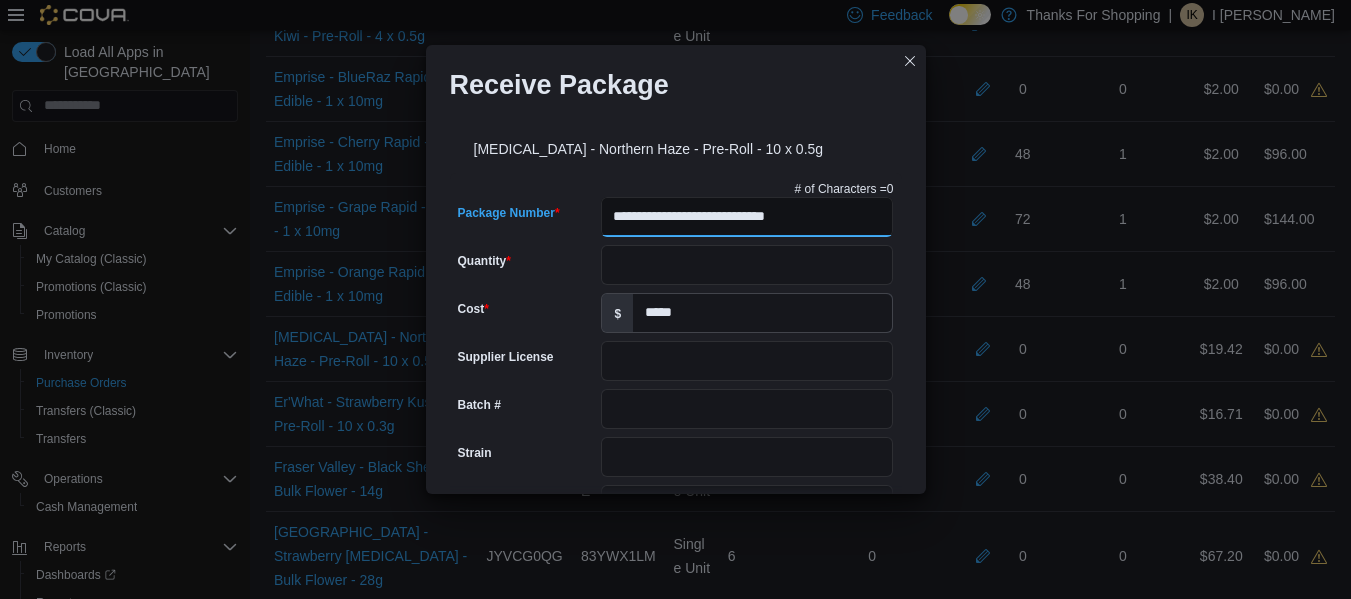 type on "**********" 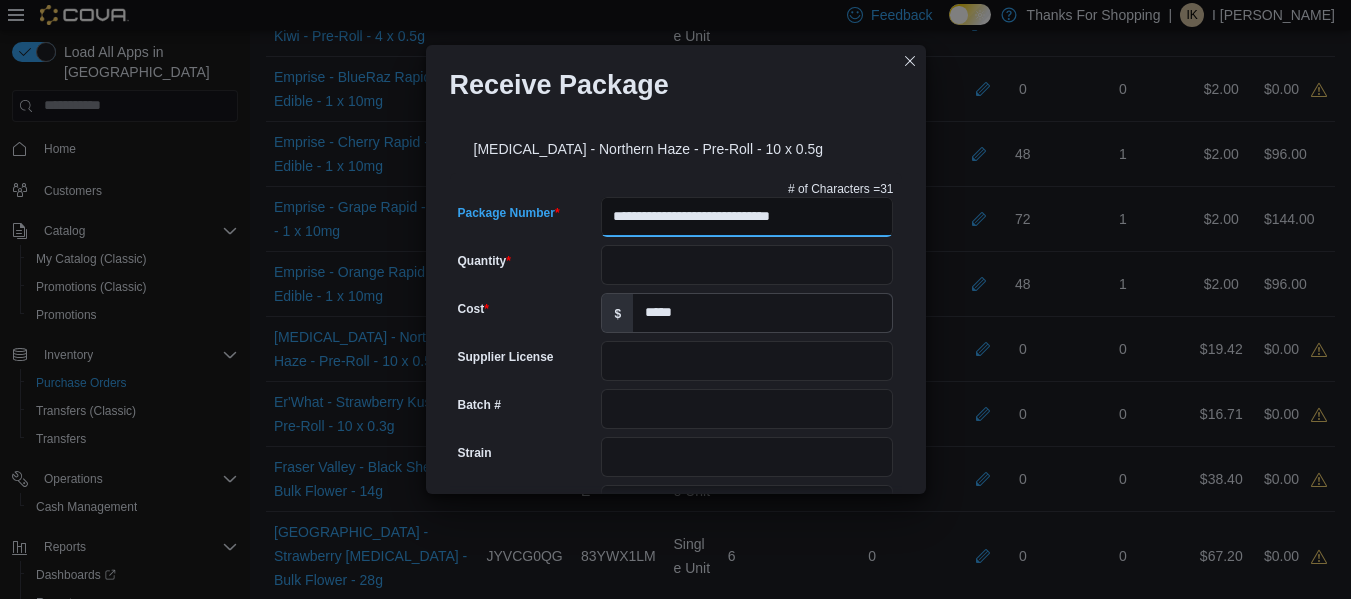 type on "*****" 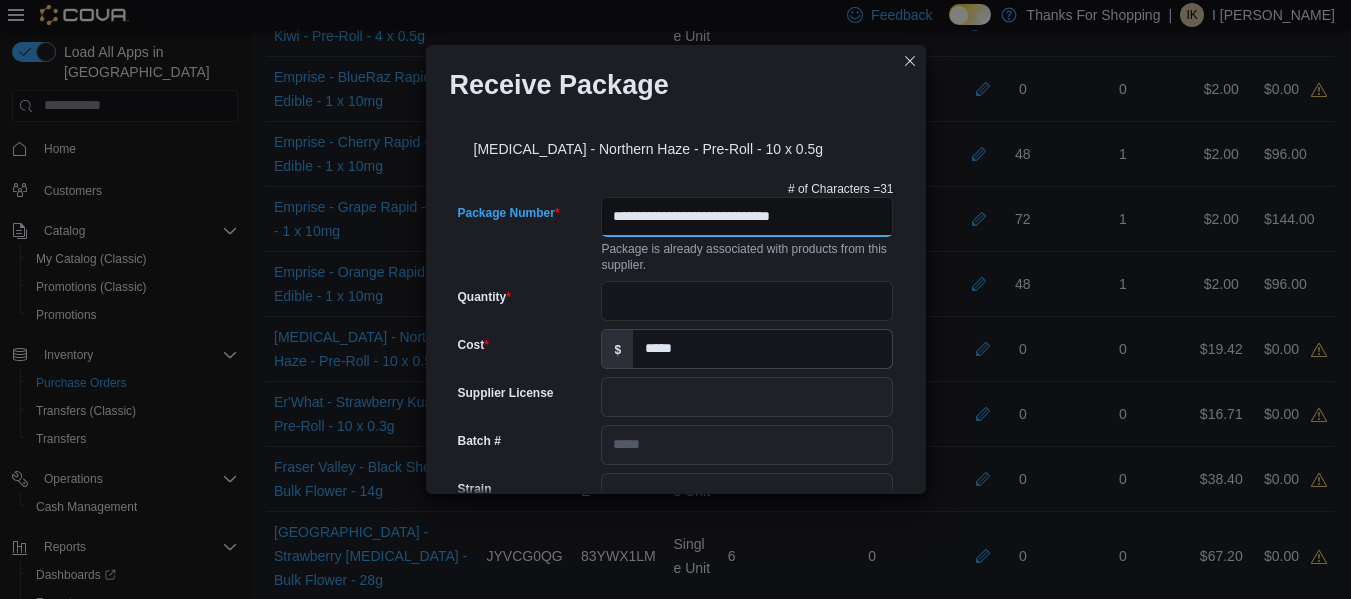 type on "**********" 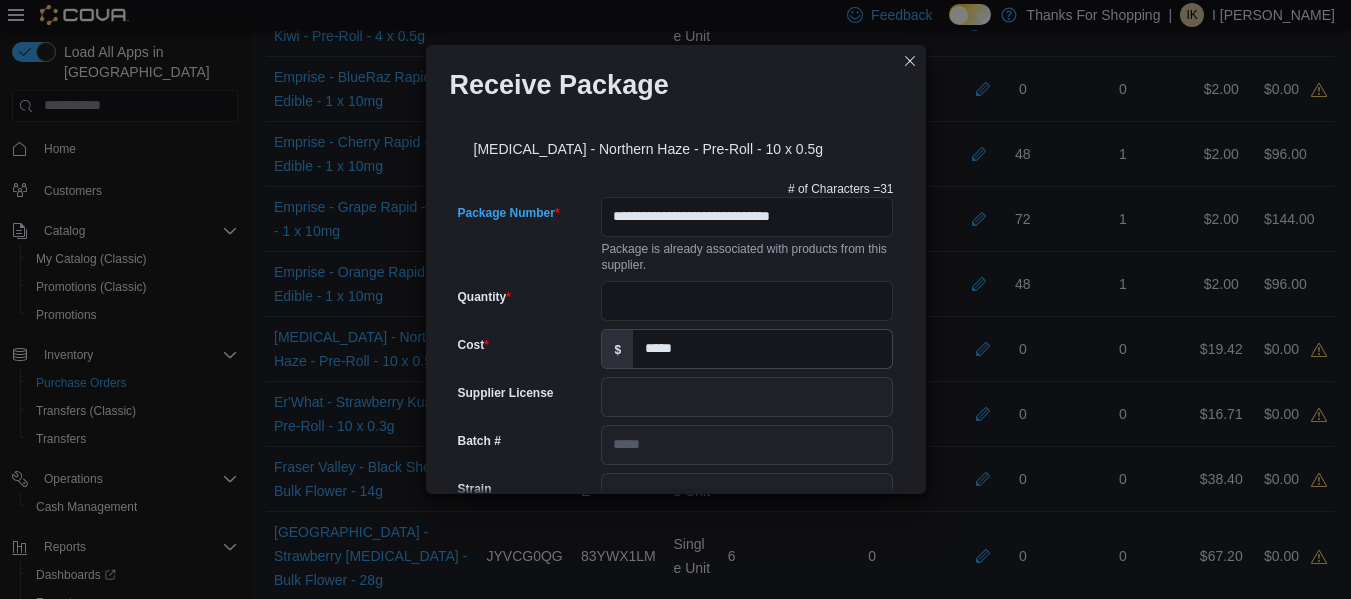 click on "Package is already associated with products from this supplier." at bounding box center (747, 255) 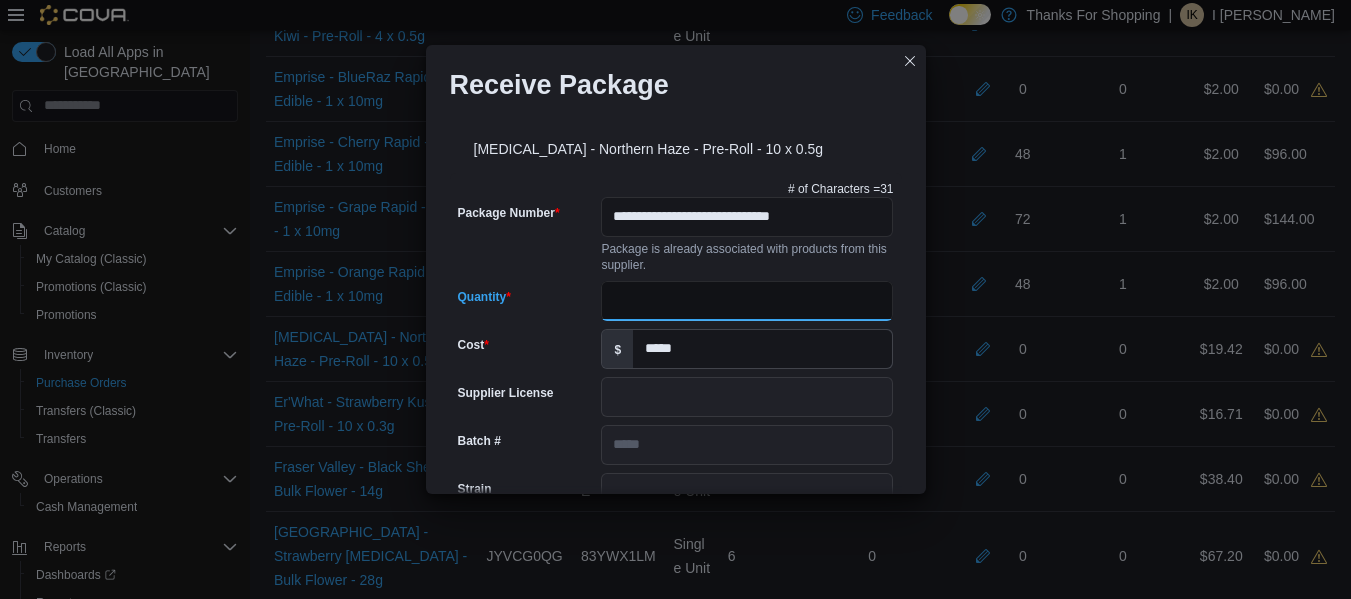 click on "Quantity" at bounding box center [747, 301] 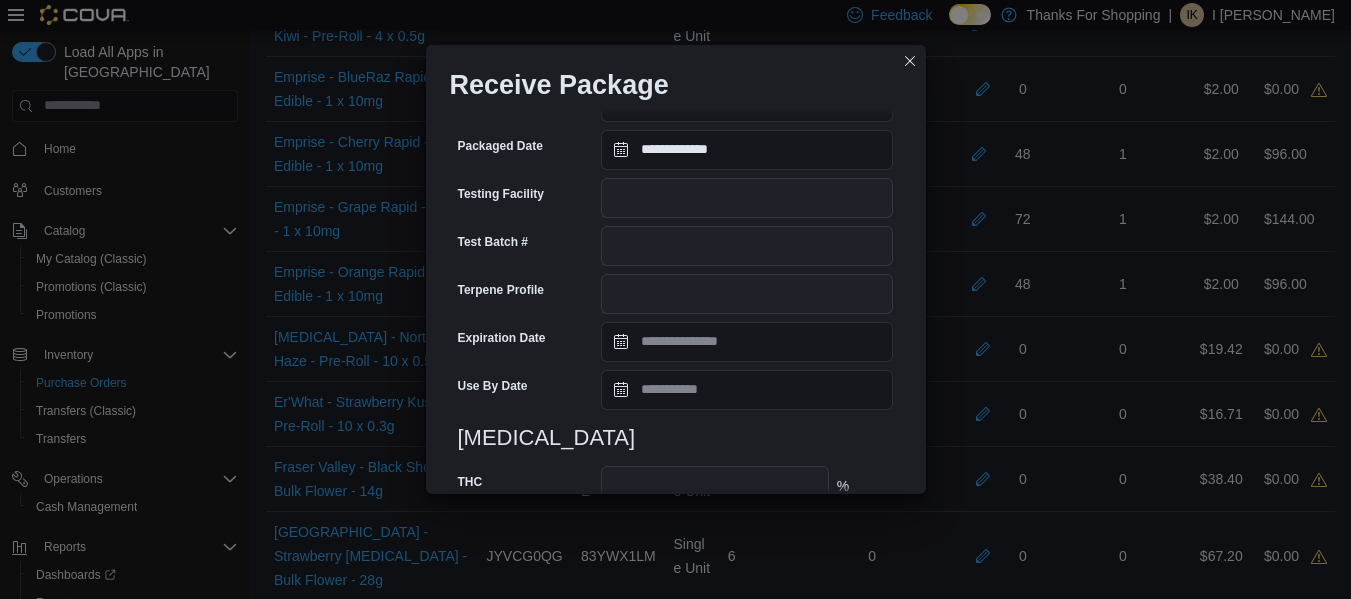 scroll, scrollTop: 779, scrollLeft: 0, axis: vertical 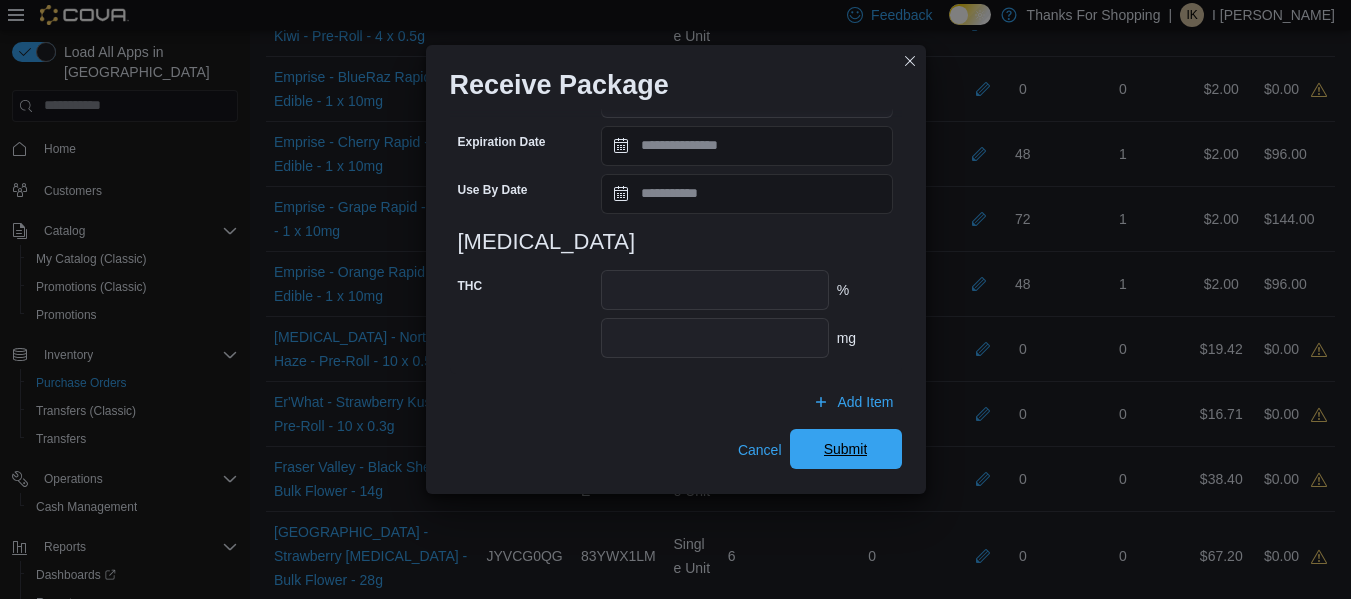 type on "**" 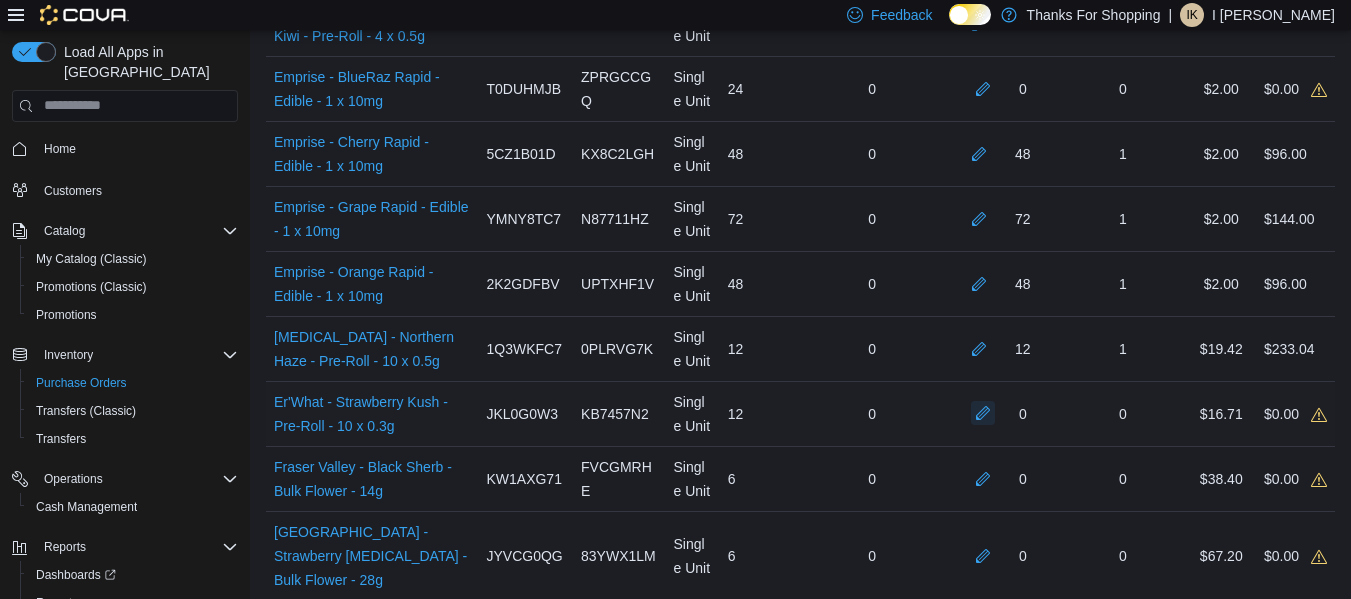 click at bounding box center (983, 413) 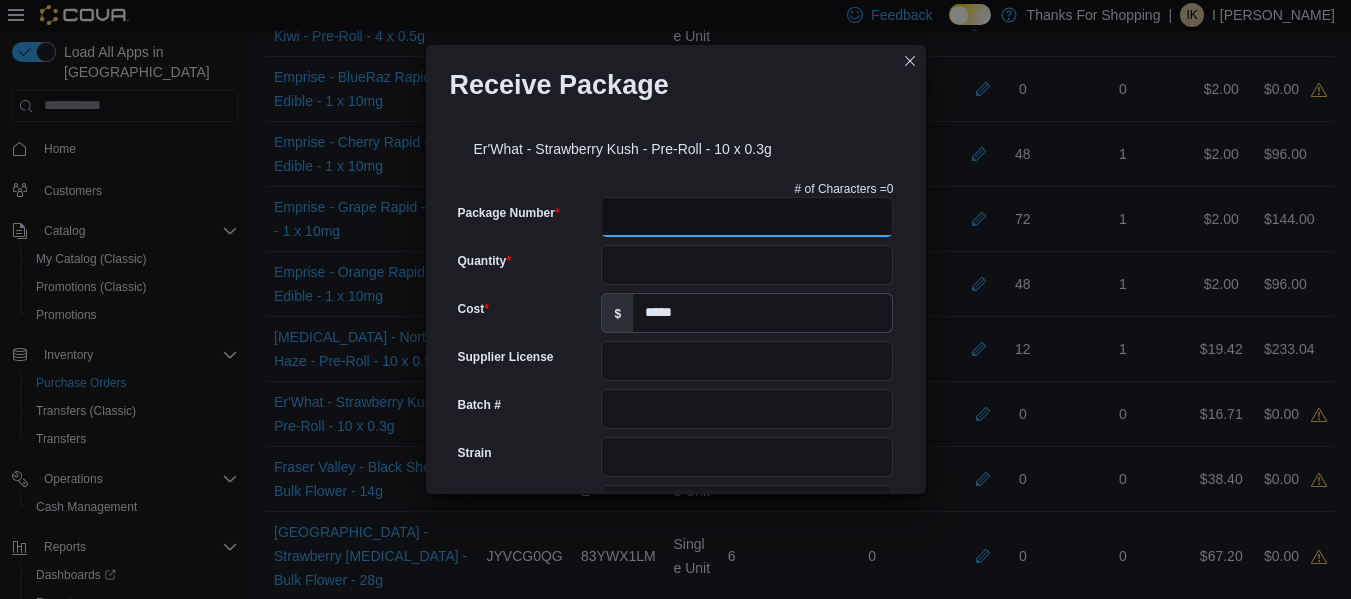 click on "Package Number" at bounding box center [747, 217] 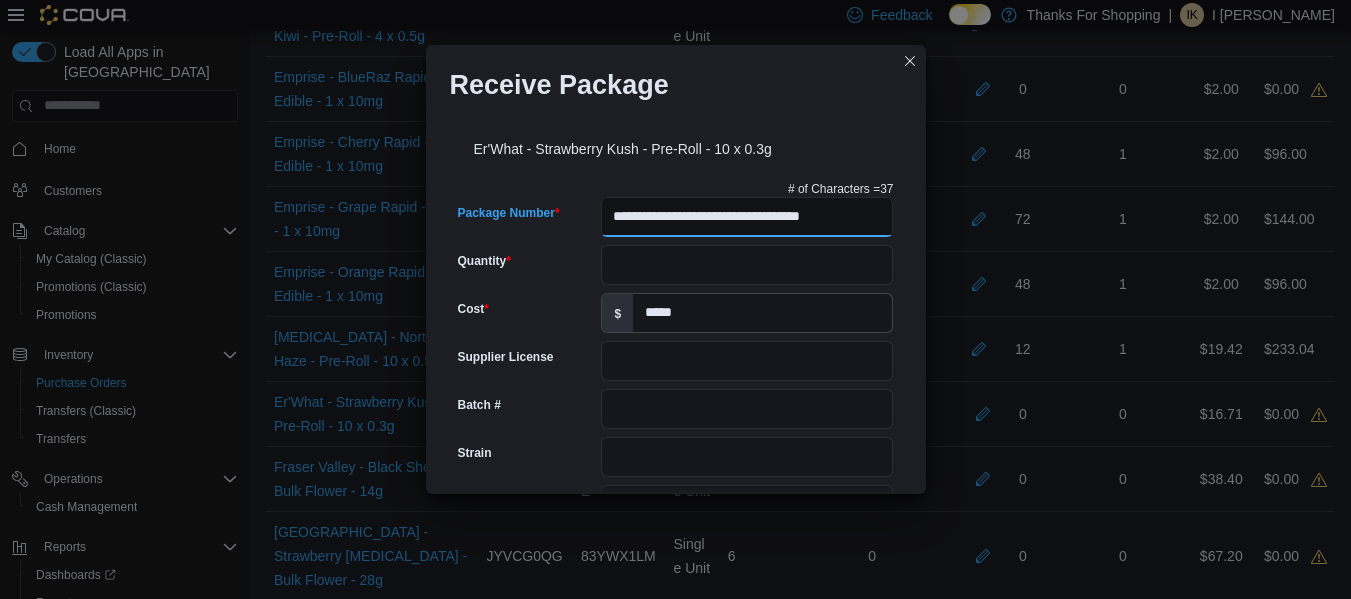 scroll, scrollTop: 0, scrollLeft: 14, axis: horizontal 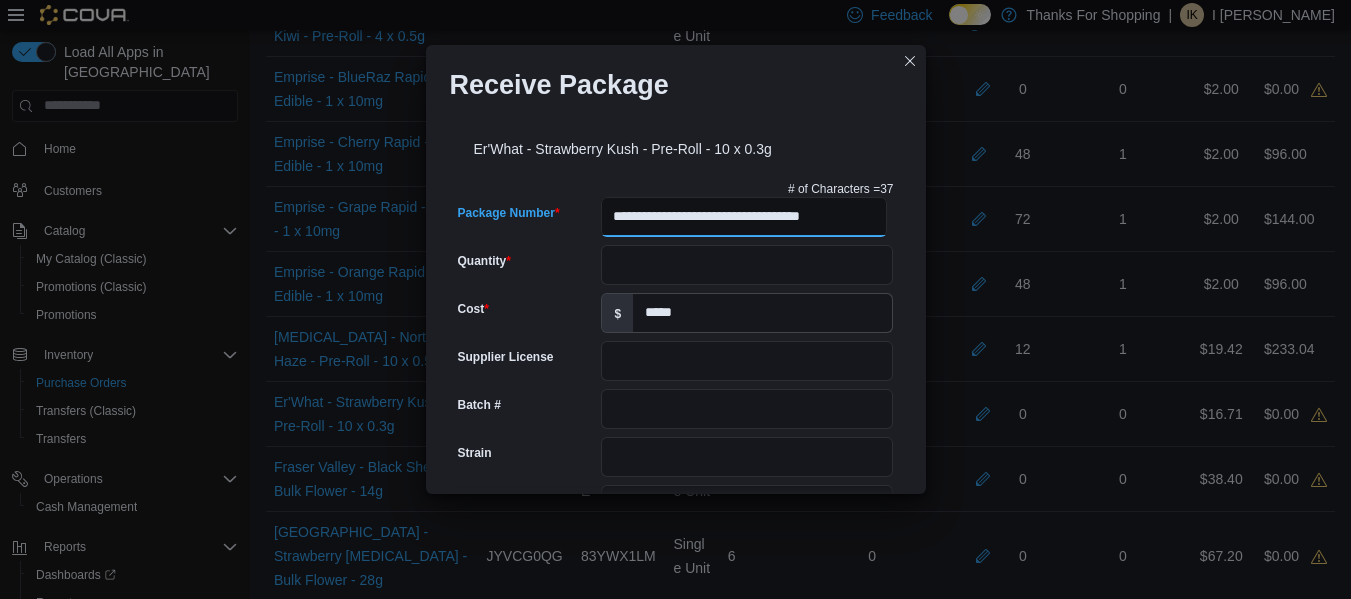 type on "**********" 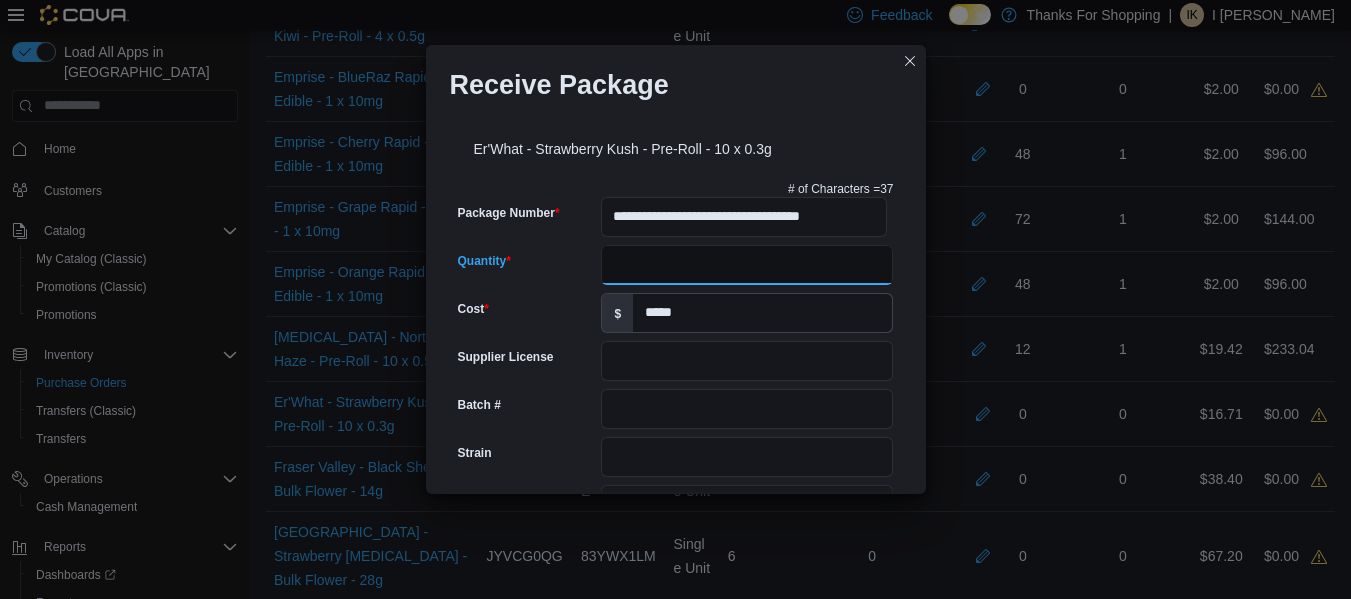 scroll, scrollTop: 0, scrollLeft: 0, axis: both 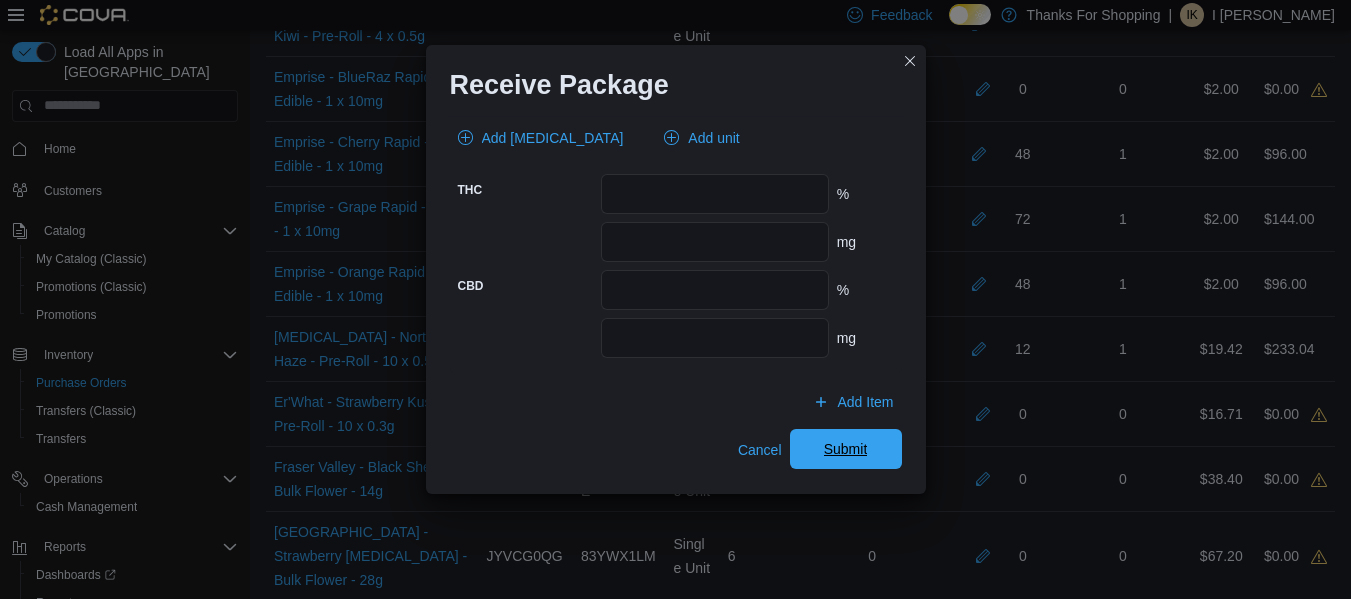 type on "**" 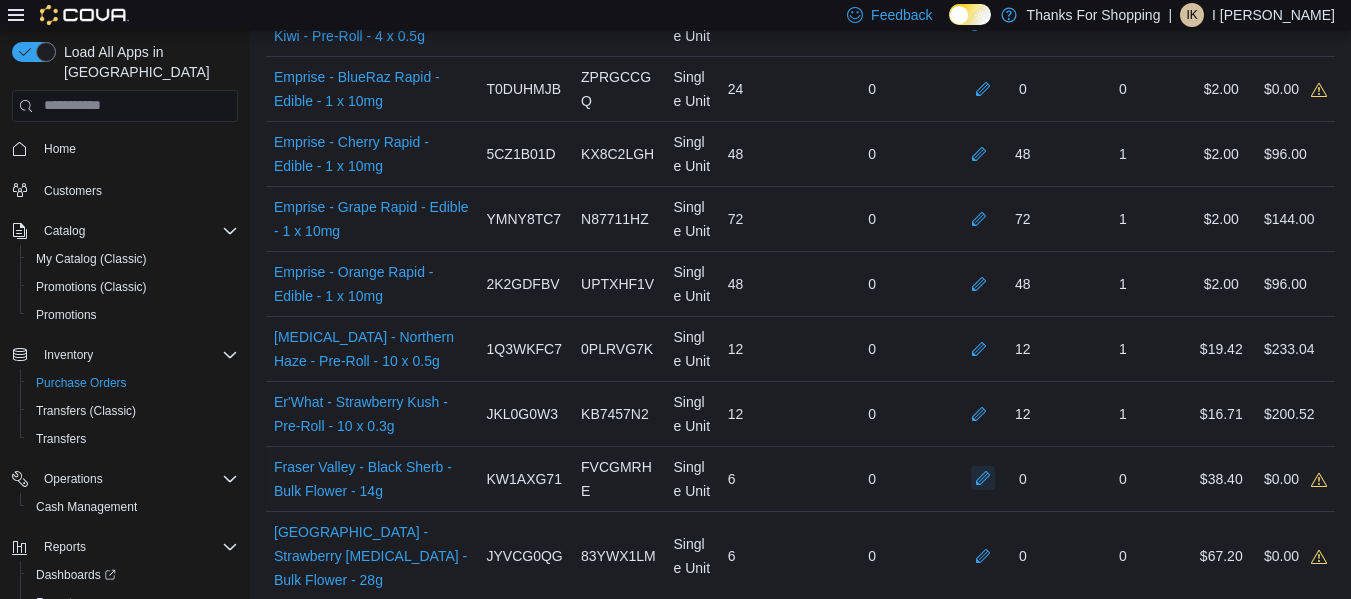 click at bounding box center (983, 478) 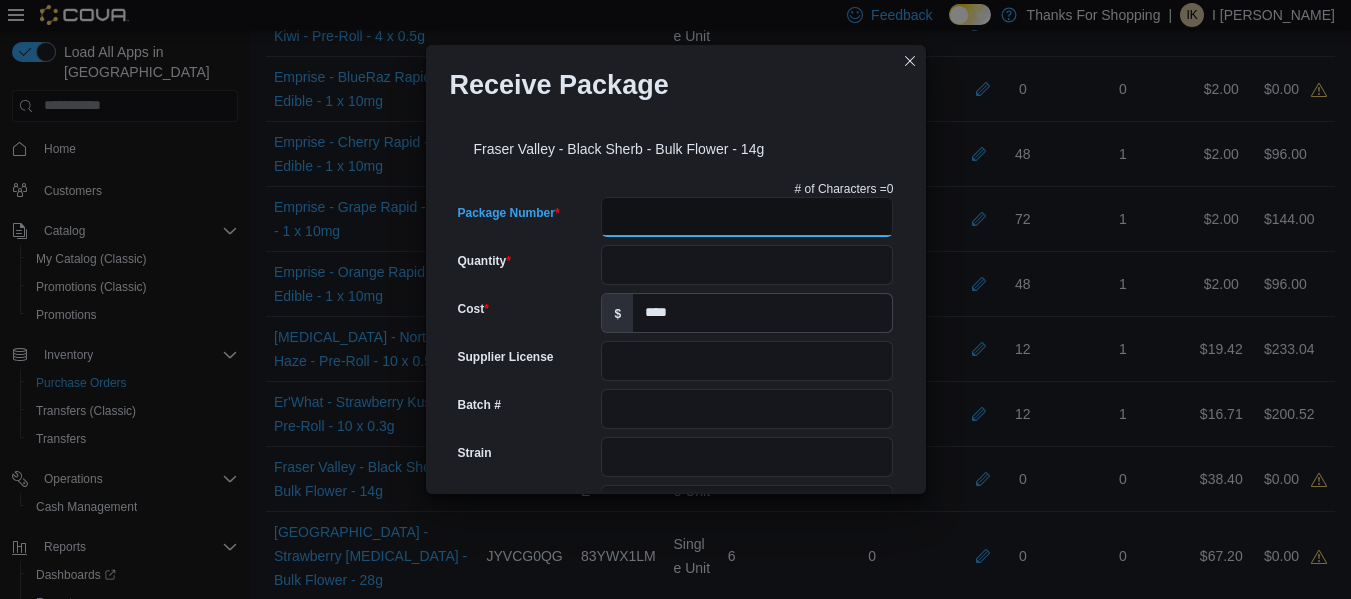 click on "Package Number" at bounding box center [747, 217] 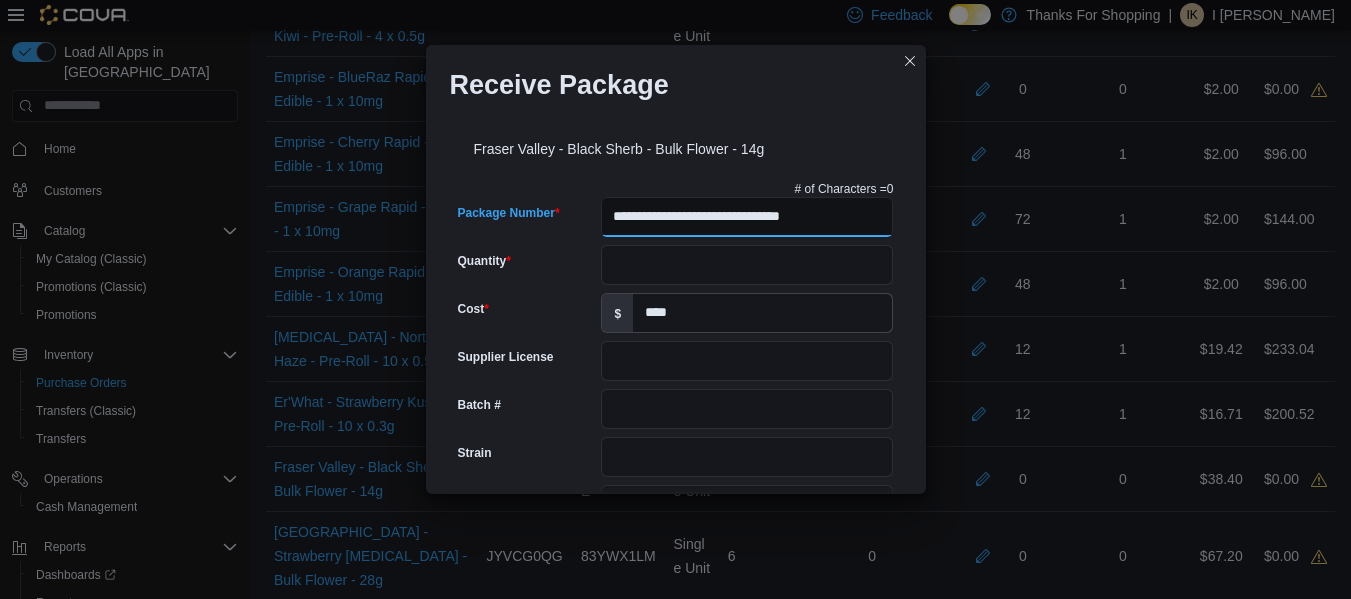 type on "**********" 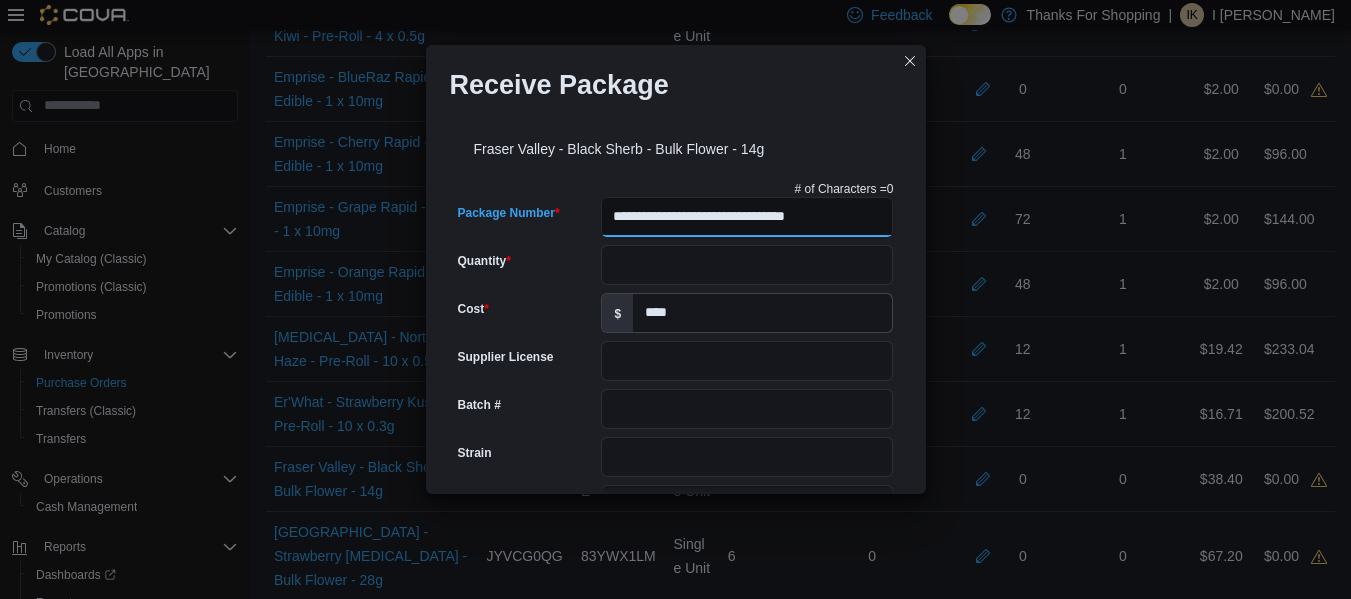 type on "**********" 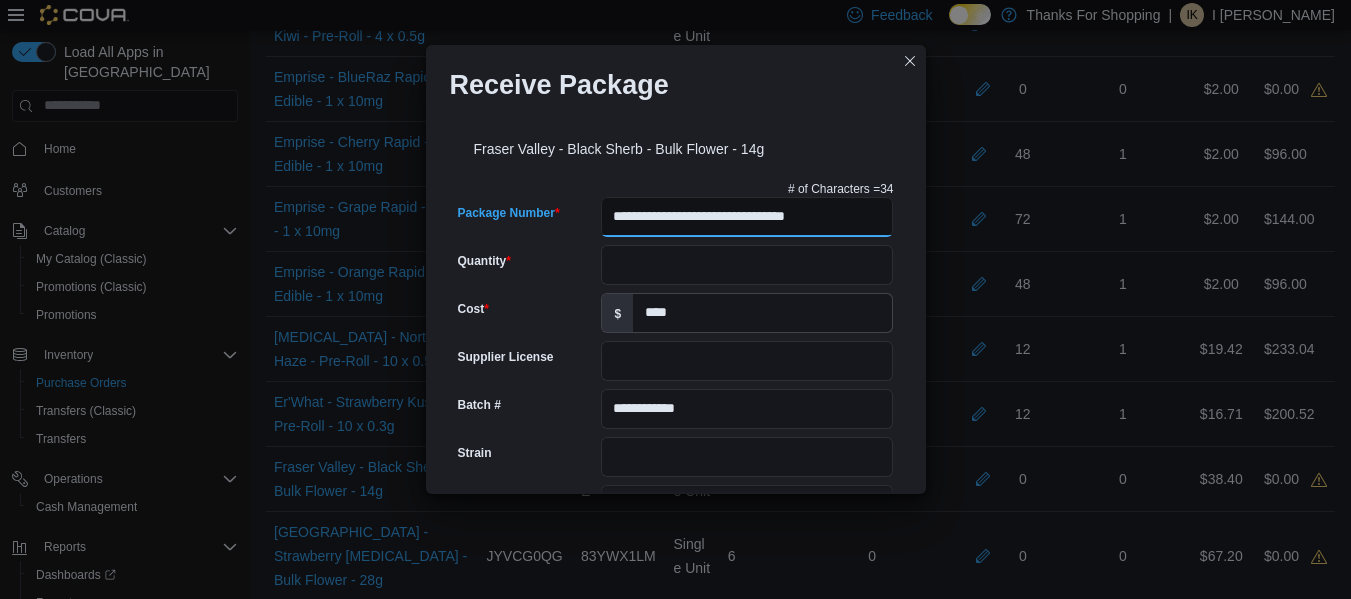 scroll, scrollTop: 0, scrollLeft: 0, axis: both 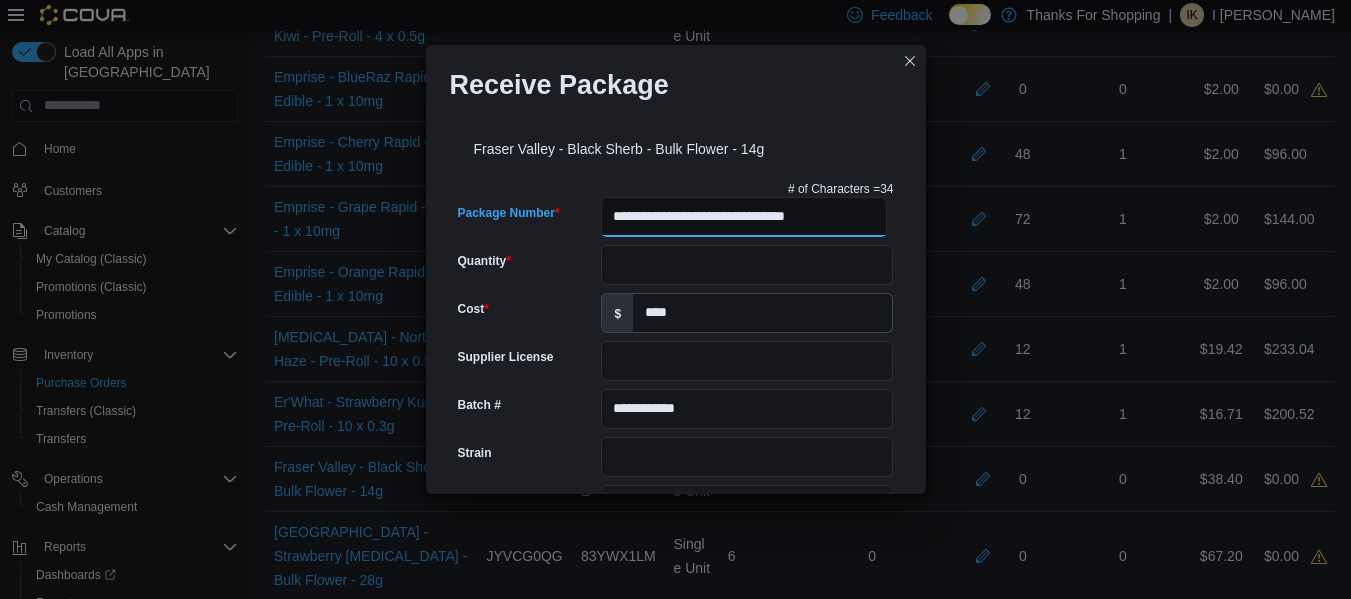 type on "**********" 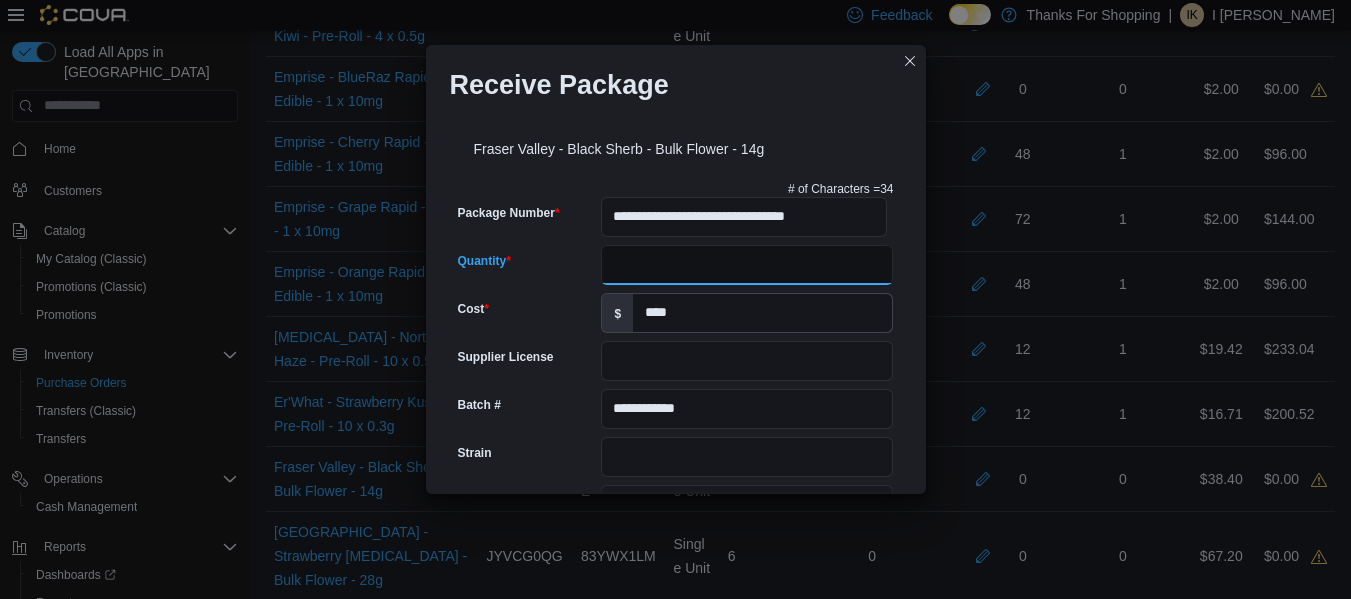 scroll, scrollTop: 799, scrollLeft: 0, axis: vertical 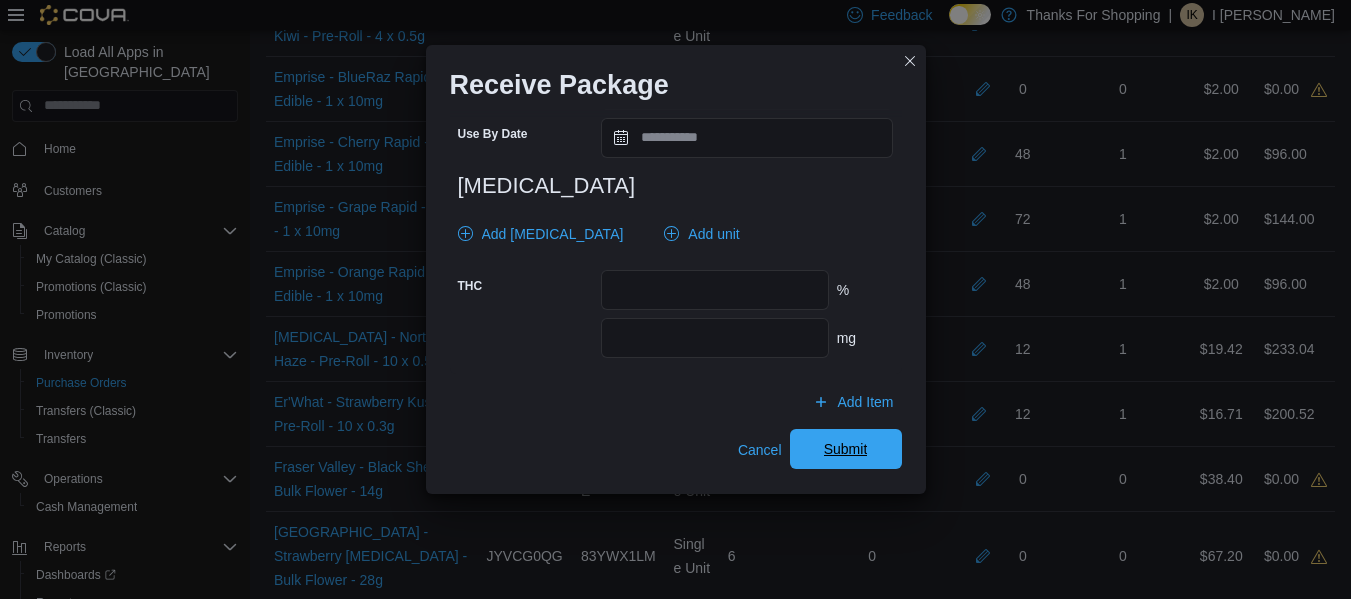 type on "*" 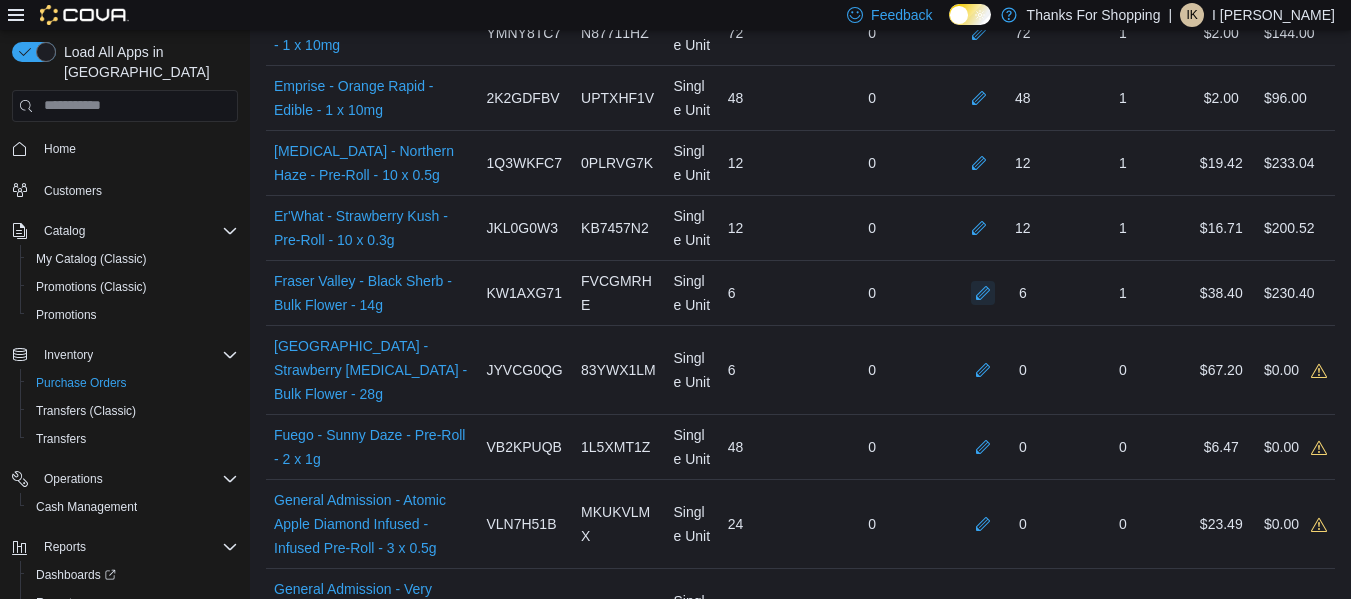 scroll, scrollTop: 1515, scrollLeft: 0, axis: vertical 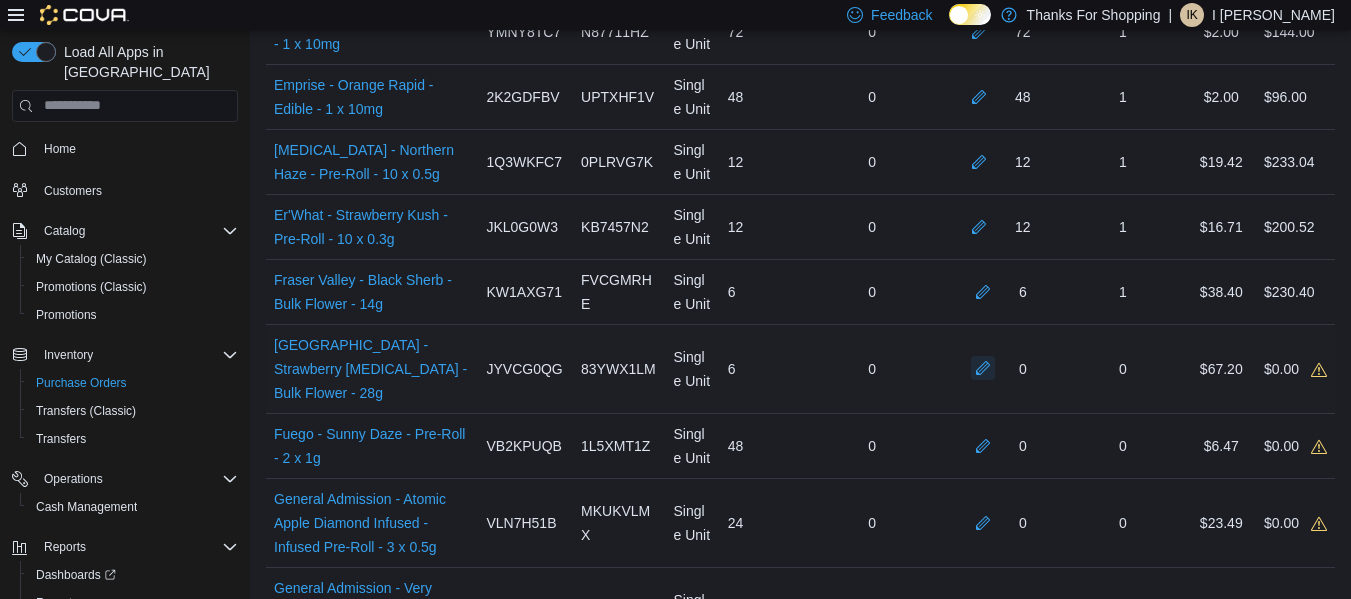 click at bounding box center (983, 368) 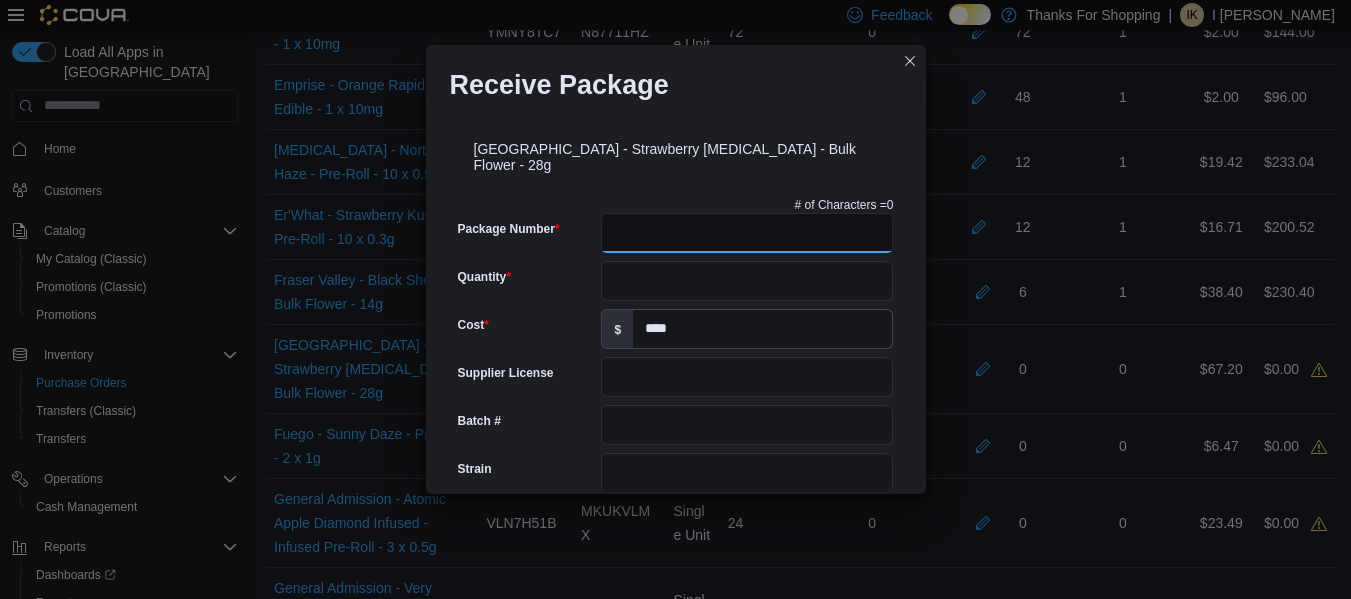 click on "Package Number" at bounding box center (747, 233) 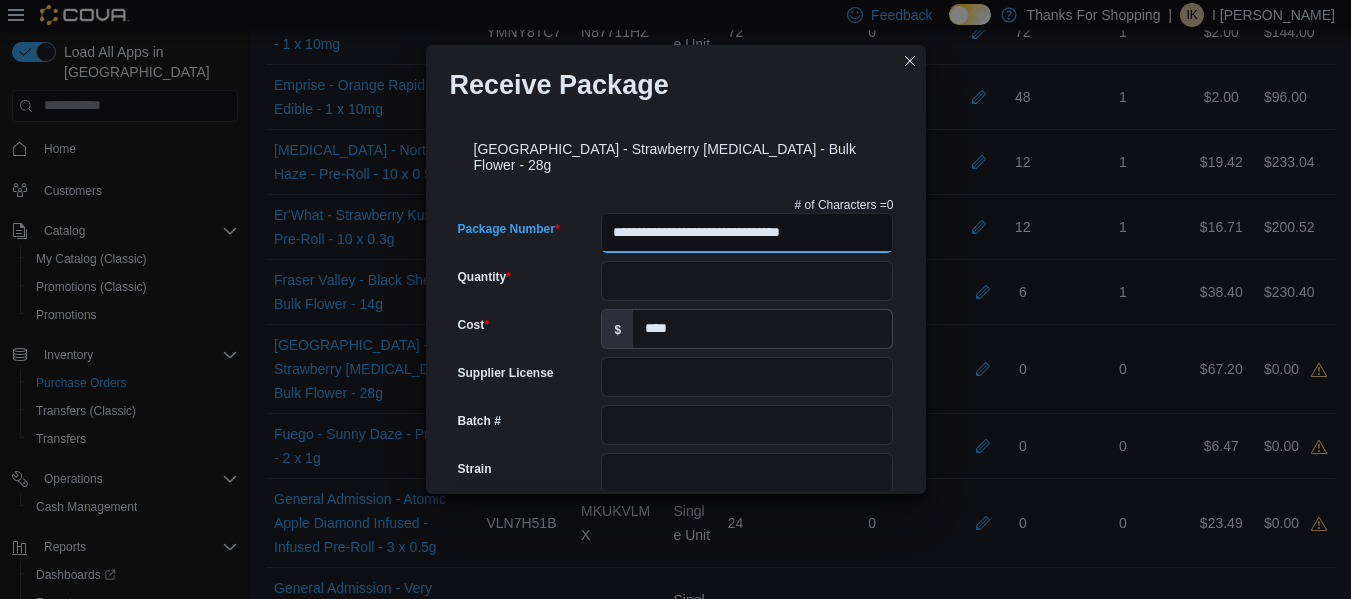 type on "**********" 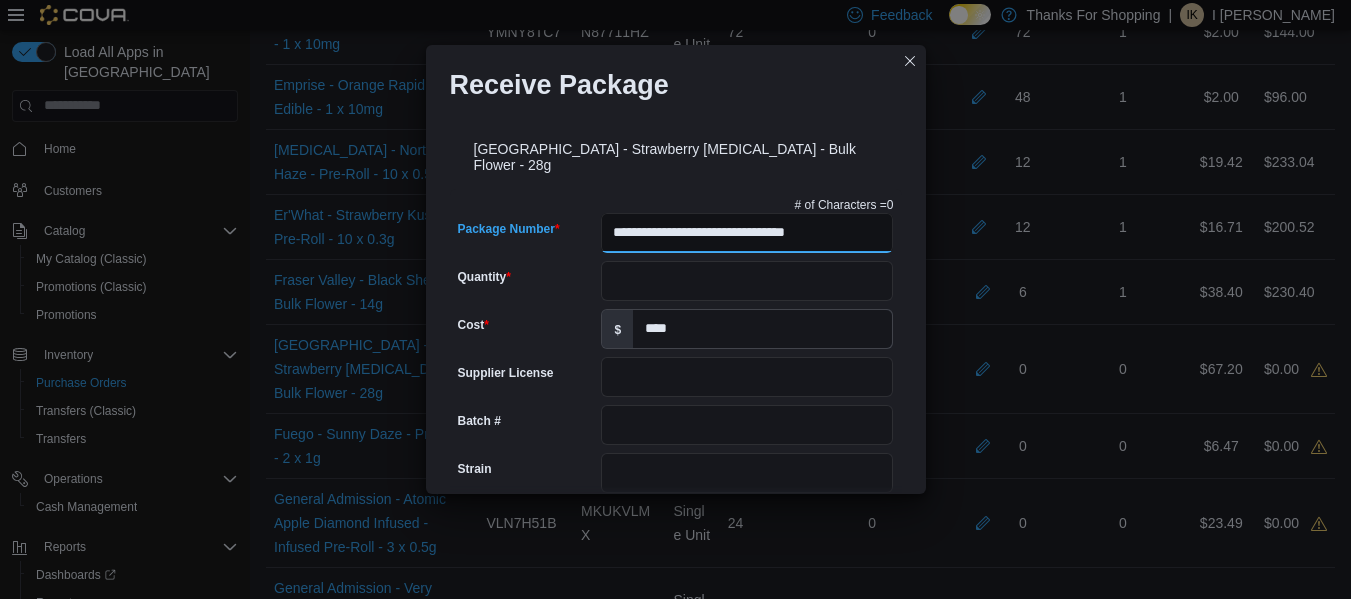 type on "**********" 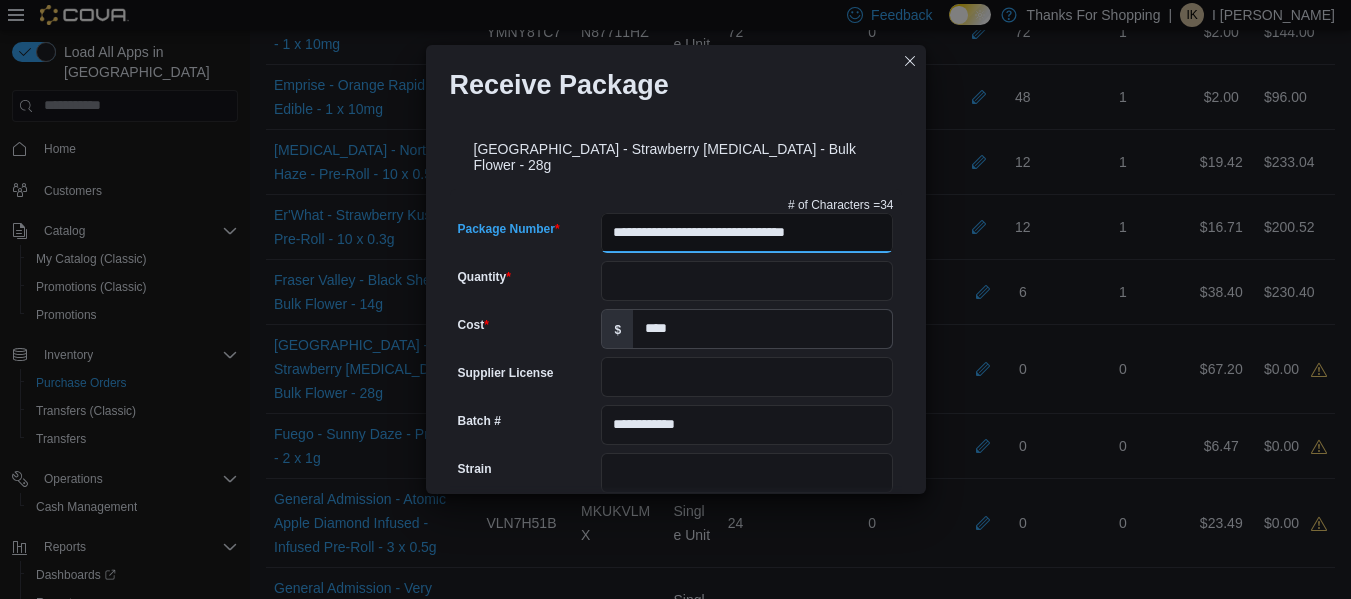 scroll, scrollTop: 0, scrollLeft: 0, axis: both 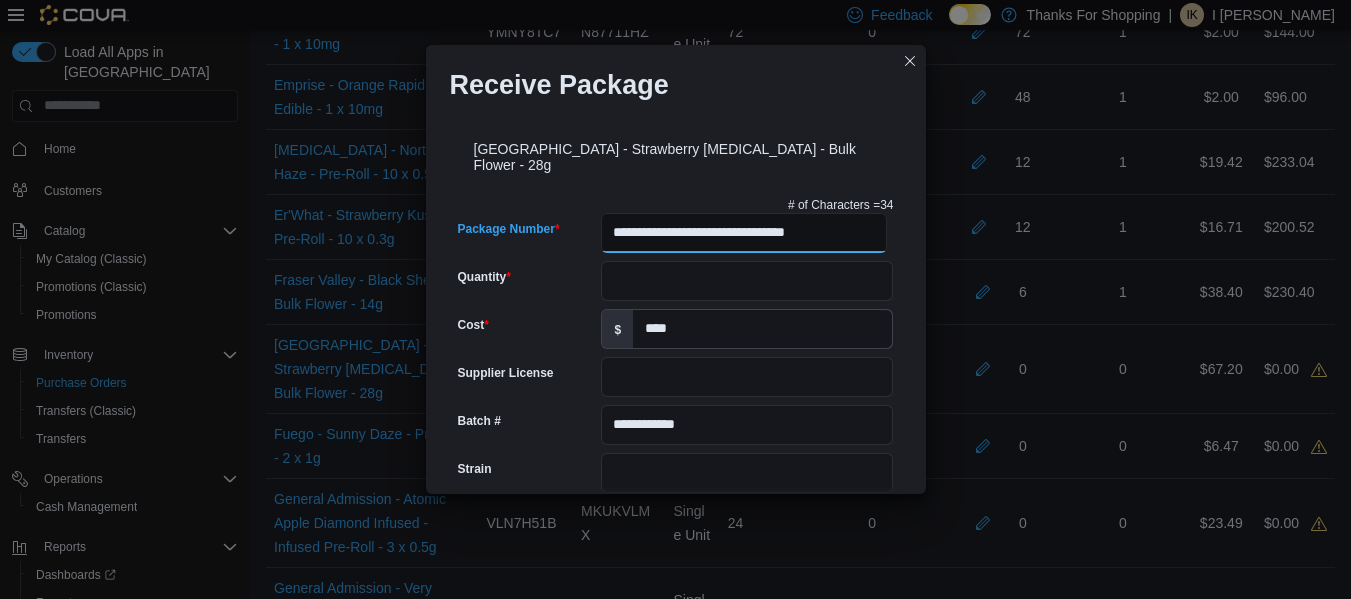 type on "**********" 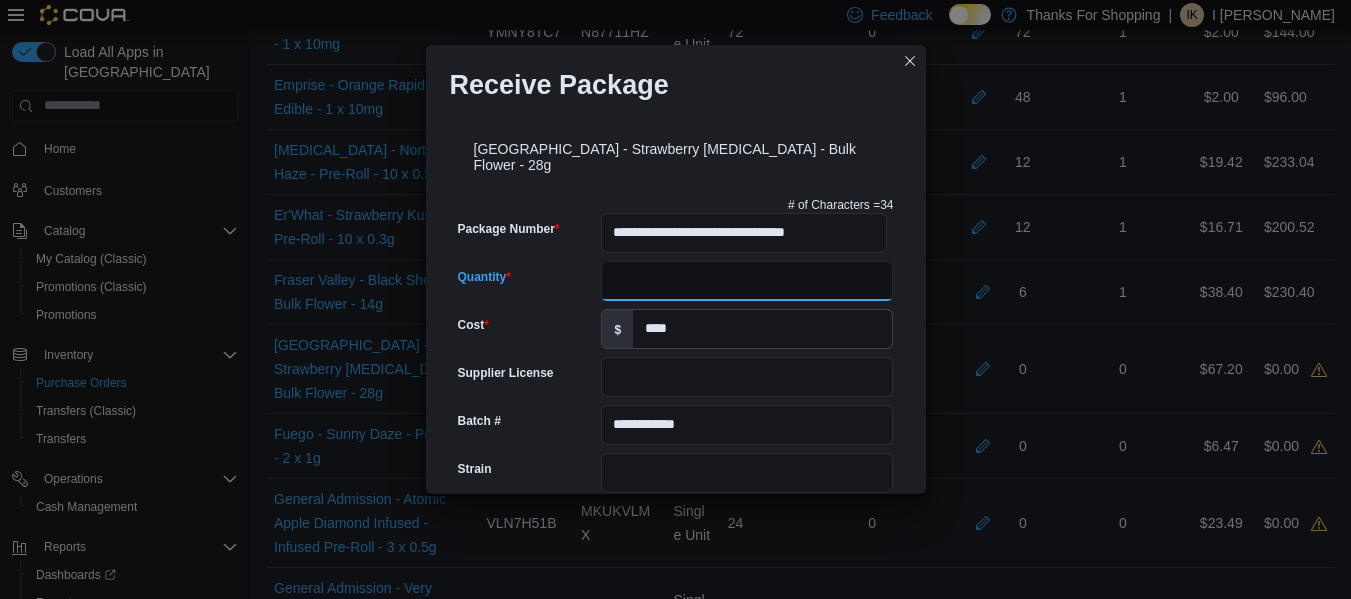 scroll, scrollTop: 799, scrollLeft: 0, axis: vertical 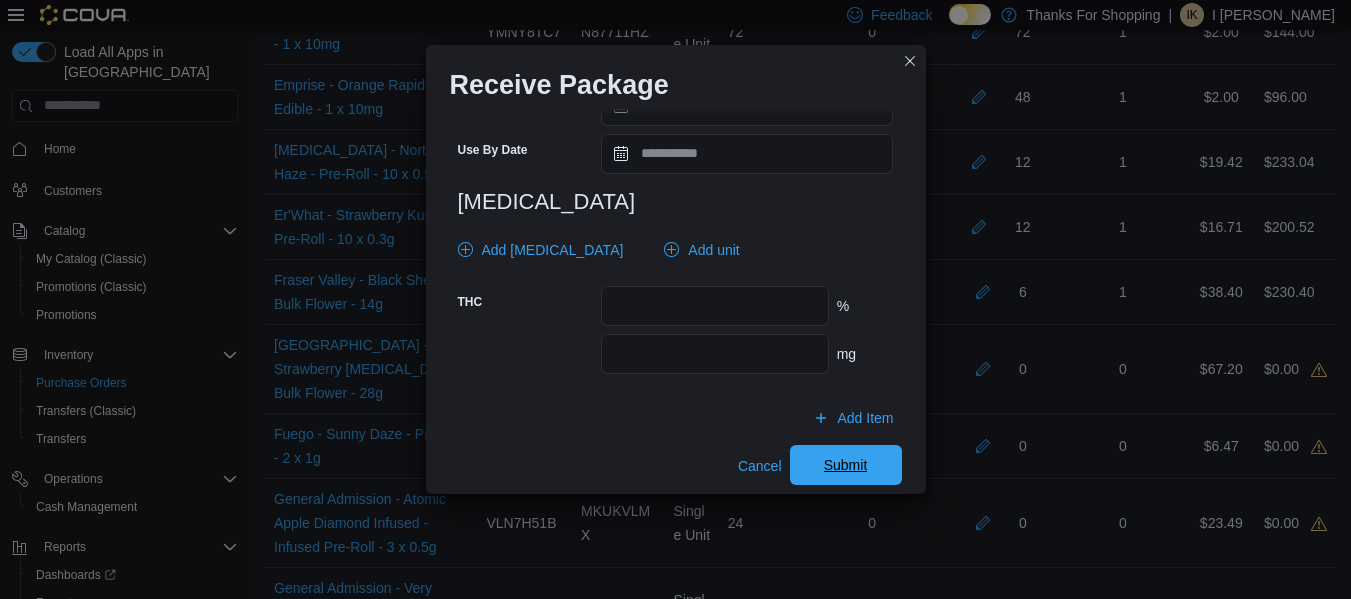 type on "*" 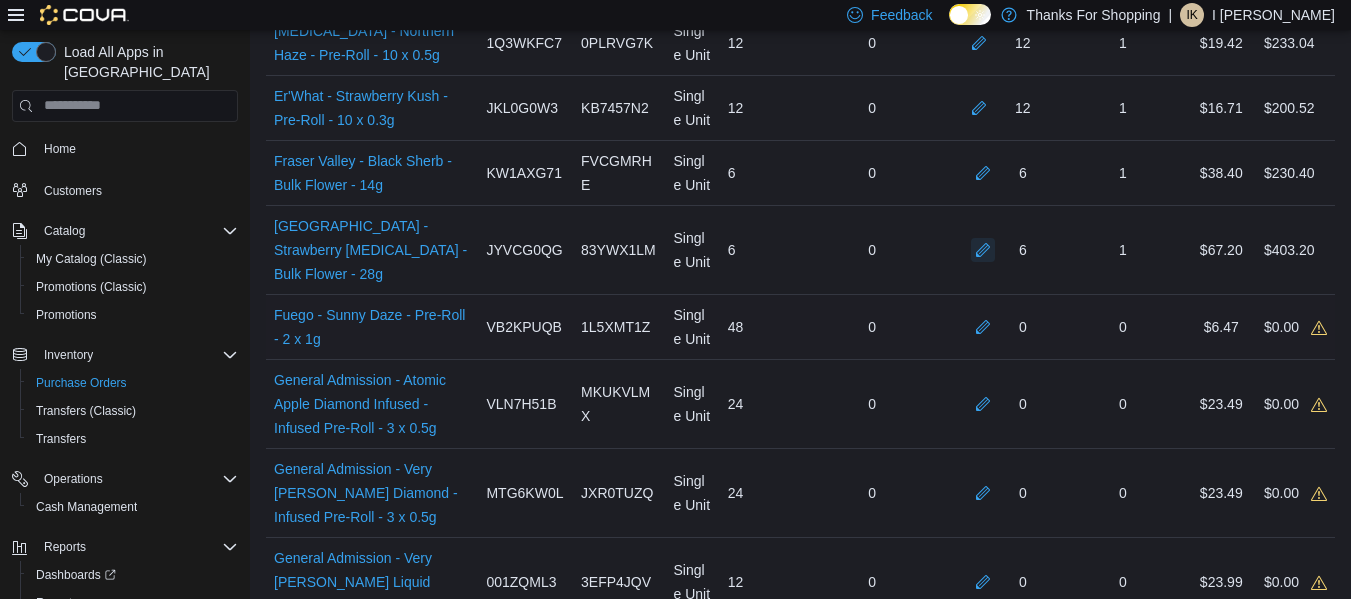 scroll, scrollTop: 1634, scrollLeft: 0, axis: vertical 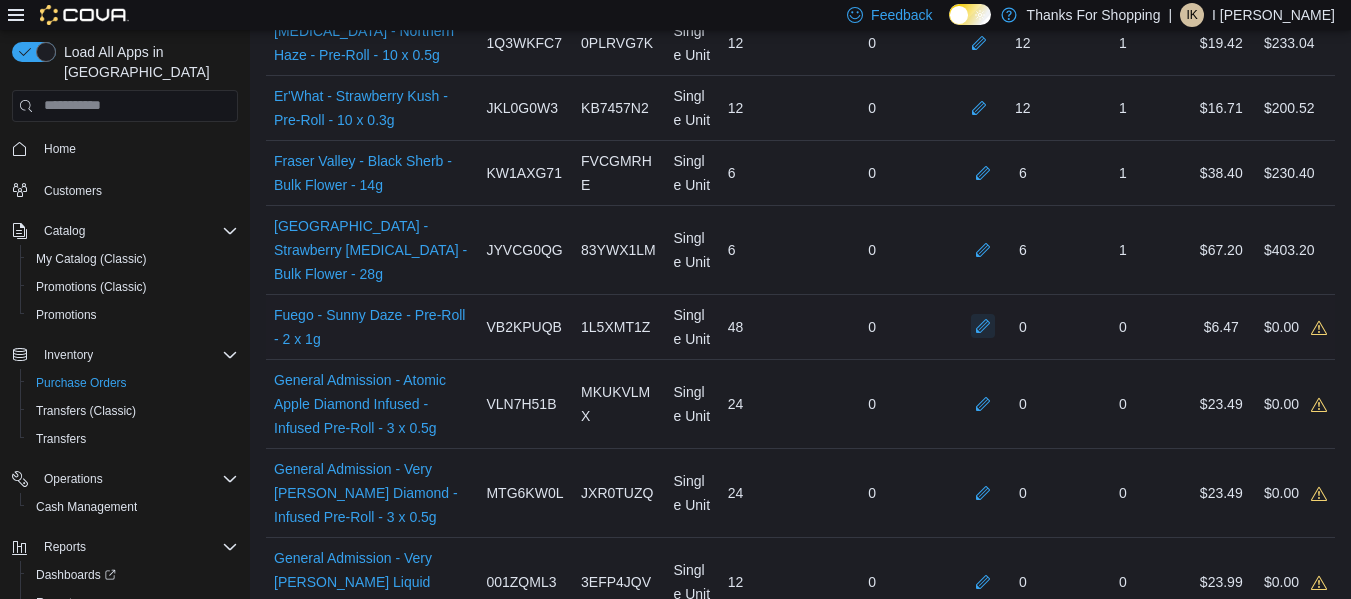 click at bounding box center [983, 326] 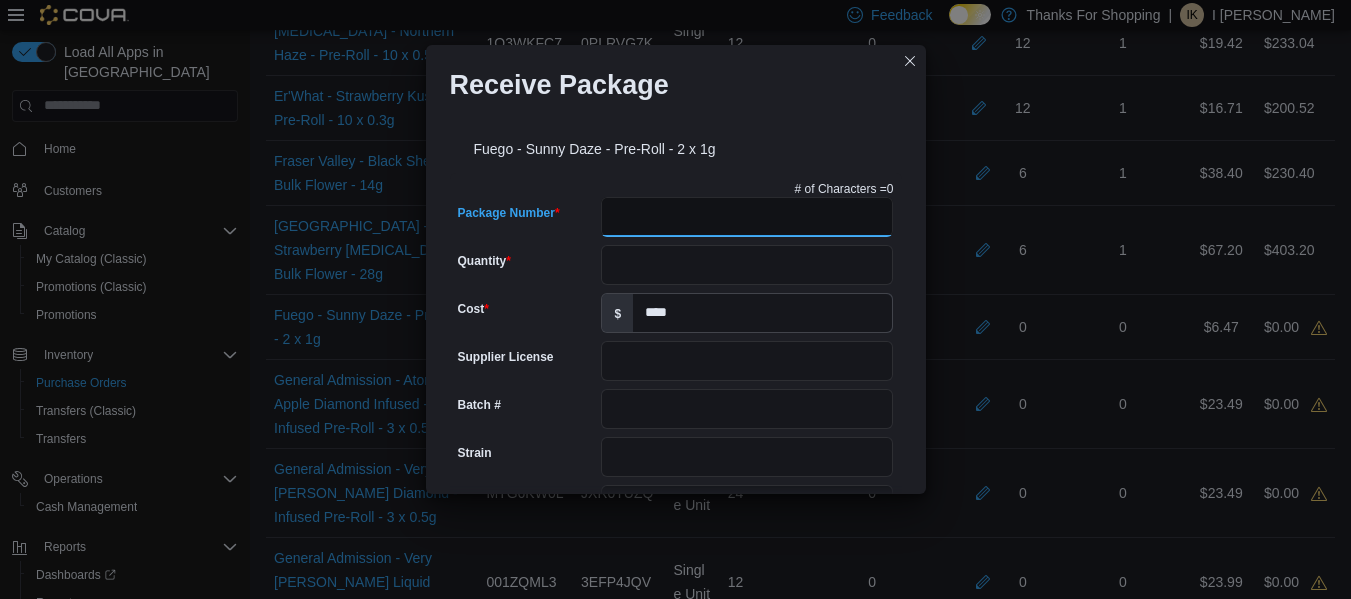 click on "Package Number" at bounding box center [747, 217] 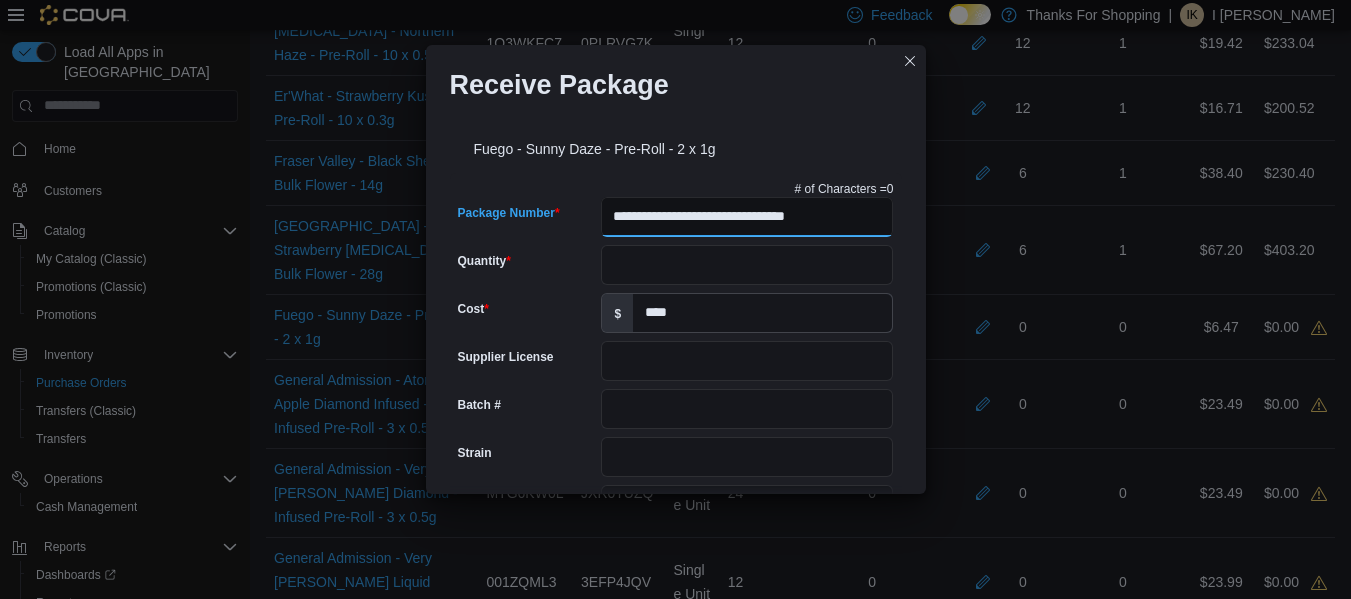 type on "**********" 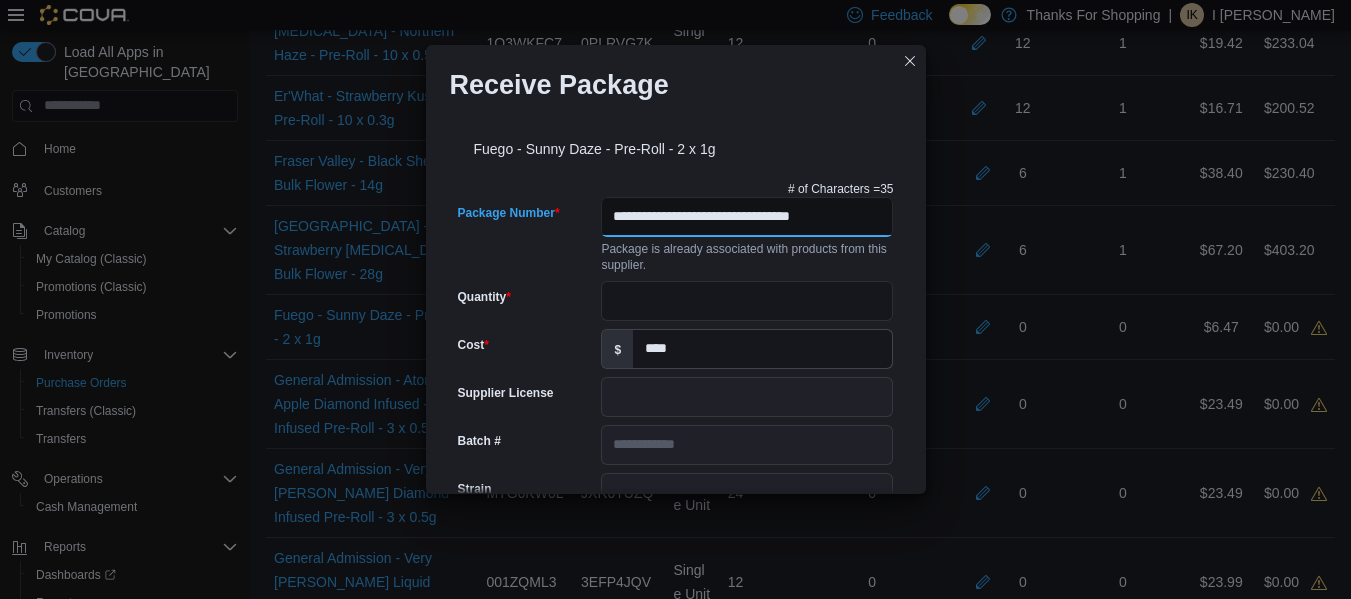 scroll, scrollTop: 0, scrollLeft: 7, axis: horizontal 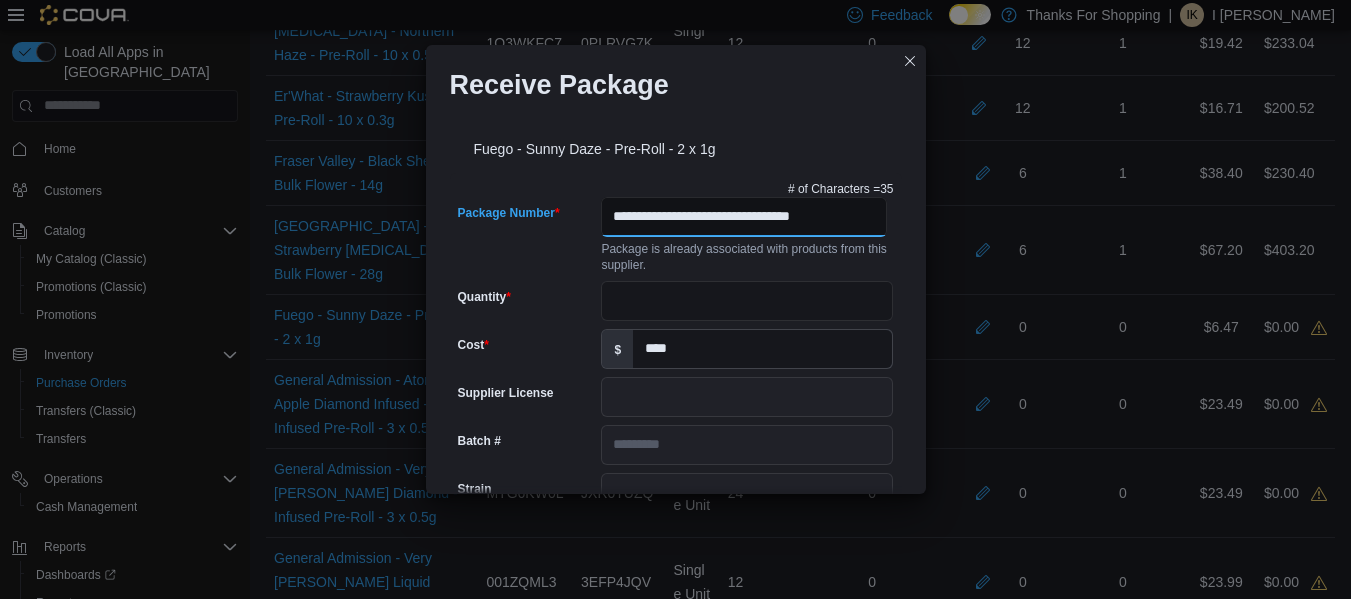 type on "**********" 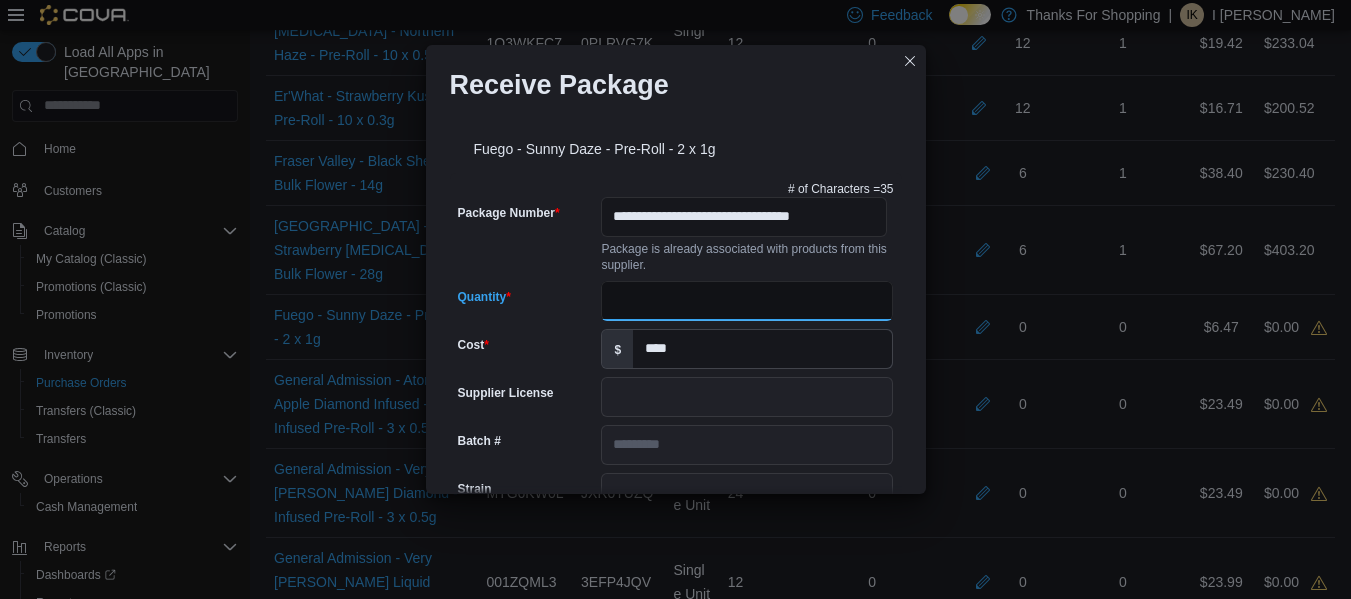 scroll, scrollTop: 0, scrollLeft: 0, axis: both 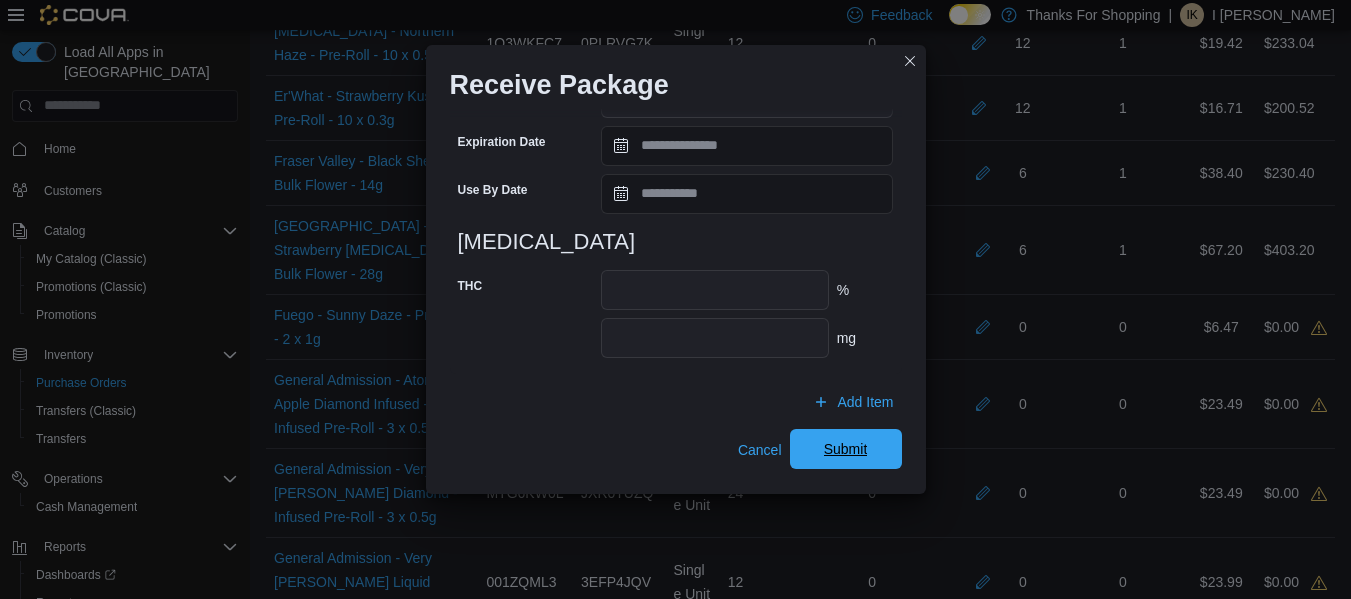 click on "Submit" at bounding box center [846, 449] 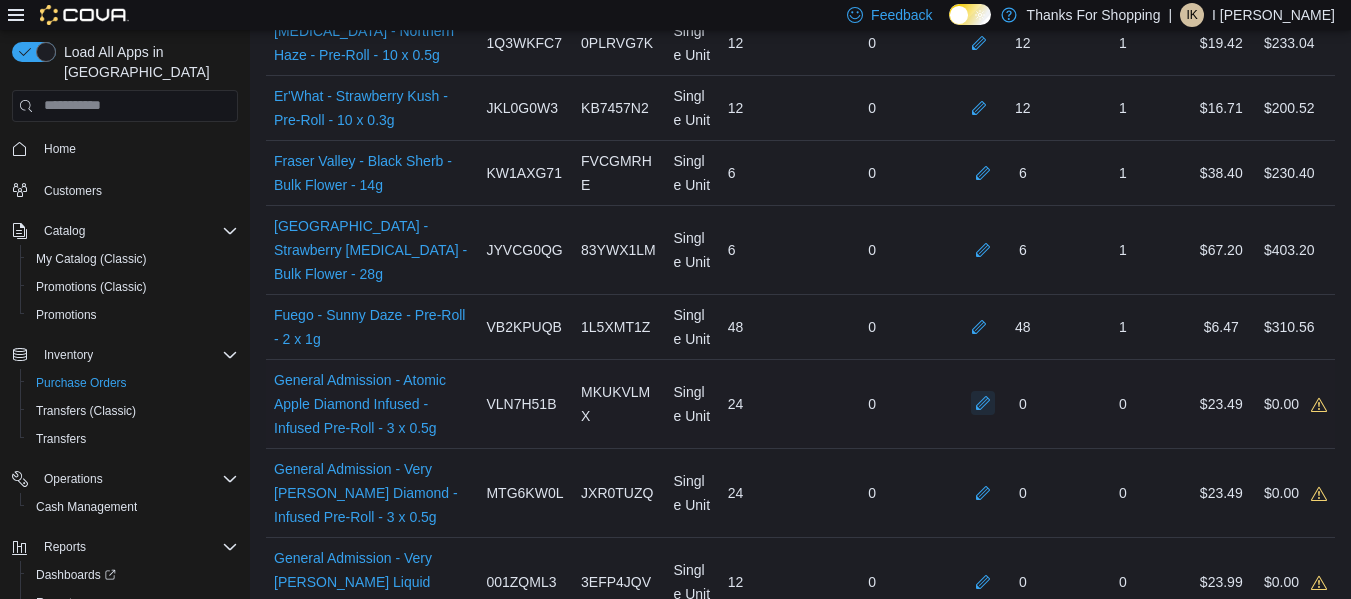 click at bounding box center (983, 403) 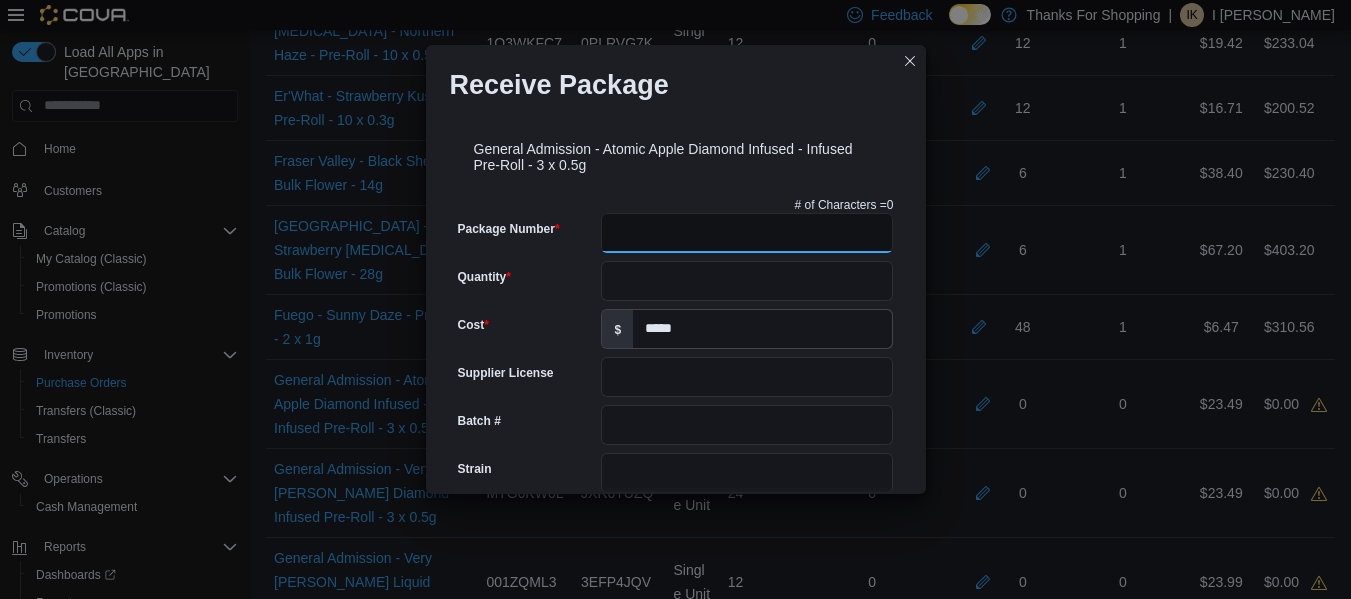 click on "Package Number" at bounding box center (747, 233) 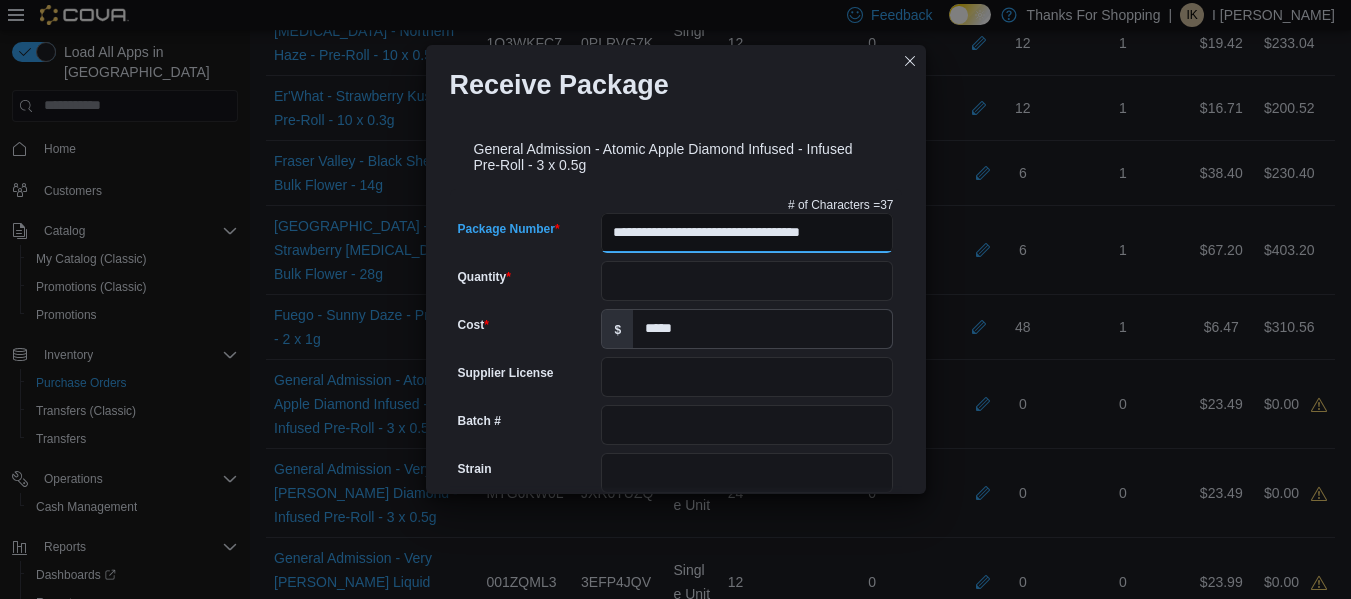scroll, scrollTop: 0, scrollLeft: 18, axis: horizontal 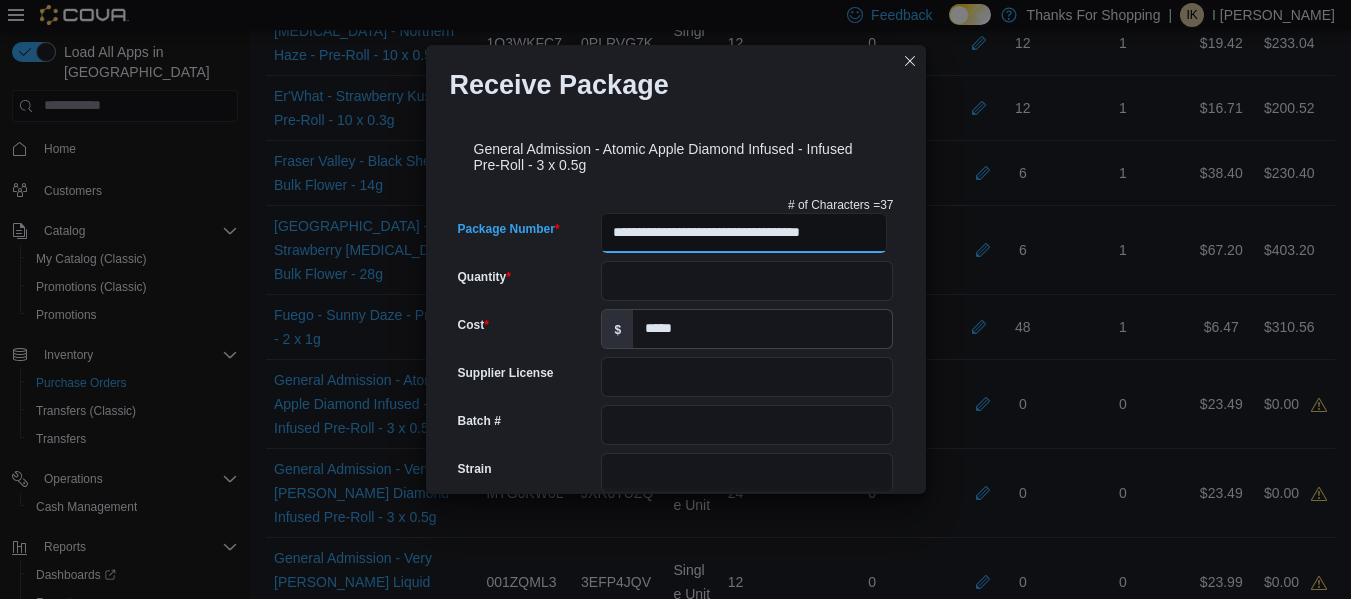 type on "**********" 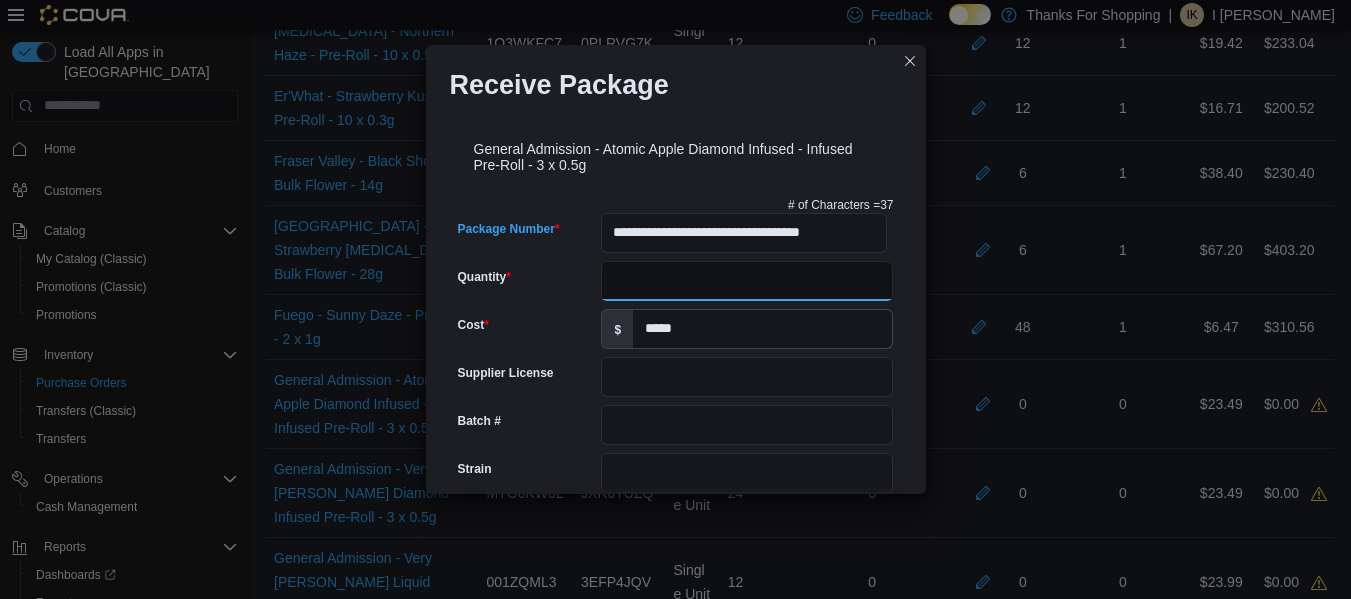 scroll, scrollTop: 0, scrollLeft: 0, axis: both 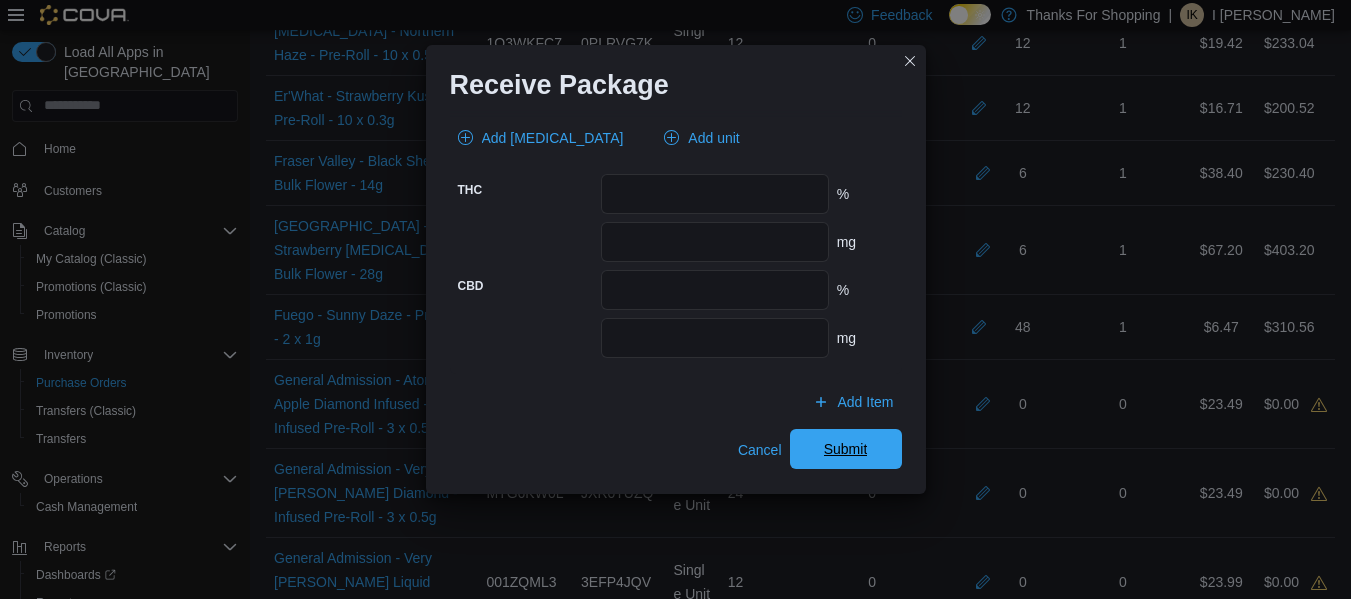 type on "**" 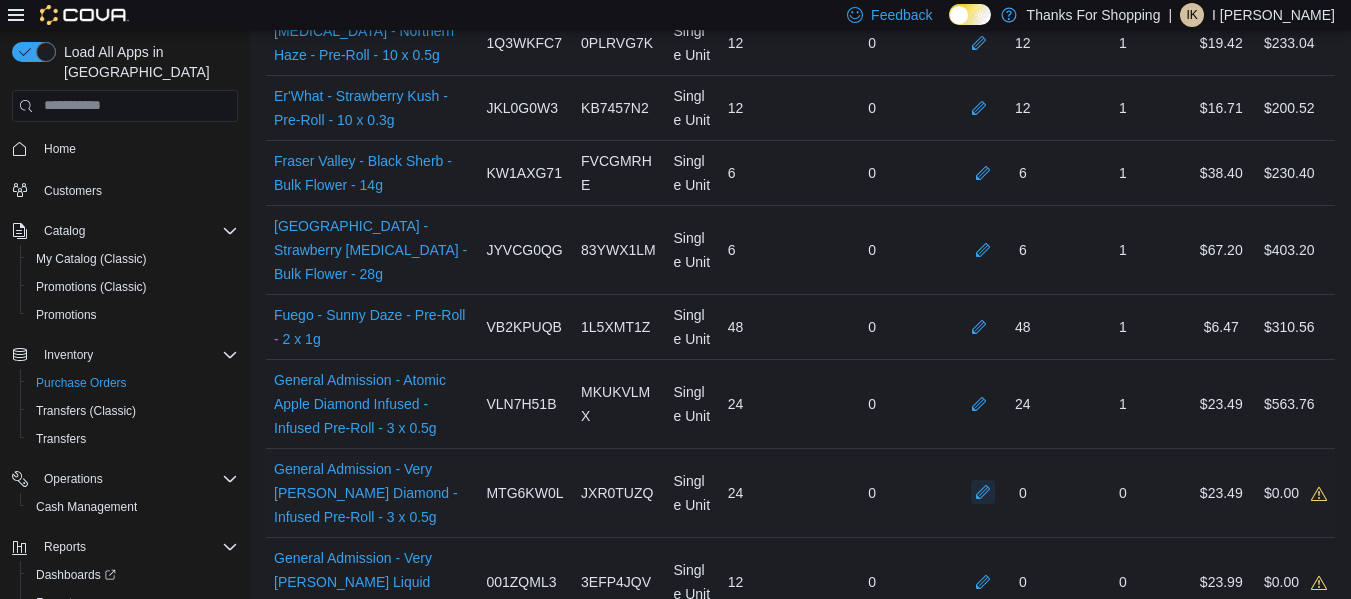 click at bounding box center (983, 492) 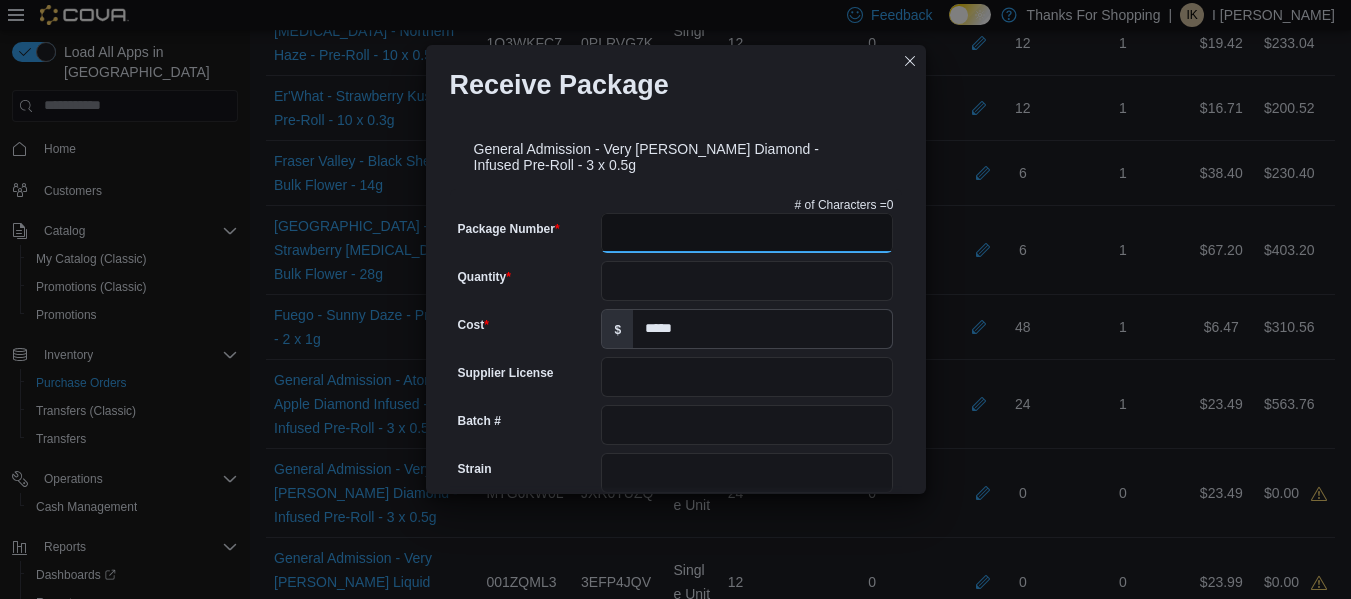 click on "Package Number" at bounding box center (747, 233) 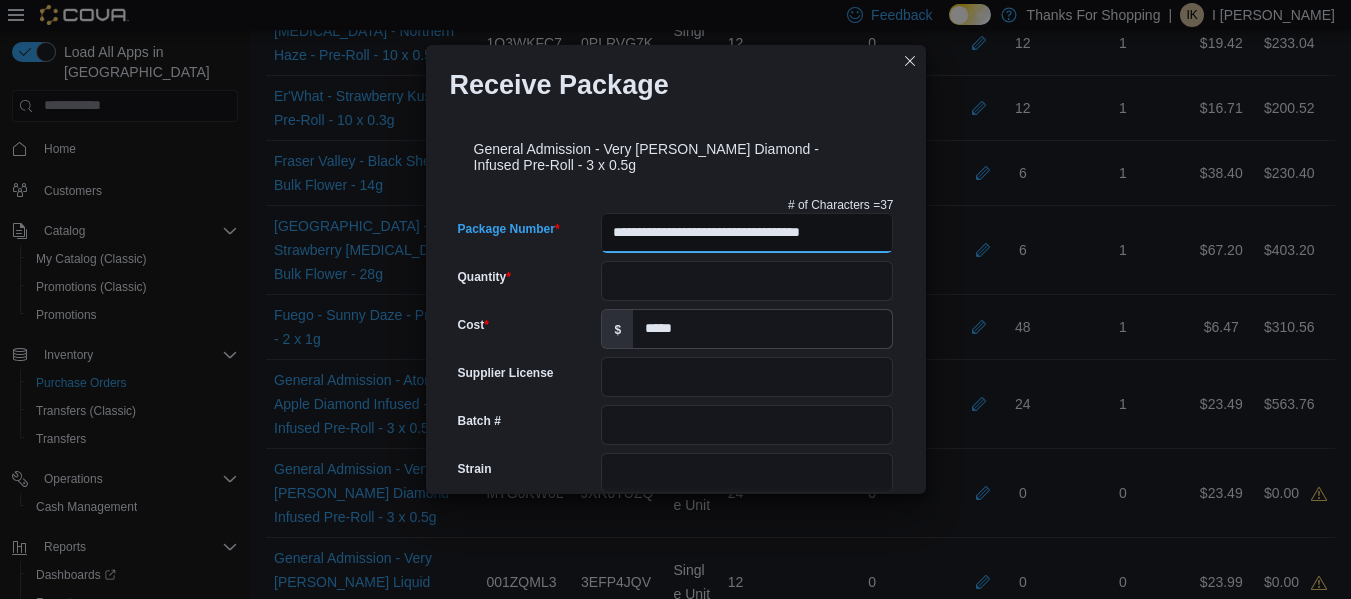 scroll, scrollTop: 0, scrollLeft: 18, axis: horizontal 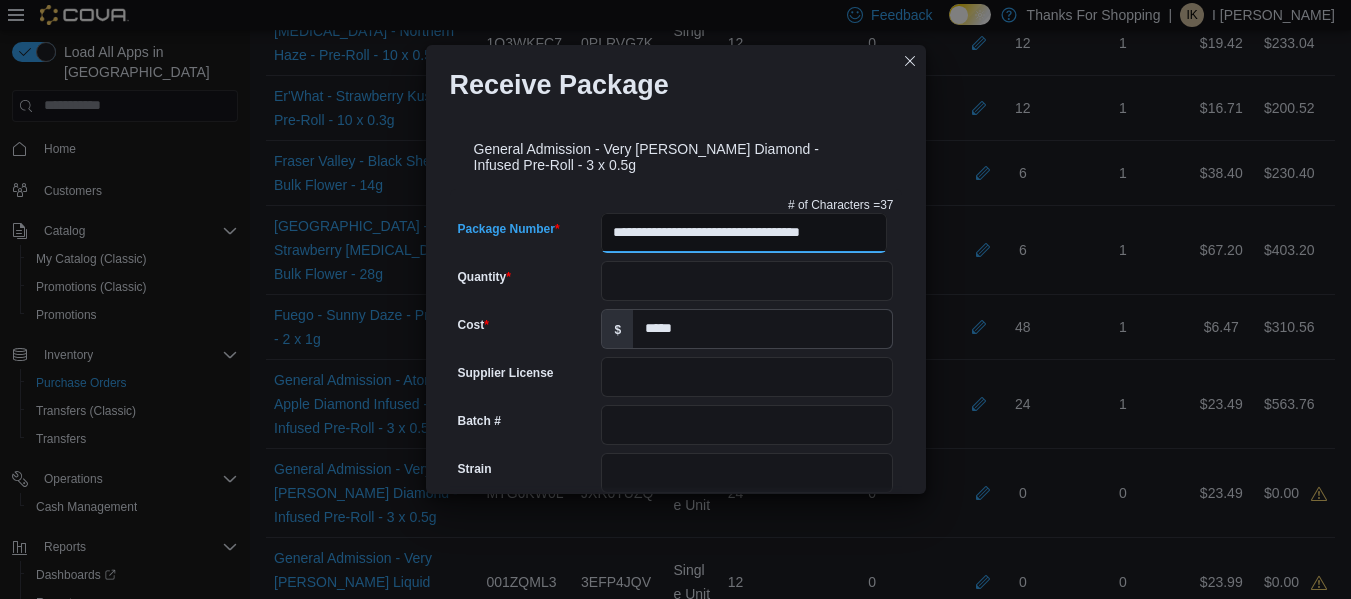 type on "**********" 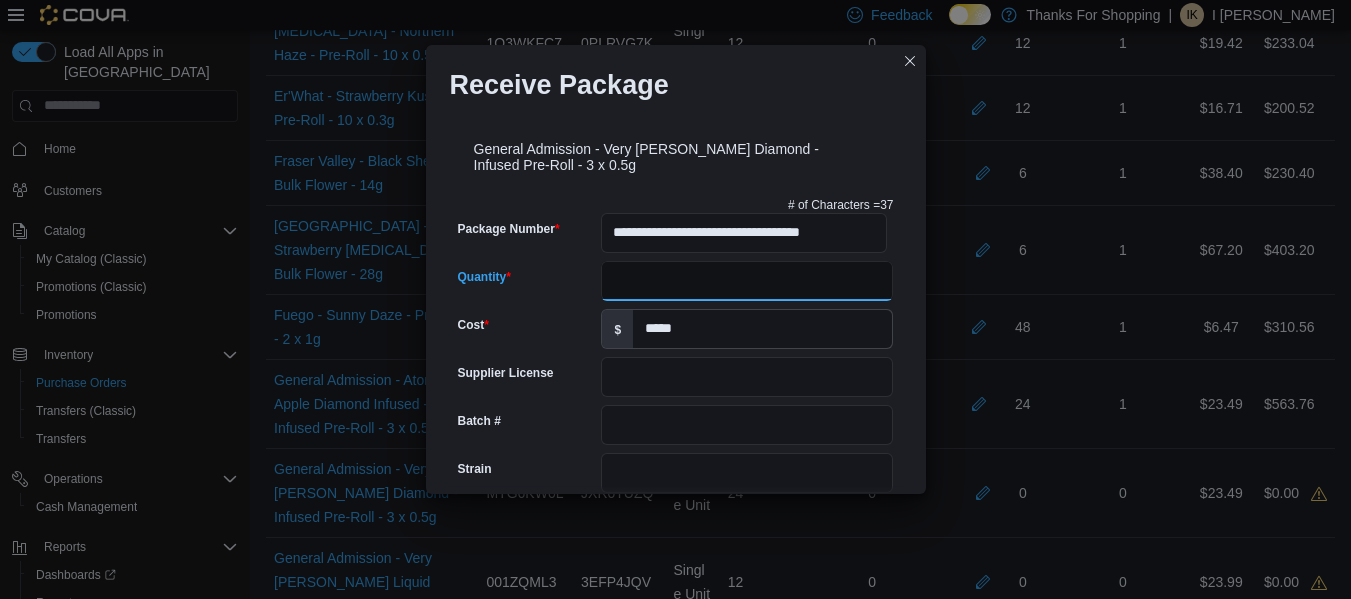 click on "Quantity" at bounding box center [747, 281] 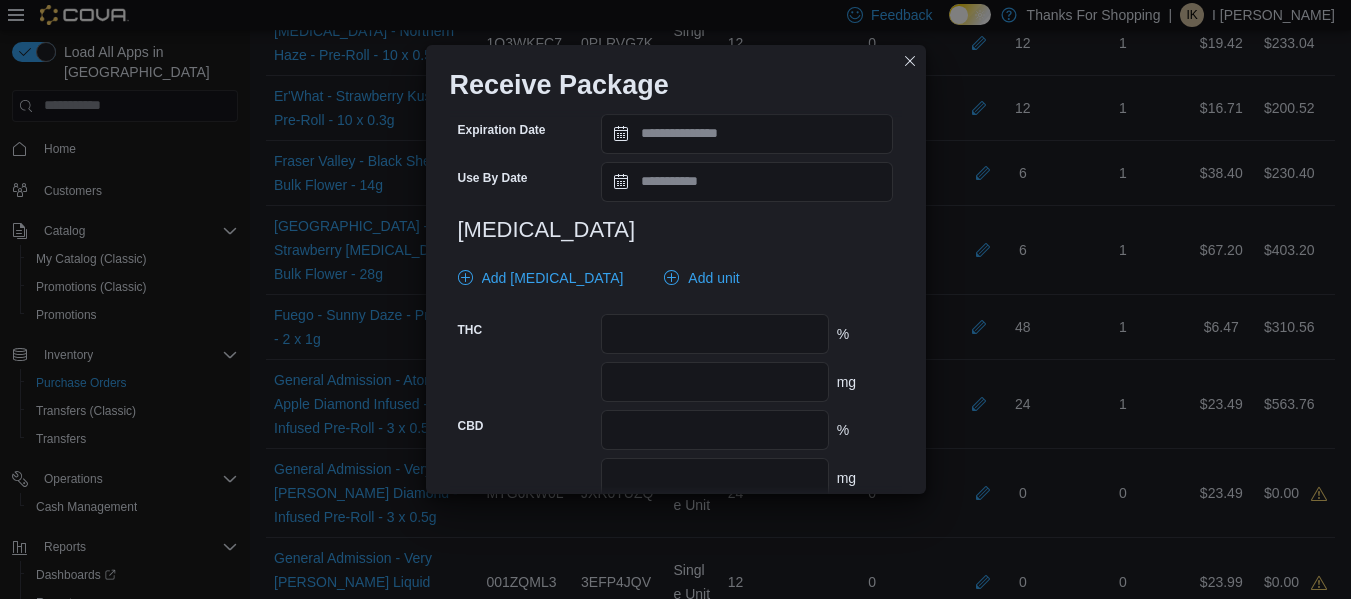 scroll, scrollTop: 911, scrollLeft: 0, axis: vertical 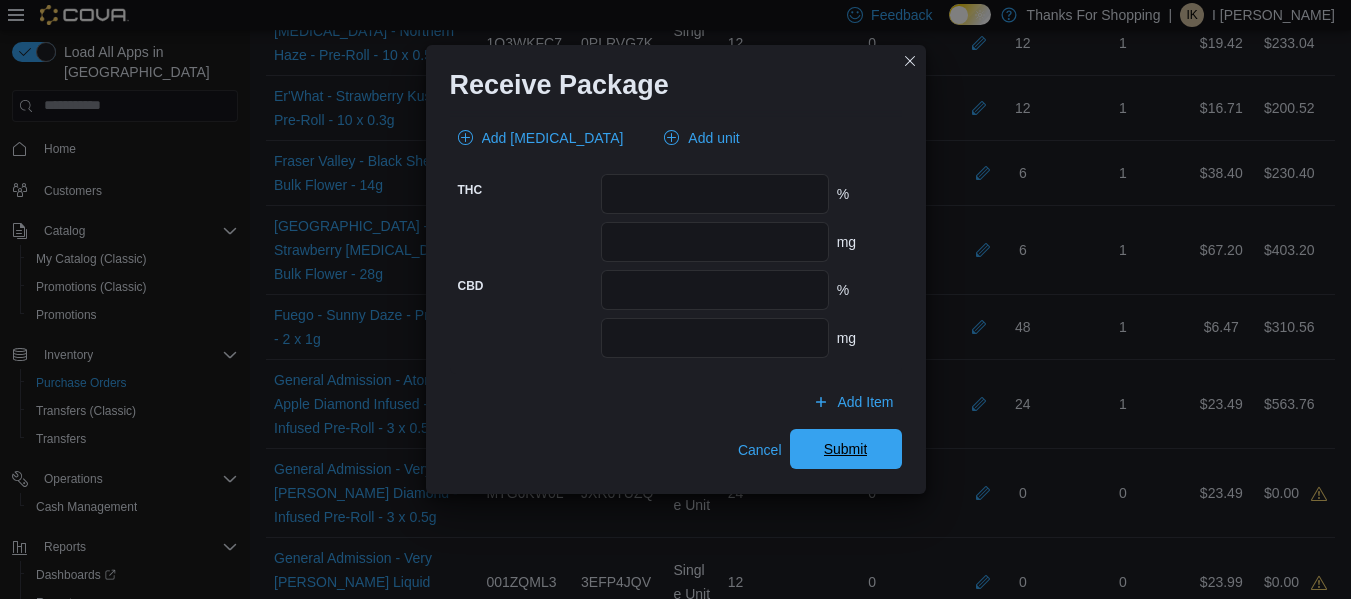 click on "Submit" at bounding box center [846, 449] 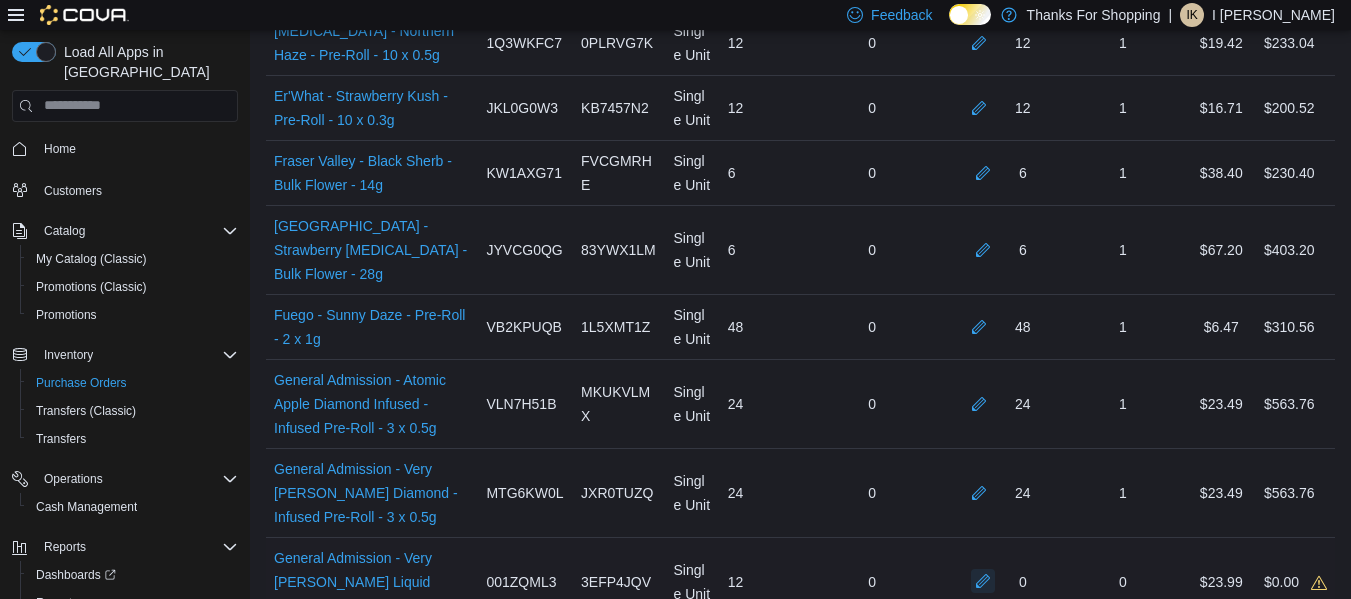 click at bounding box center [983, 581] 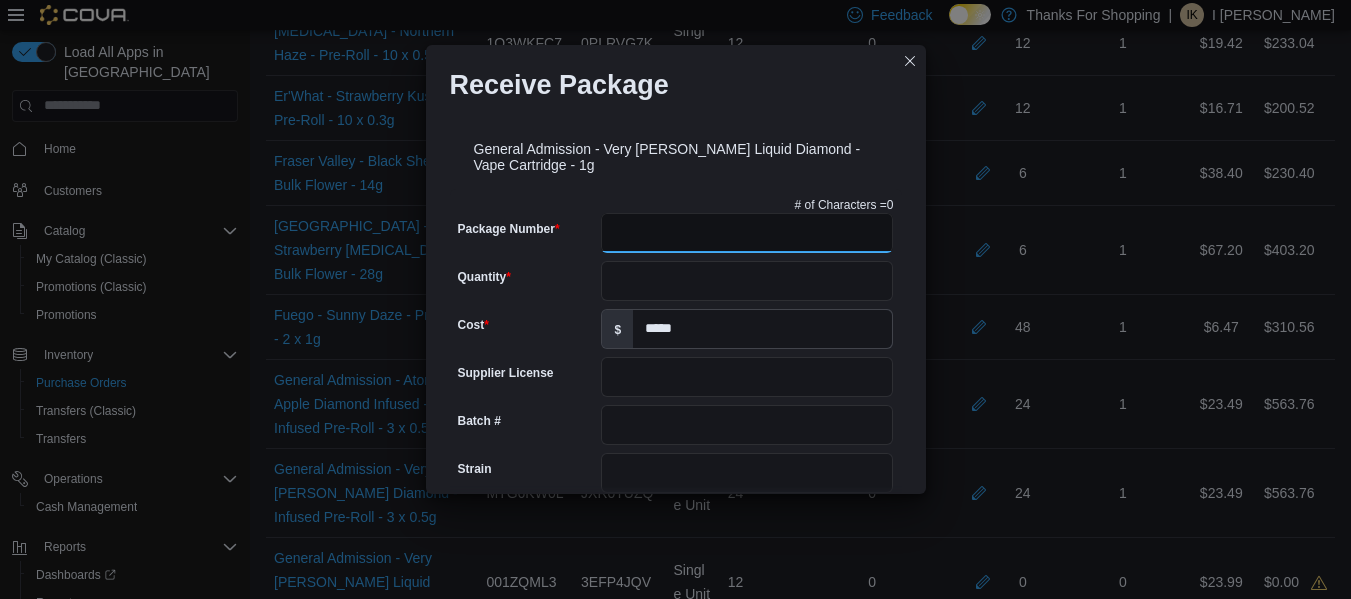 click on "Package Number" at bounding box center [747, 233] 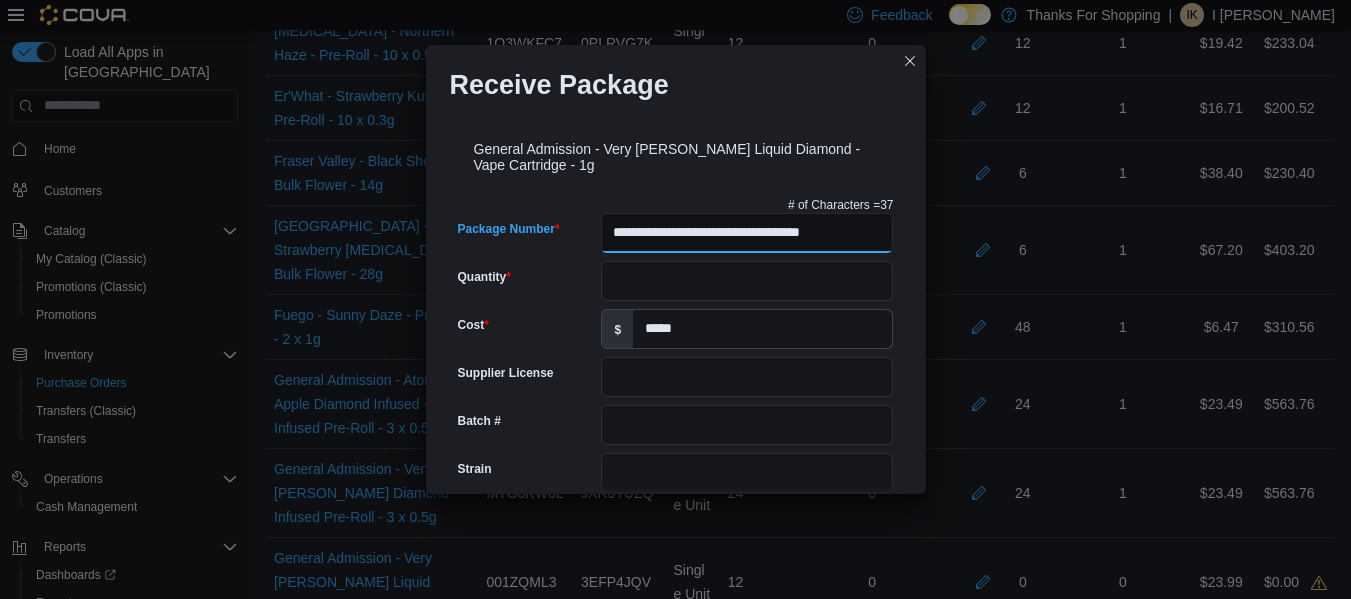 scroll, scrollTop: 0, scrollLeft: 18, axis: horizontal 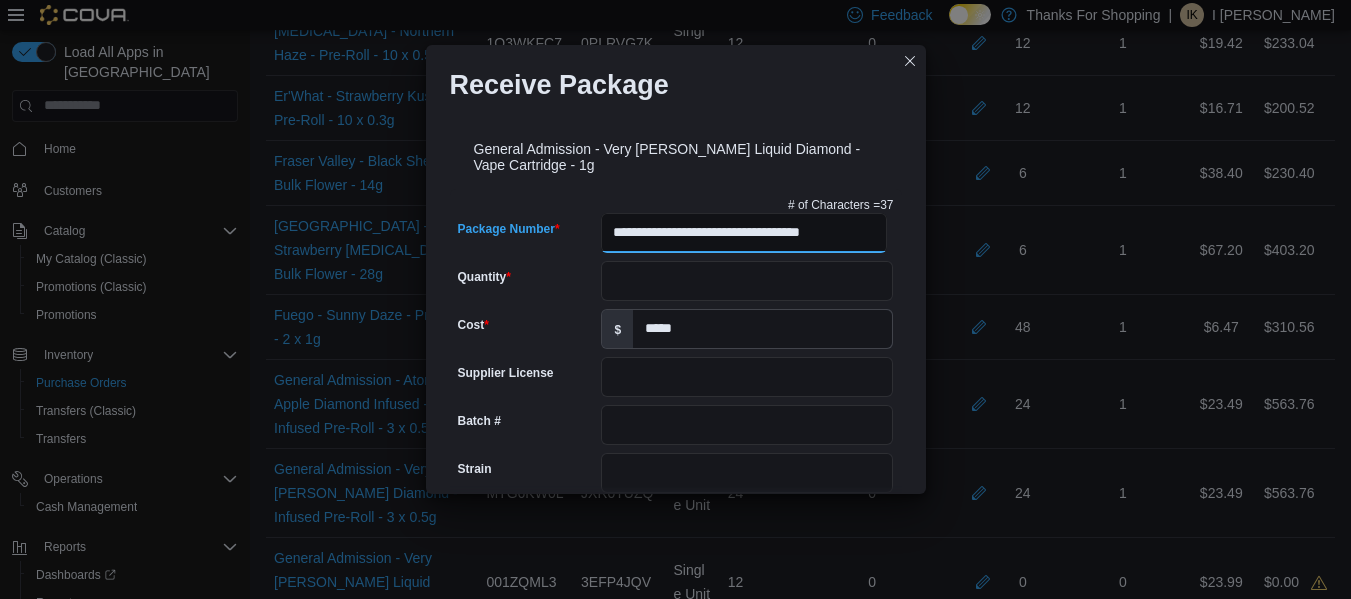 type on "**********" 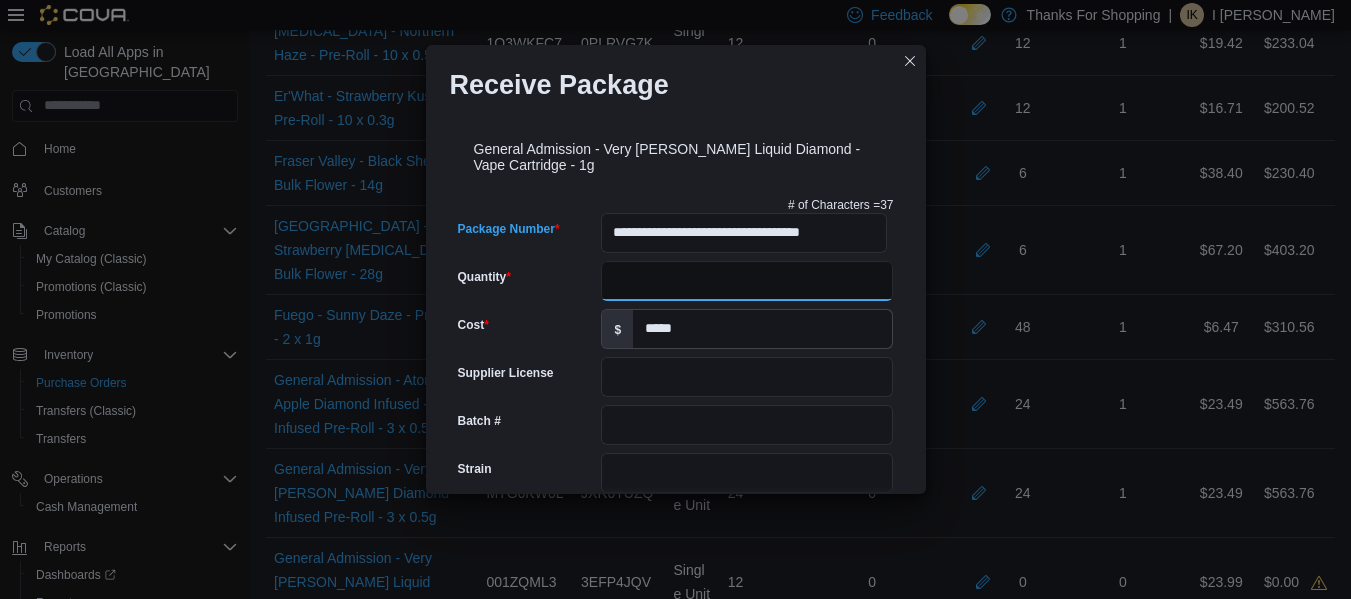 scroll, scrollTop: 0, scrollLeft: 0, axis: both 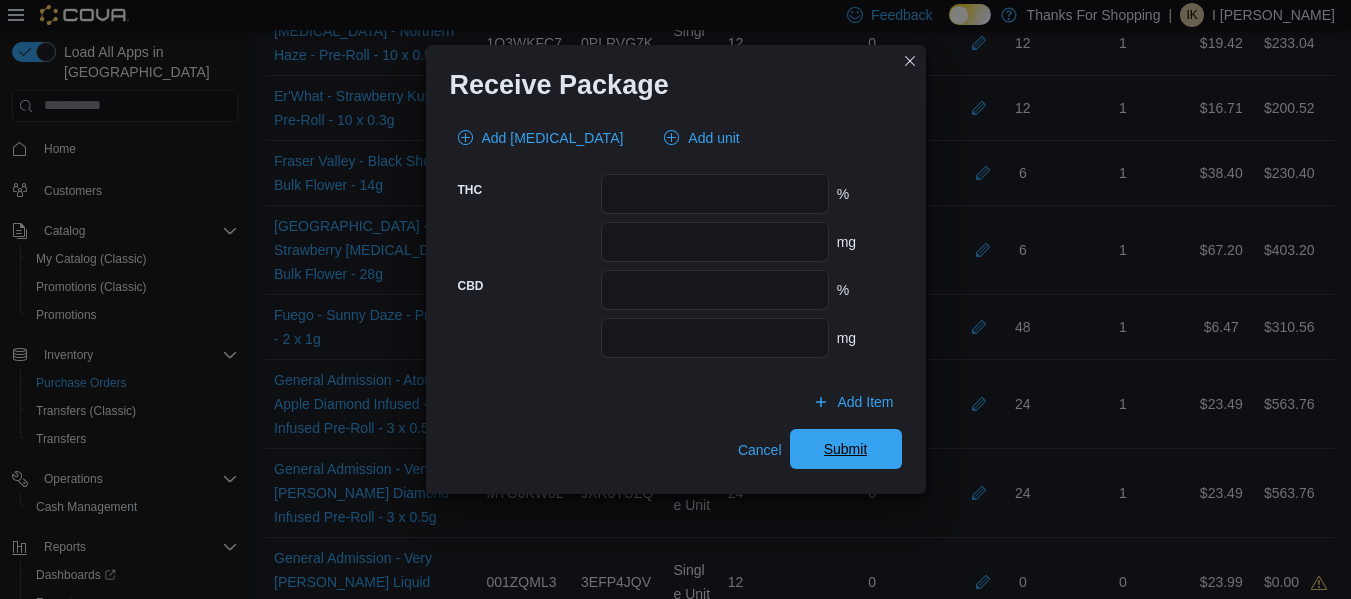 type on "**" 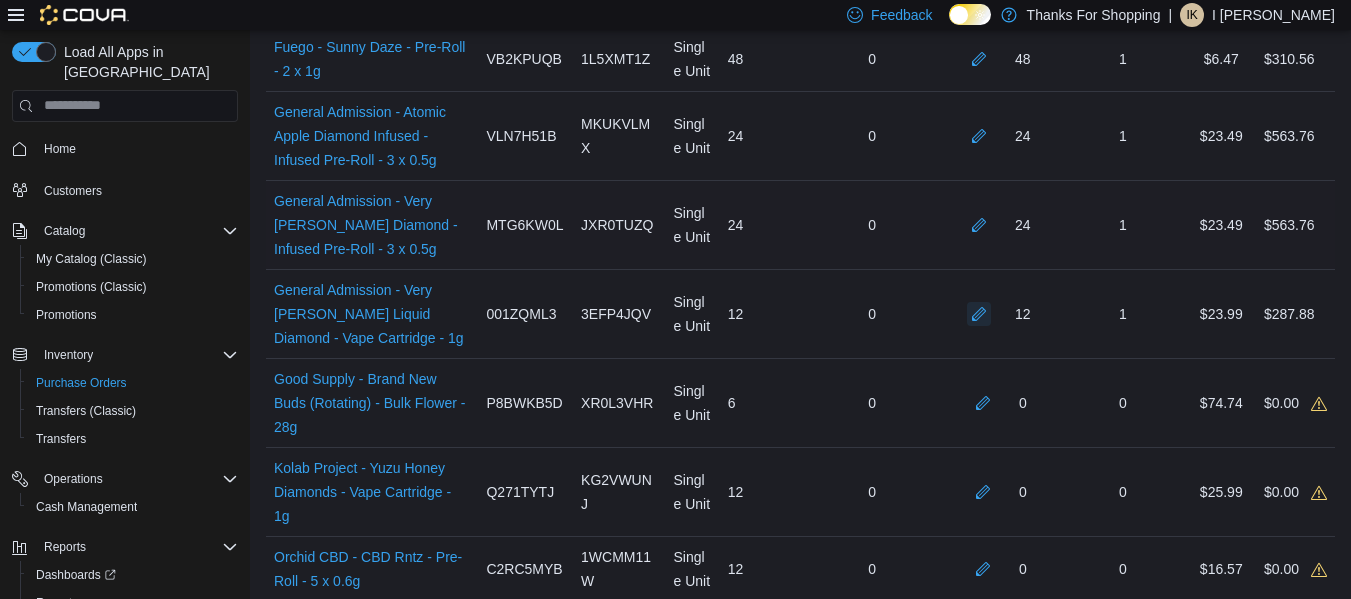 scroll, scrollTop: 1903, scrollLeft: 0, axis: vertical 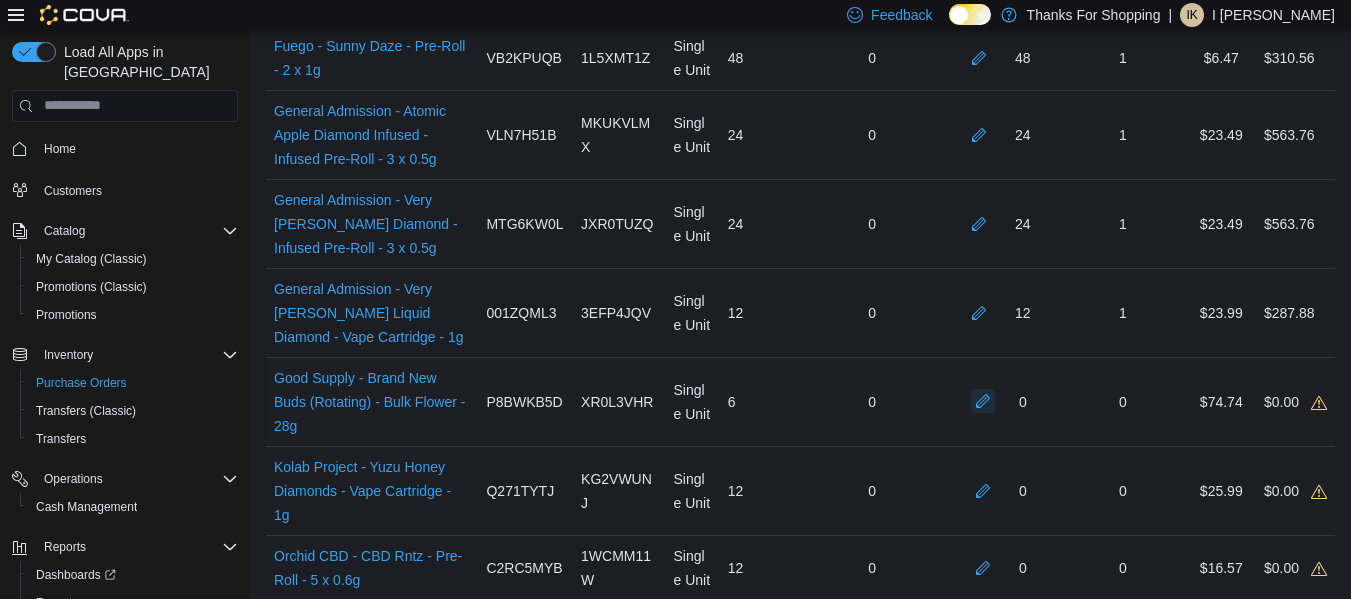 click at bounding box center (983, 401) 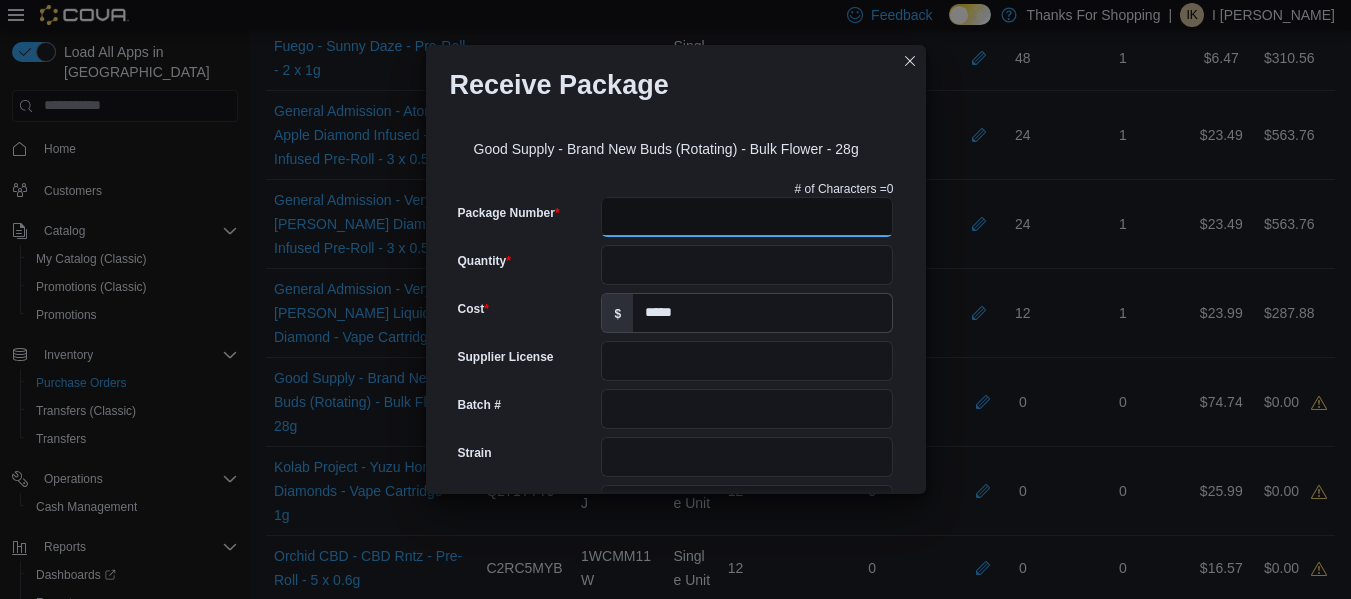 click on "Package Number" at bounding box center [747, 217] 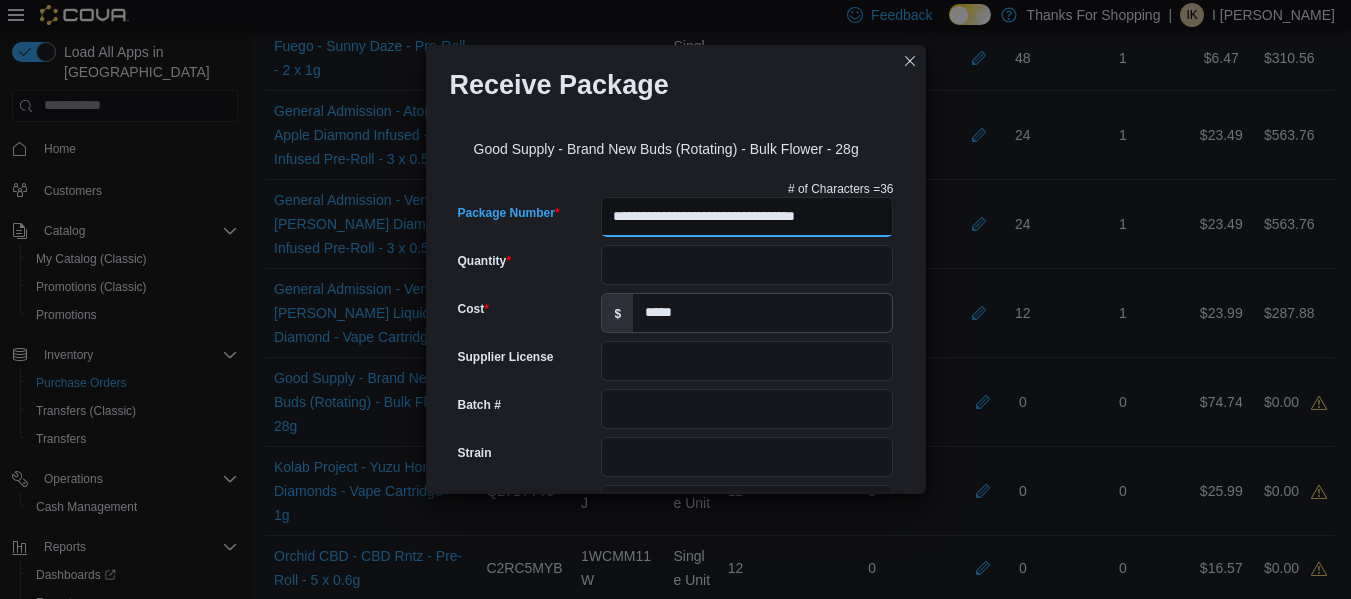 scroll, scrollTop: 0, scrollLeft: 11, axis: horizontal 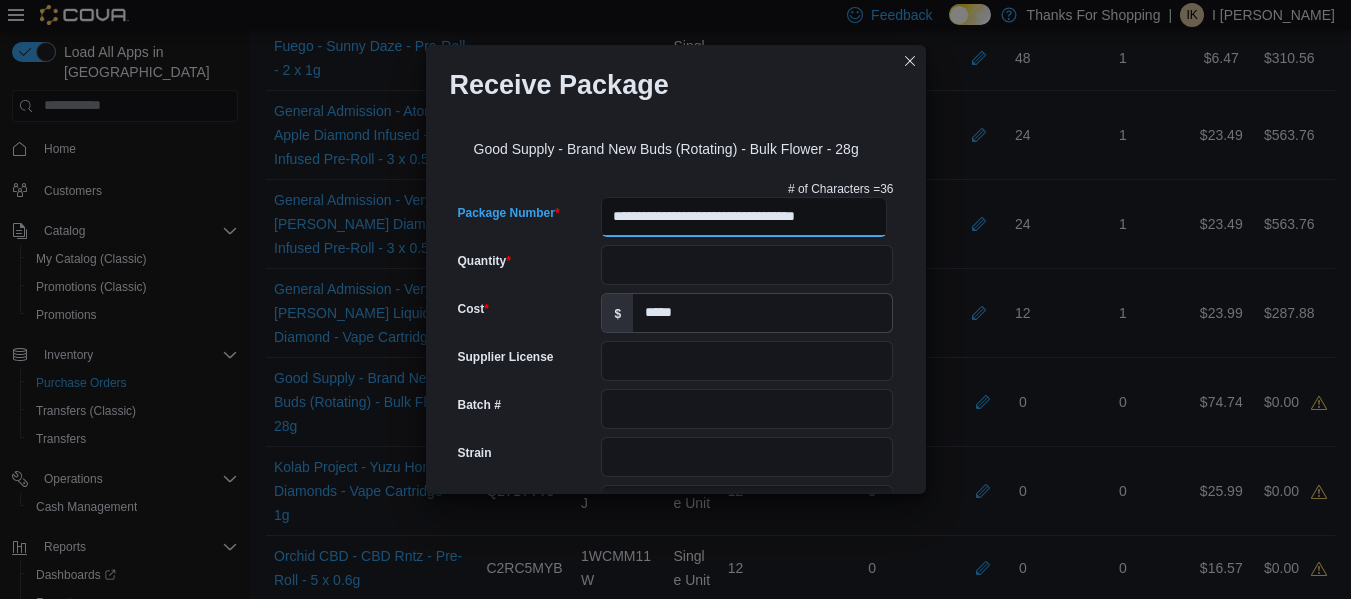 type on "**********" 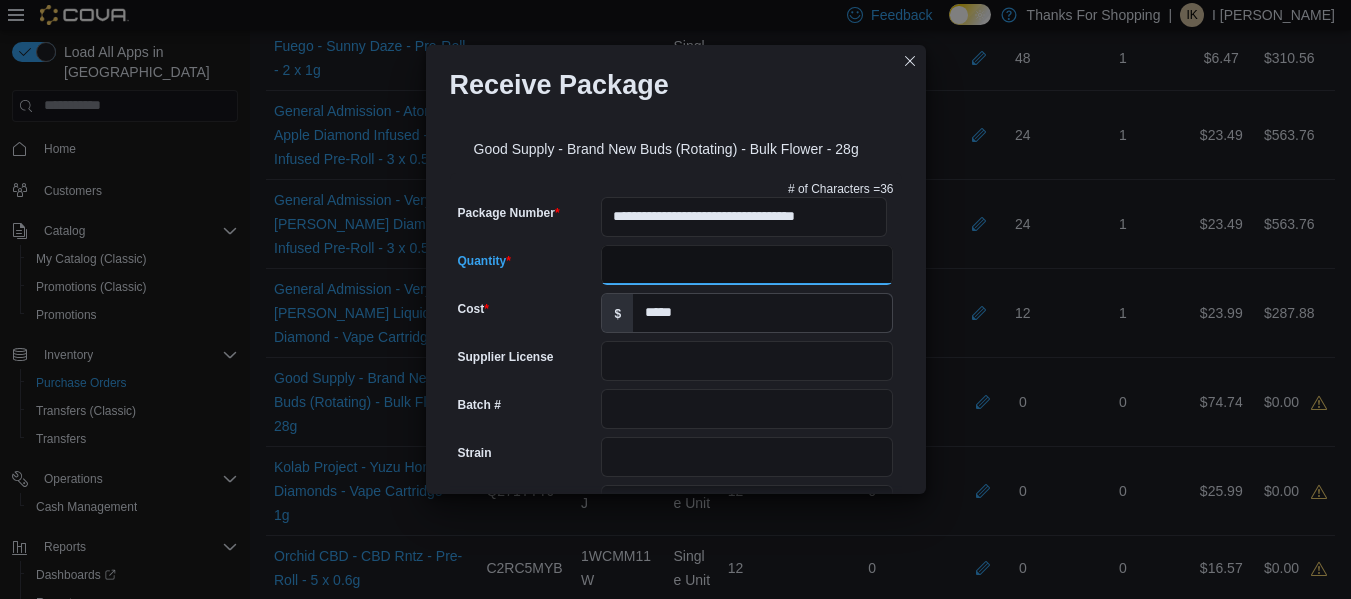 scroll, scrollTop: 0, scrollLeft: 0, axis: both 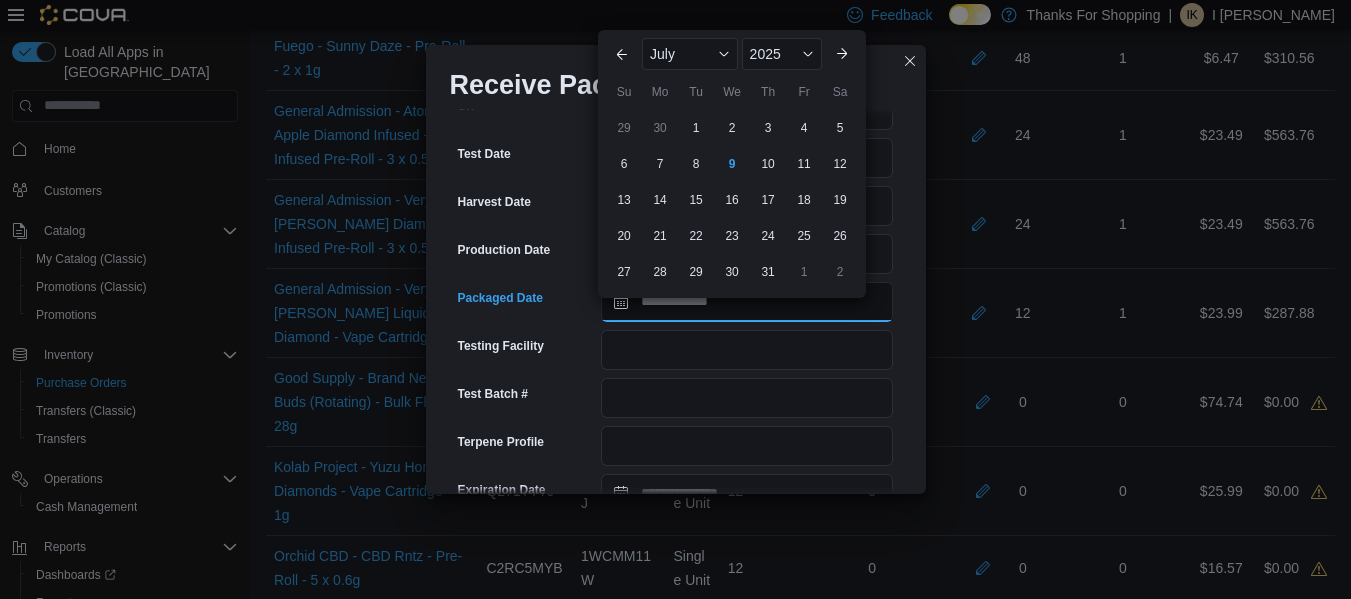 click on "Packaged Date" at bounding box center [747, 302] 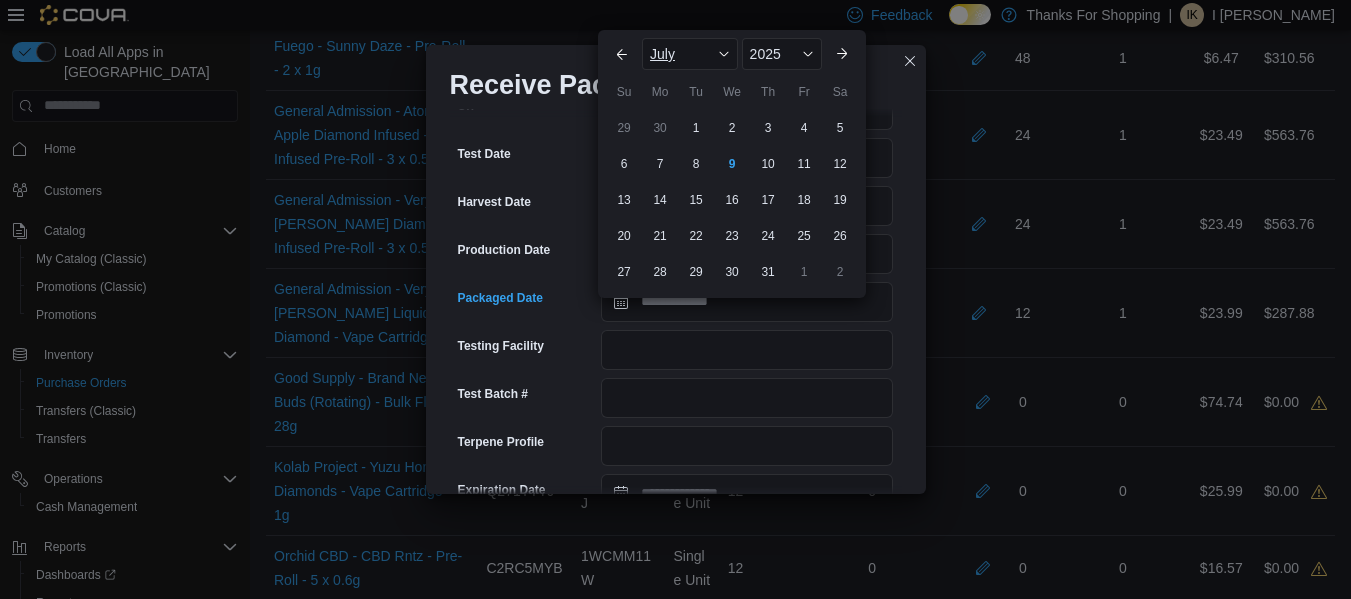 click on "July" at bounding box center (690, 54) 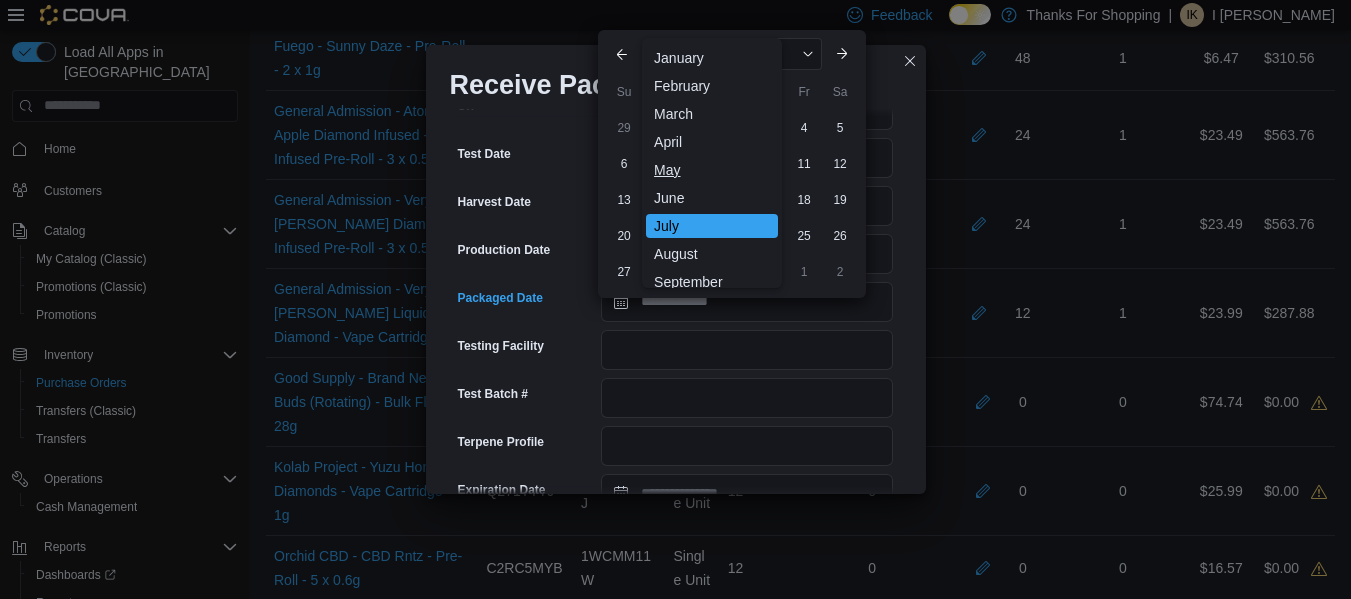 click on "May" at bounding box center (712, 170) 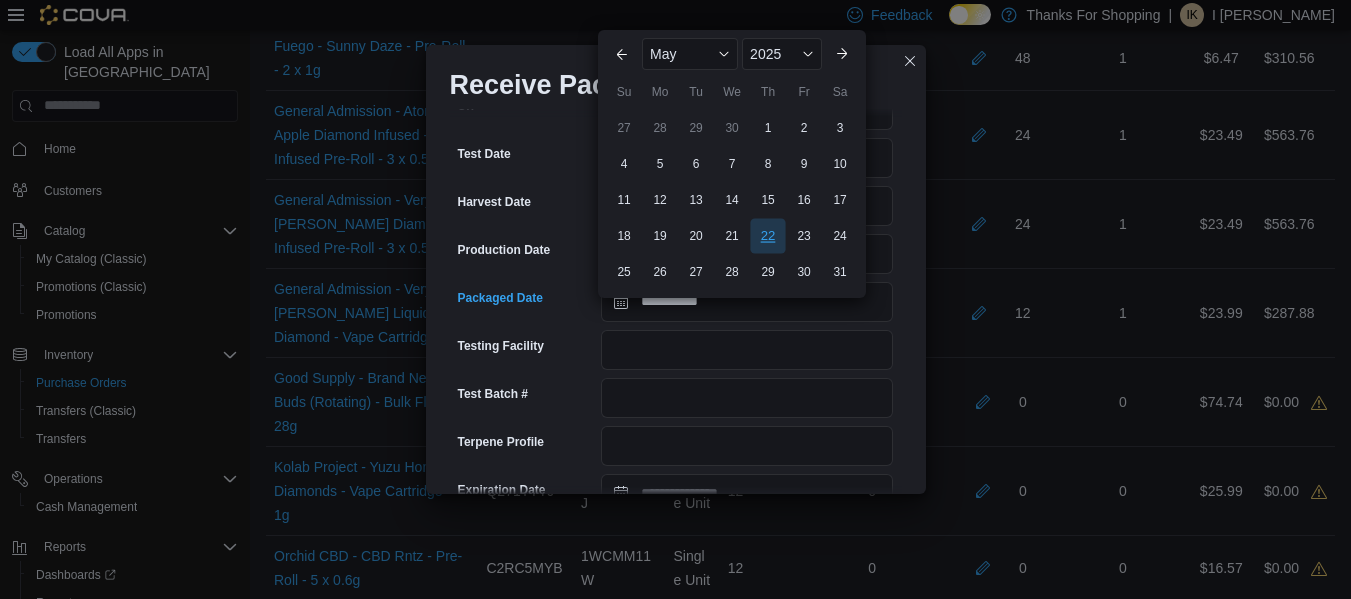 click on "22" at bounding box center (767, 235) 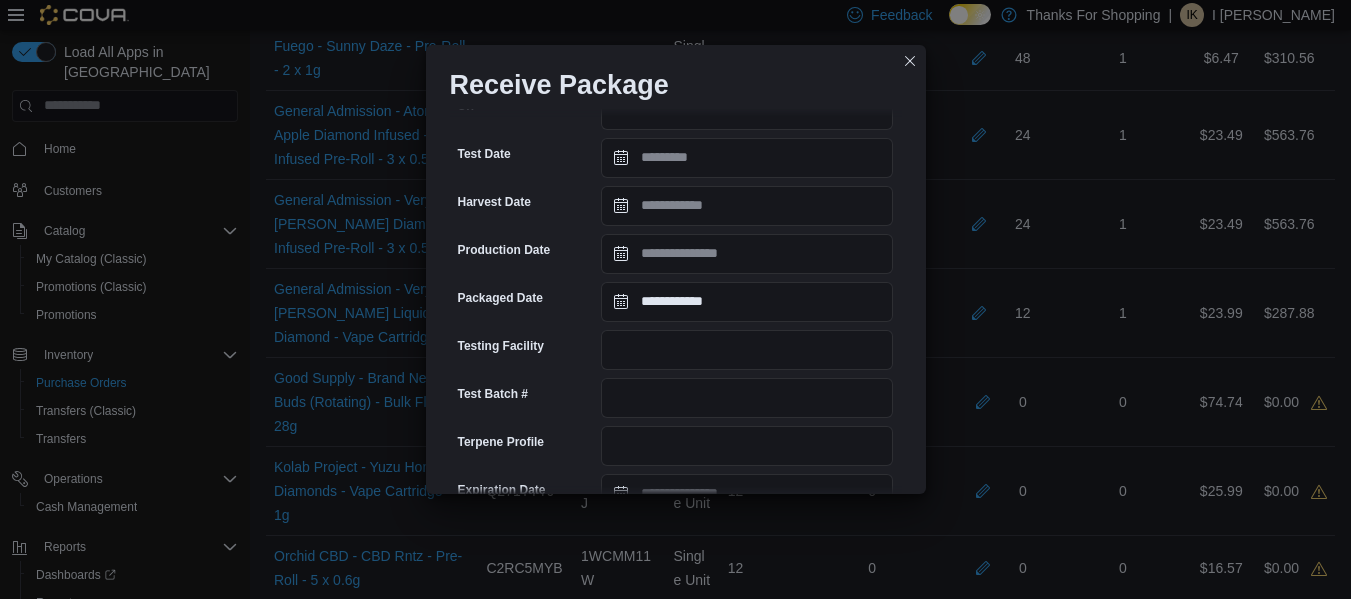 scroll, scrollTop: 911, scrollLeft: 0, axis: vertical 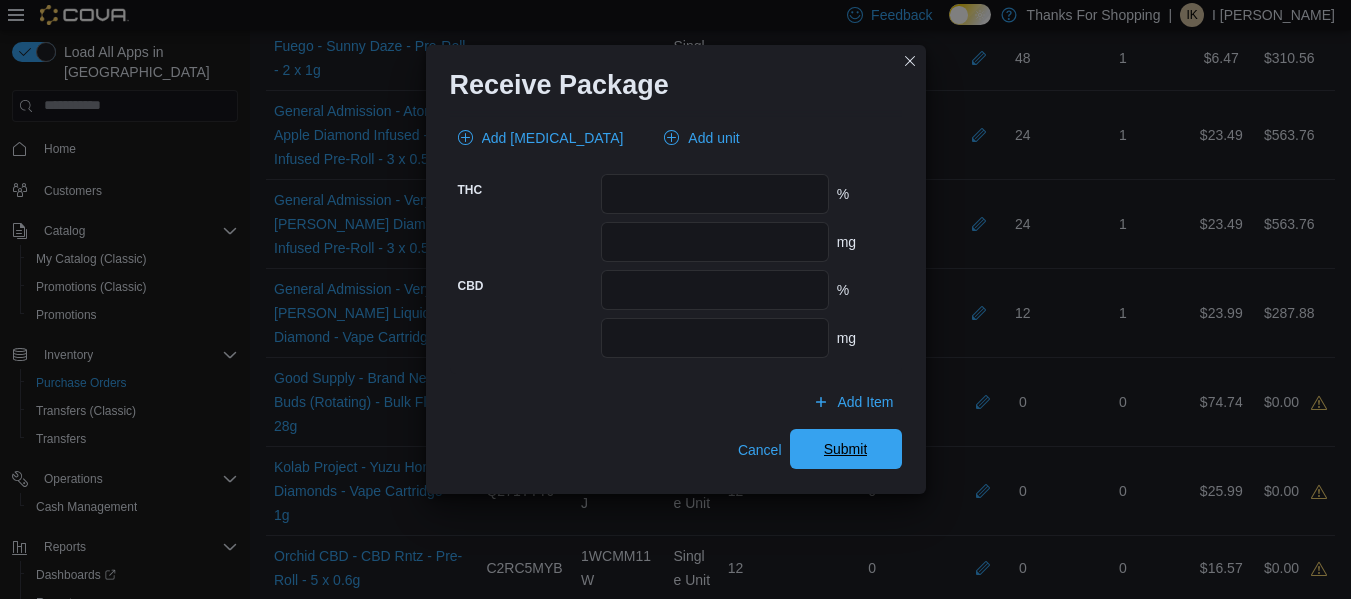 click on "Submit" at bounding box center (846, 449) 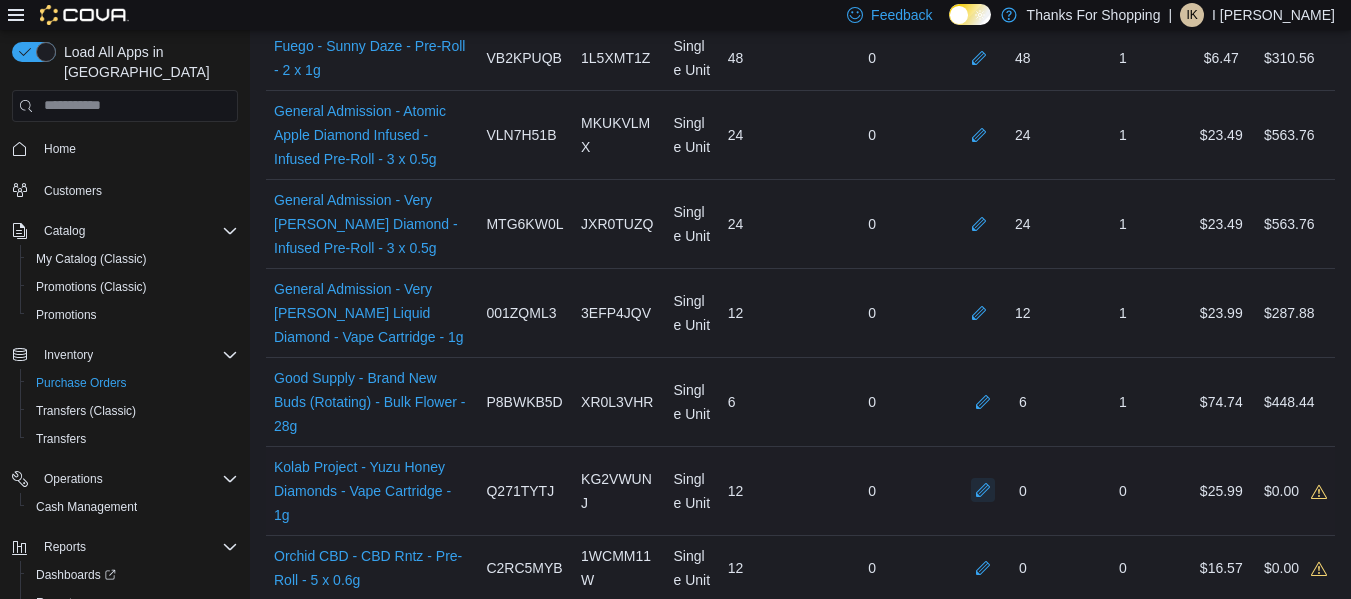 click at bounding box center (983, 490) 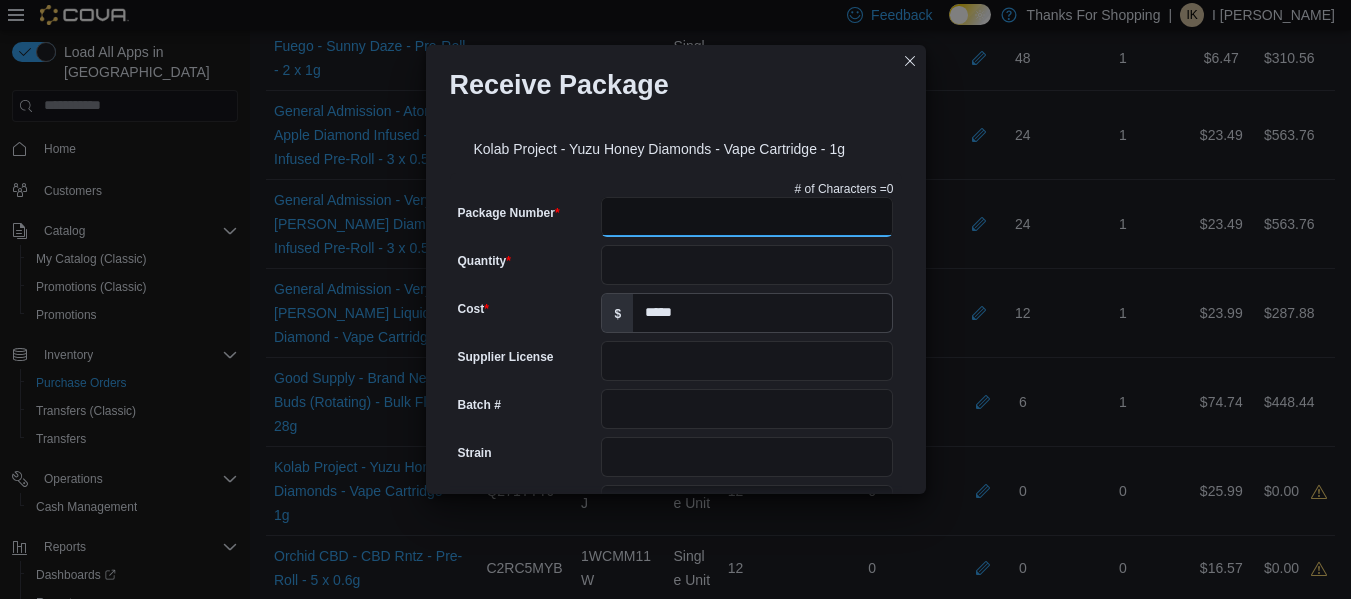 click on "Package Number" at bounding box center (747, 217) 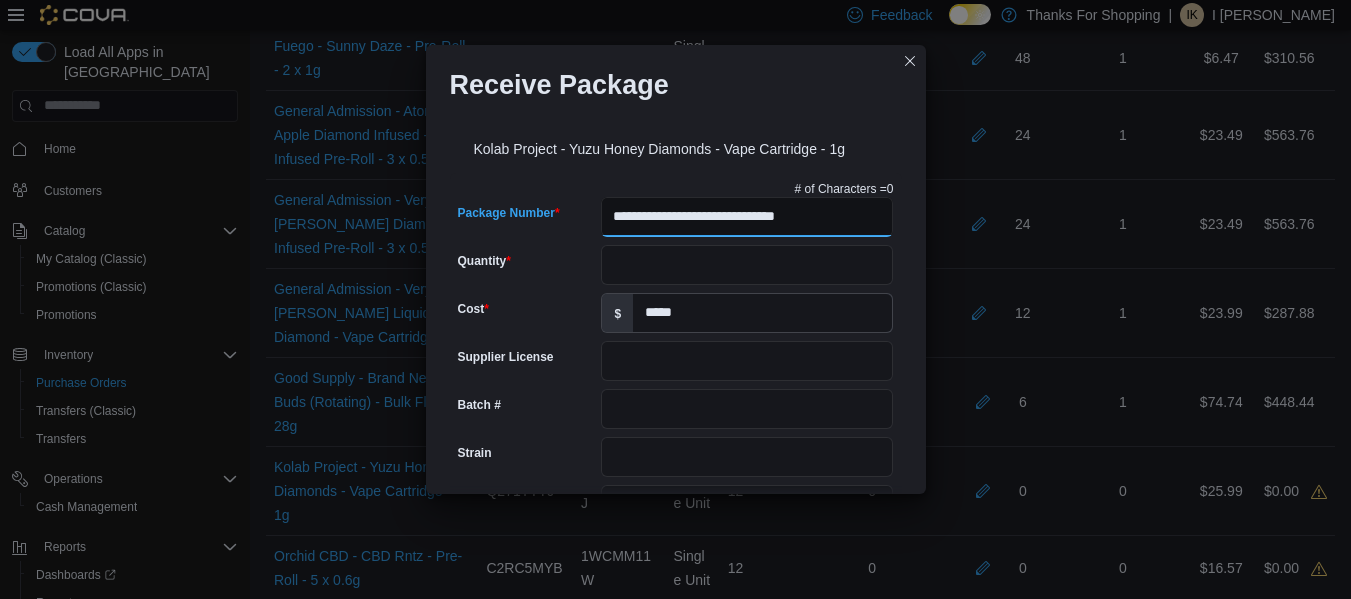 type on "**********" 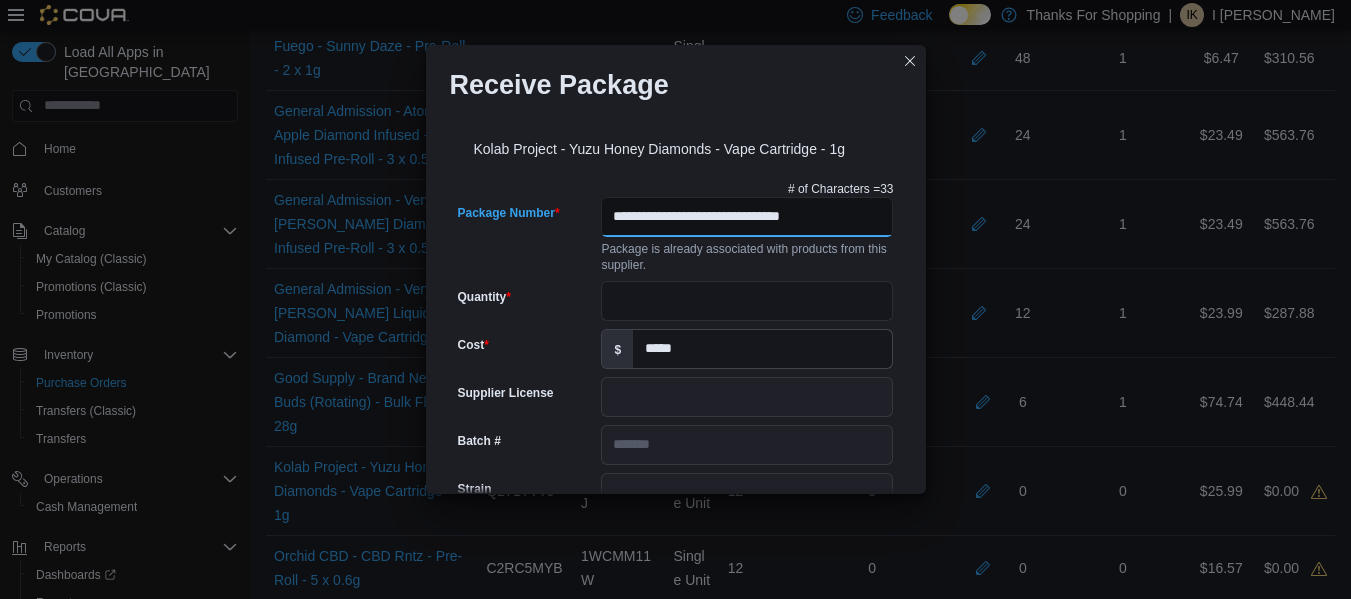 type on "*******" 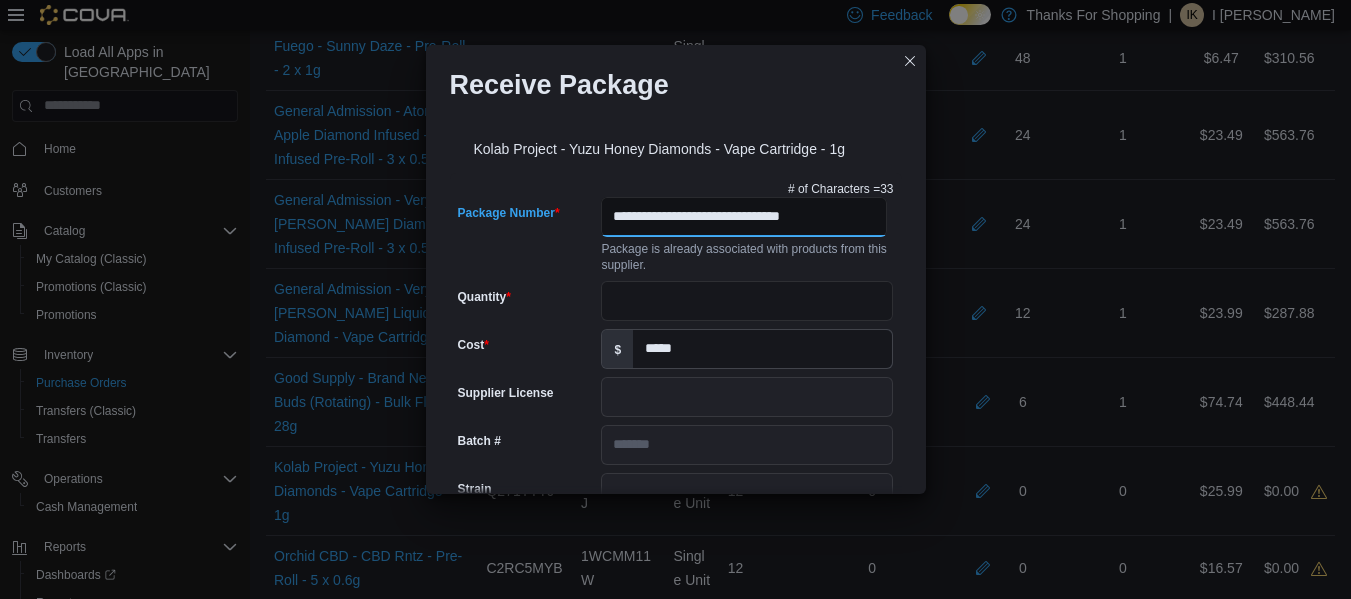 type on "**********" 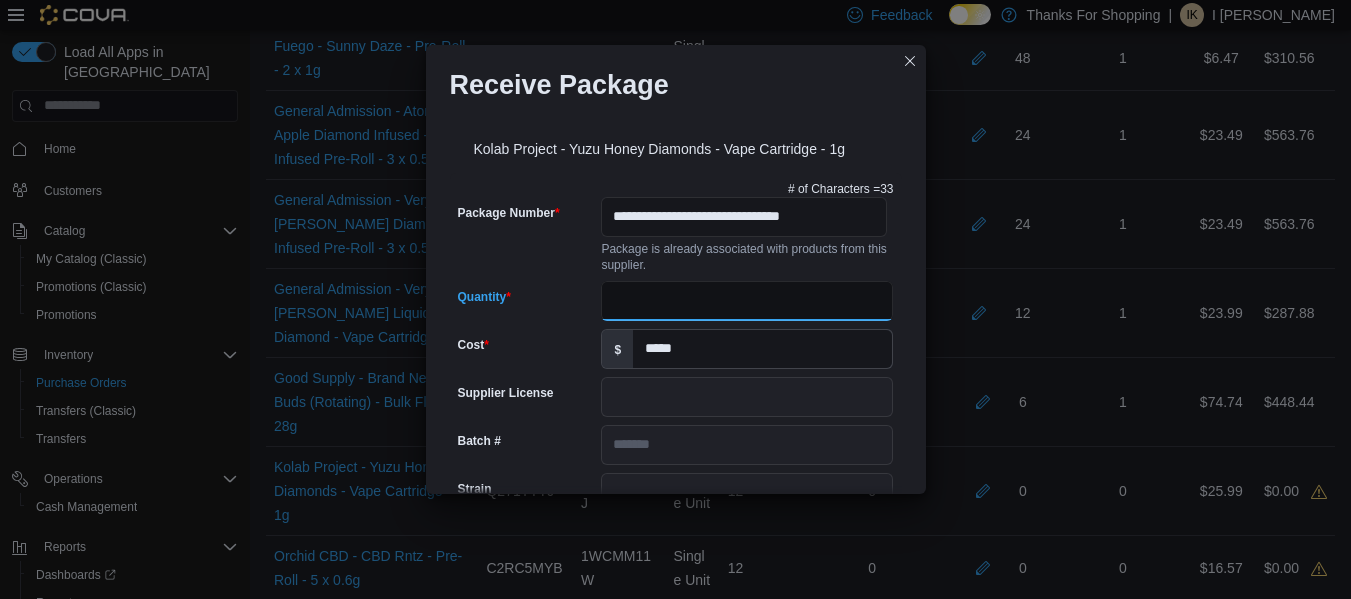 scroll, scrollTop: 779, scrollLeft: 0, axis: vertical 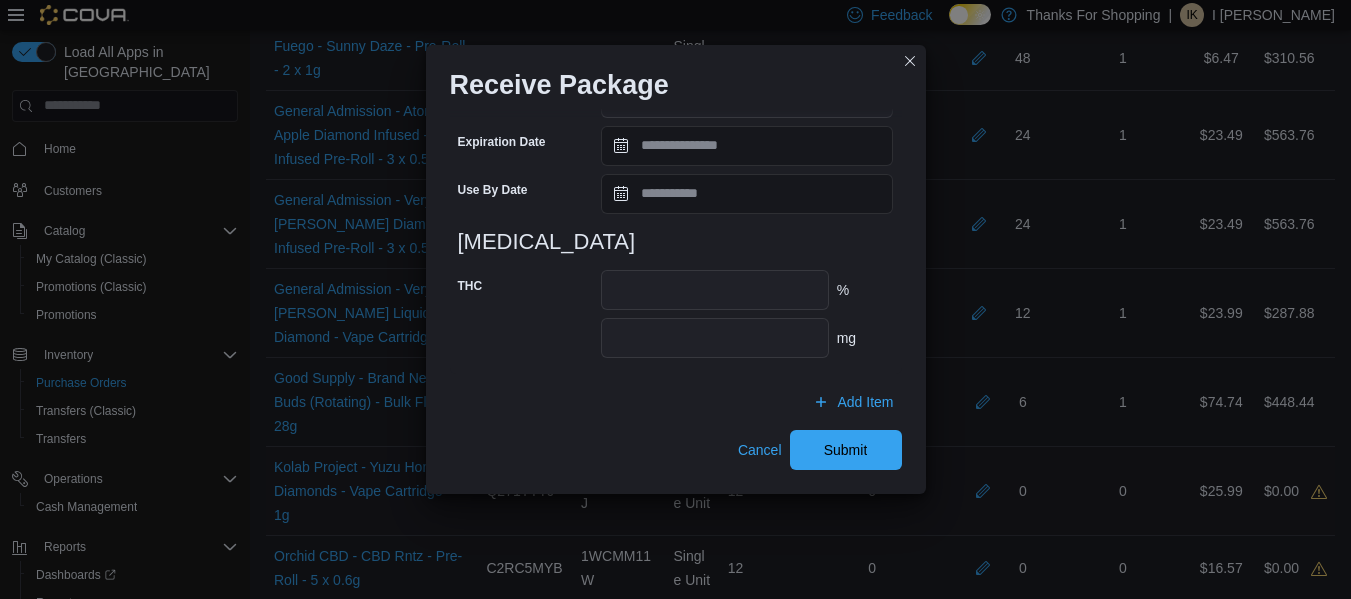 type on "**" 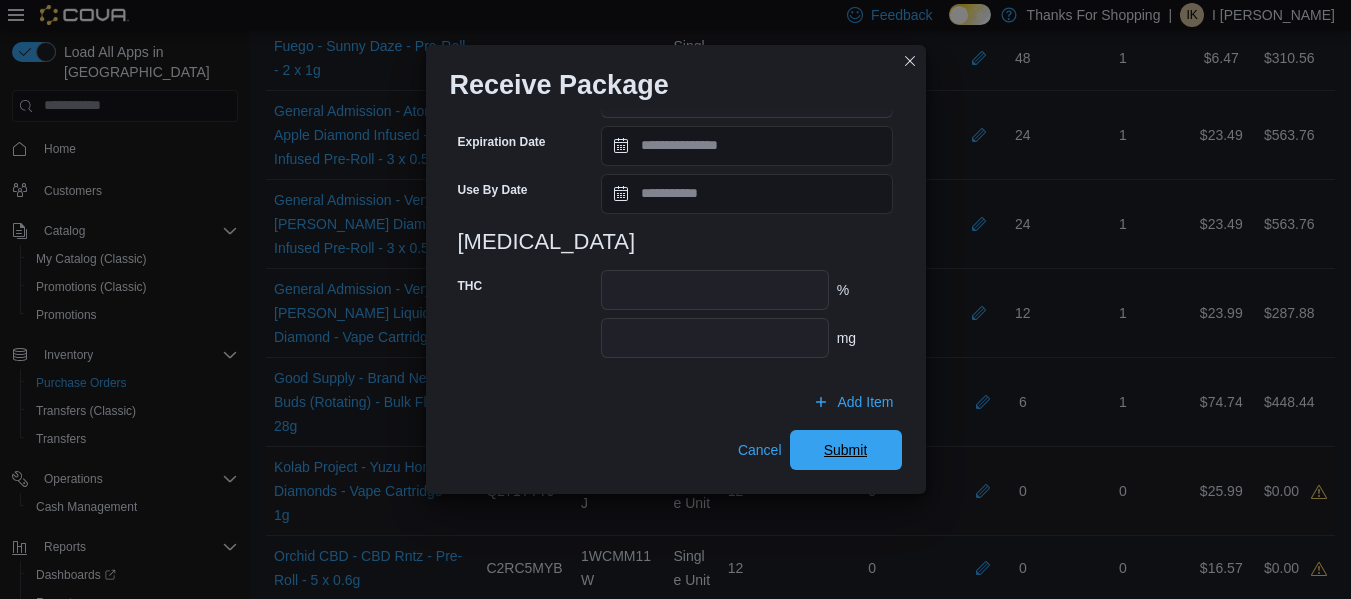 click on "Submit" at bounding box center (846, 450) 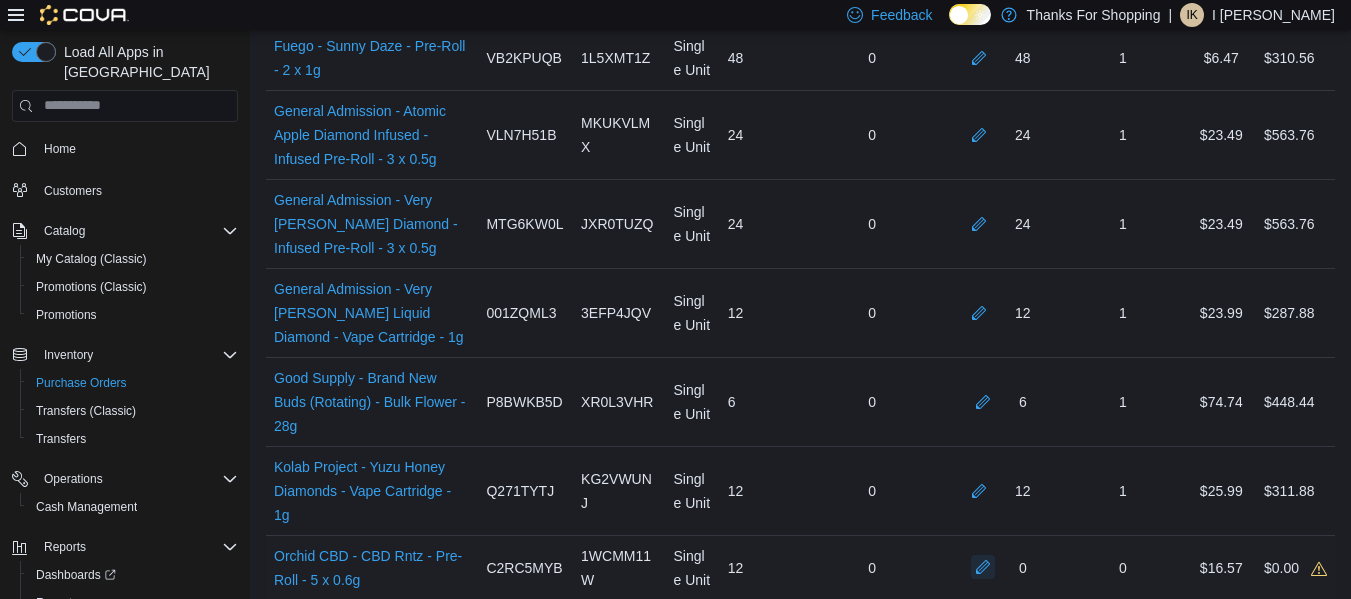 click at bounding box center [983, 567] 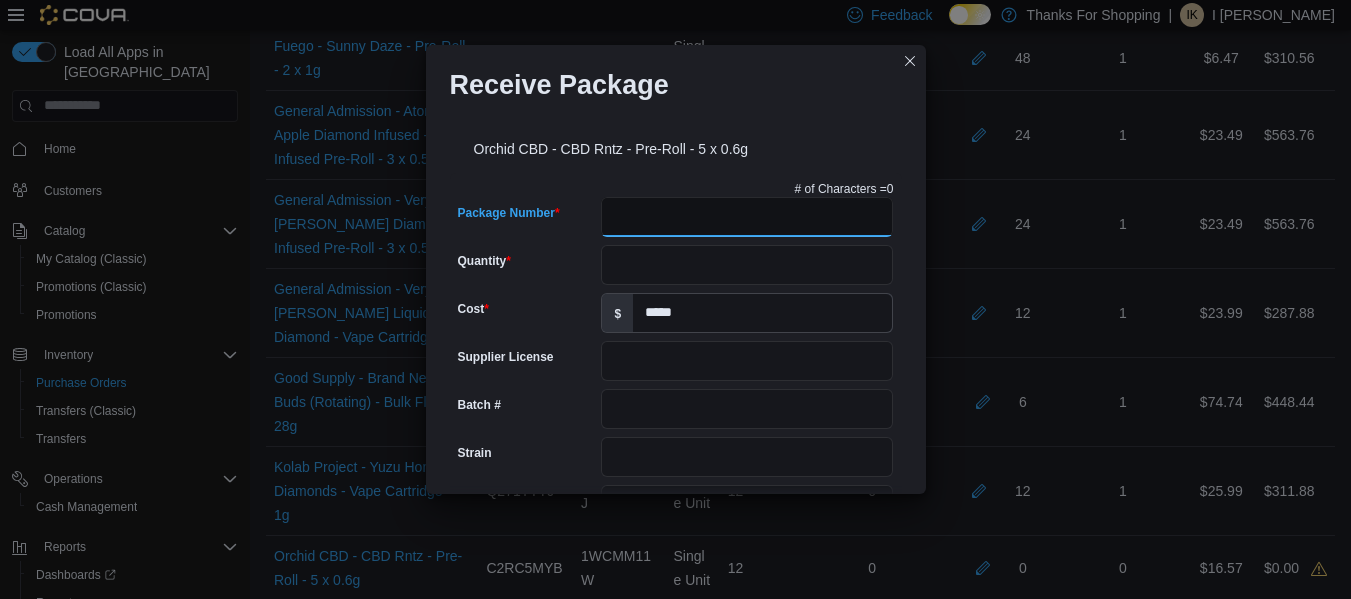 click on "Package Number" at bounding box center [747, 217] 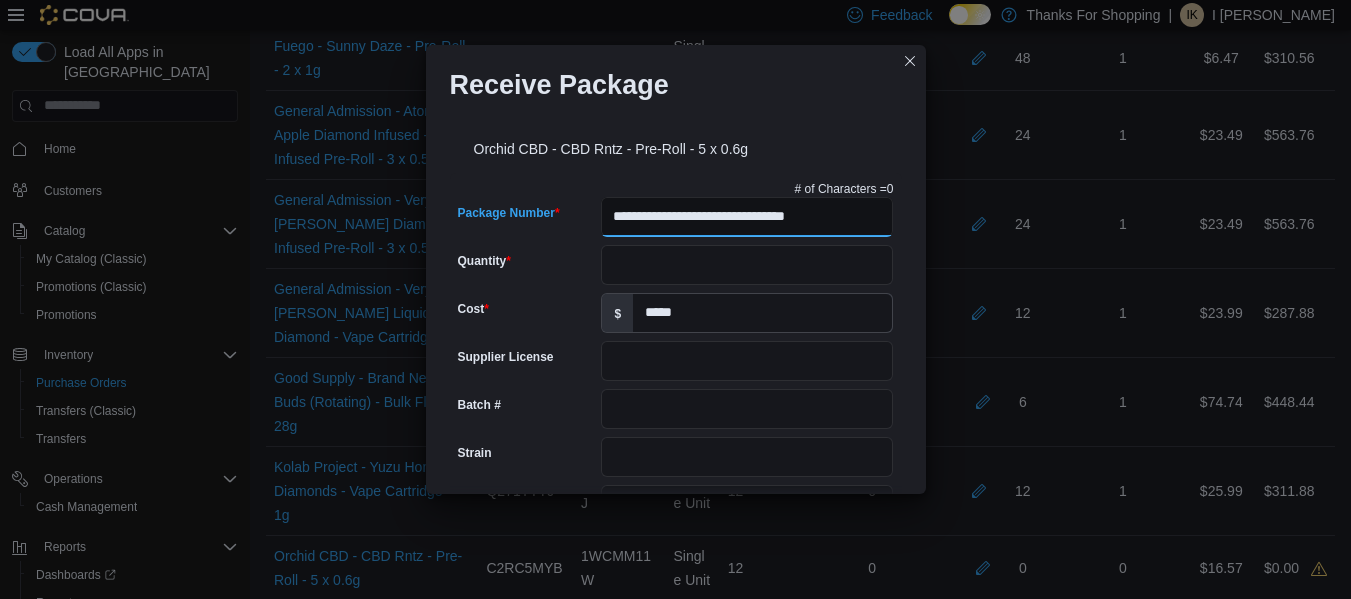 type on "**********" 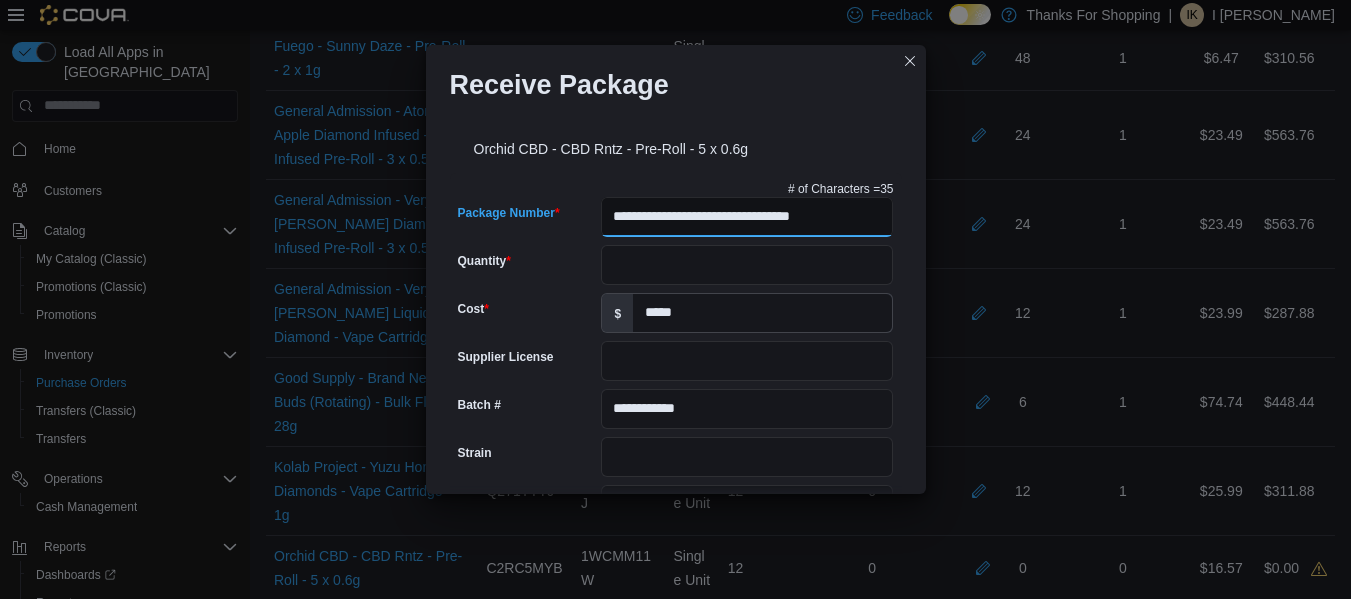type on "*********" 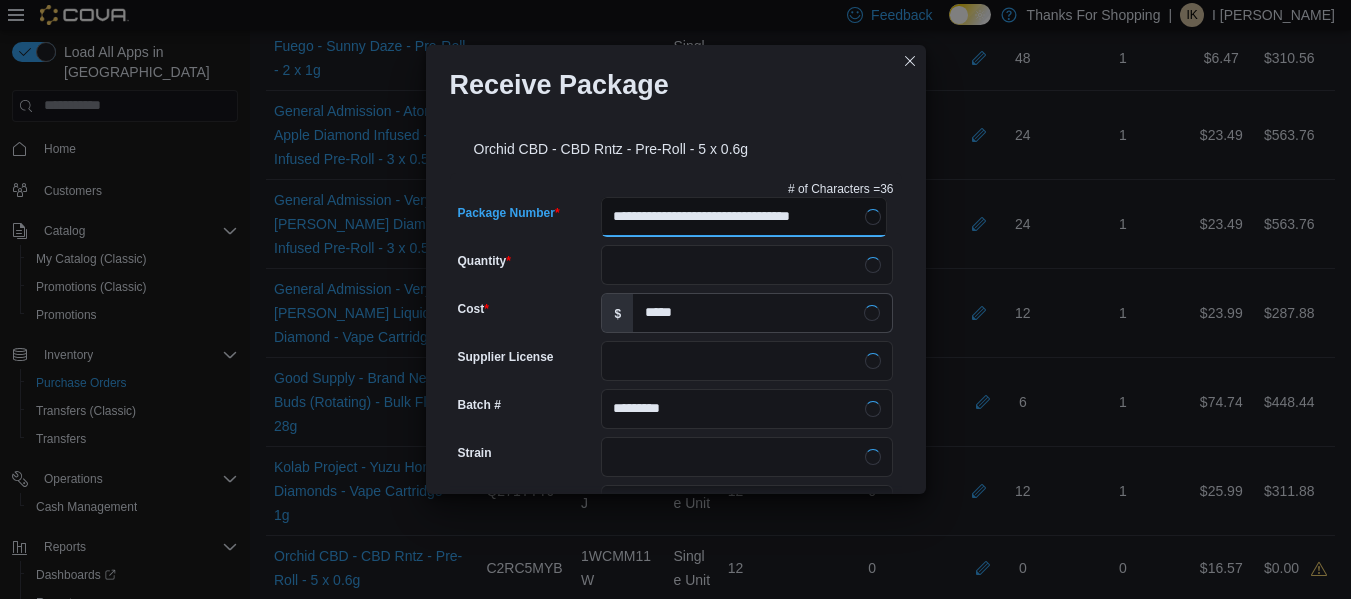 scroll, scrollTop: 0, scrollLeft: 3, axis: horizontal 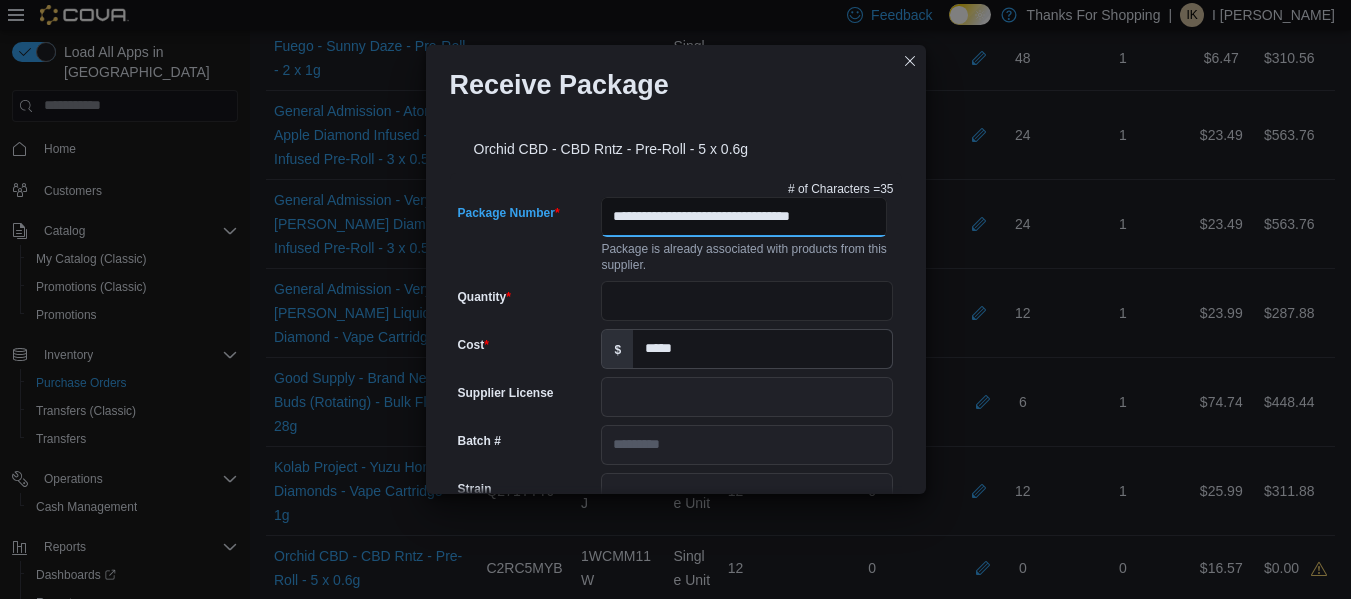 type on "**********" 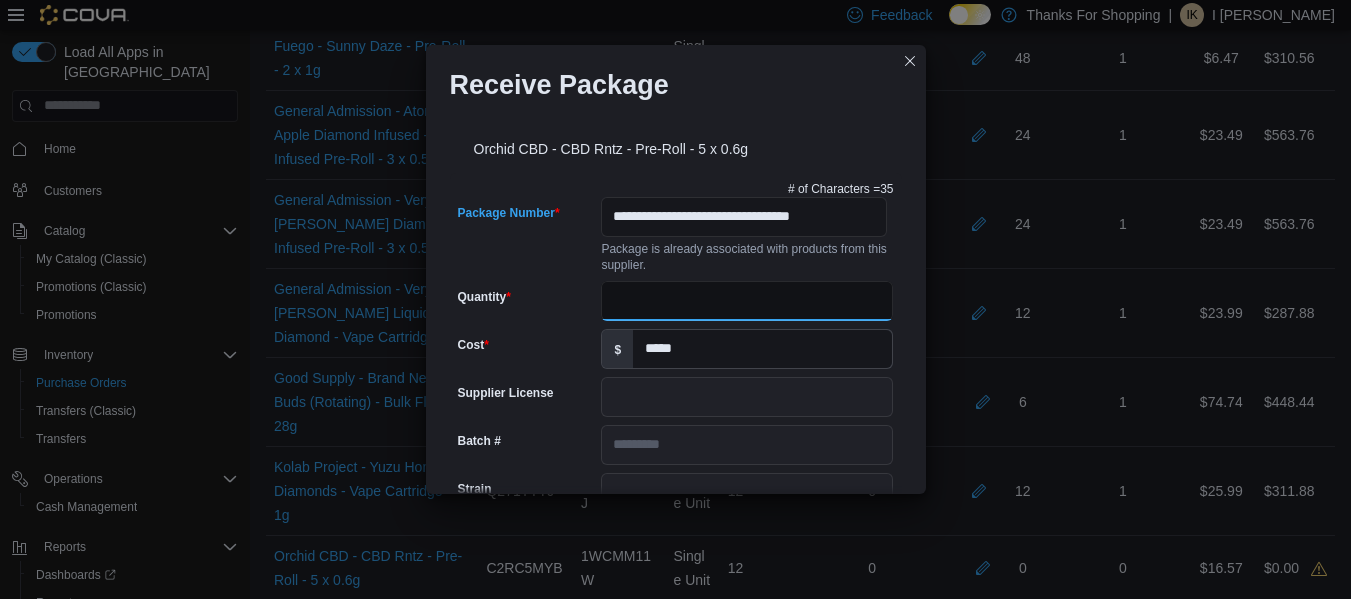 scroll, scrollTop: 0, scrollLeft: 0, axis: both 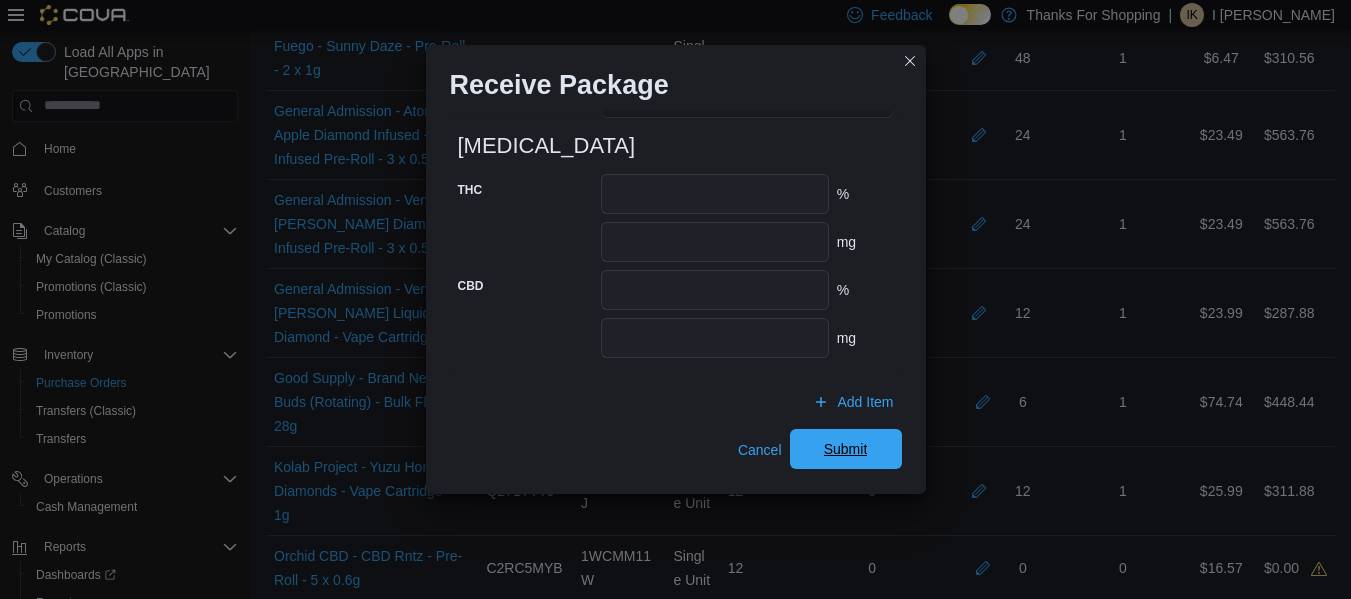 type on "**" 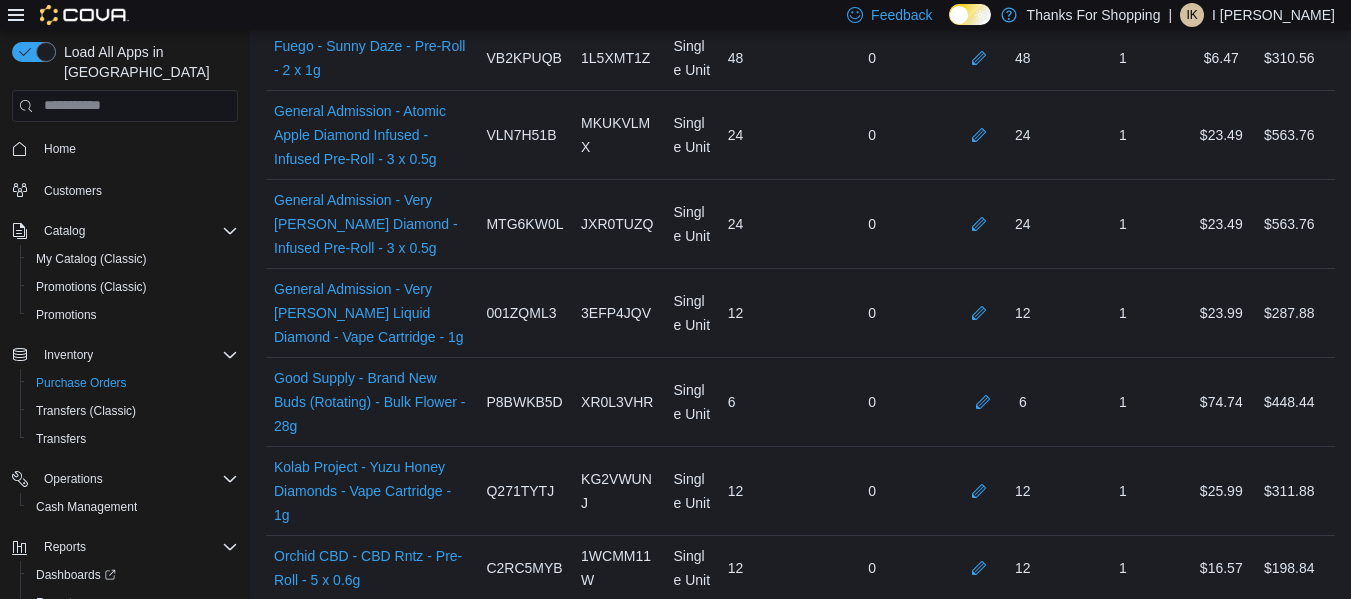 click at bounding box center [983, 632] 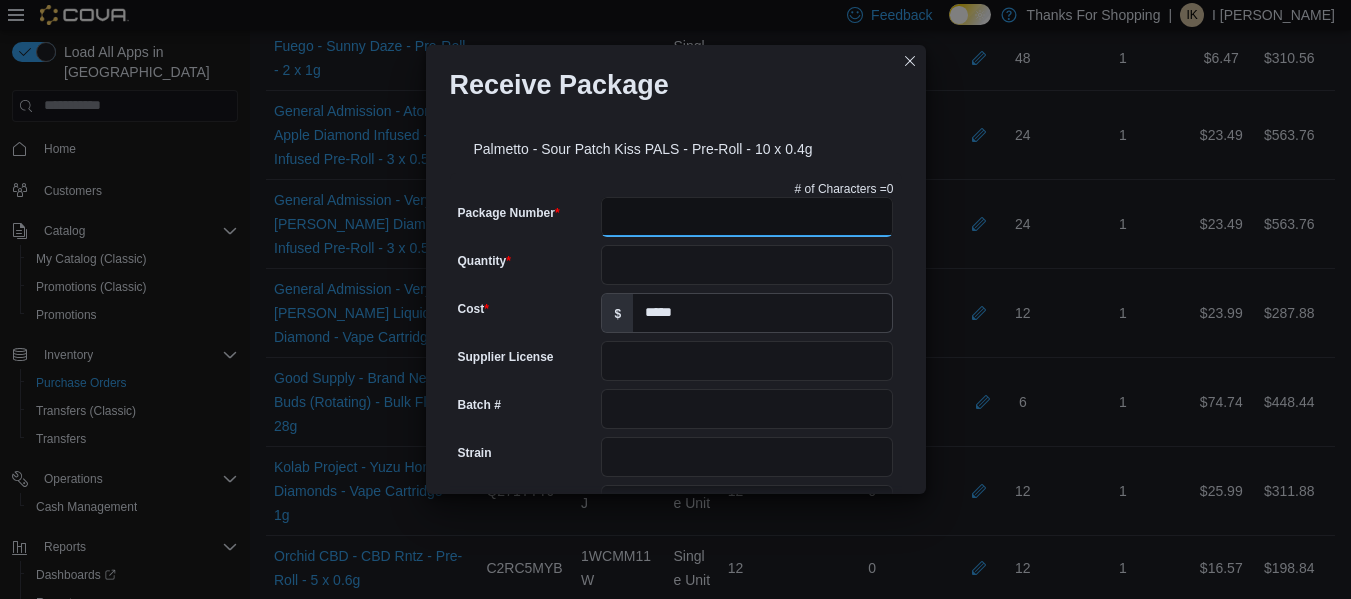click on "Package Number" at bounding box center (747, 217) 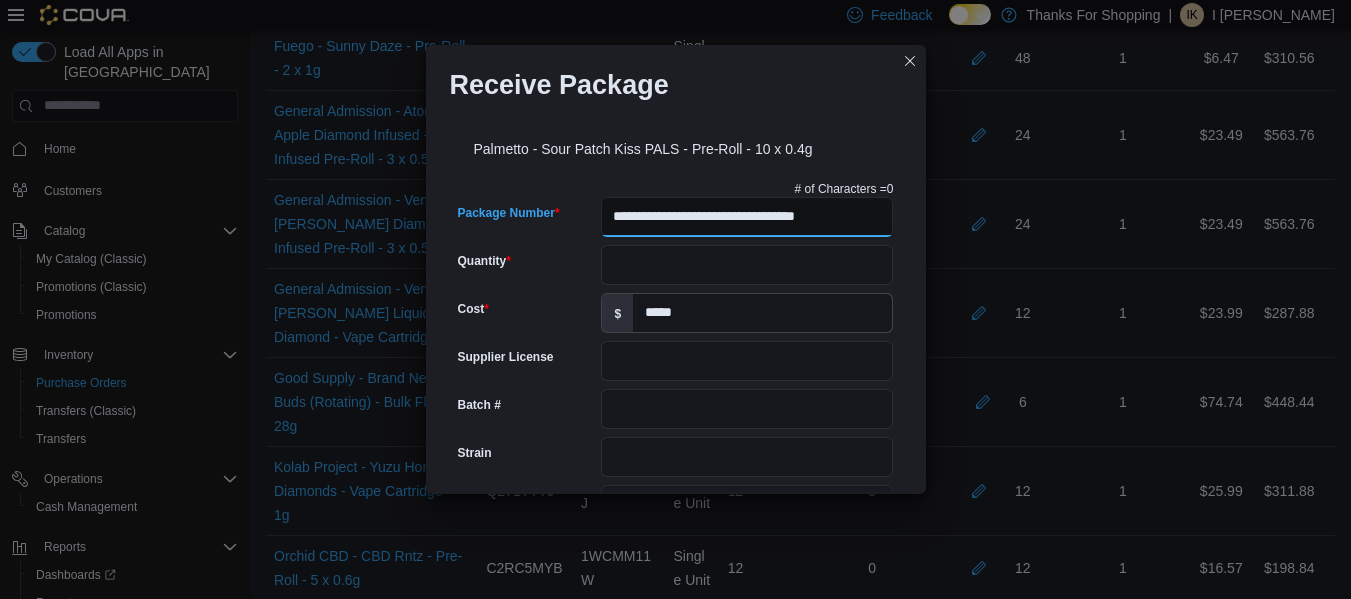 type on "**********" 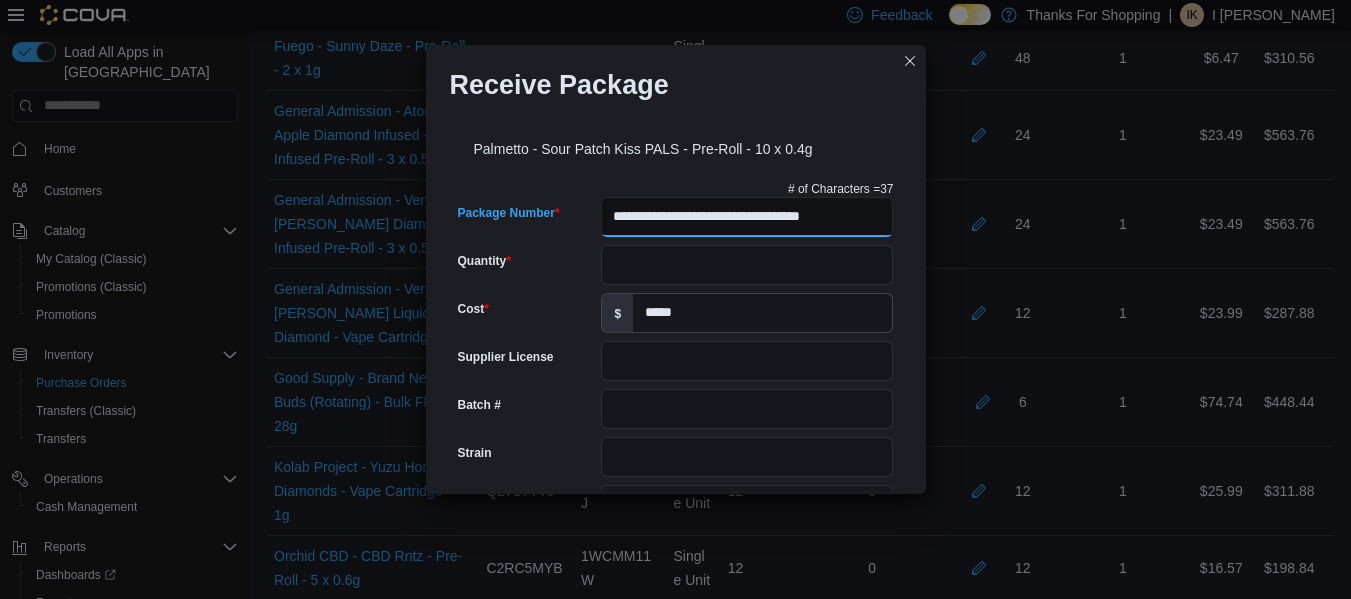 type on "**********" 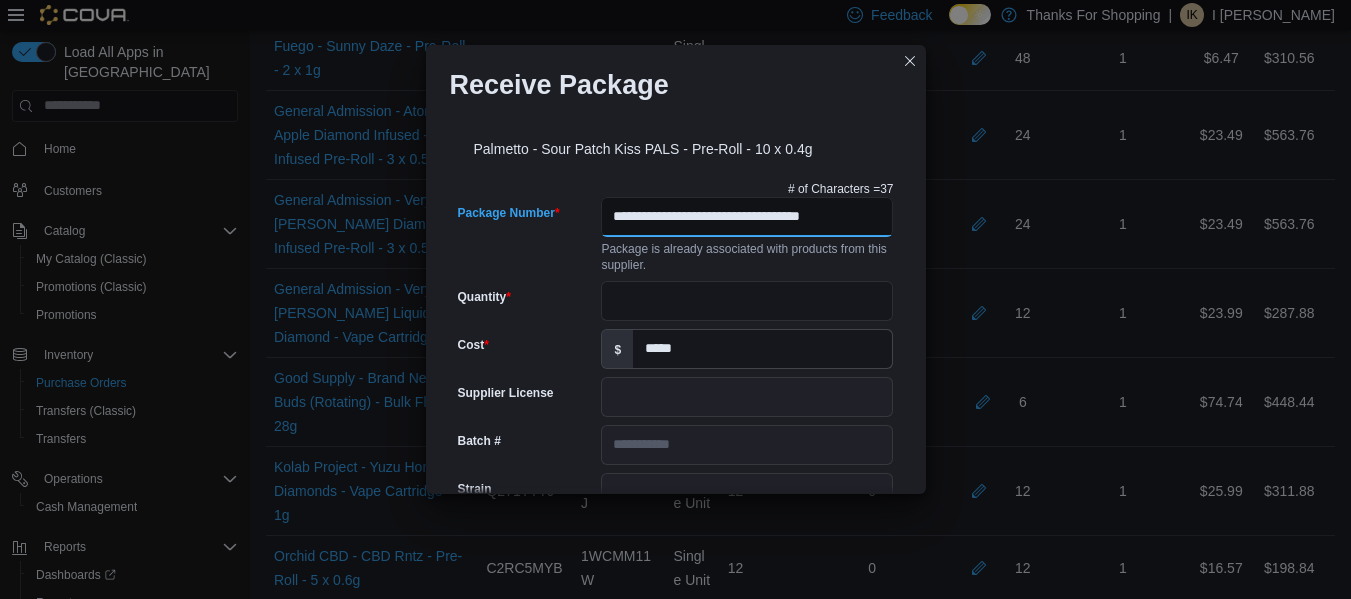 scroll, scrollTop: 0, scrollLeft: 21, axis: horizontal 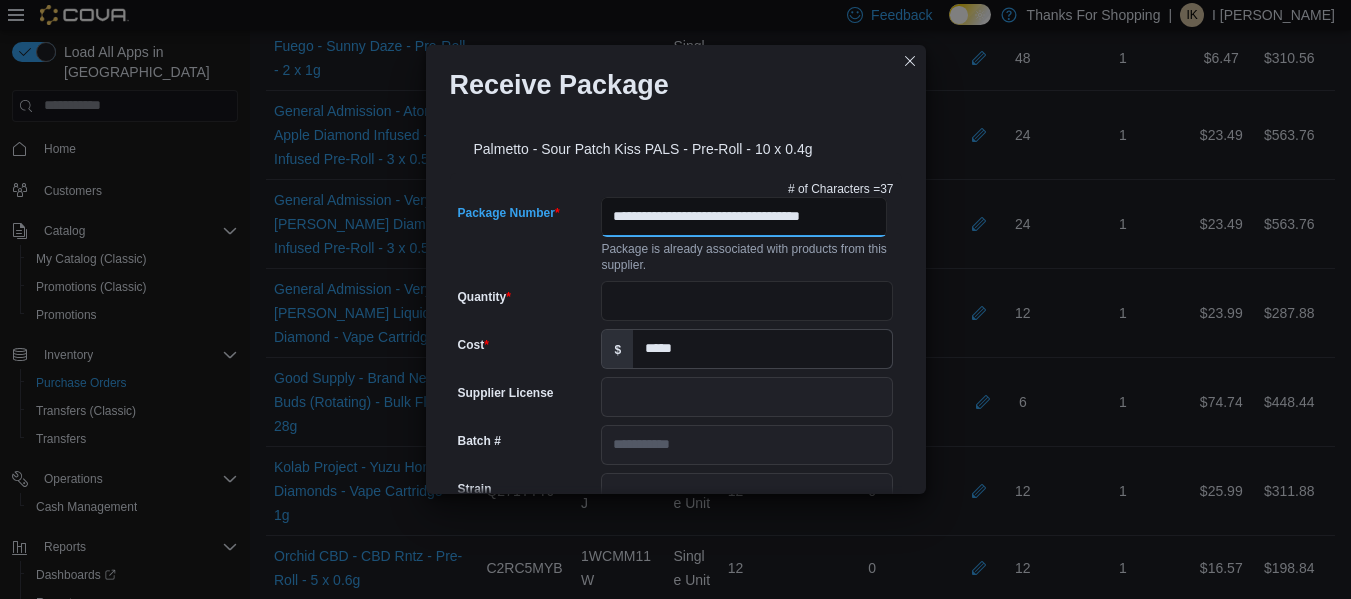 type on "**********" 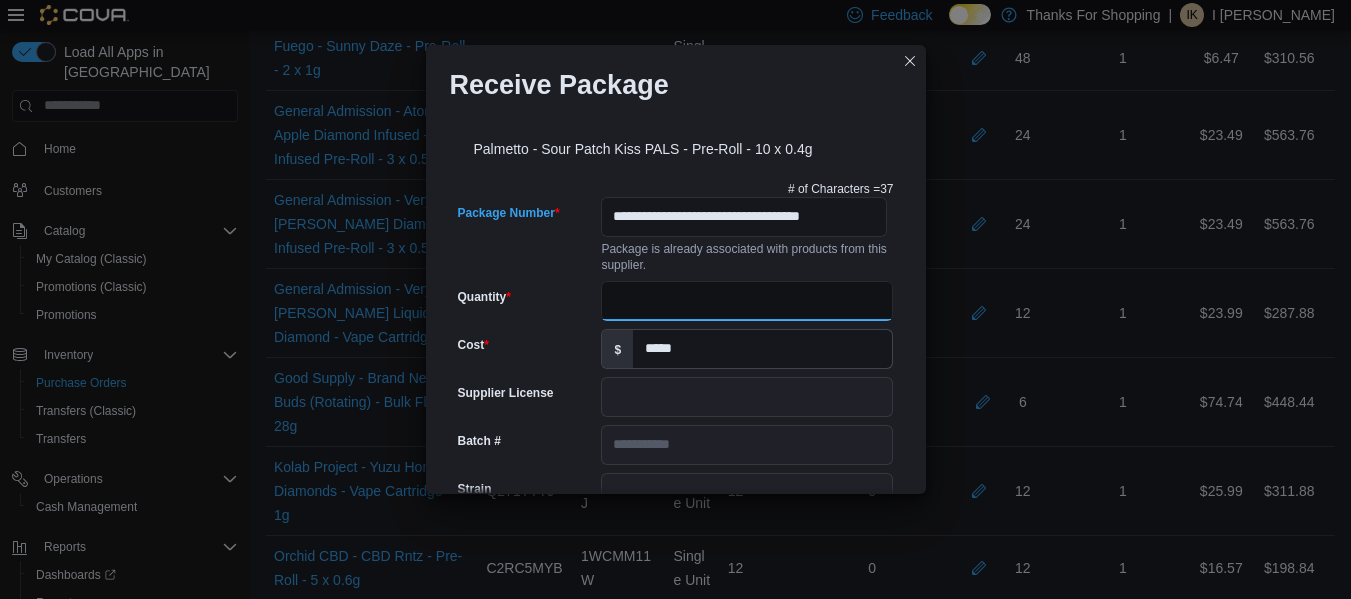 scroll, scrollTop: 0, scrollLeft: 0, axis: both 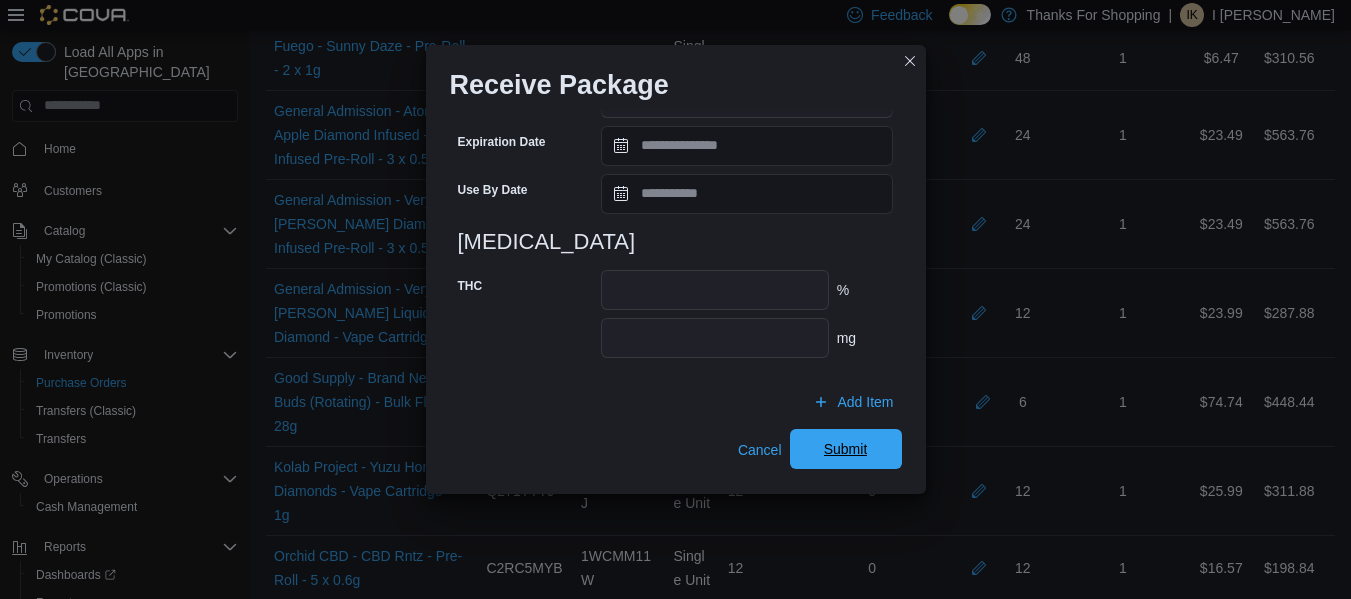 type on "**" 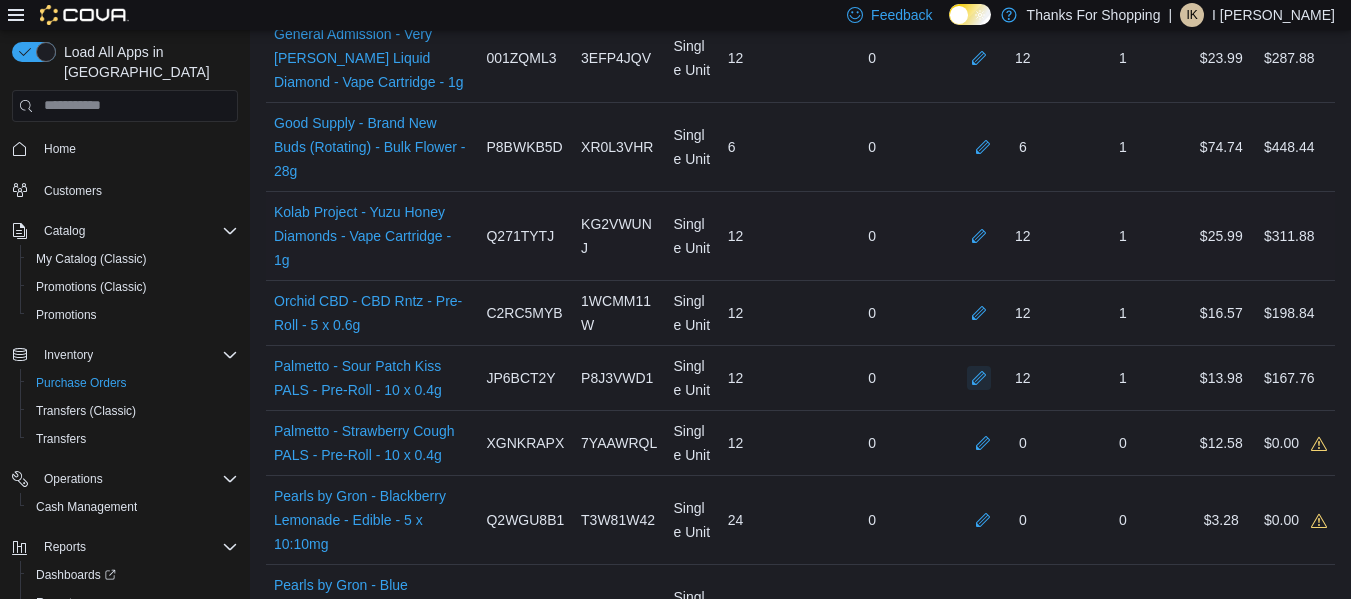 scroll, scrollTop: 2159, scrollLeft: 0, axis: vertical 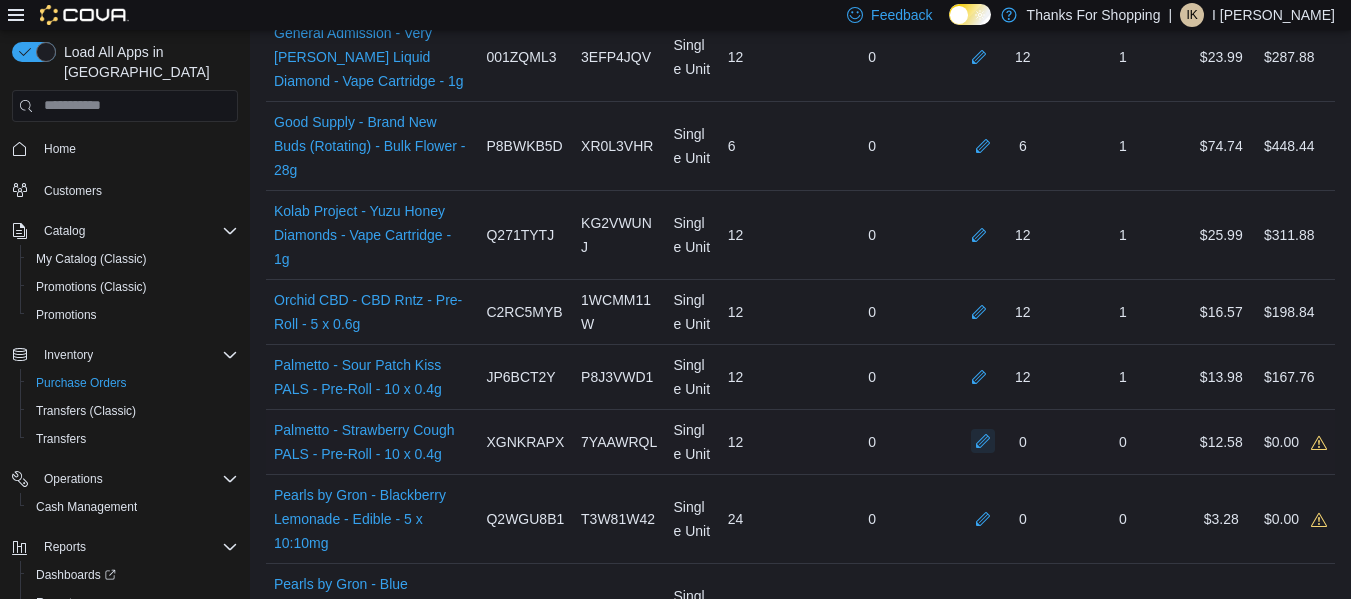 click at bounding box center (983, 441) 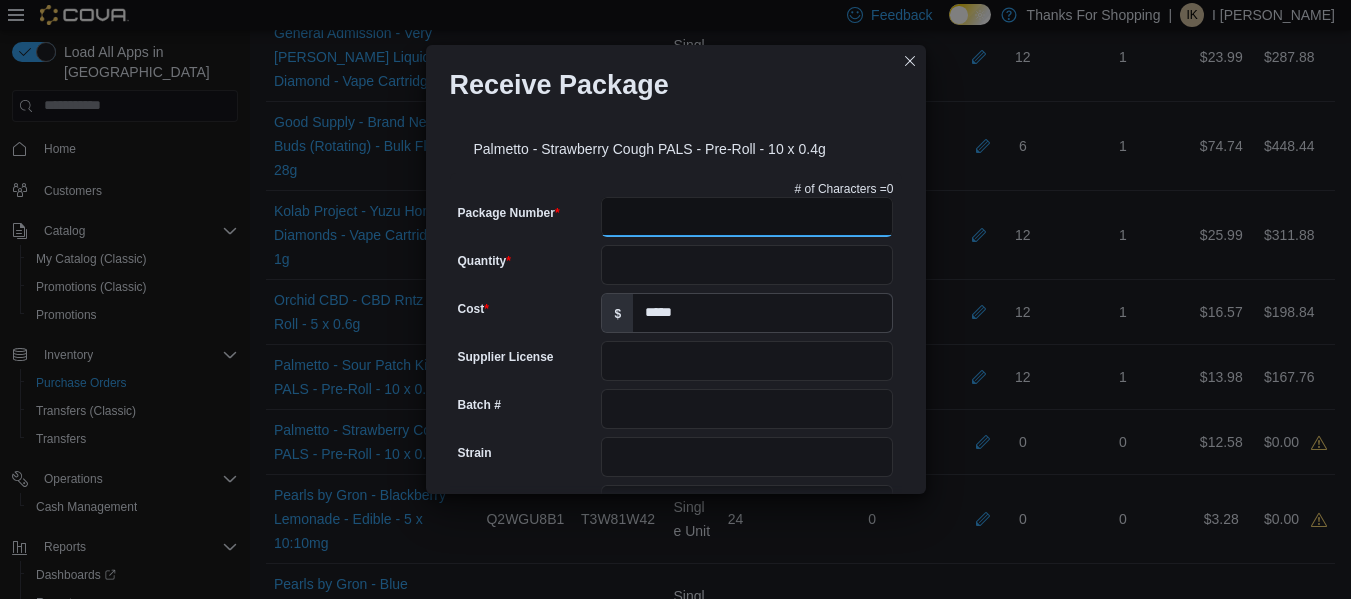 click on "Package Number" at bounding box center (747, 217) 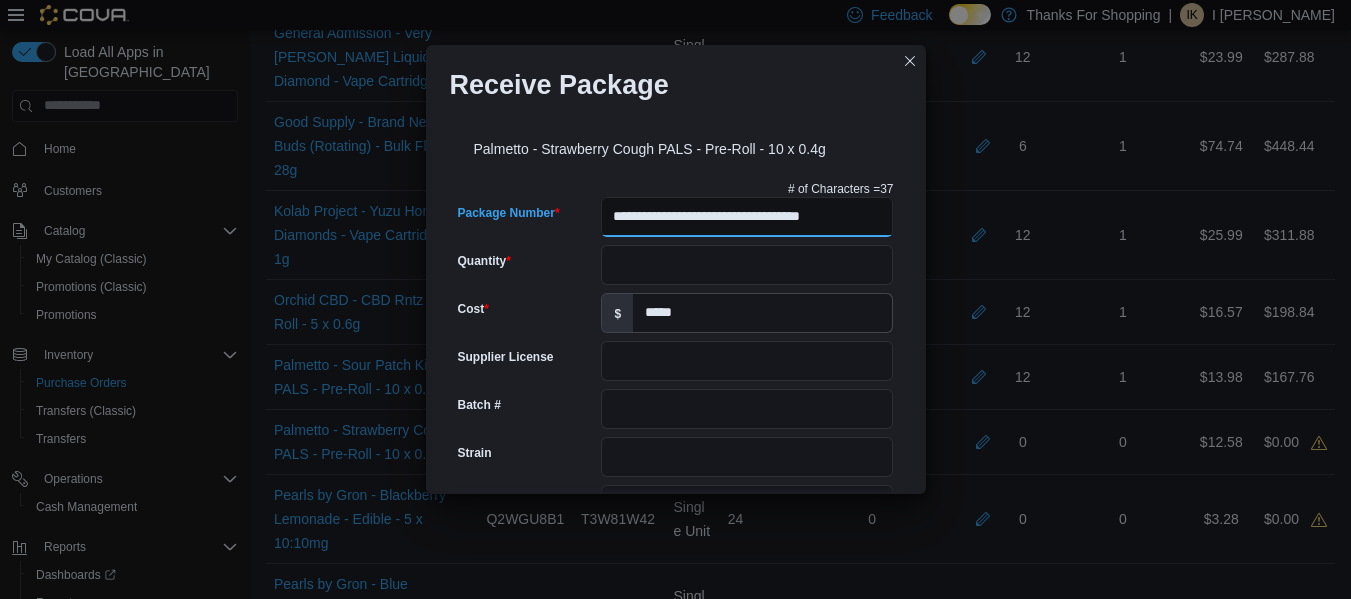 scroll, scrollTop: 0, scrollLeft: 21, axis: horizontal 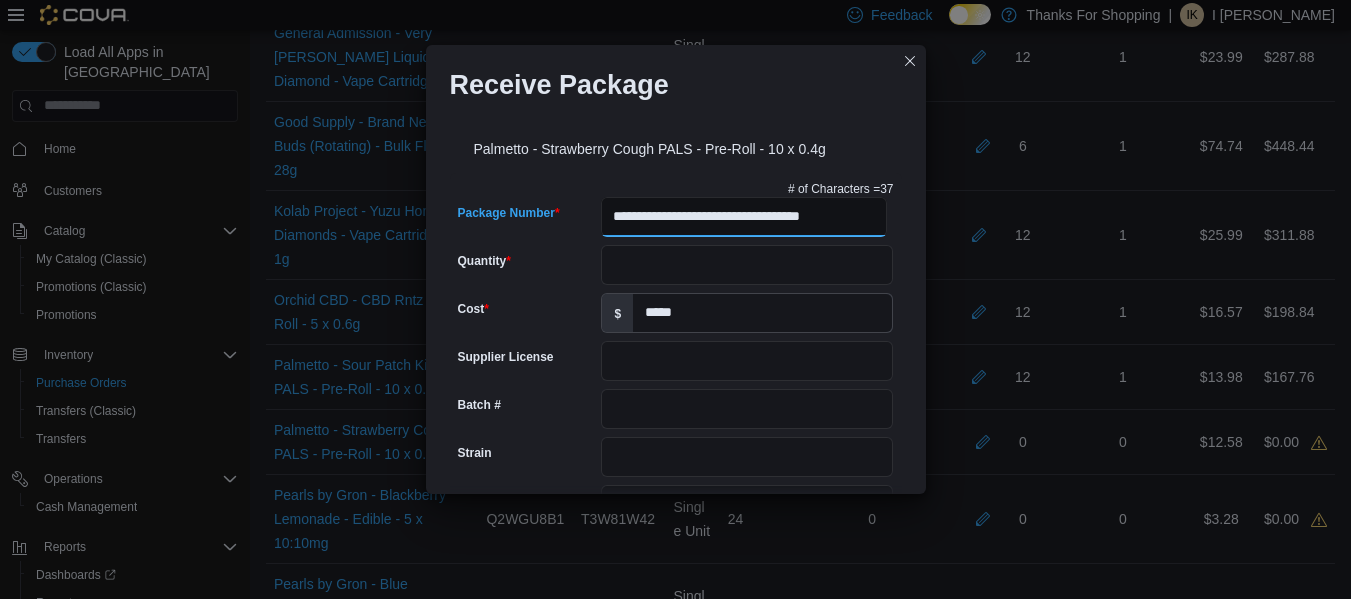 type on "**********" 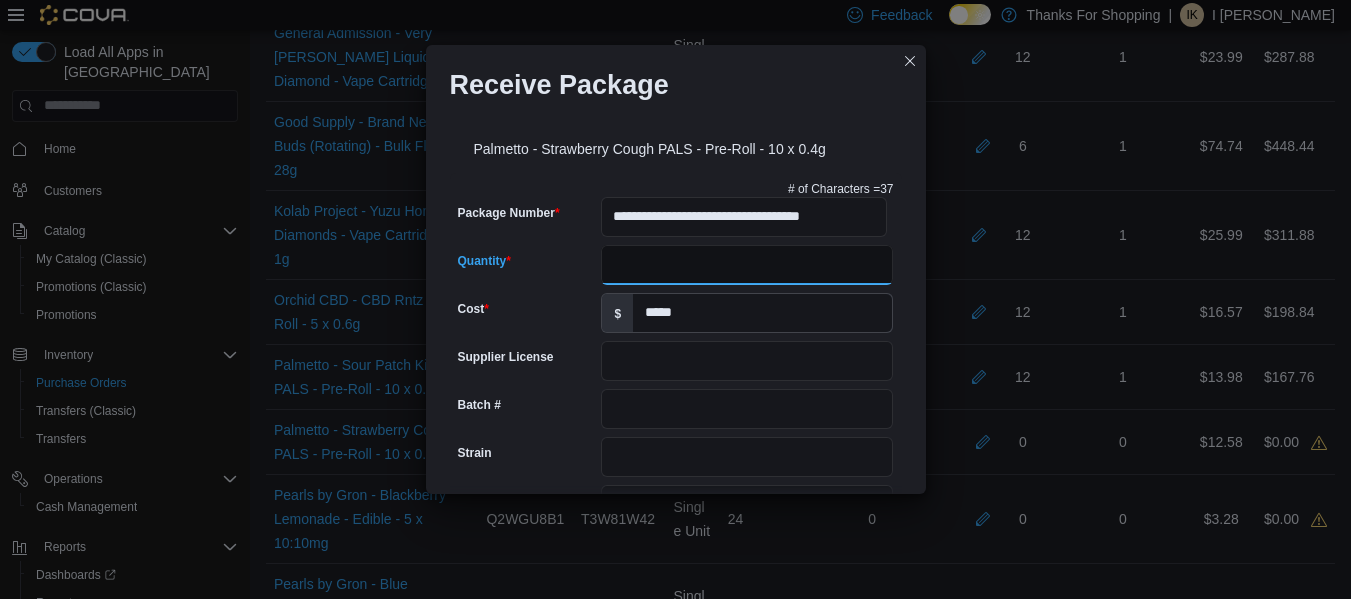 scroll, scrollTop: 0, scrollLeft: 0, axis: both 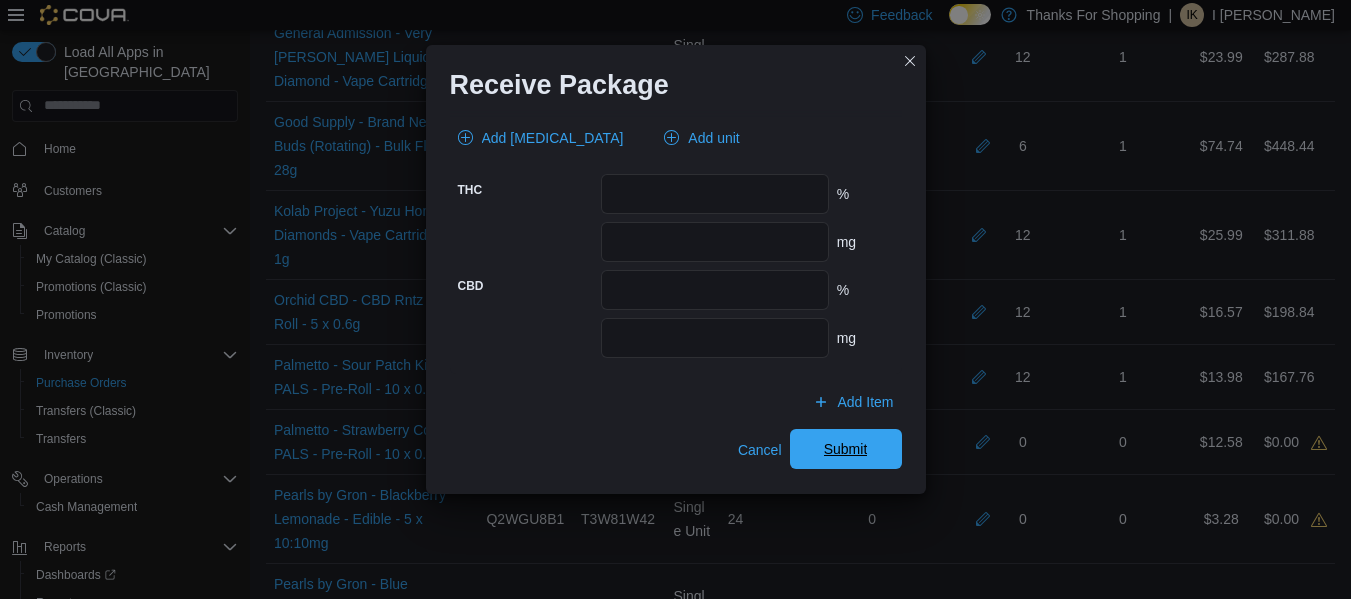 type on "**" 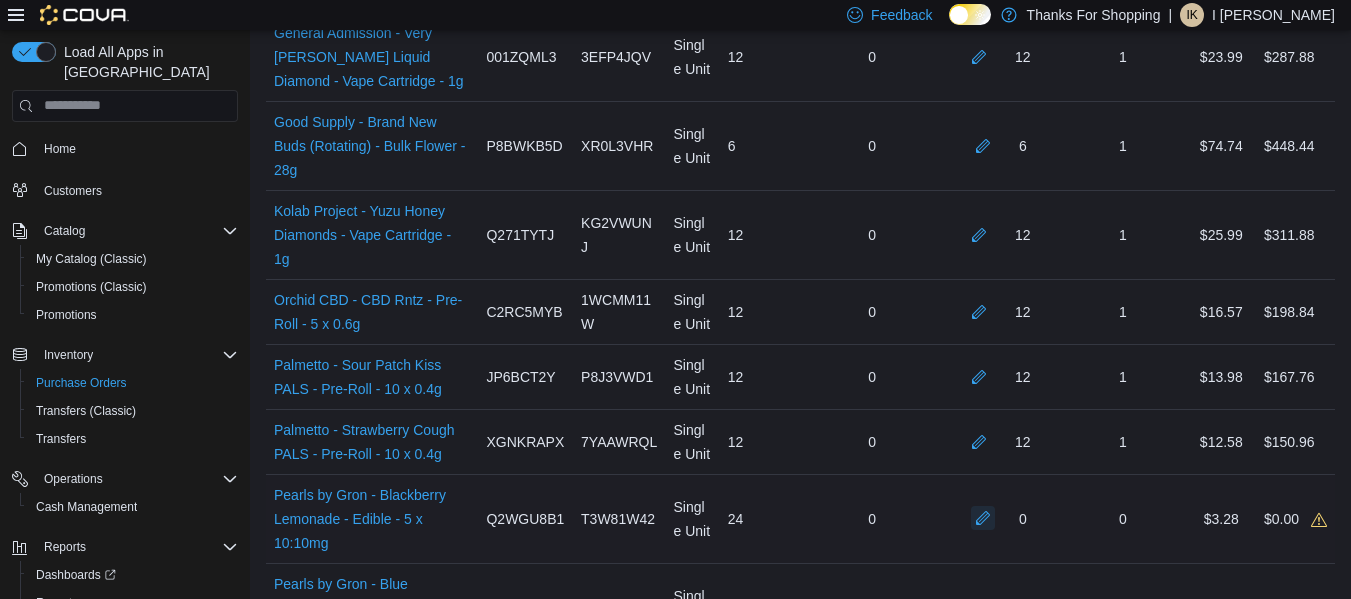click at bounding box center [983, 518] 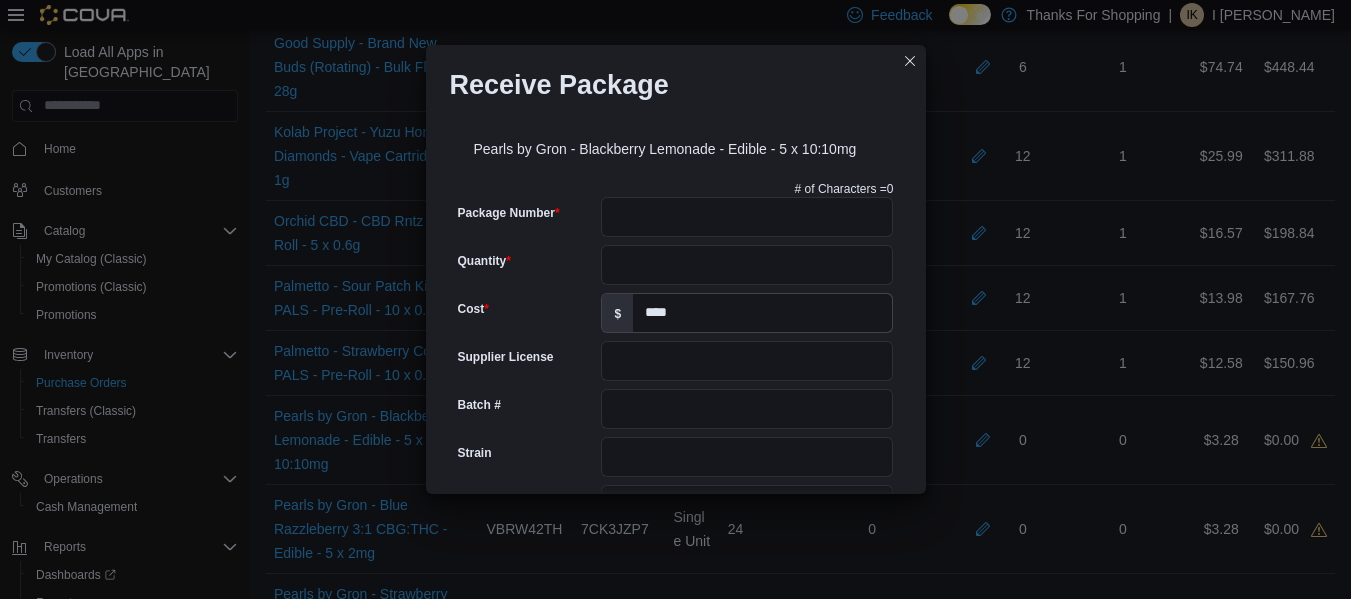 scroll, scrollTop: 2244, scrollLeft: 0, axis: vertical 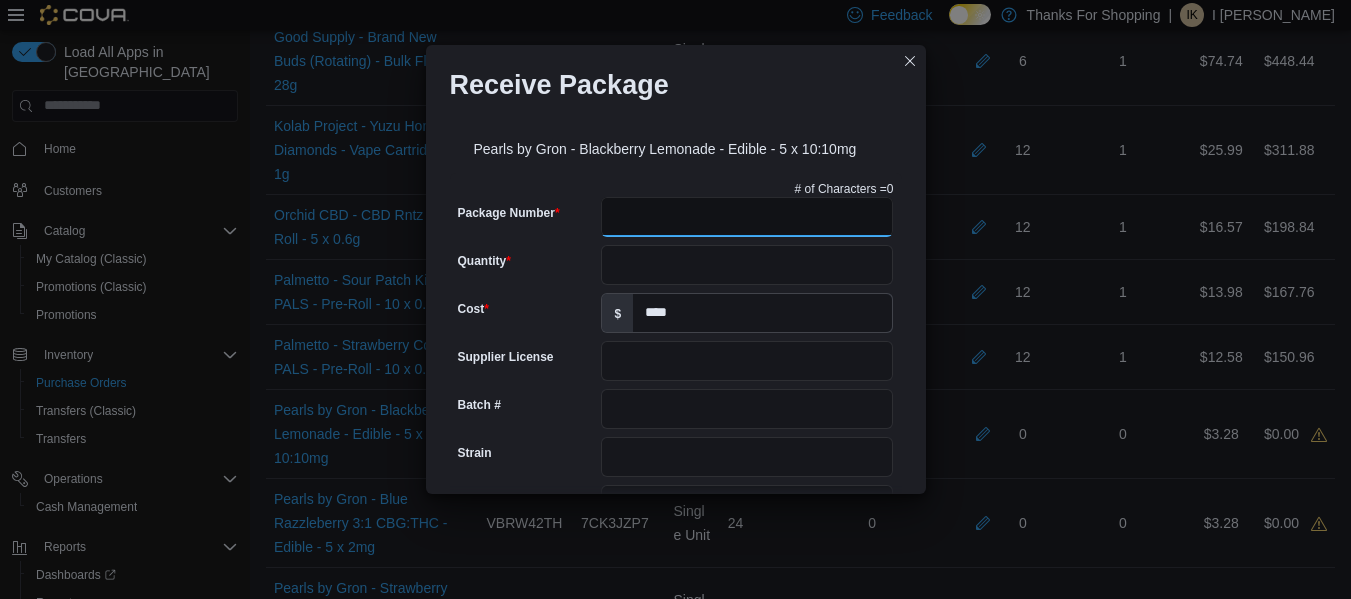 click on "Package Number" at bounding box center [747, 217] 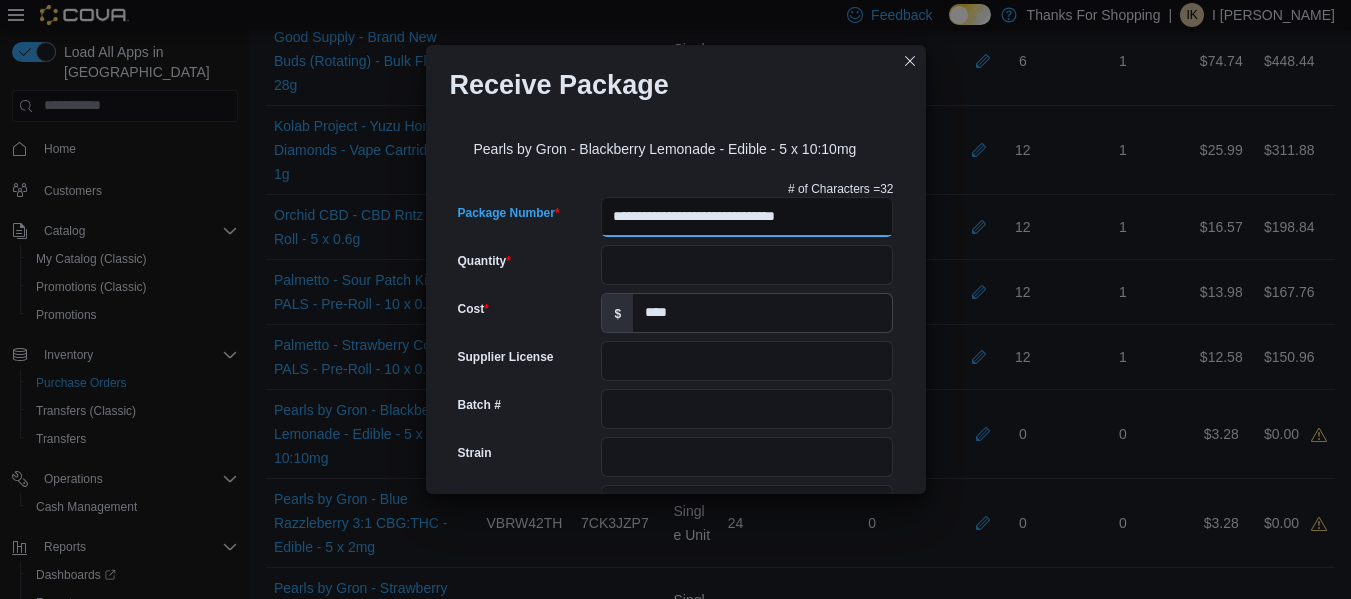 scroll, scrollTop: 0, scrollLeft: 0, axis: both 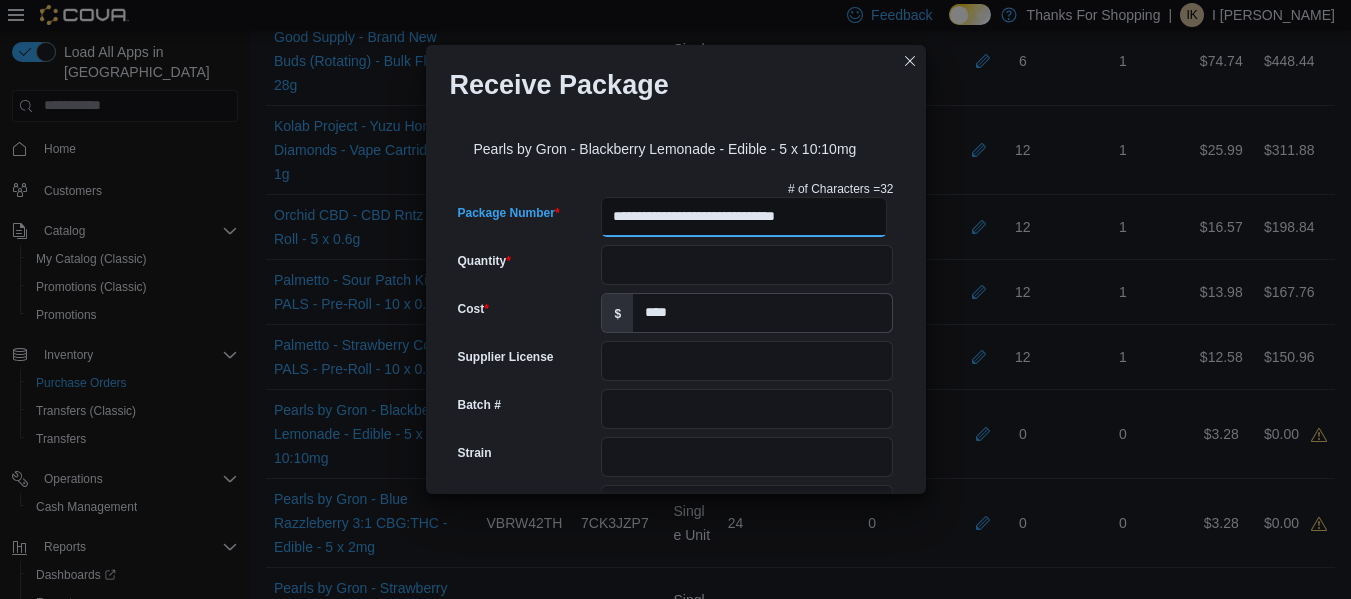 type on "**********" 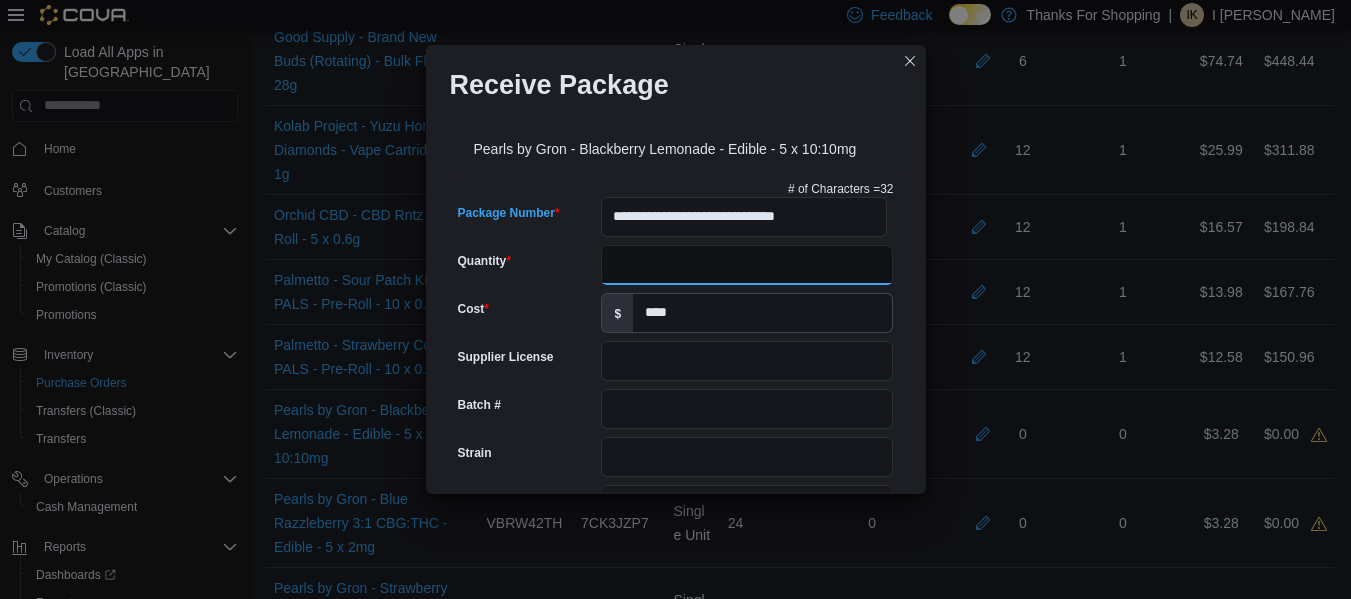 type on "*" 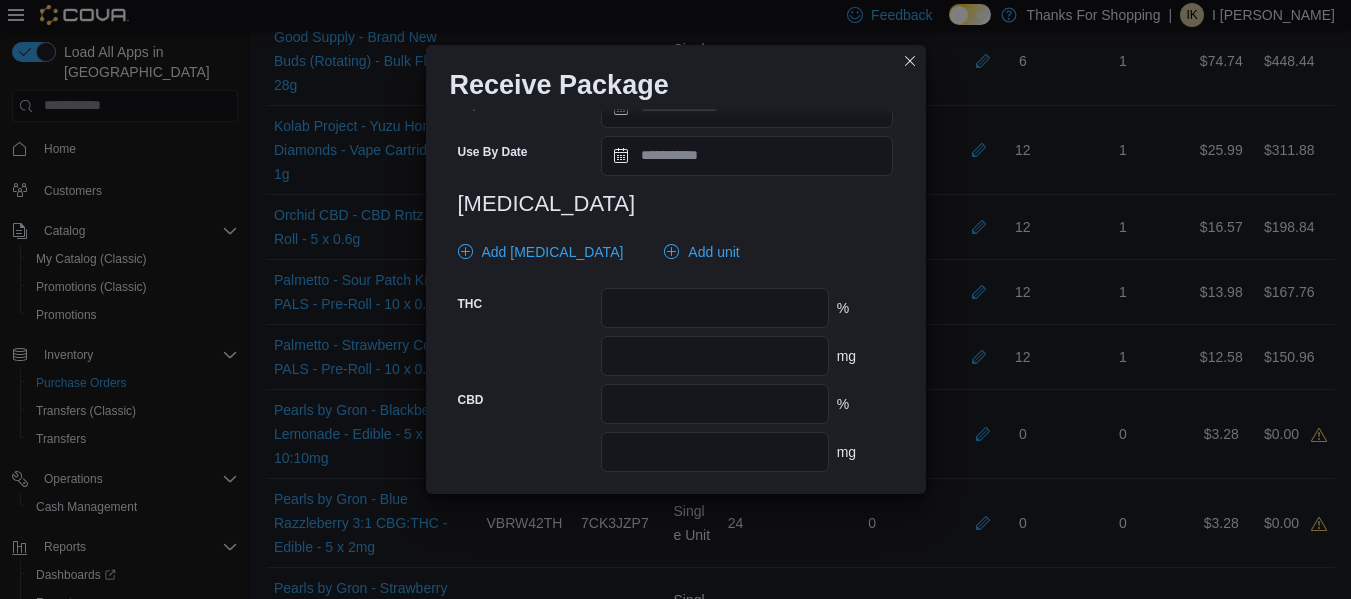 scroll, scrollTop: 911, scrollLeft: 0, axis: vertical 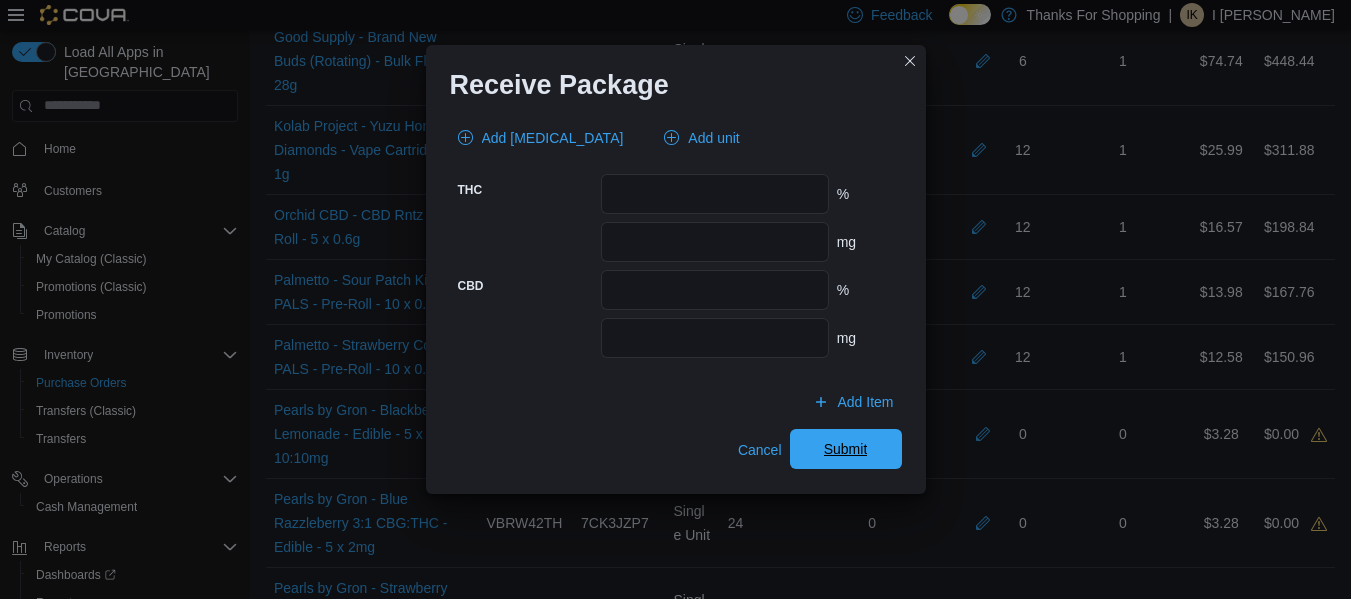 type on "**" 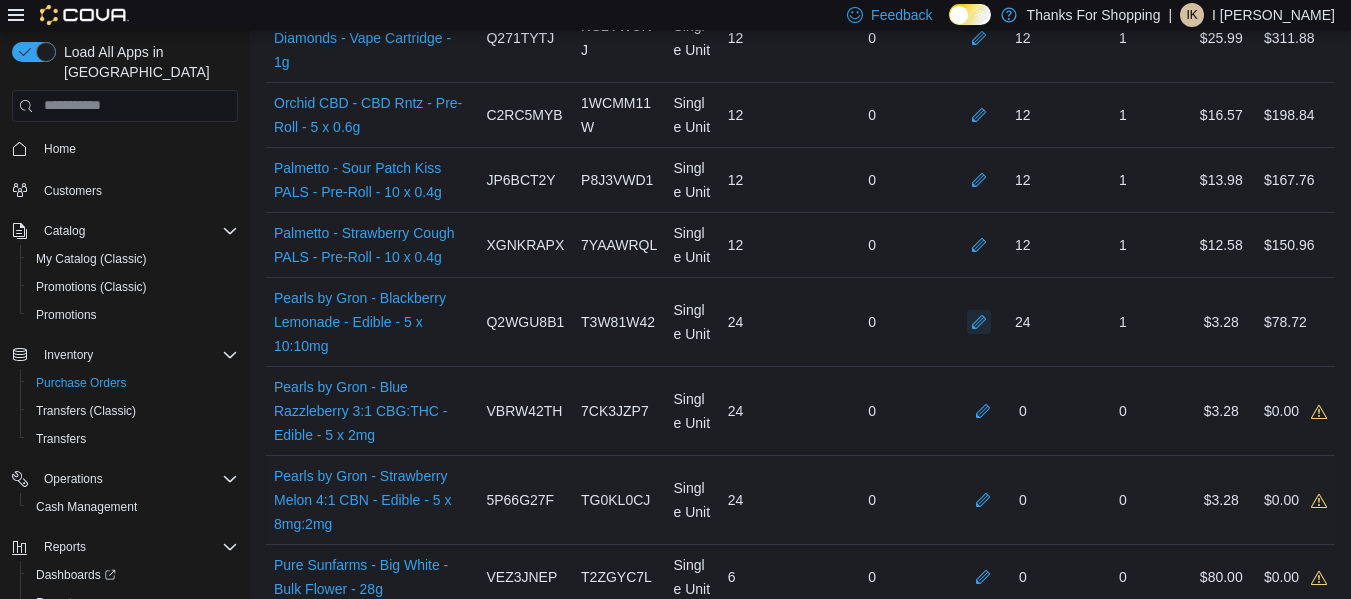 scroll, scrollTop: 2357, scrollLeft: 0, axis: vertical 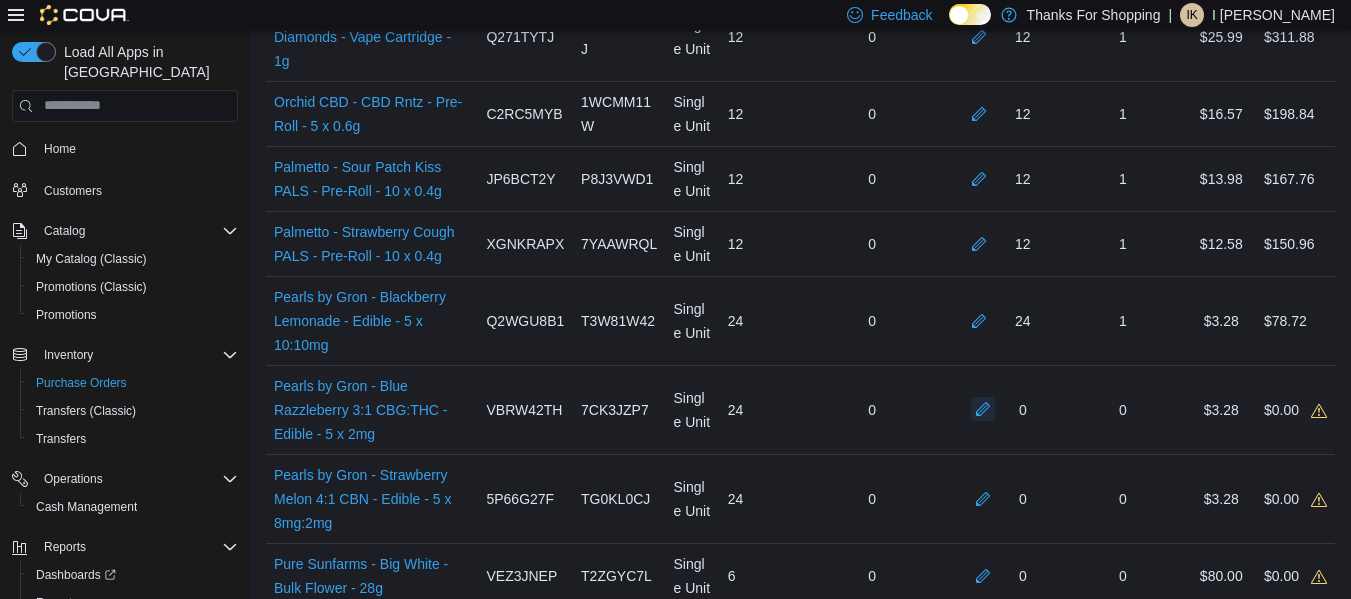 click at bounding box center (983, 409) 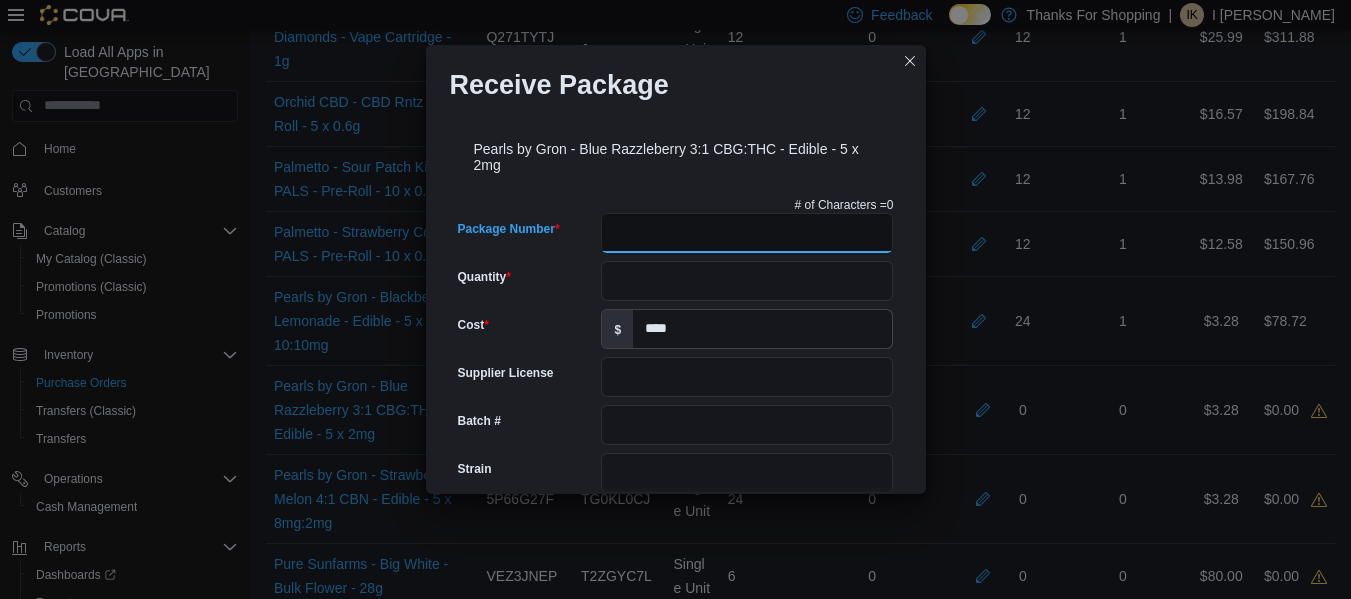 click on "Package Number" at bounding box center (747, 233) 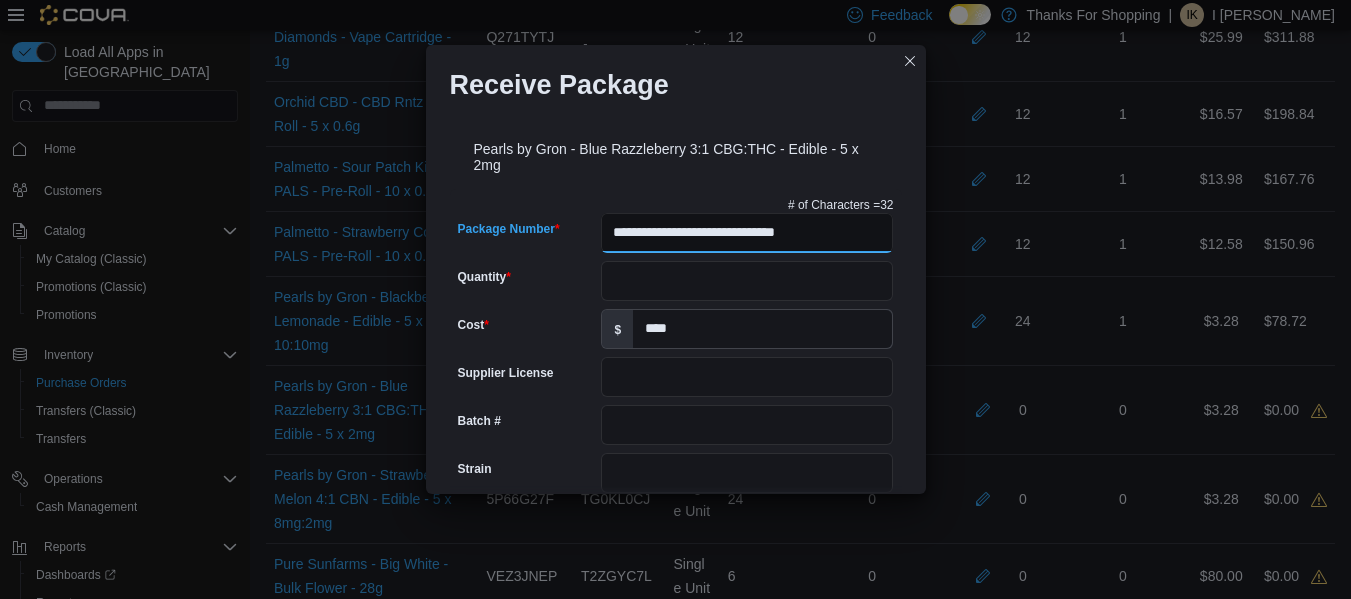 scroll, scrollTop: 0, scrollLeft: 0, axis: both 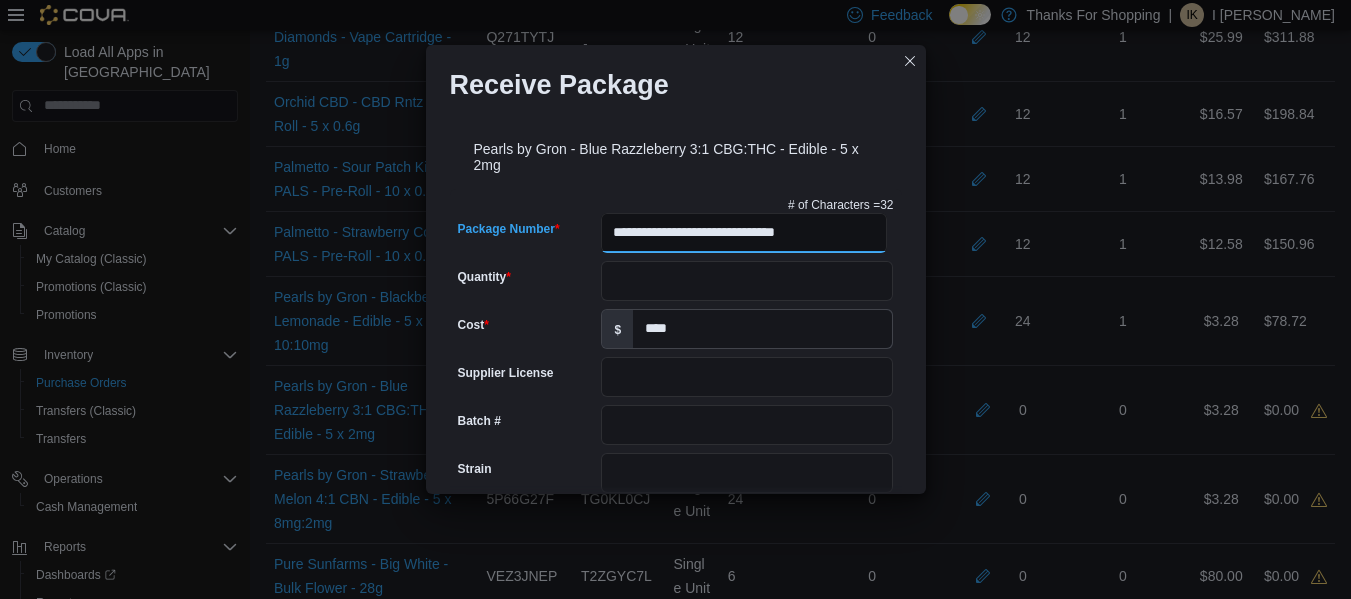 type on "**********" 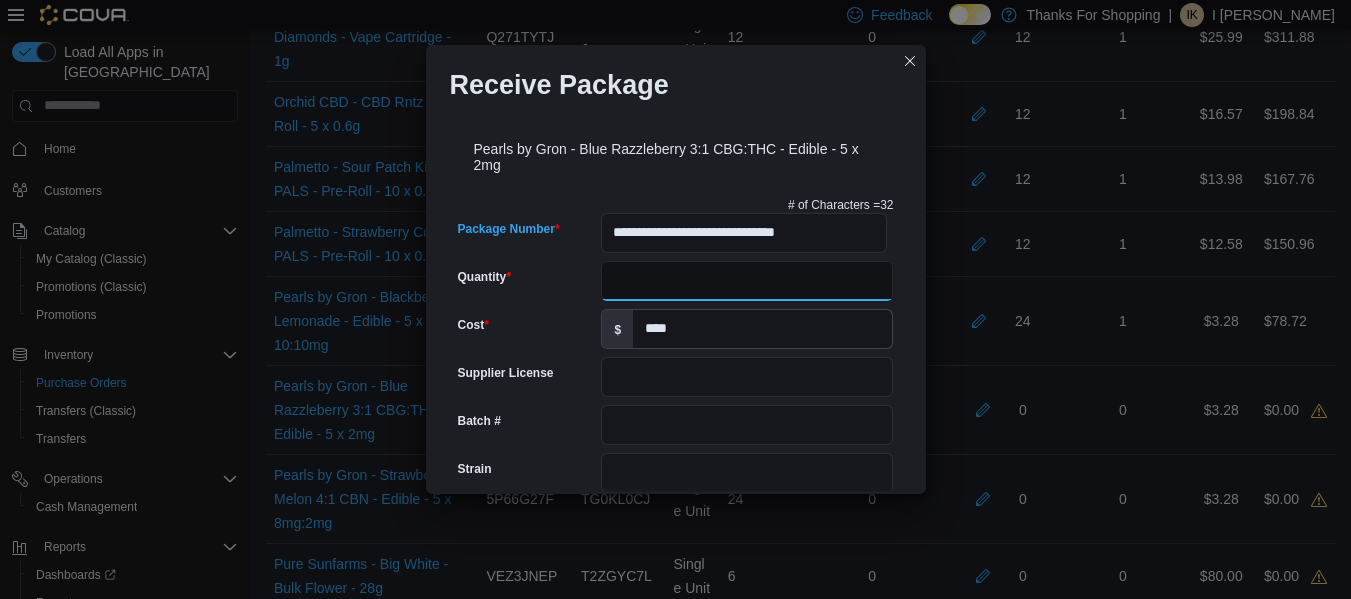 click on "Quantity" at bounding box center [747, 281] 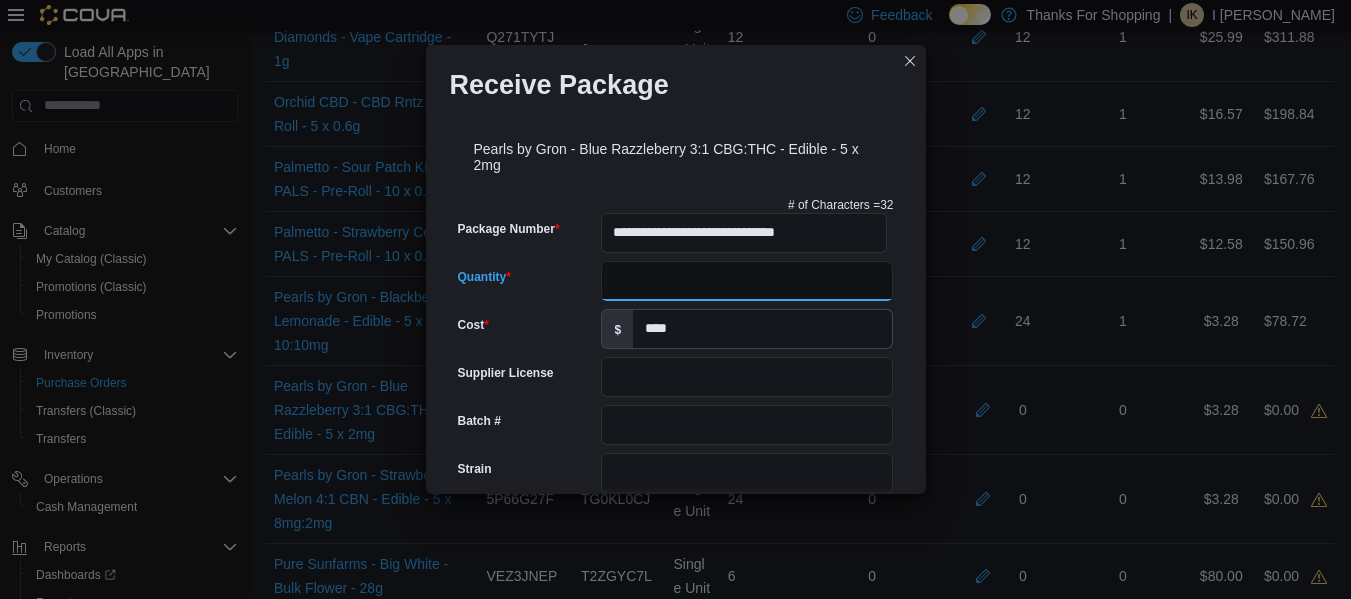 type on "**" 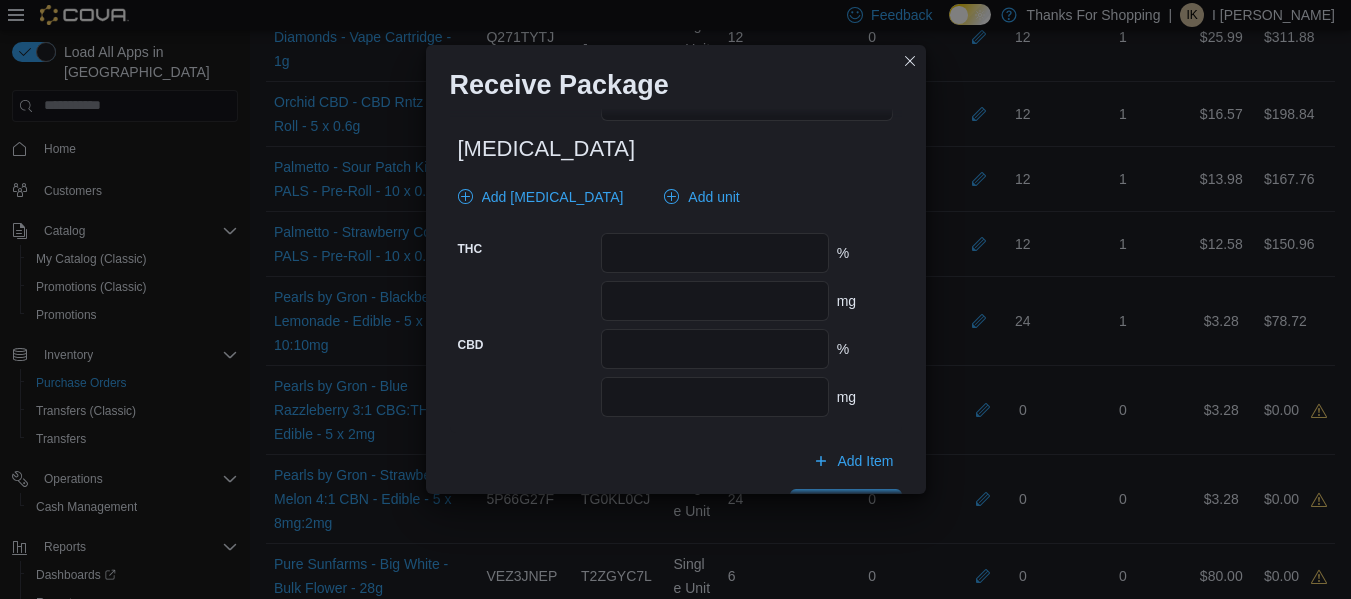 scroll, scrollTop: 911, scrollLeft: 0, axis: vertical 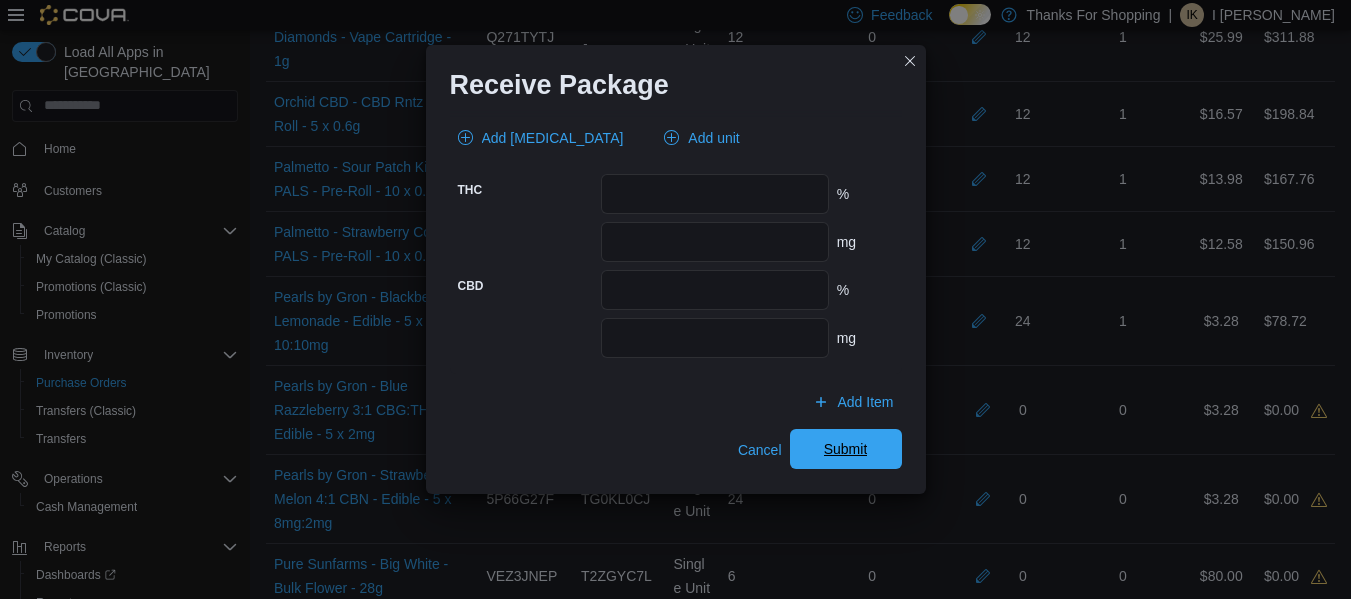 click on "Submit" at bounding box center [846, 449] 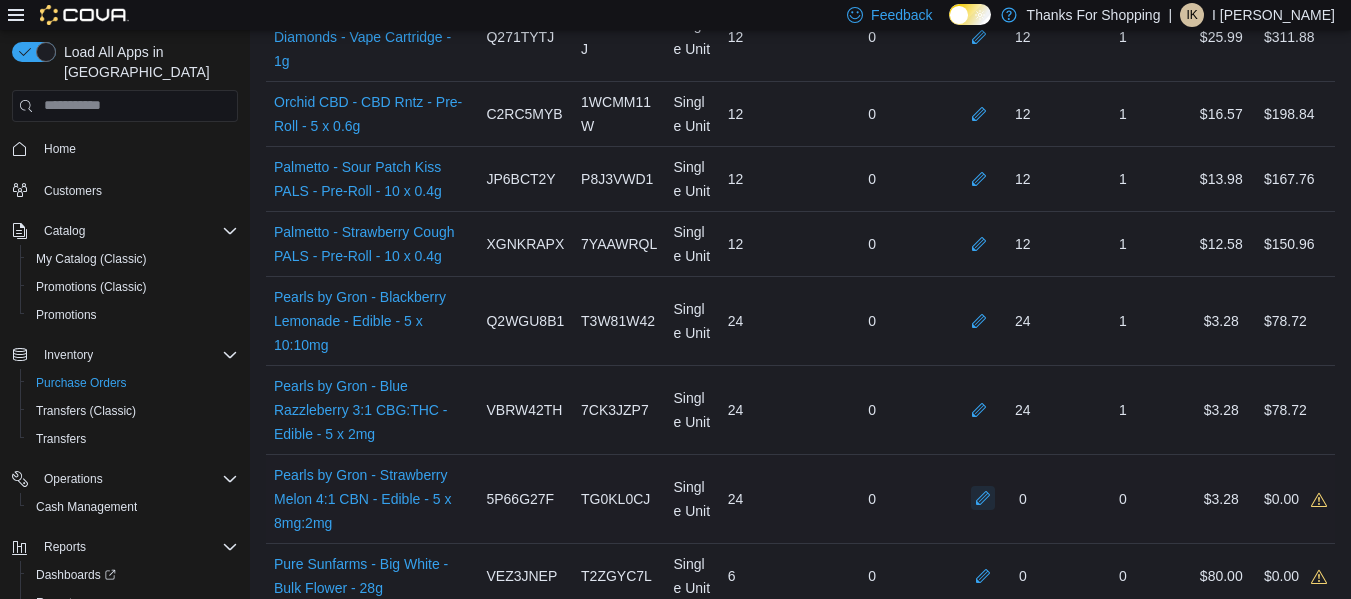 click at bounding box center [983, 498] 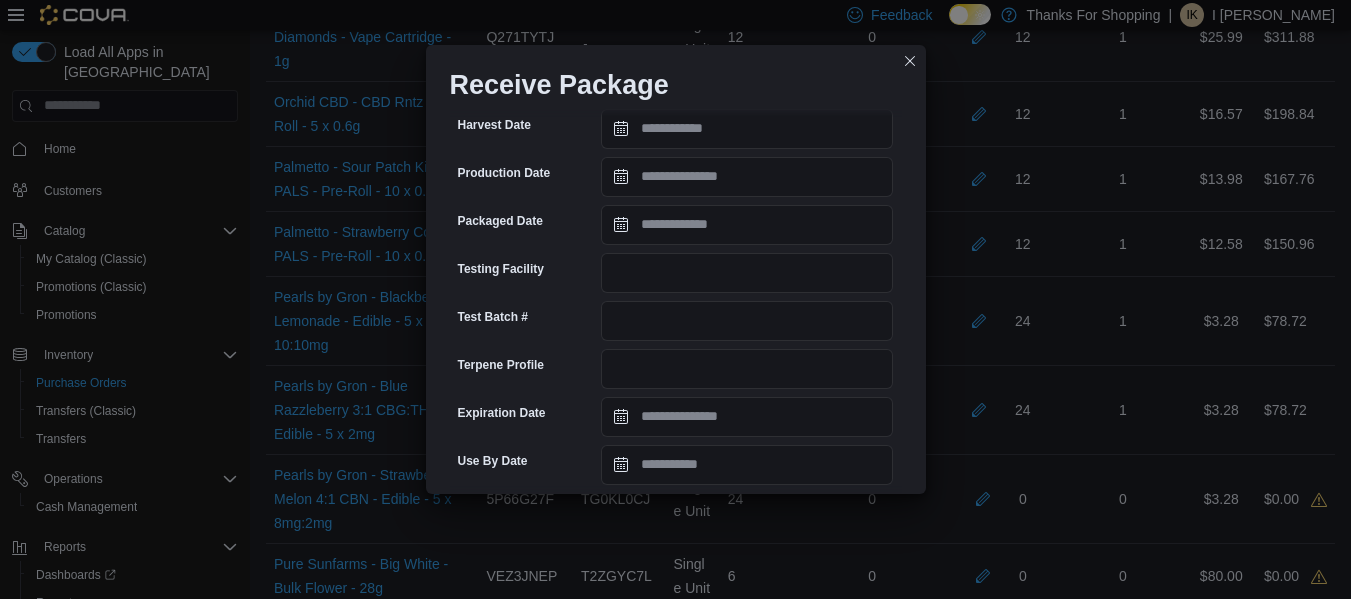 scroll, scrollTop: 911, scrollLeft: 0, axis: vertical 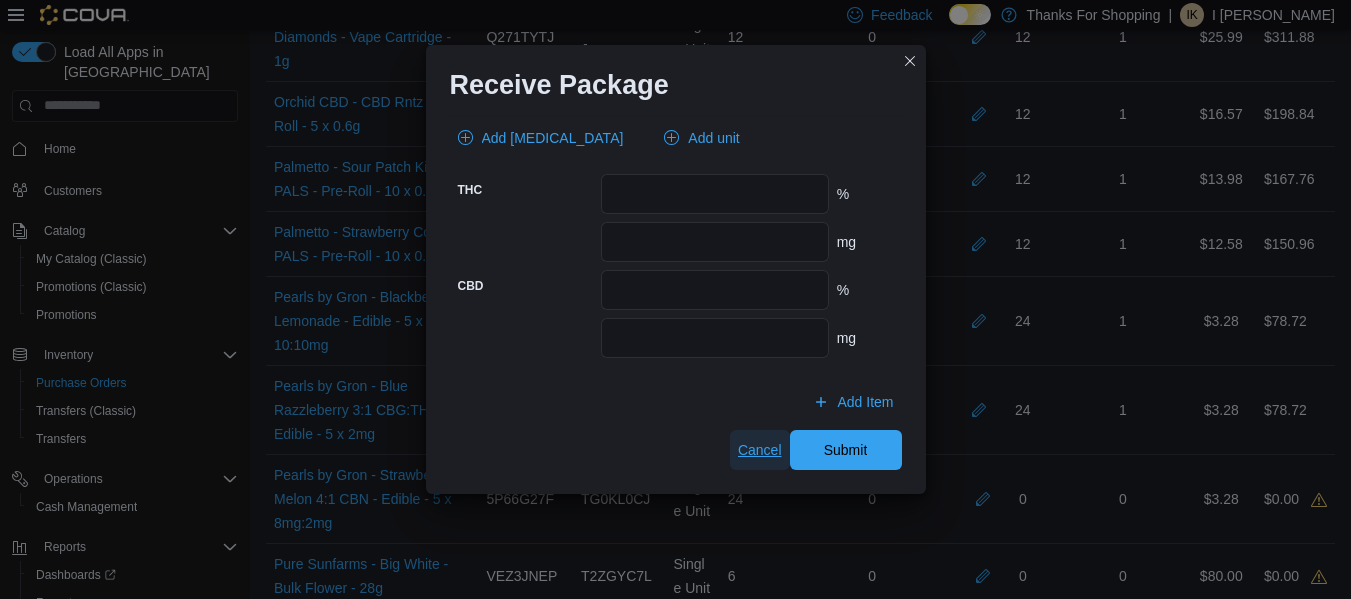 click on "Cancel" at bounding box center [760, 450] 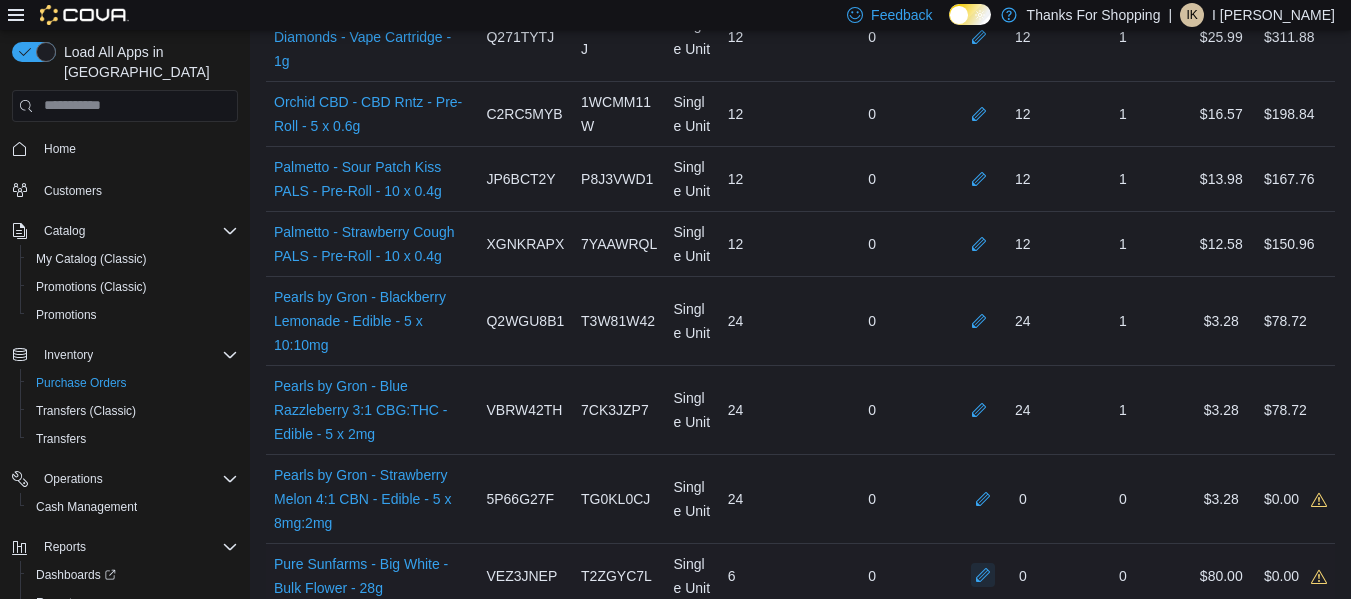 click at bounding box center (983, 575) 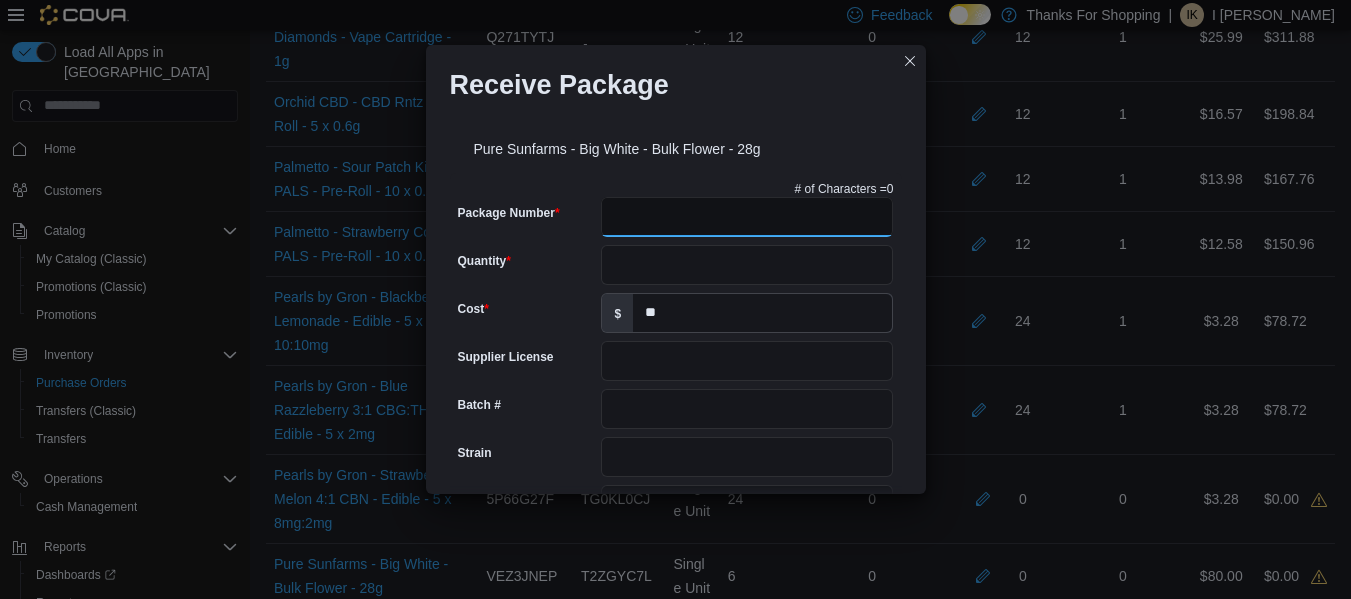 click on "Package Number" at bounding box center [747, 217] 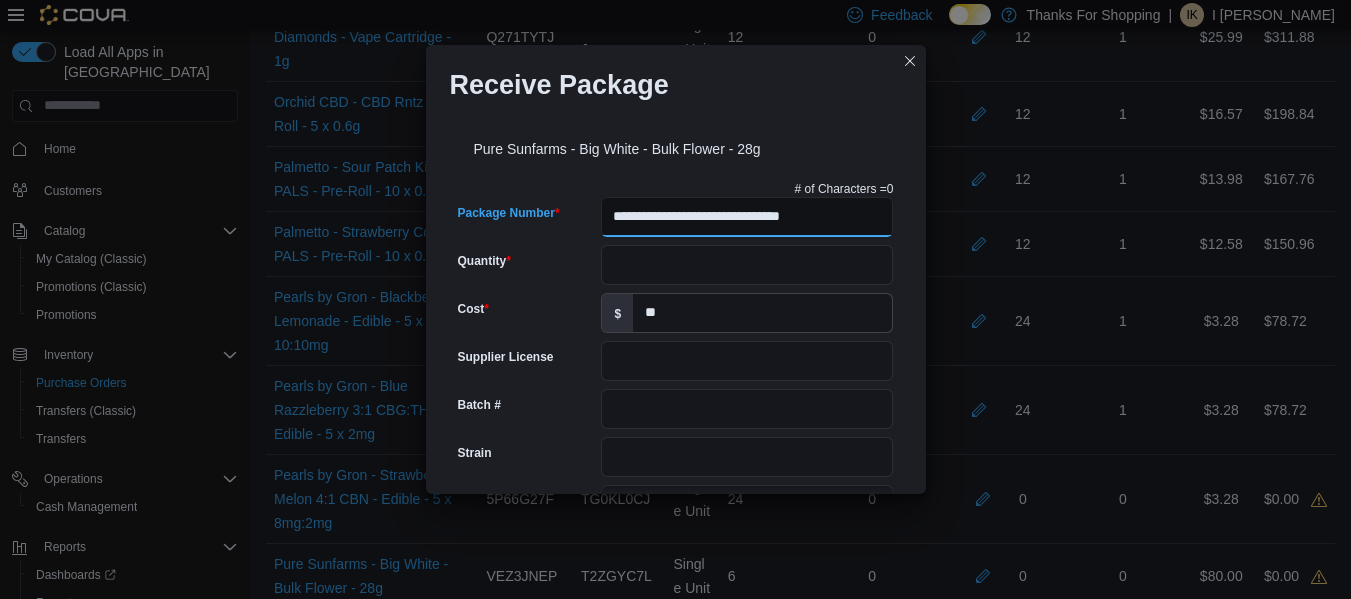 type on "**********" 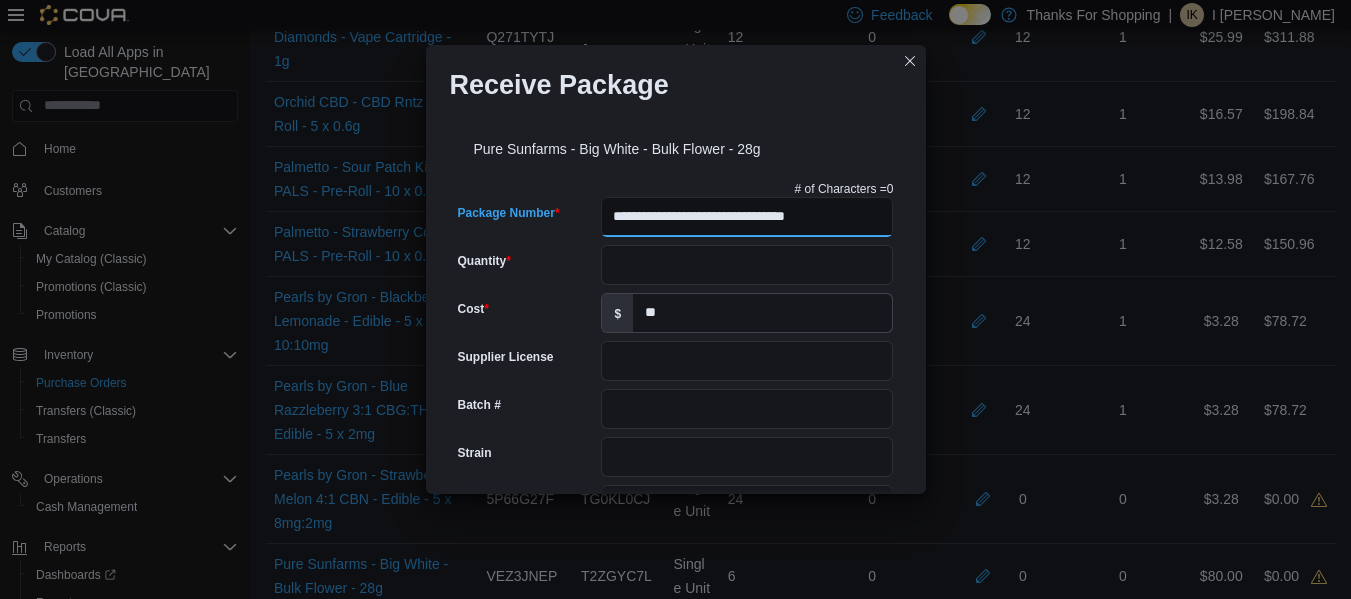 type on "**********" 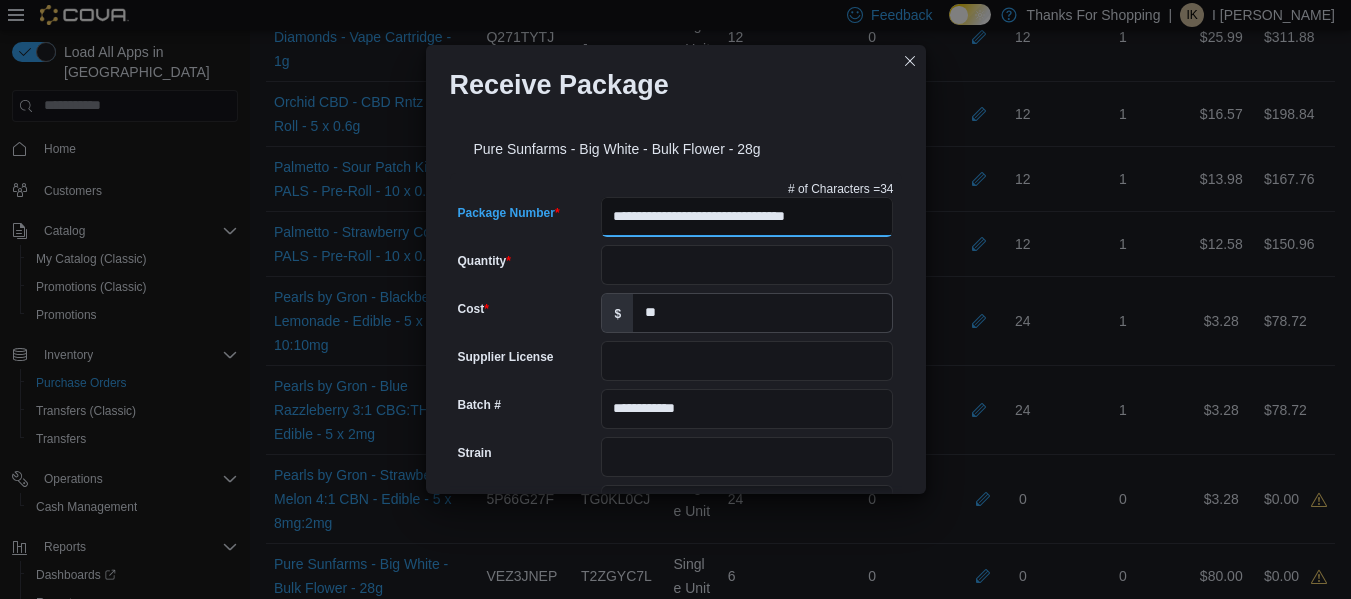 scroll, scrollTop: 0, scrollLeft: 0, axis: both 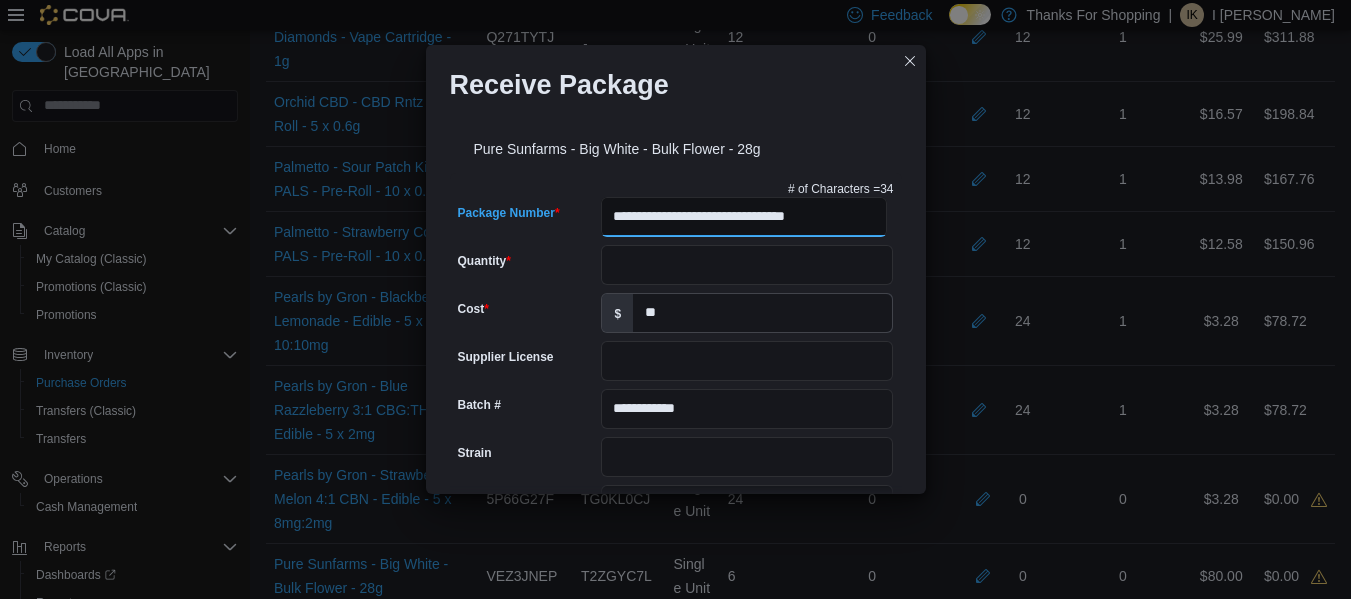 type on "**********" 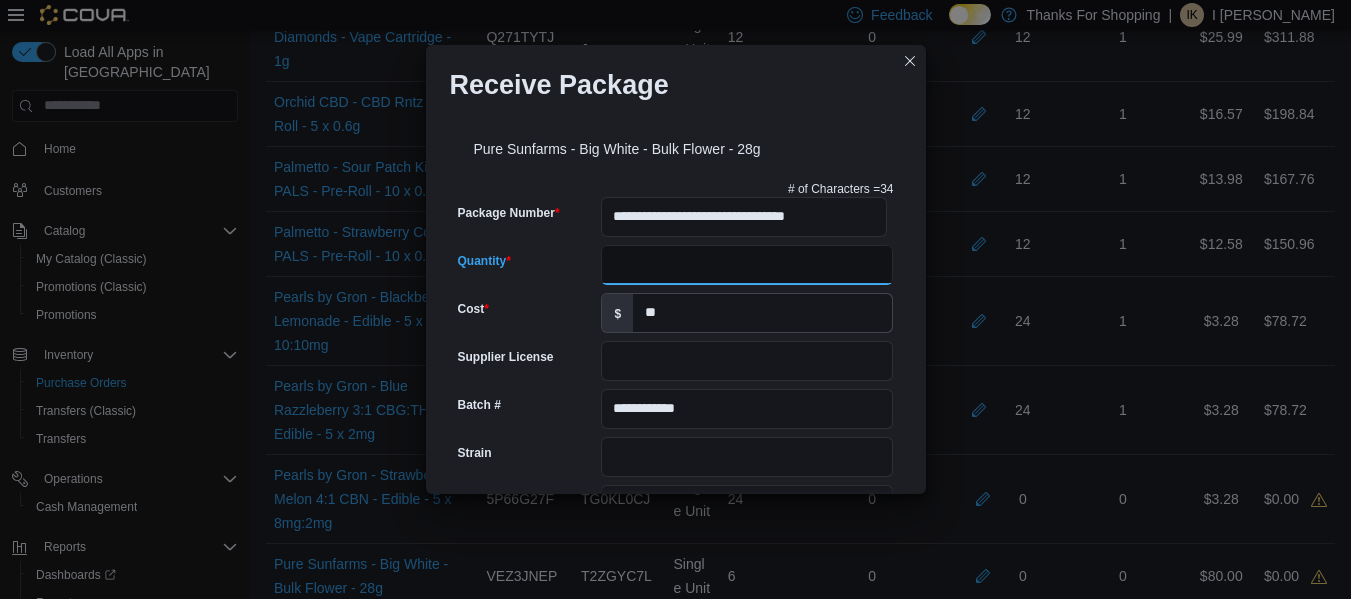 scroll, scrollTop: 799, scrollLeft: 0, axis: vertical 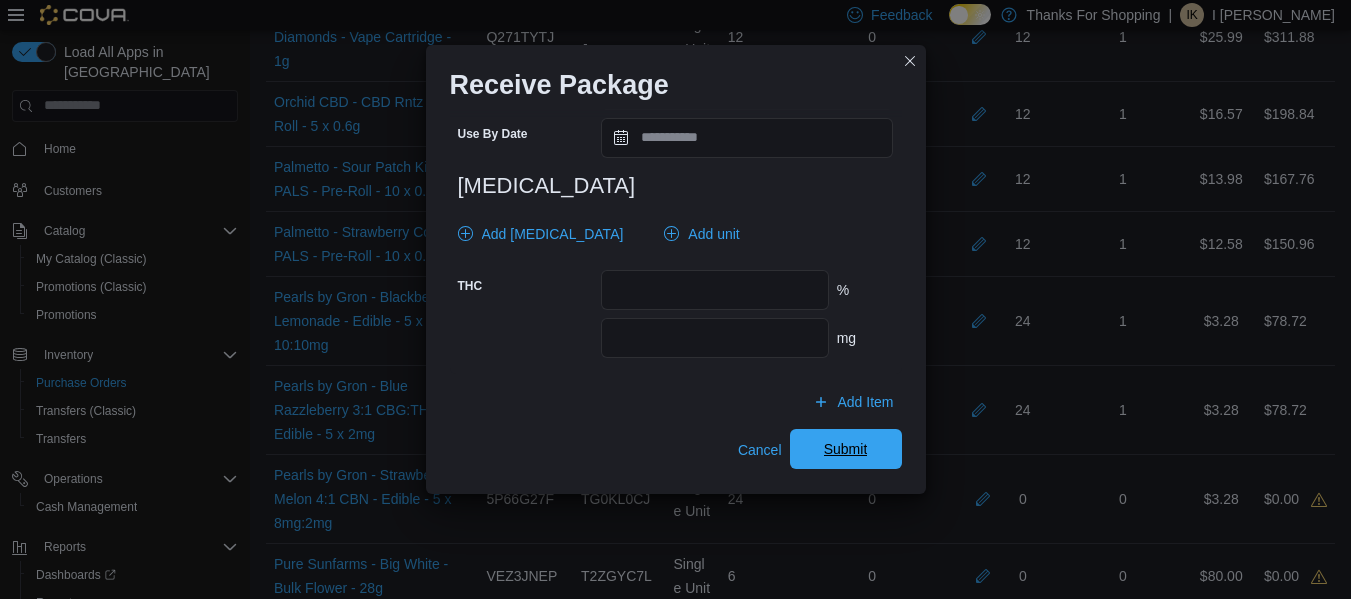 type on "*" 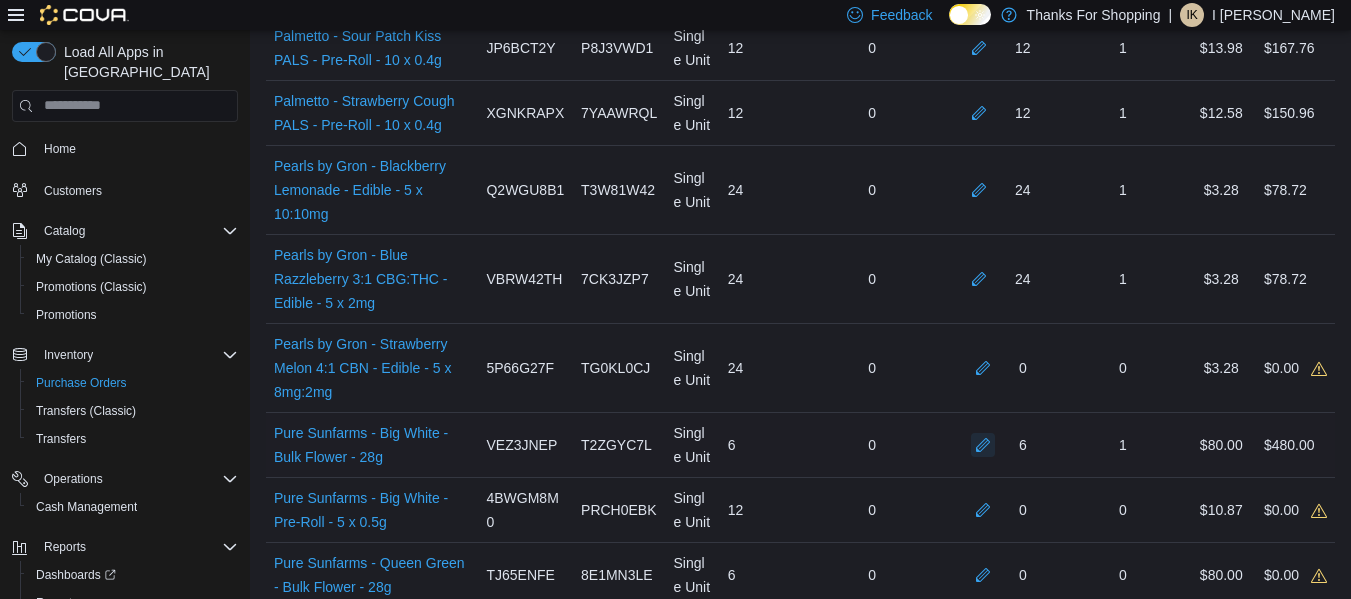scroll, scrollTop: 2491, scrollLeft: 0, axis: vertical 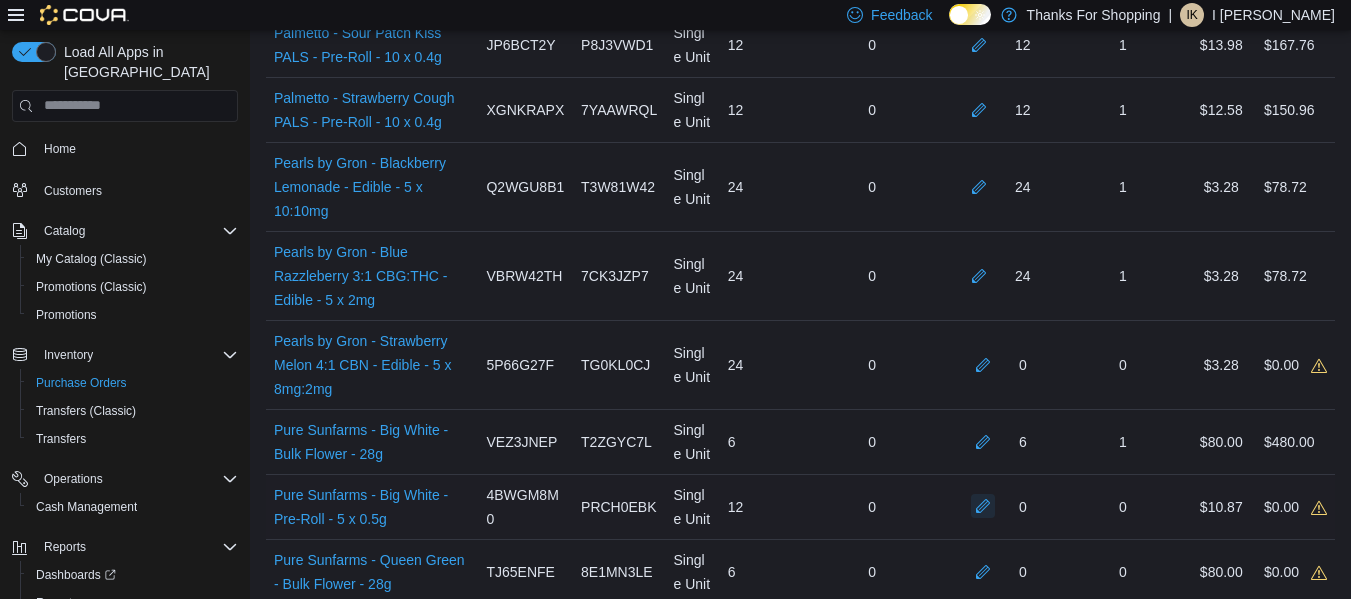 click at bounding box center [983, 506] 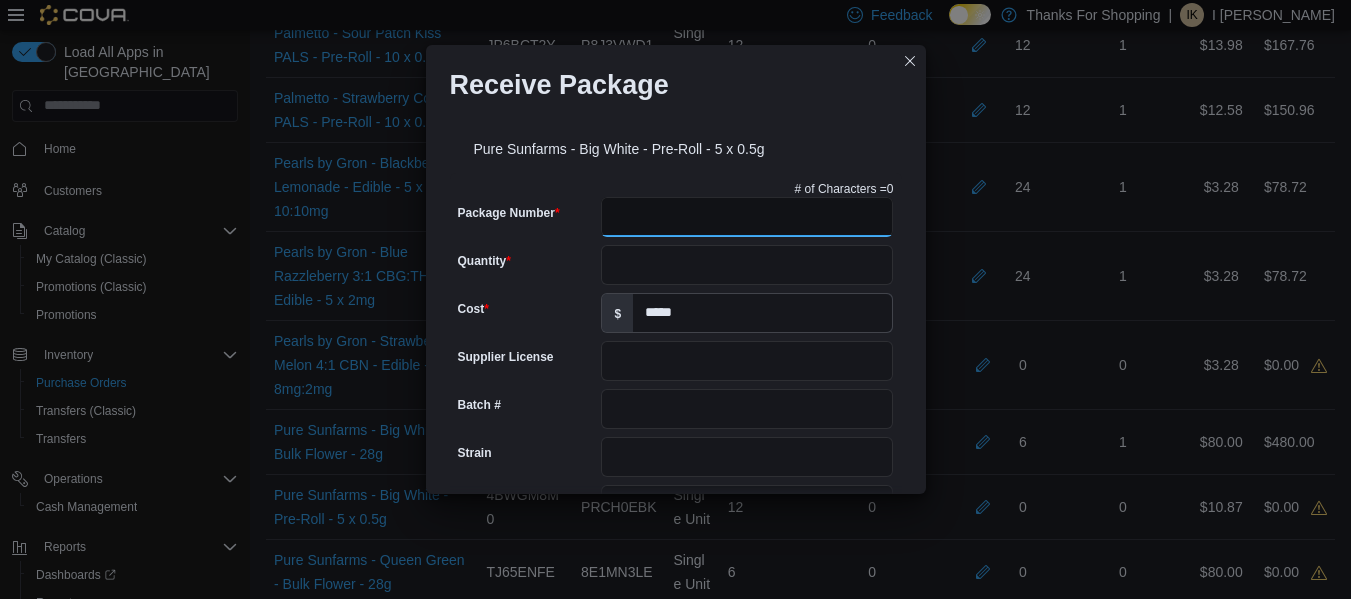 click on "Package Number" at bounding box center (747, 217) 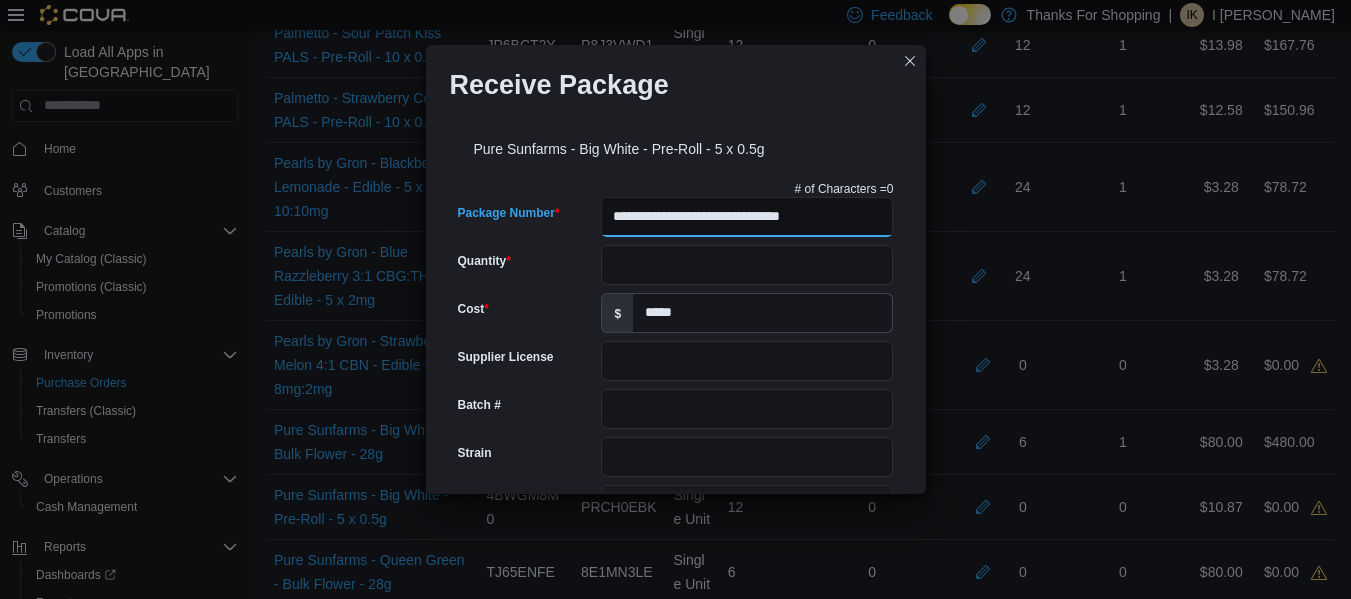 type on "**********" 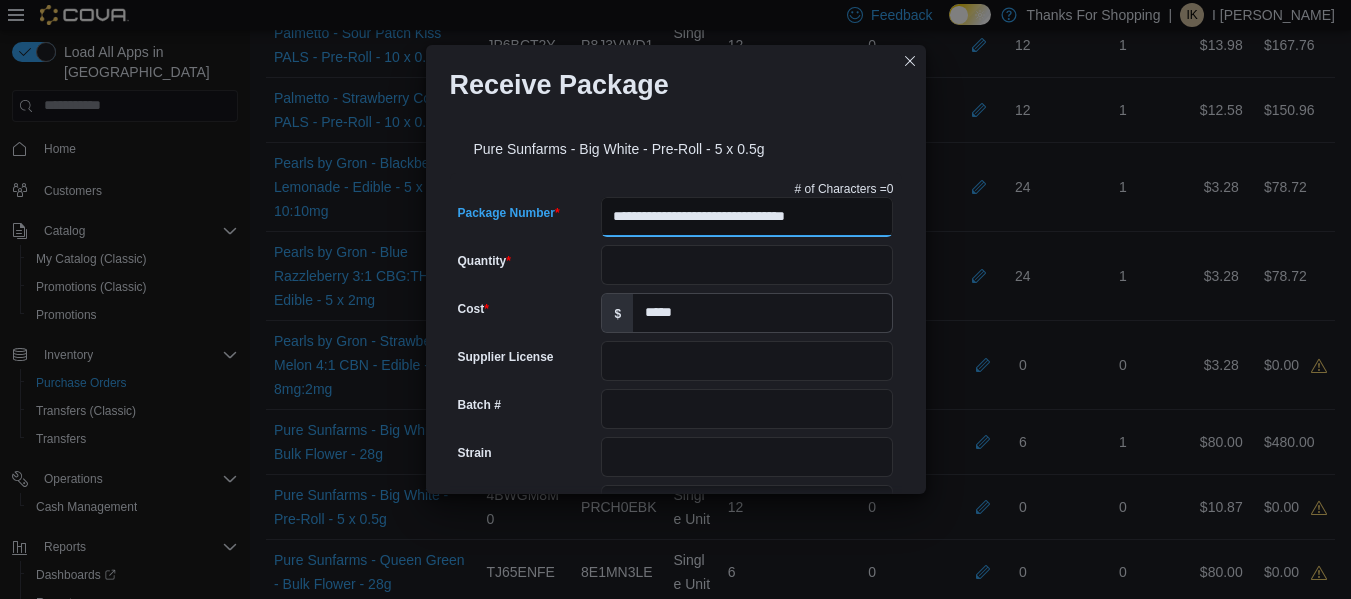 type on "**********" 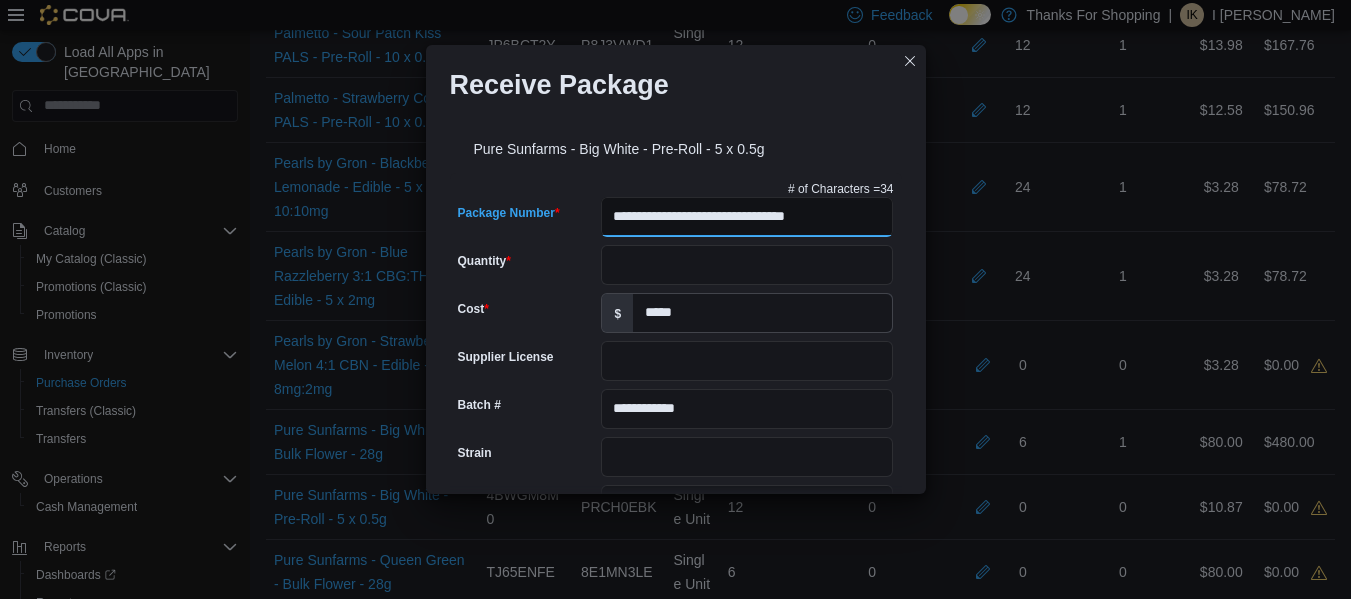 scroll, scrollTop: 0, scrollLeft: 0, axis: both 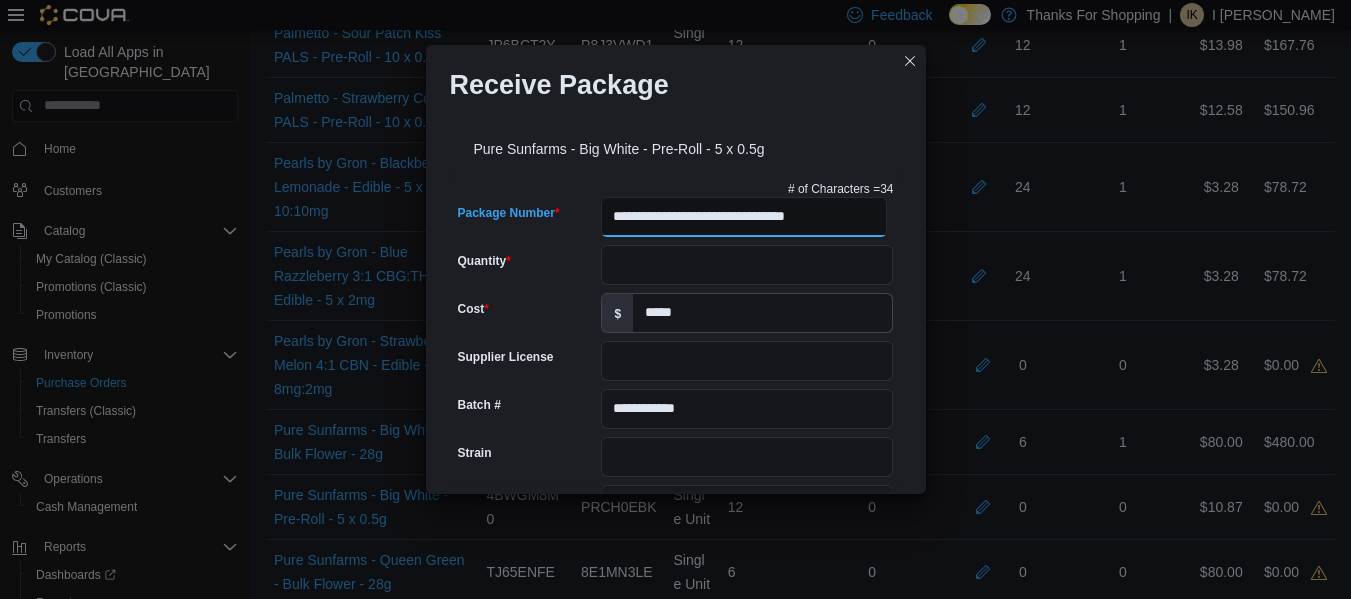 type on "**********" 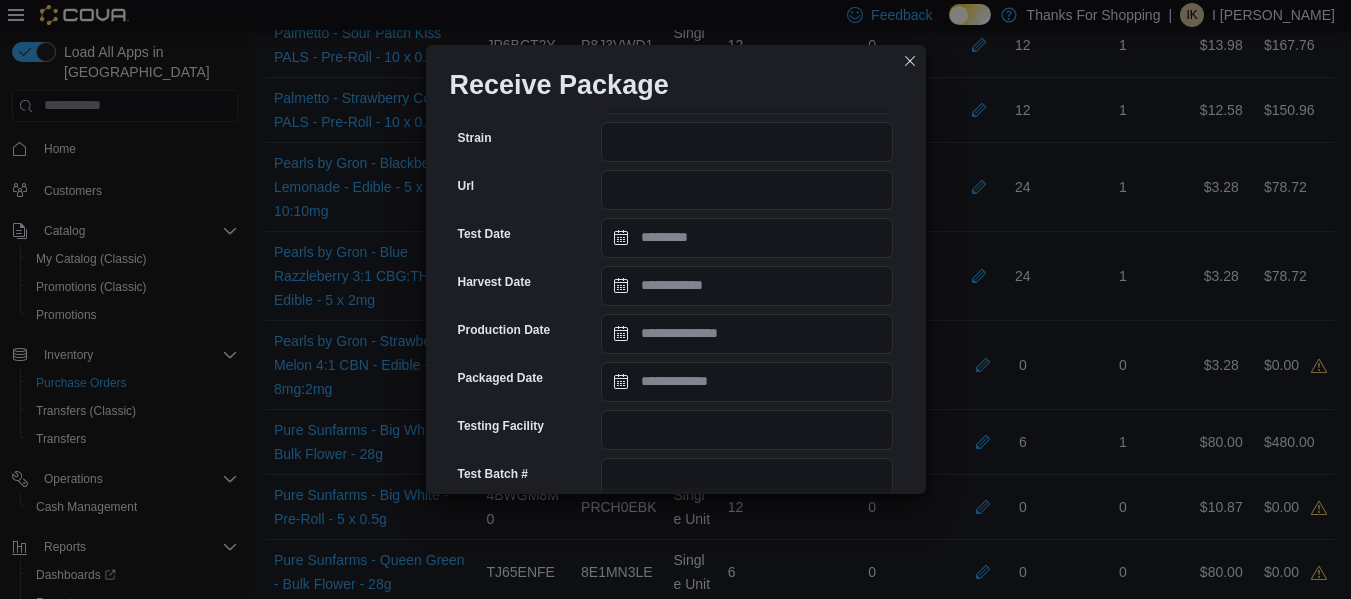 scroll, scrollTop: 316, scrollLeft: 0, axis: vertical 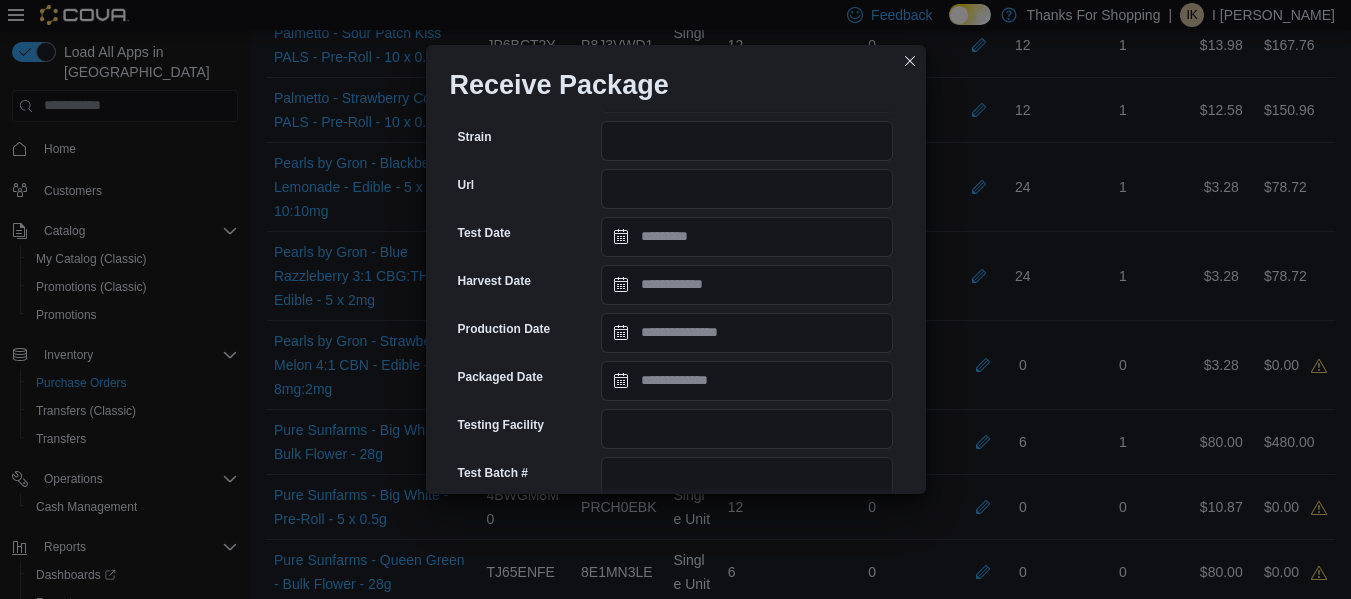 type on "**" 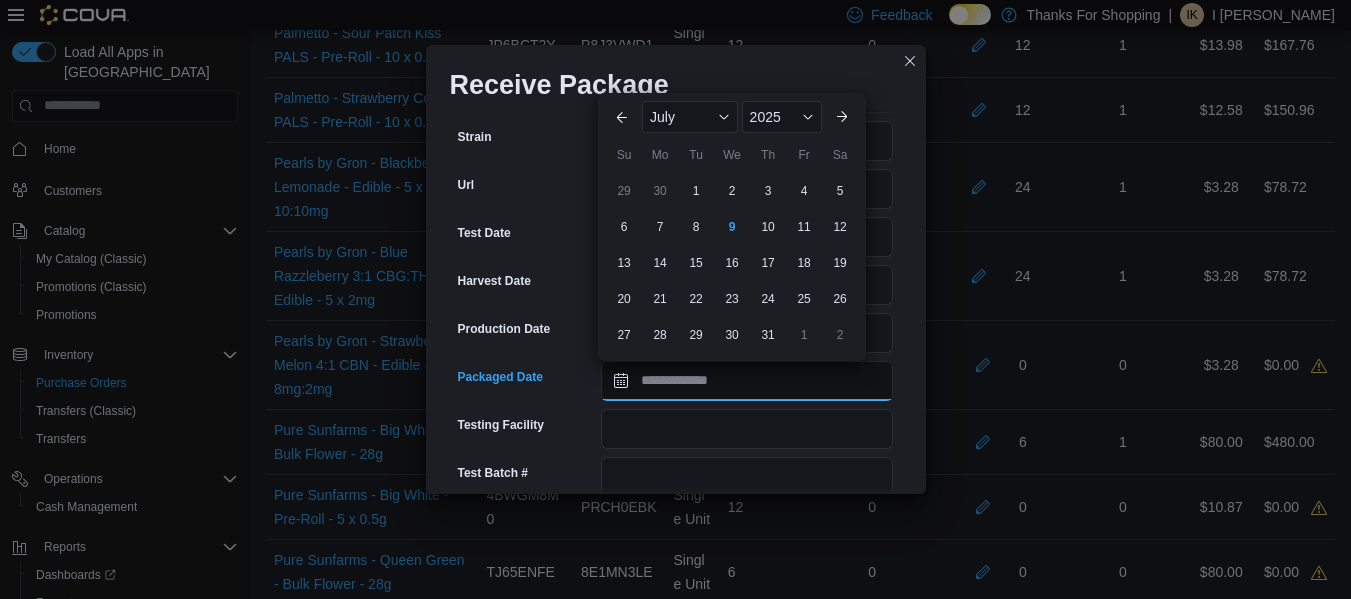 click on "Packaged Date" at bounding box center (747, 381) 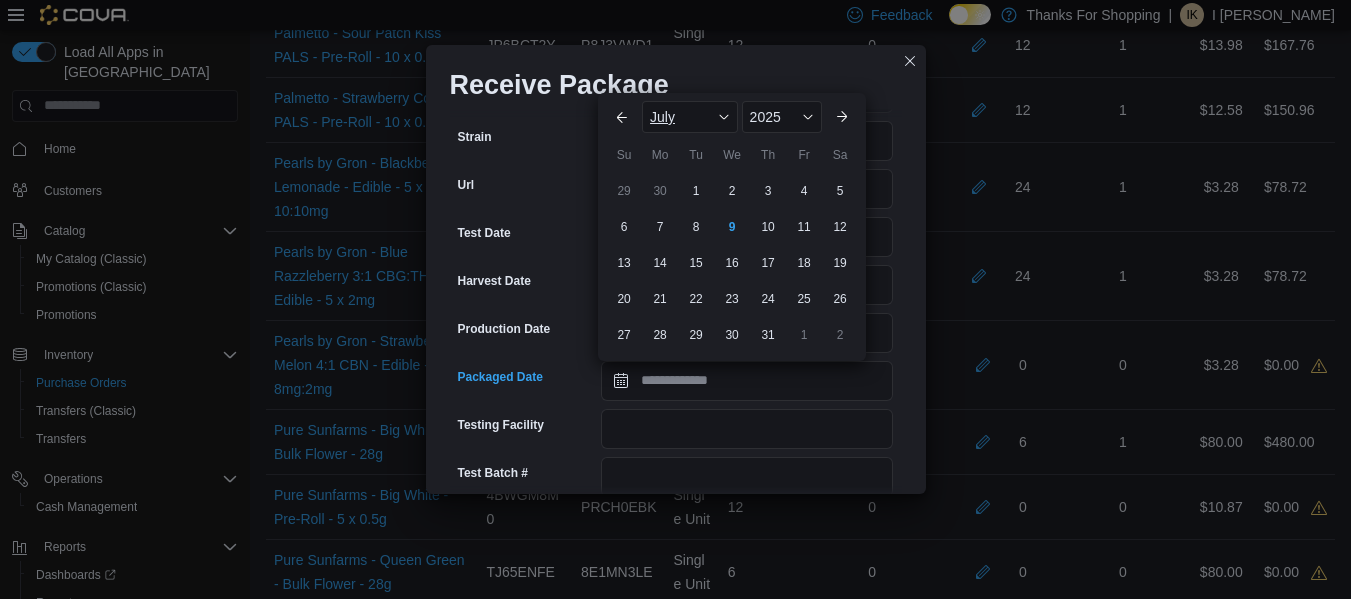 click on "July" at bounding box center [662, 117] 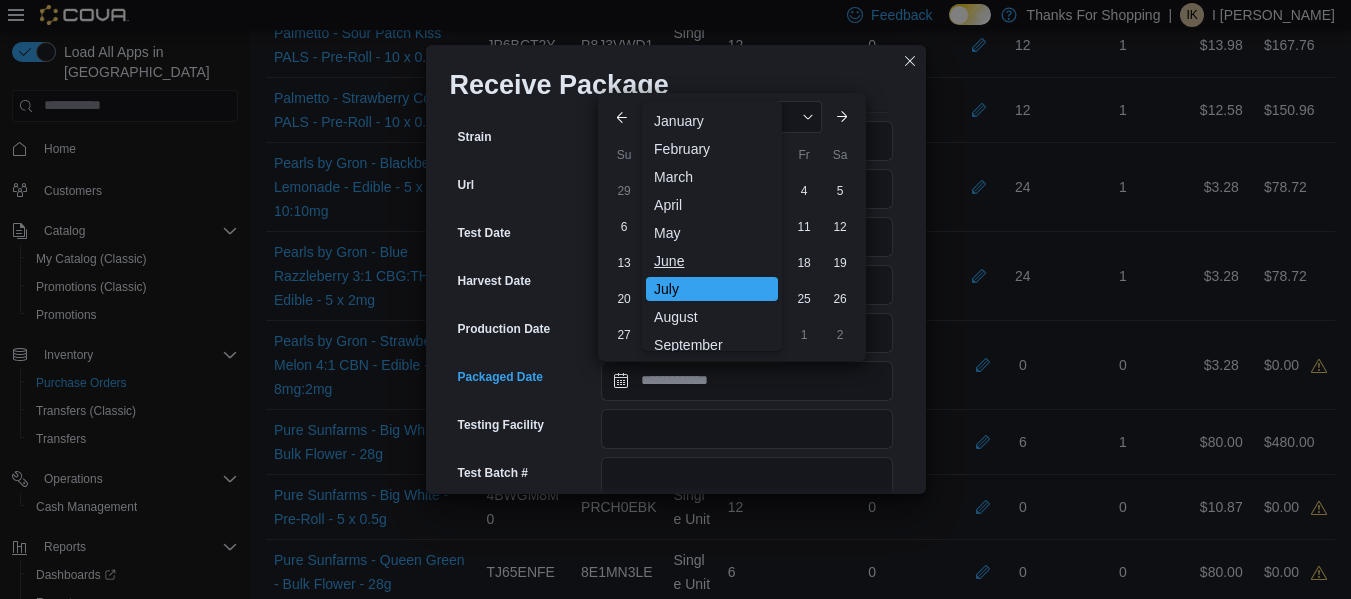 click on "June" at bounding box center (712, 261) 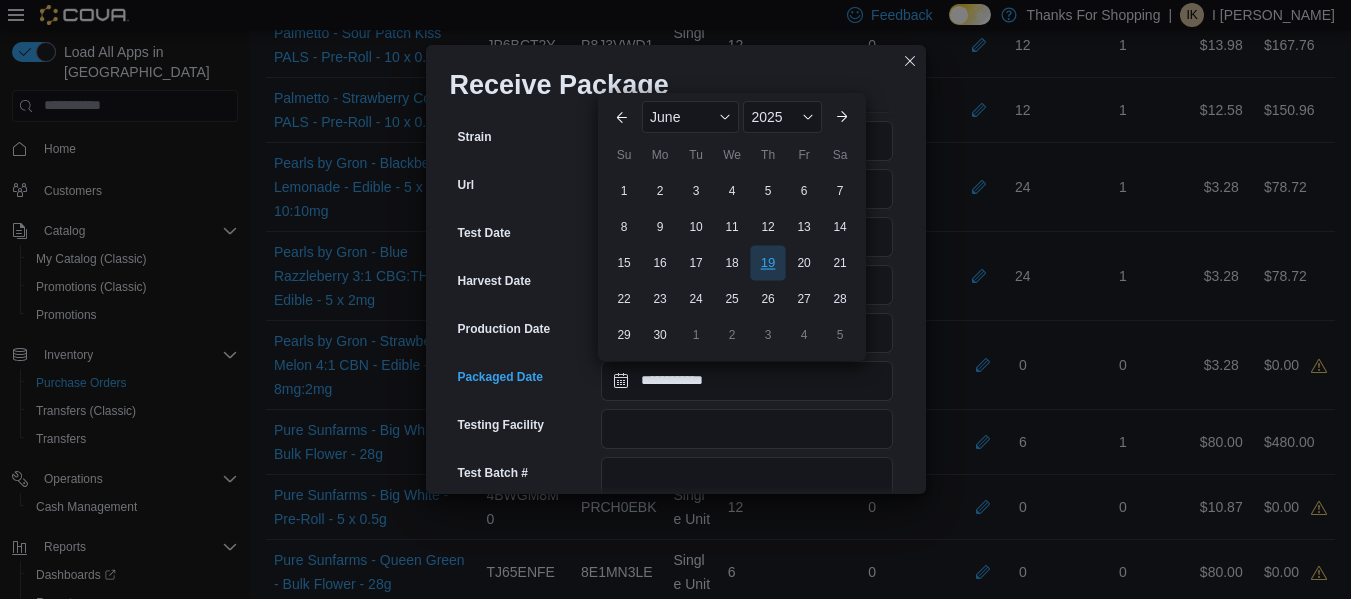 click on "19" at bounding box center [767, 262] 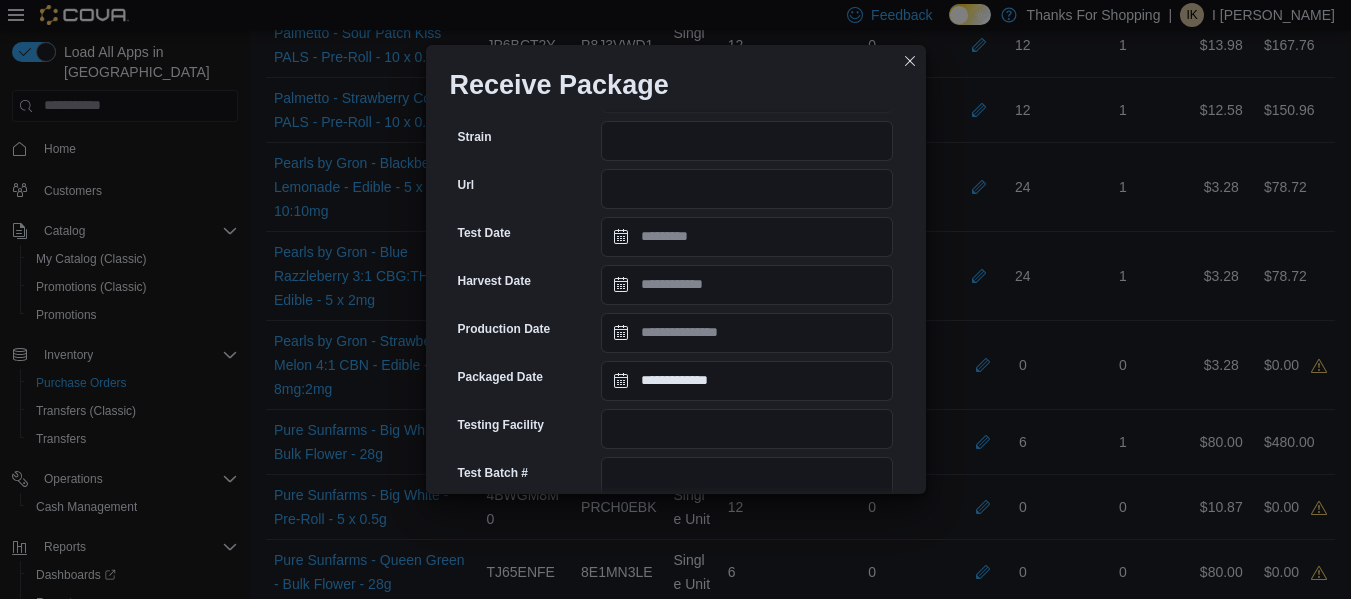 scroll, scrollTop: 799, scrollLeft: 0, axis: vertical 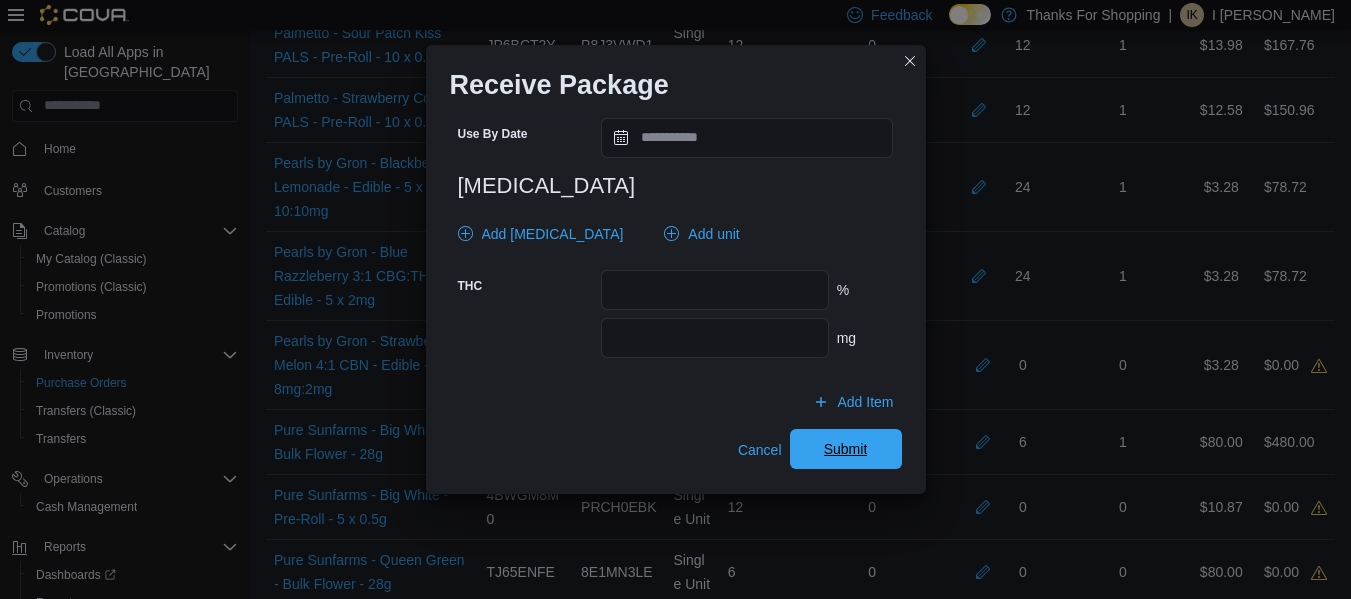 click on "Submit" at bounding box center [846, 449] 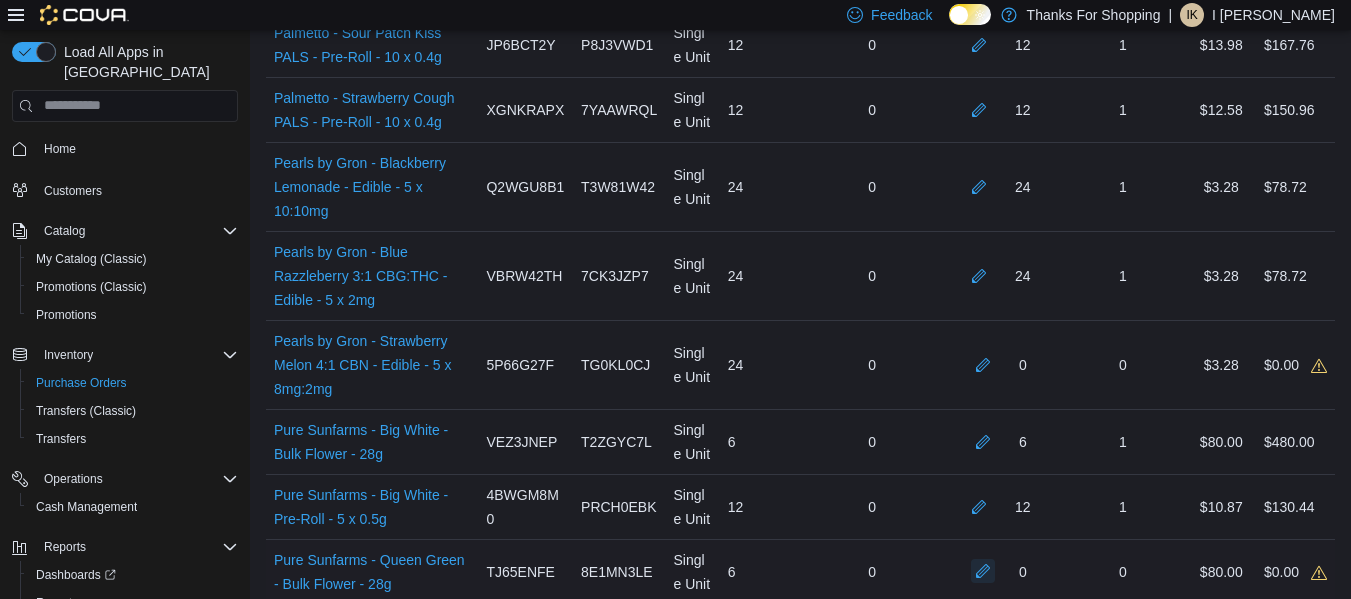 click at bounding box center (983, 571) 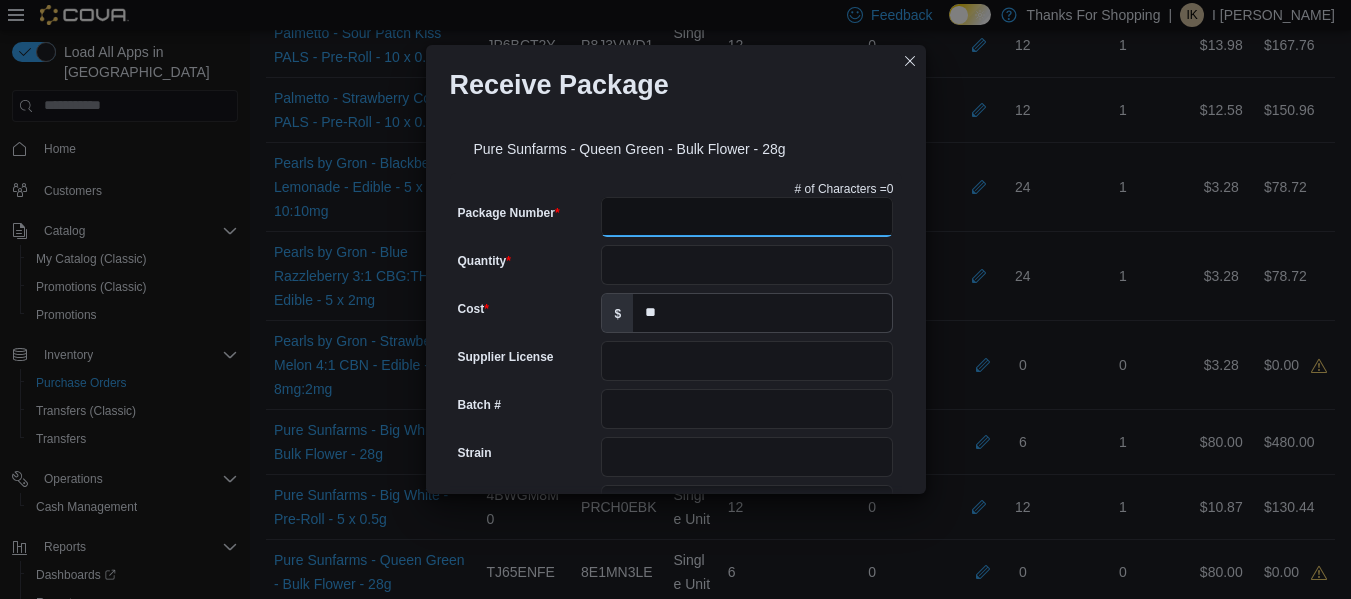 click on "Package Number" at bounding box center (747, 217) 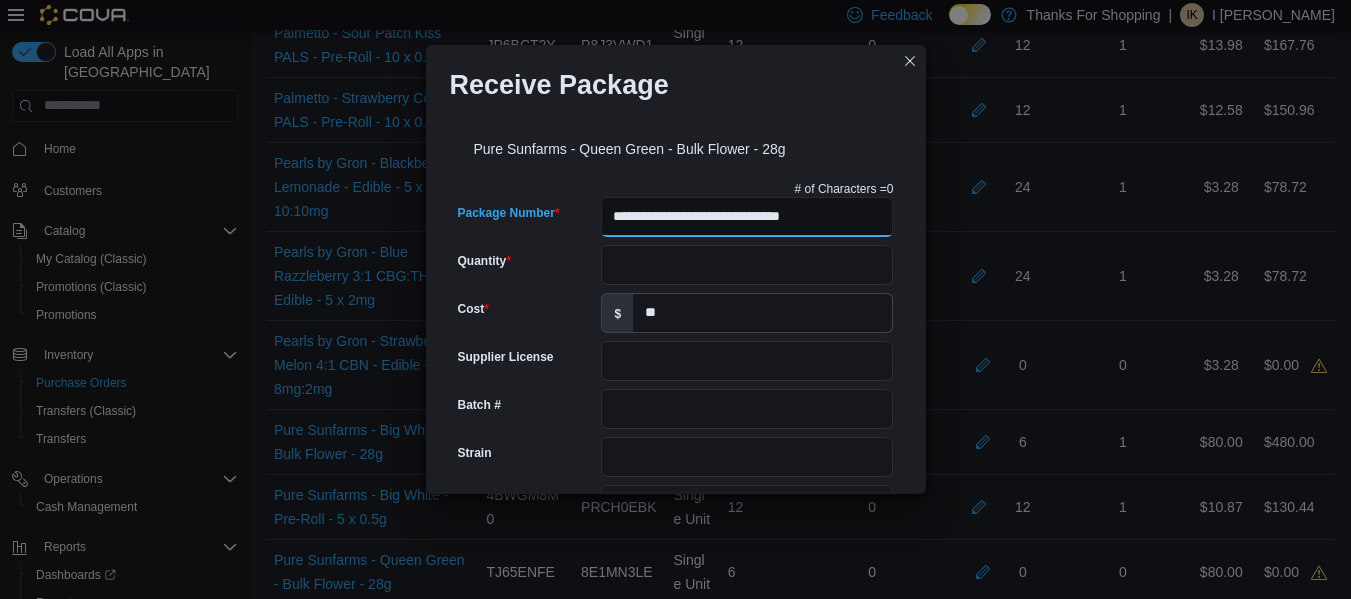 type on "**********" 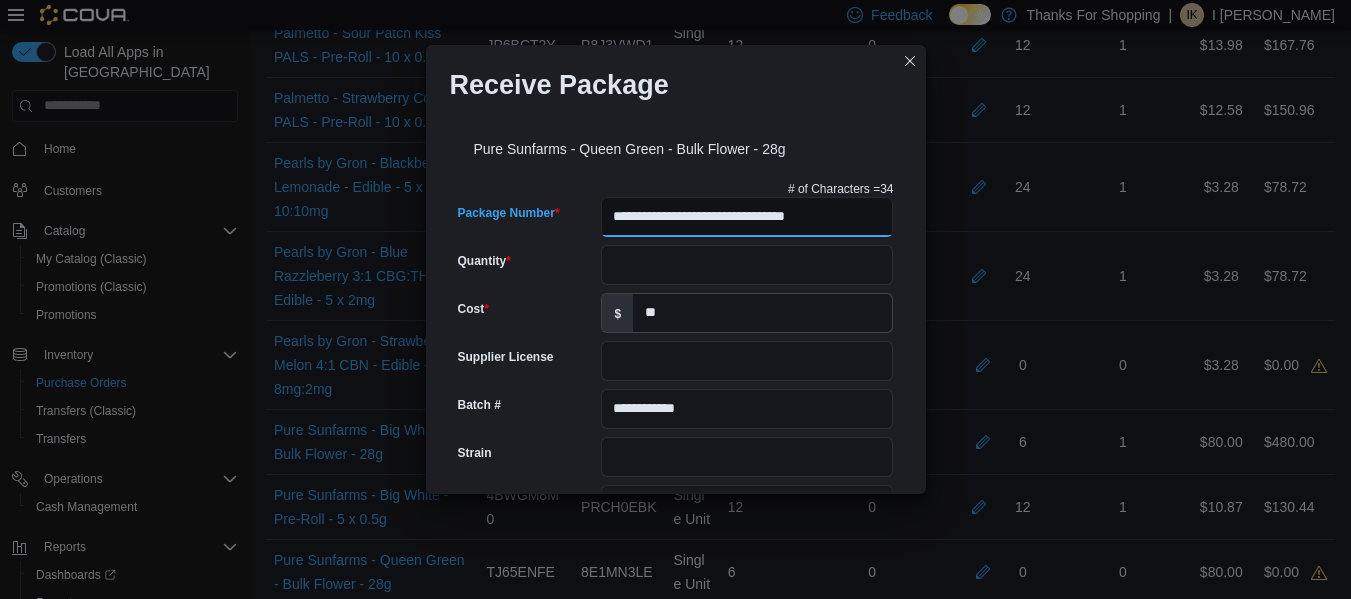 type on "********" 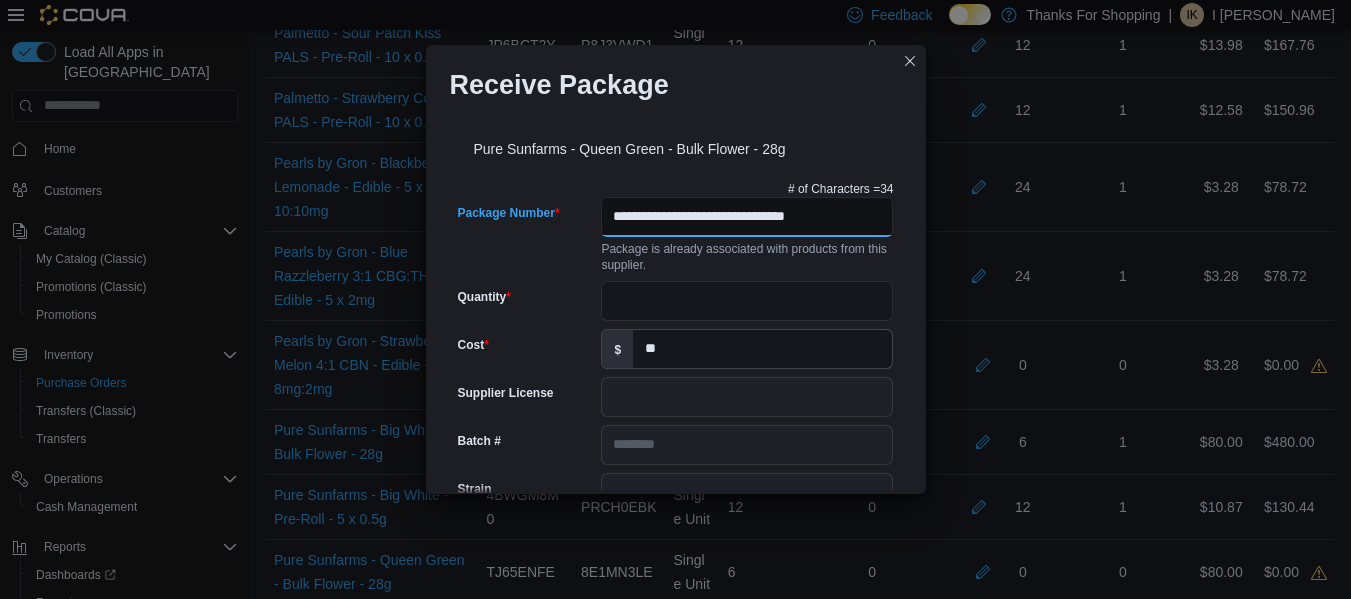 scroll, scrollTop: 0, scrollLeft: 0, axis: both 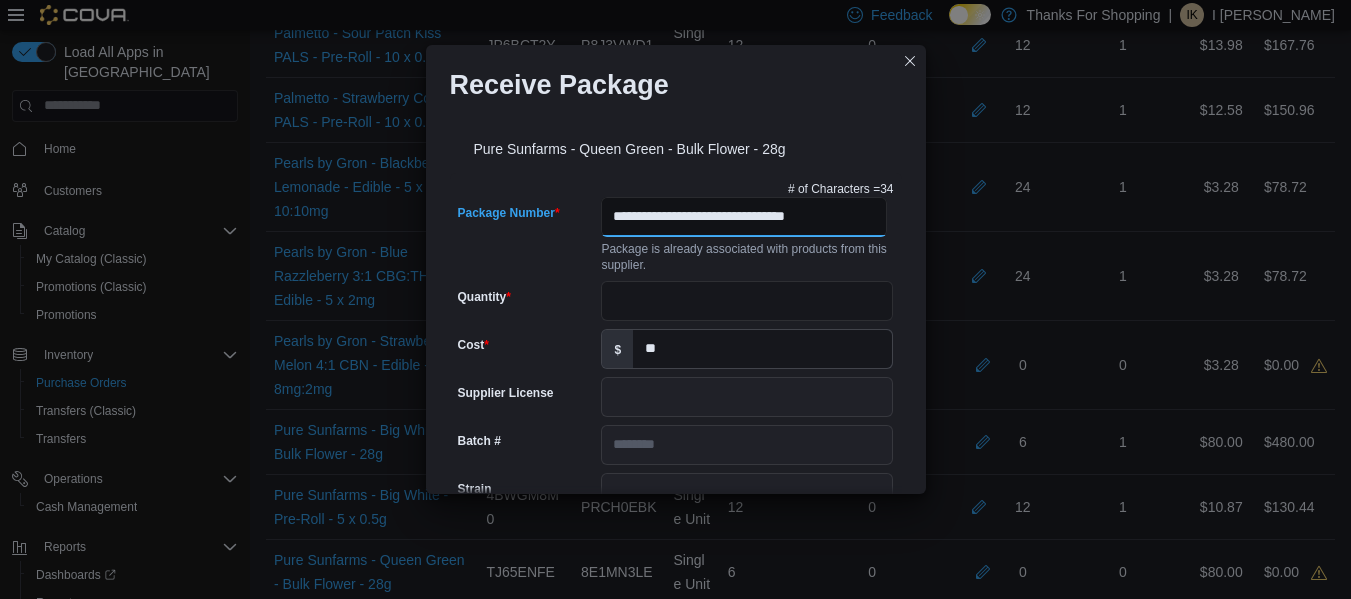 type on "**********" 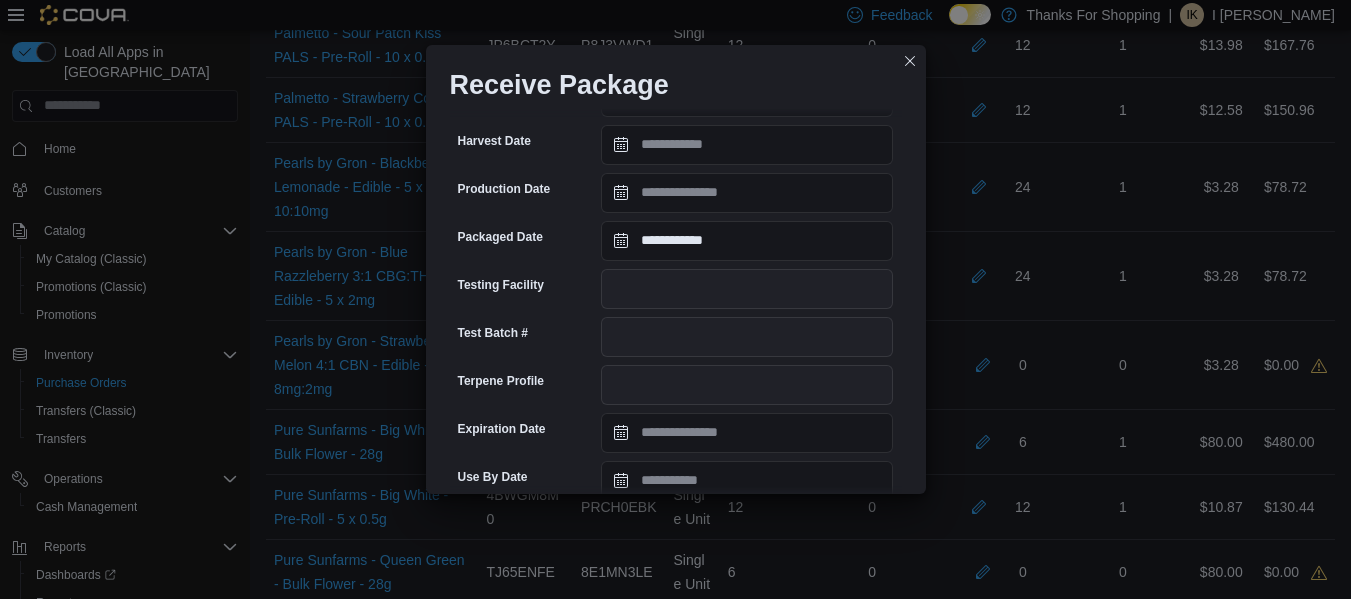 scroll, scrollTop: 779, scrollLeft: 0, axis: vertical 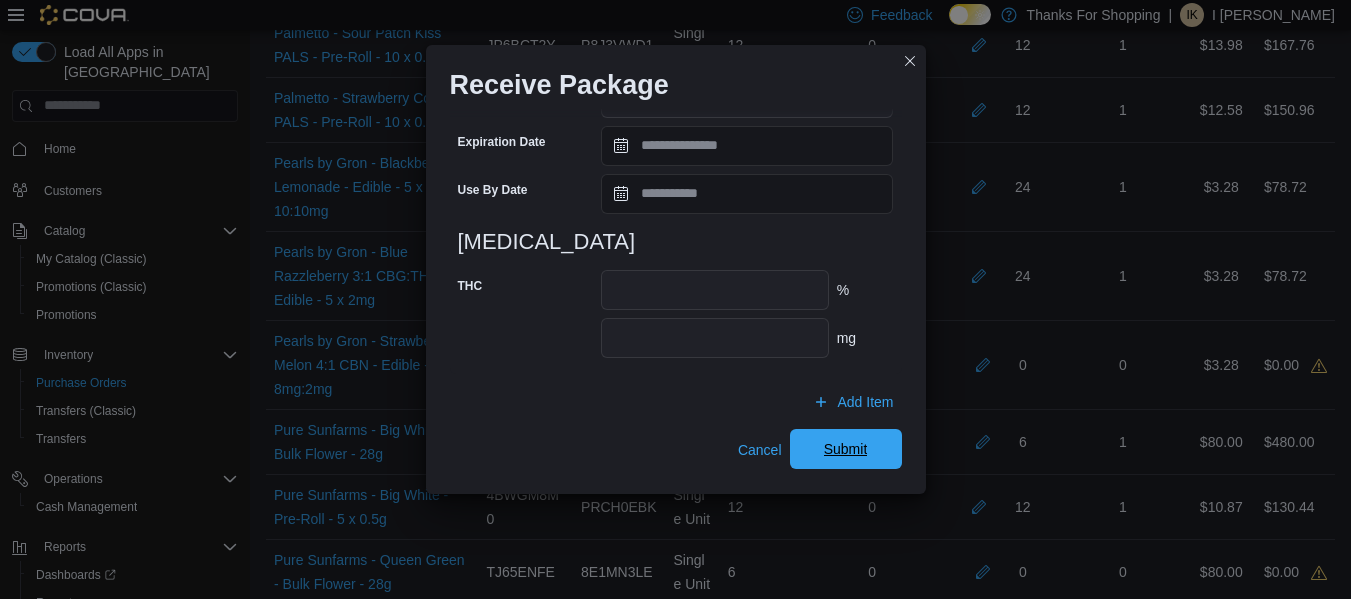 type on "*" 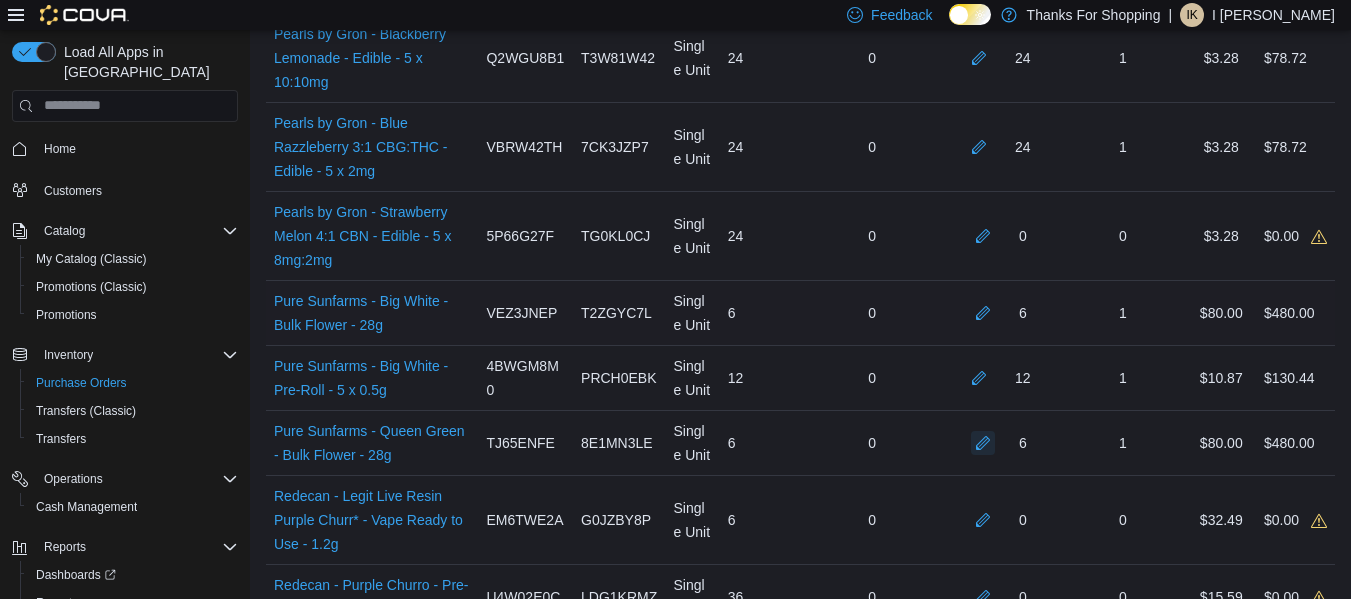 scroll, scrollTop: 2625, scrollLeft: 0, axis: vertical 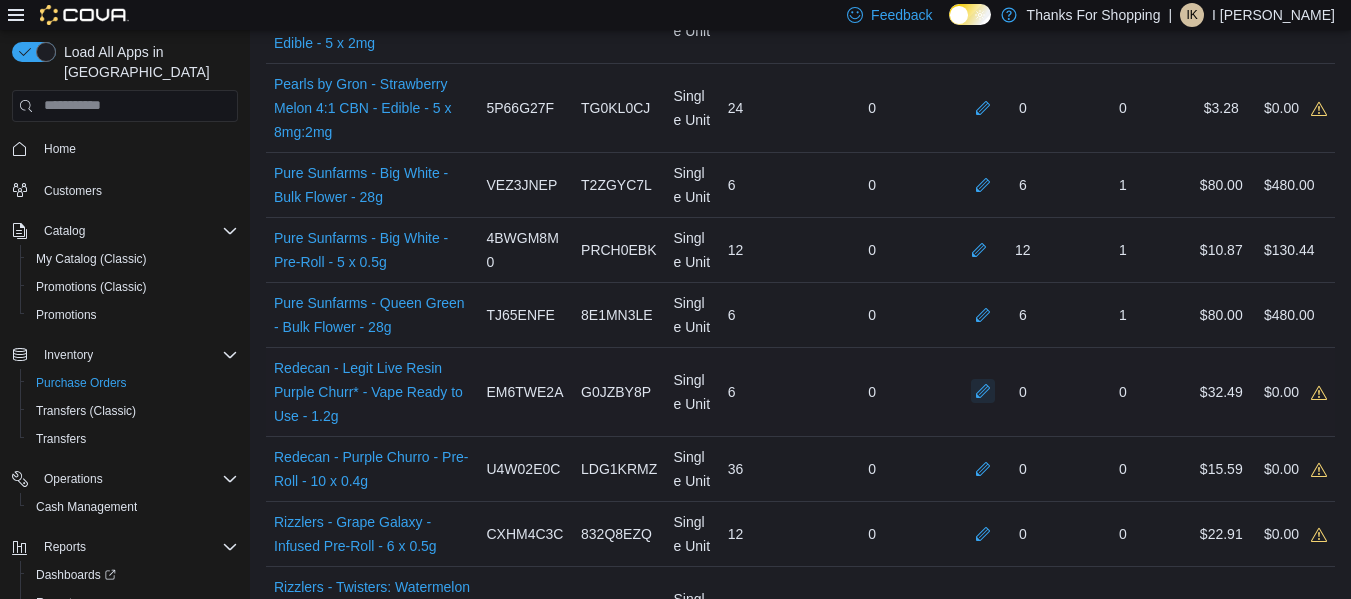 click at bounding box center [983, 391] 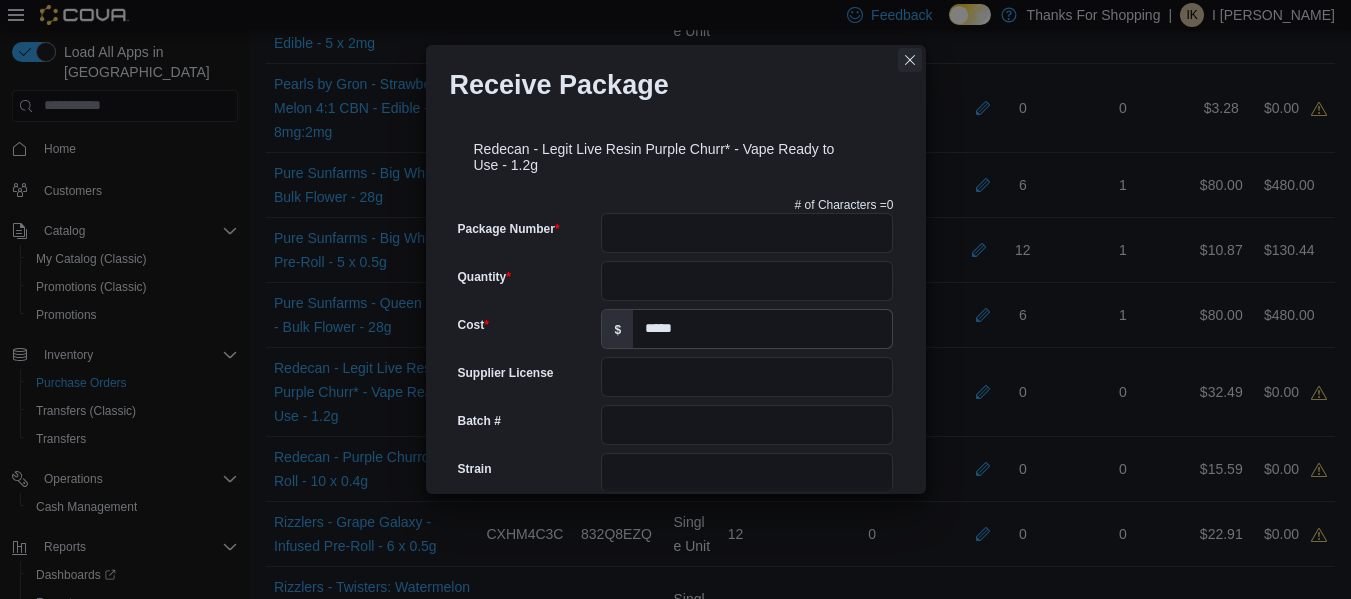 click at bounding box center [910, 60] 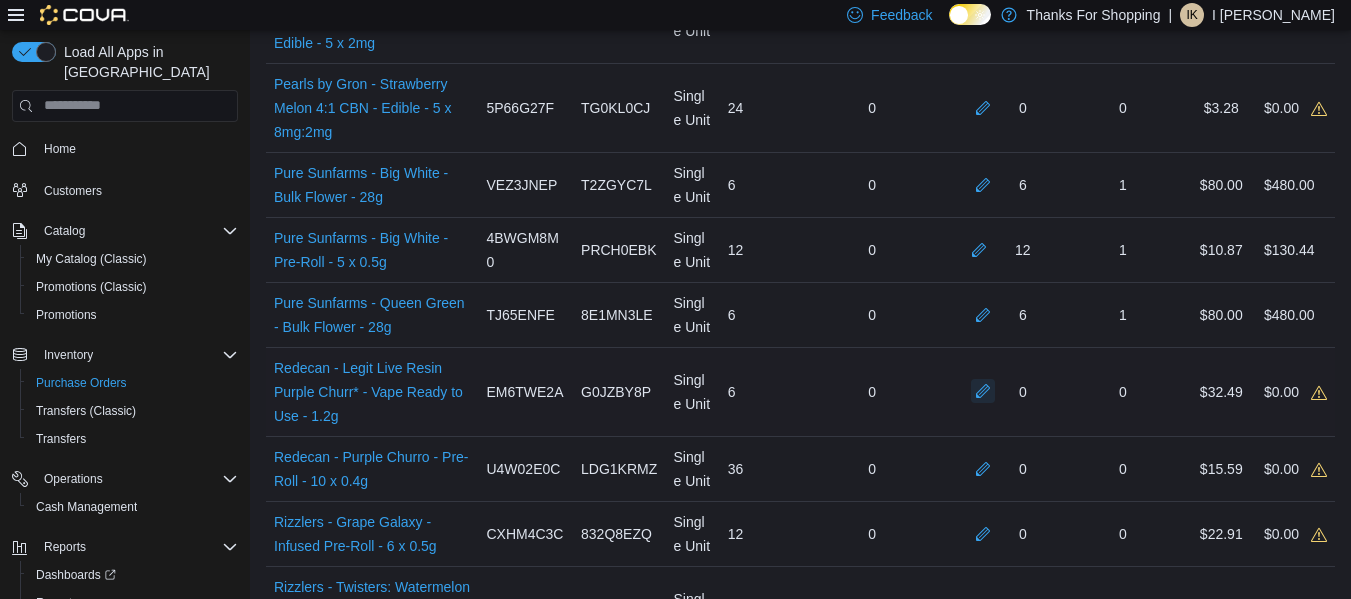 click at bounding box center [983, 391] 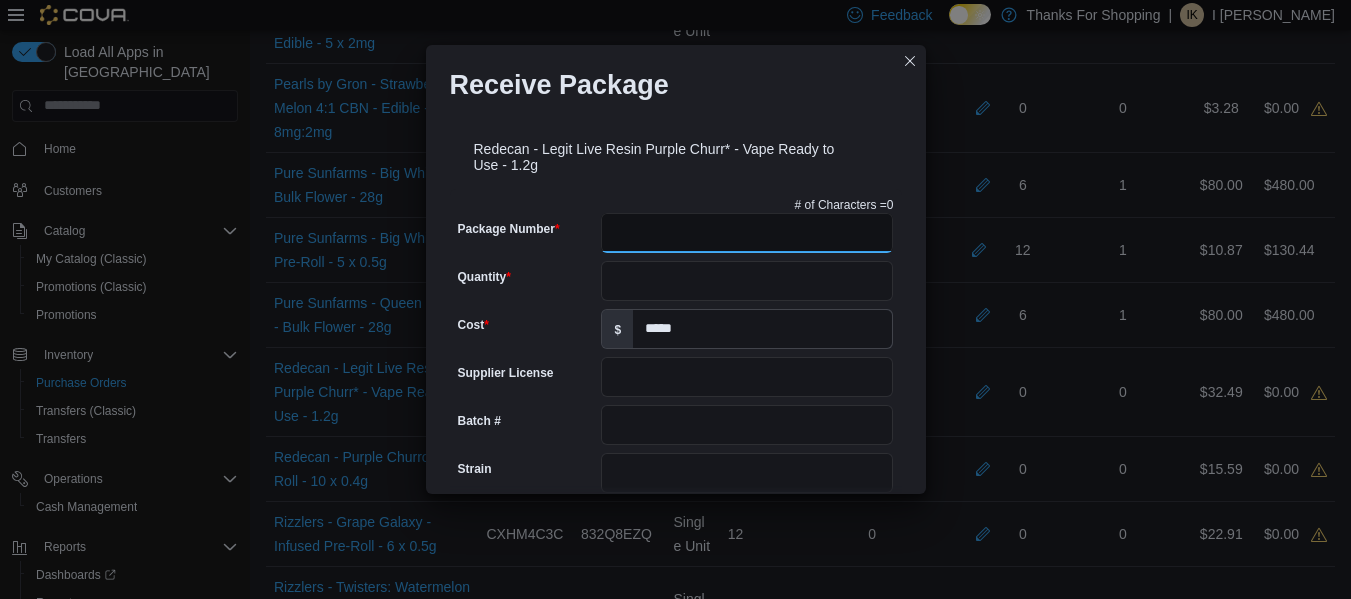 click on "Package Number" at bounding box center [747, 233] 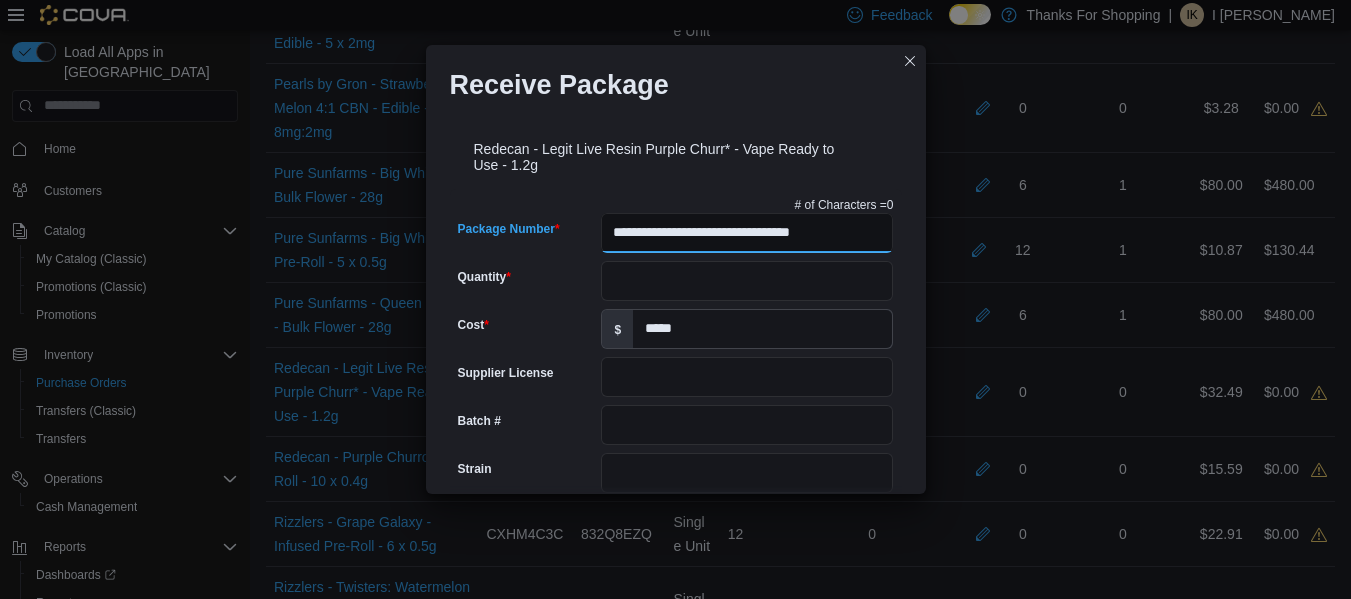 type on "**********" 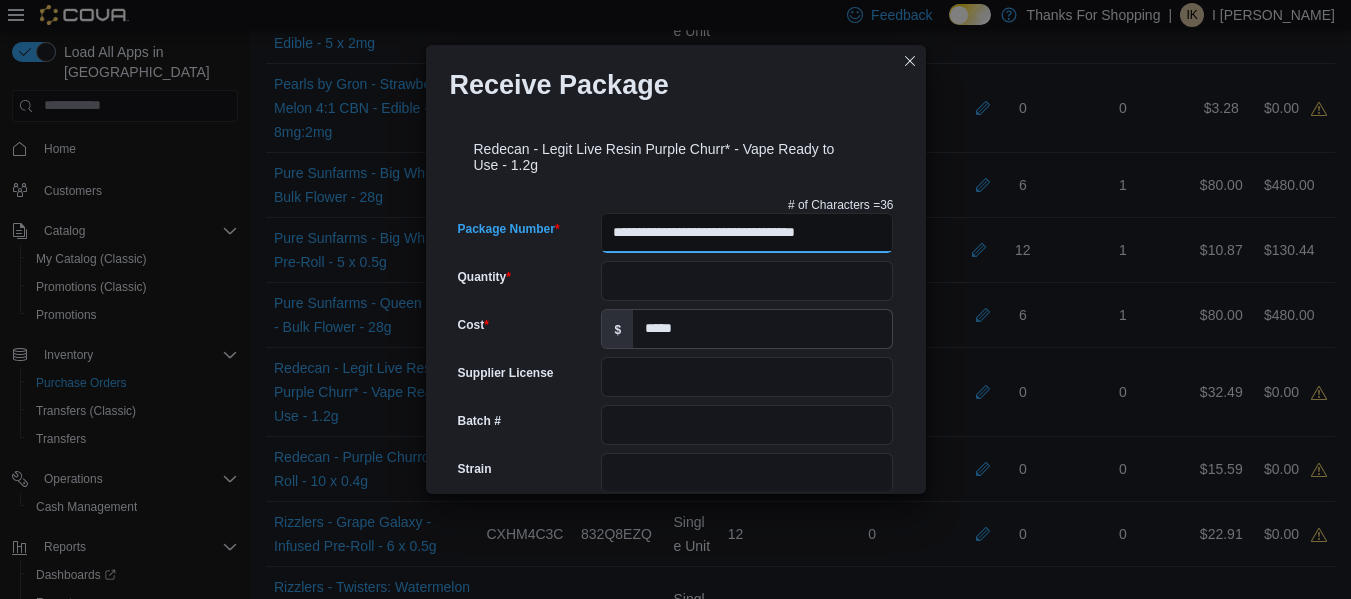 type on "**********" 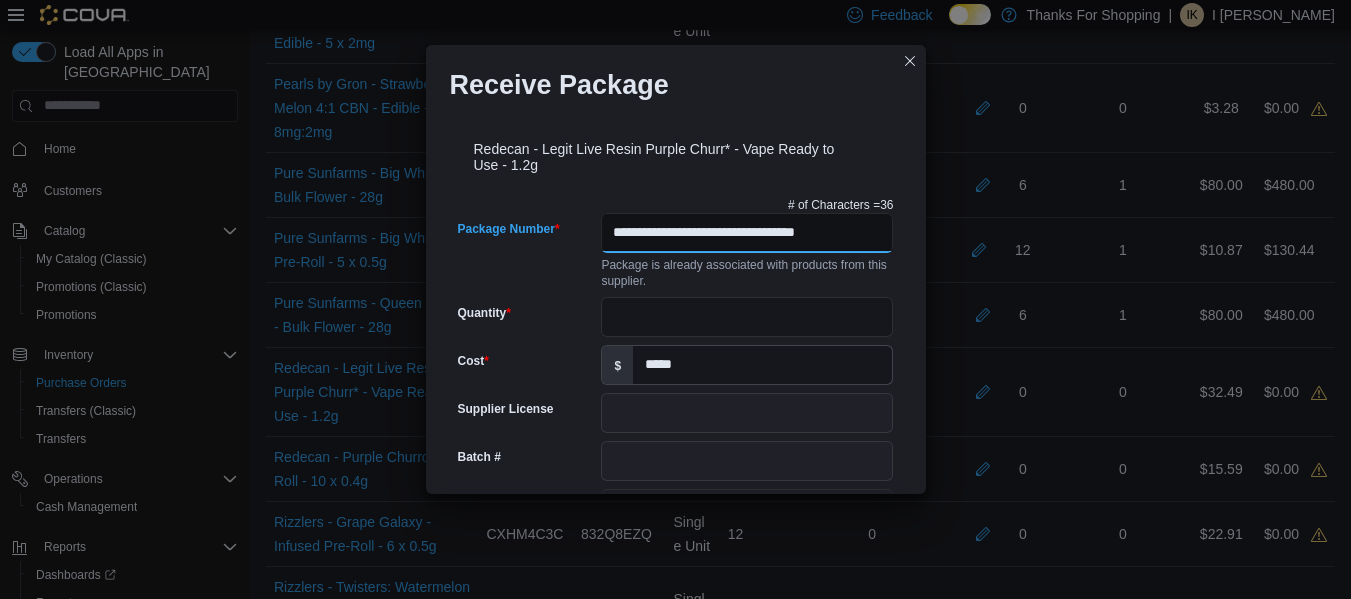 scroll, scrollTop: 0, scrollLeft: 11, axis: horizontal 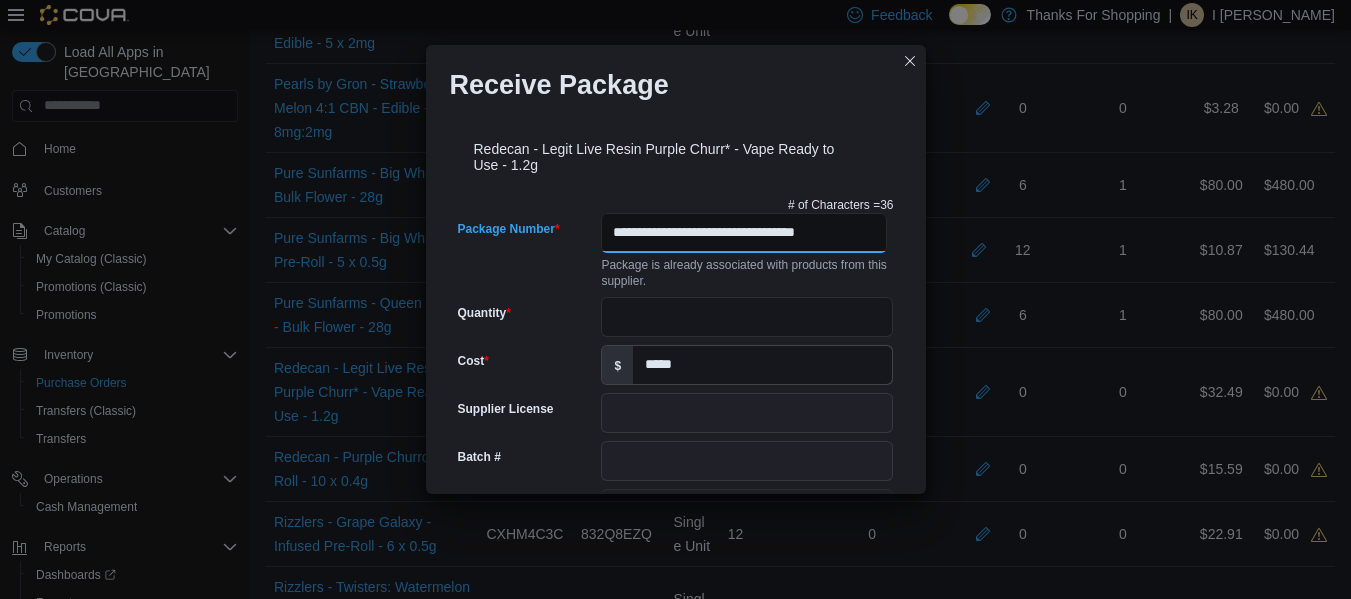 type on "**********" 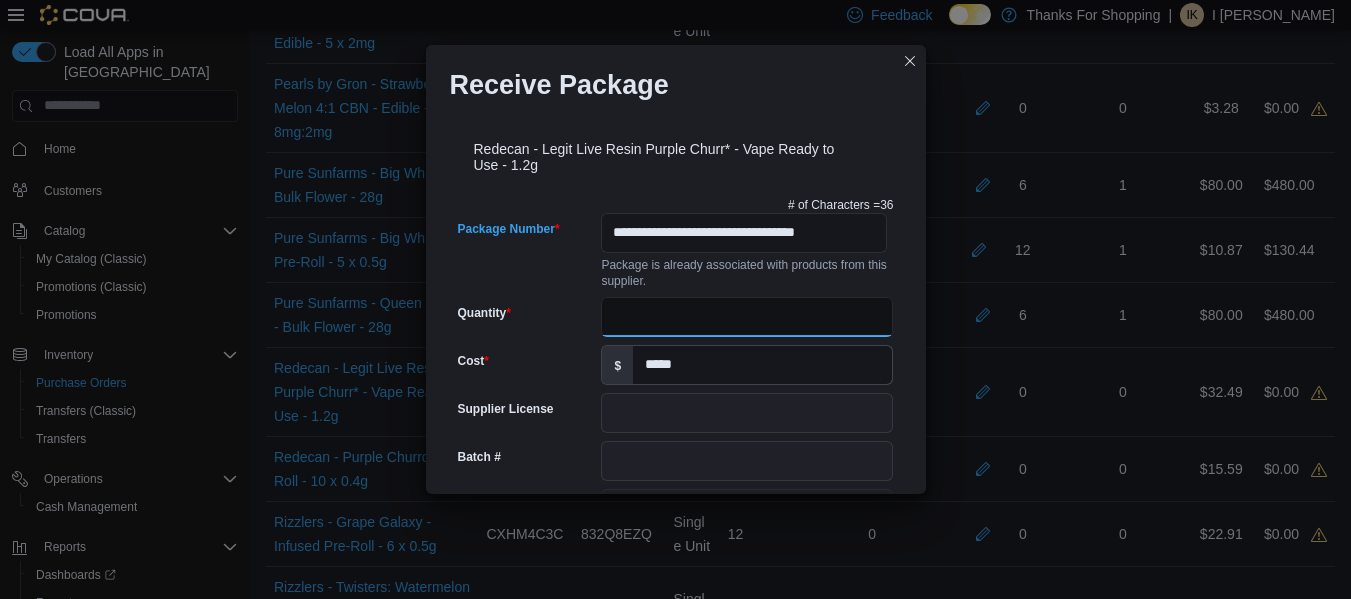 scroll, scrollTop: 0, scrollLeft: 0, axis: both 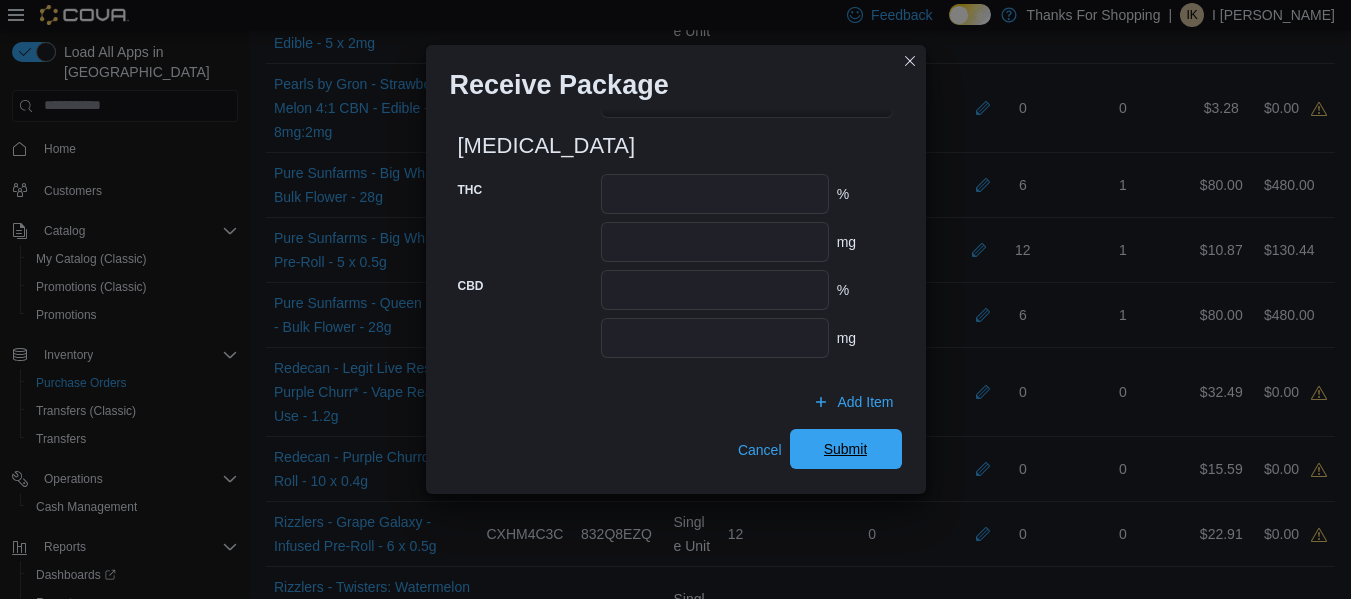 type on "*" 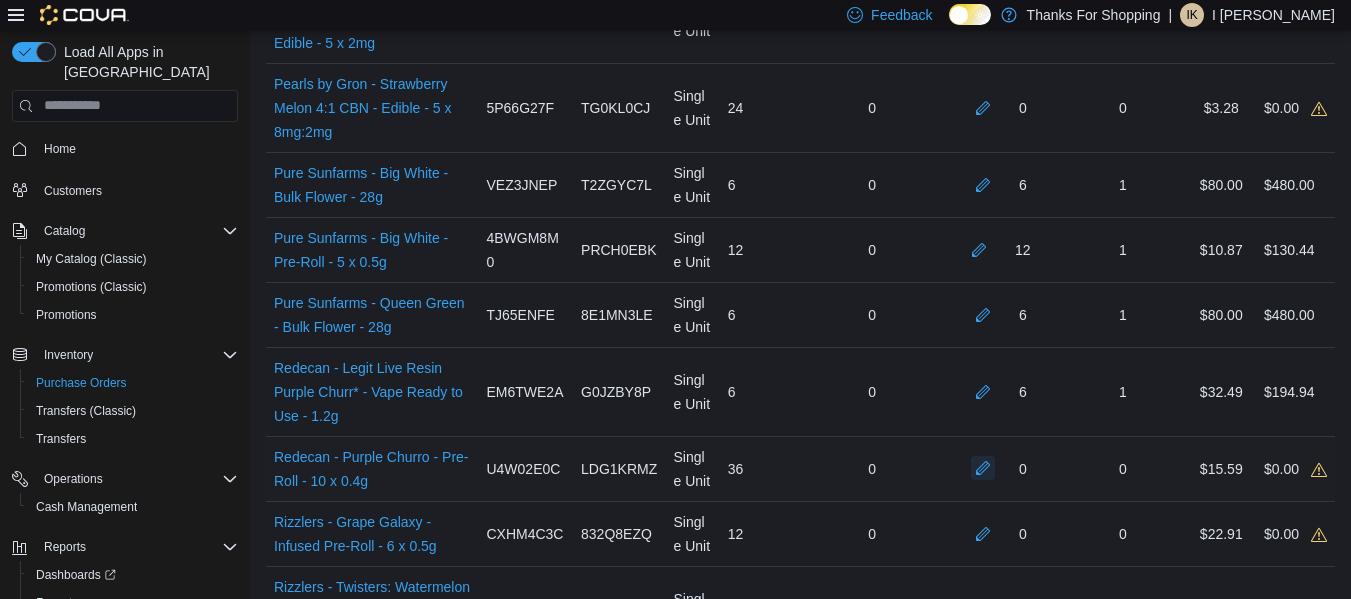 click at bounding box center [983, 468] 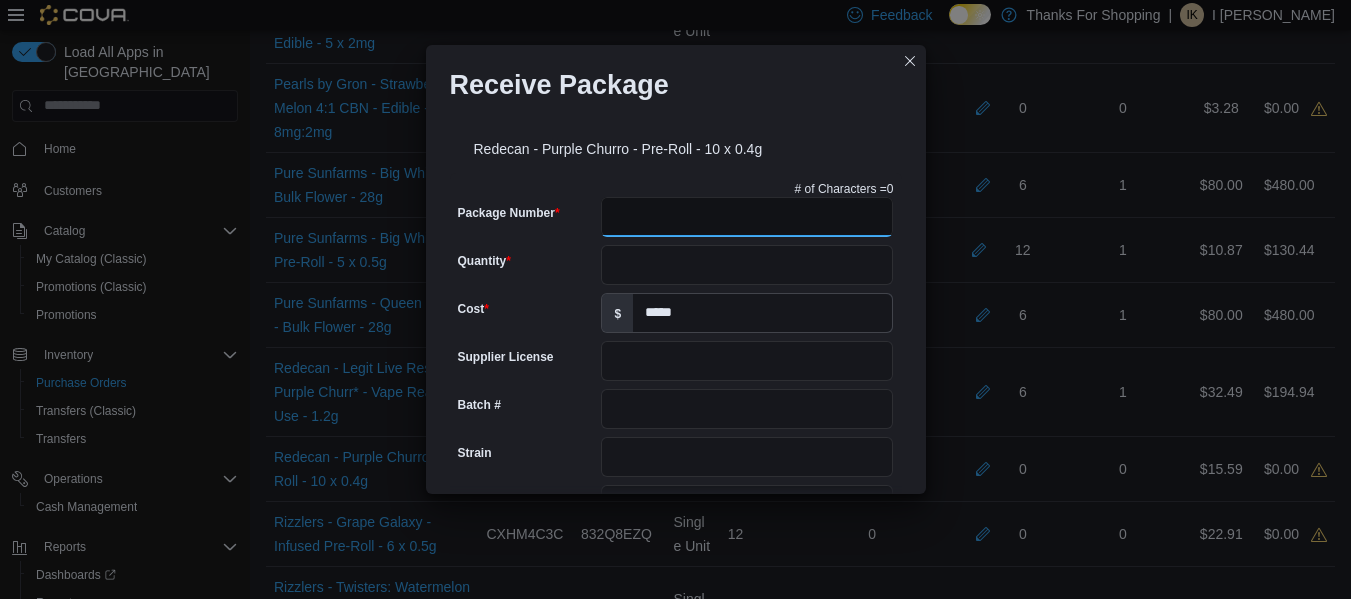 click on "Package Number" at bounding box center [747, 217] 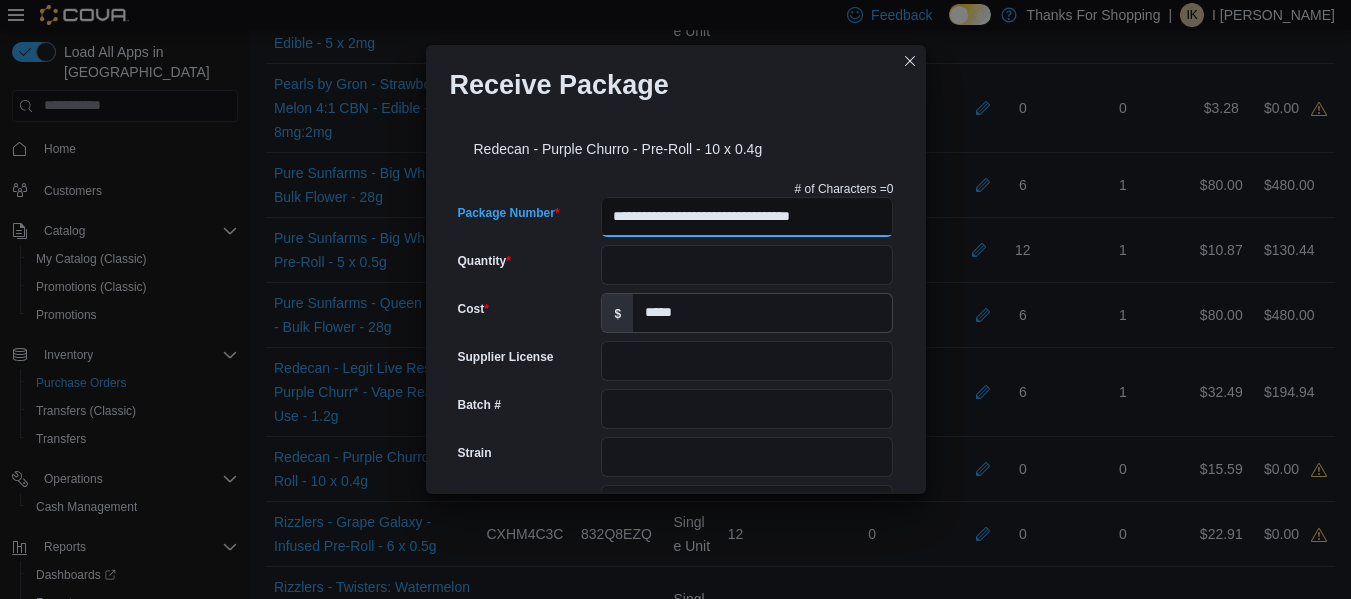 type on "**********" 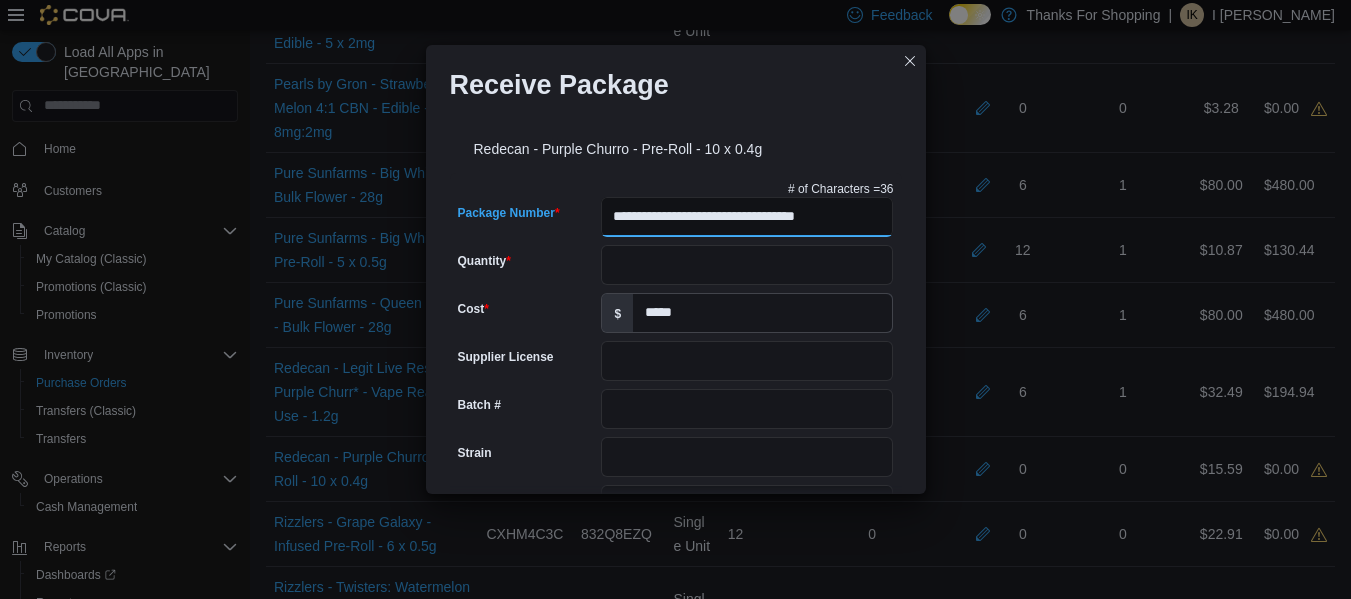 type on "**********" 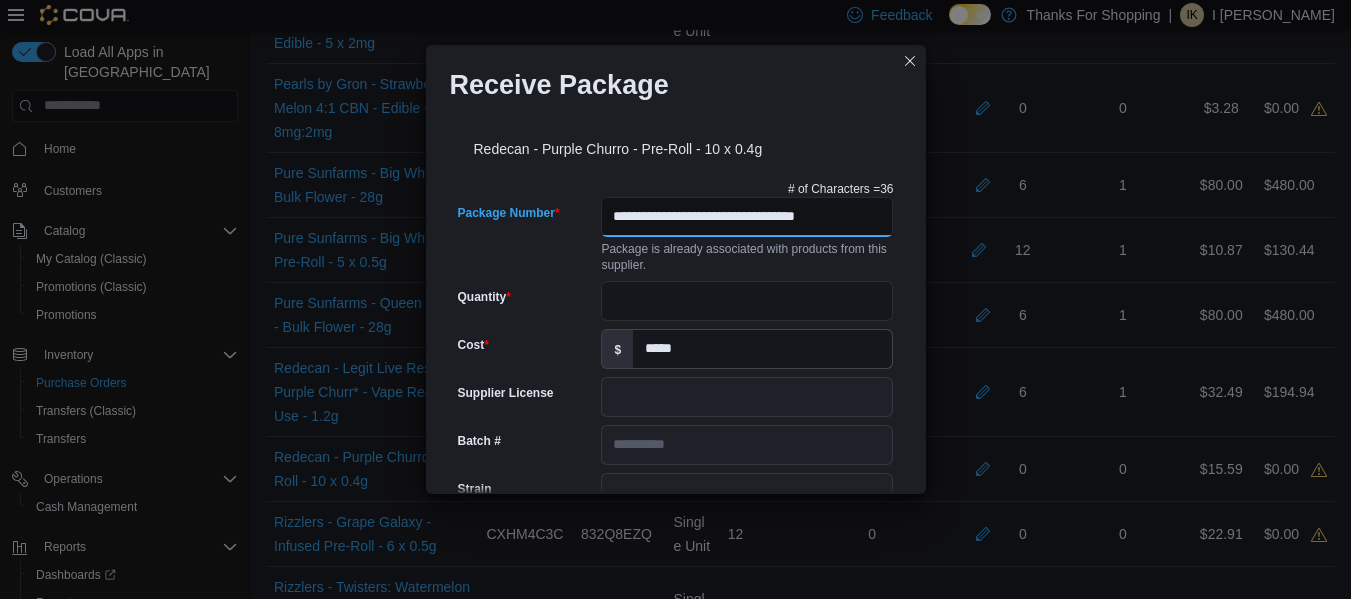 scroll, scrollTop: 0, scrollLeft: 11, axis: horizontal 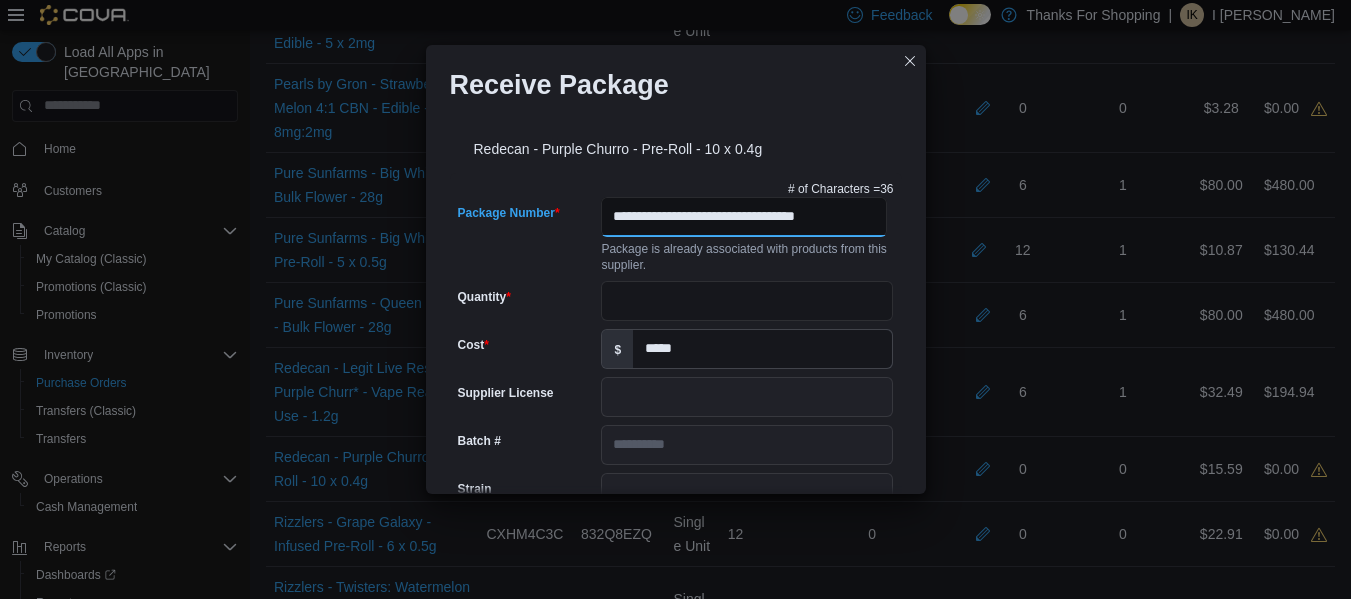 type on "**********" 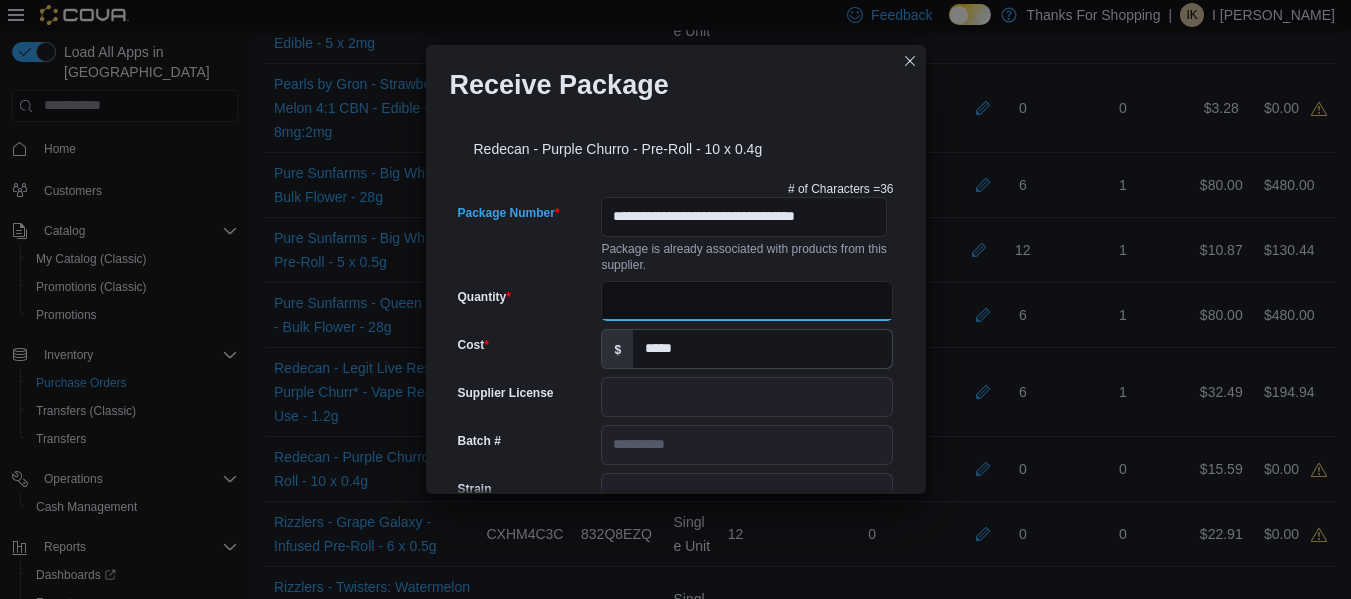 scroll, scrollTop: 0, scrollLeft: 0, axis: both 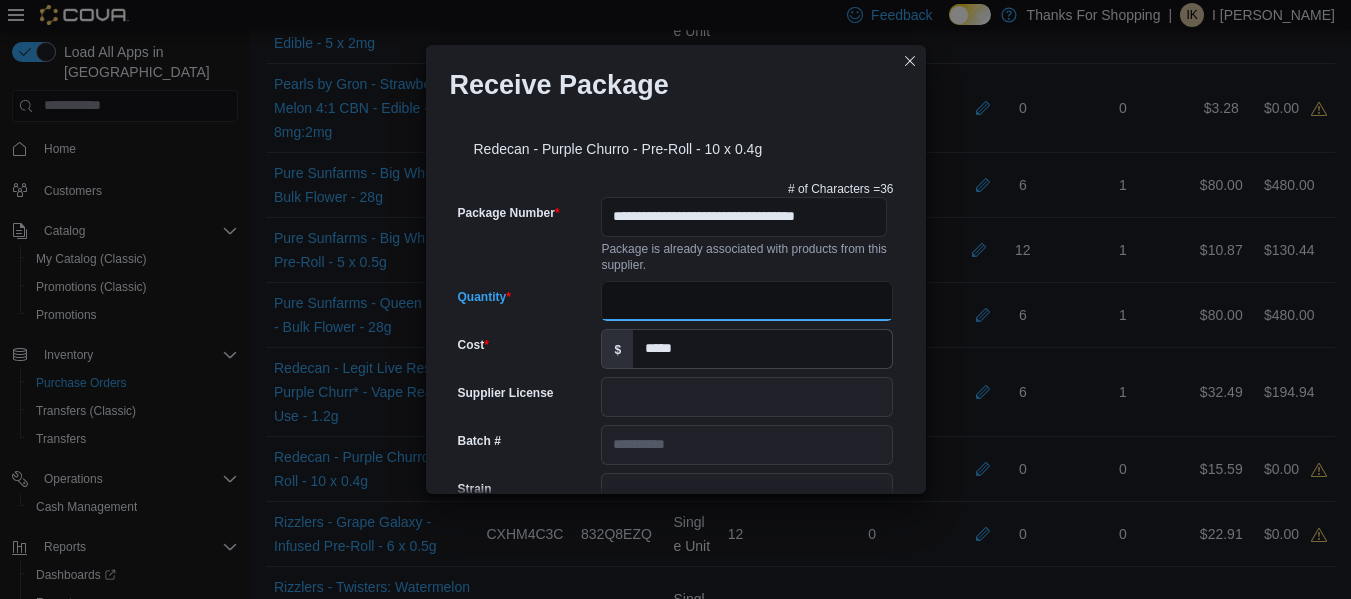 type on "**" 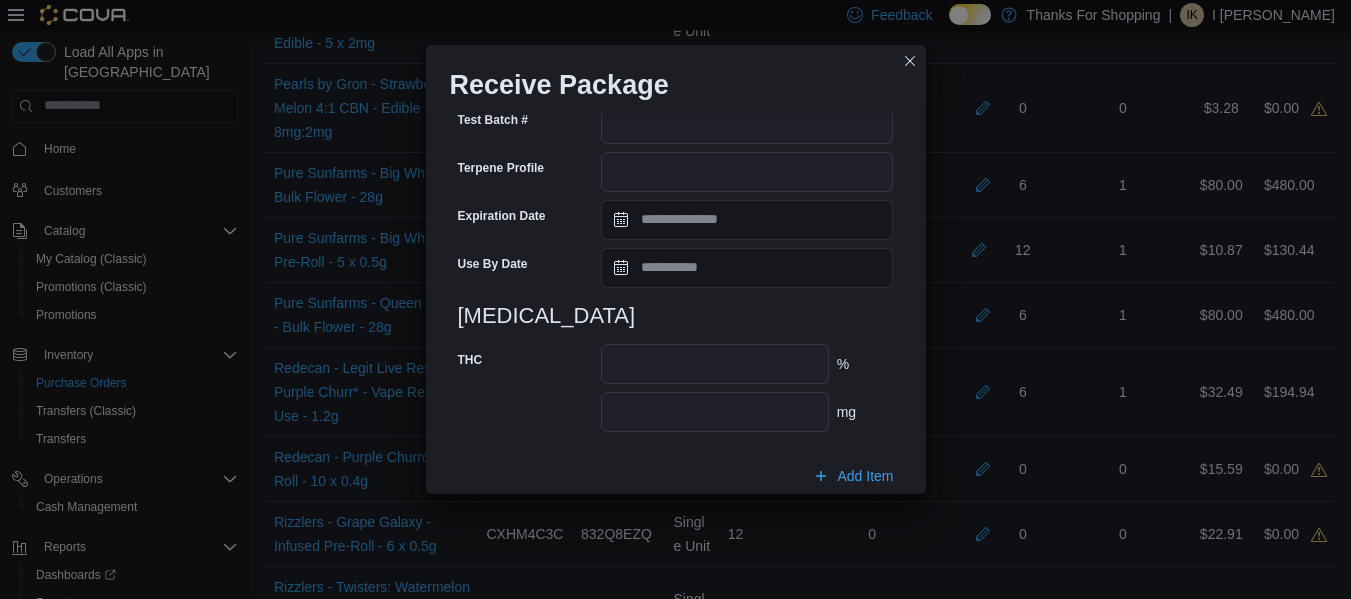 scroll, scrollTop: 779, scrollLeft: 0, axis: vertical 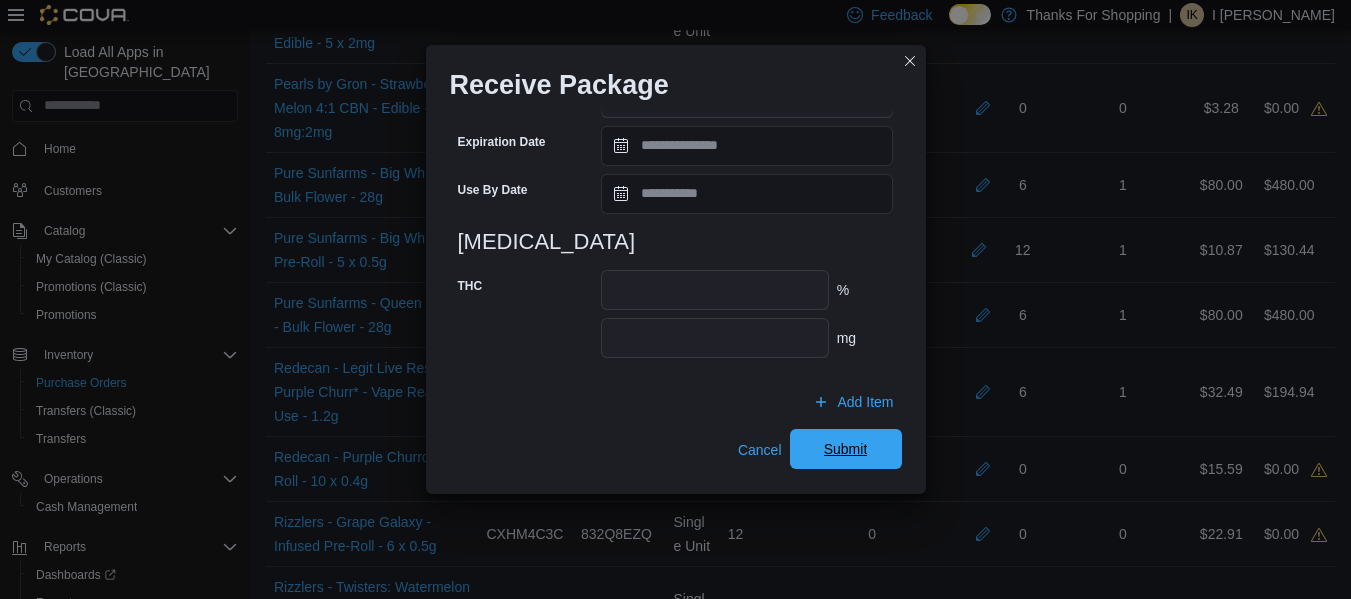 click on "Submit" at bounding box center [846, 449] 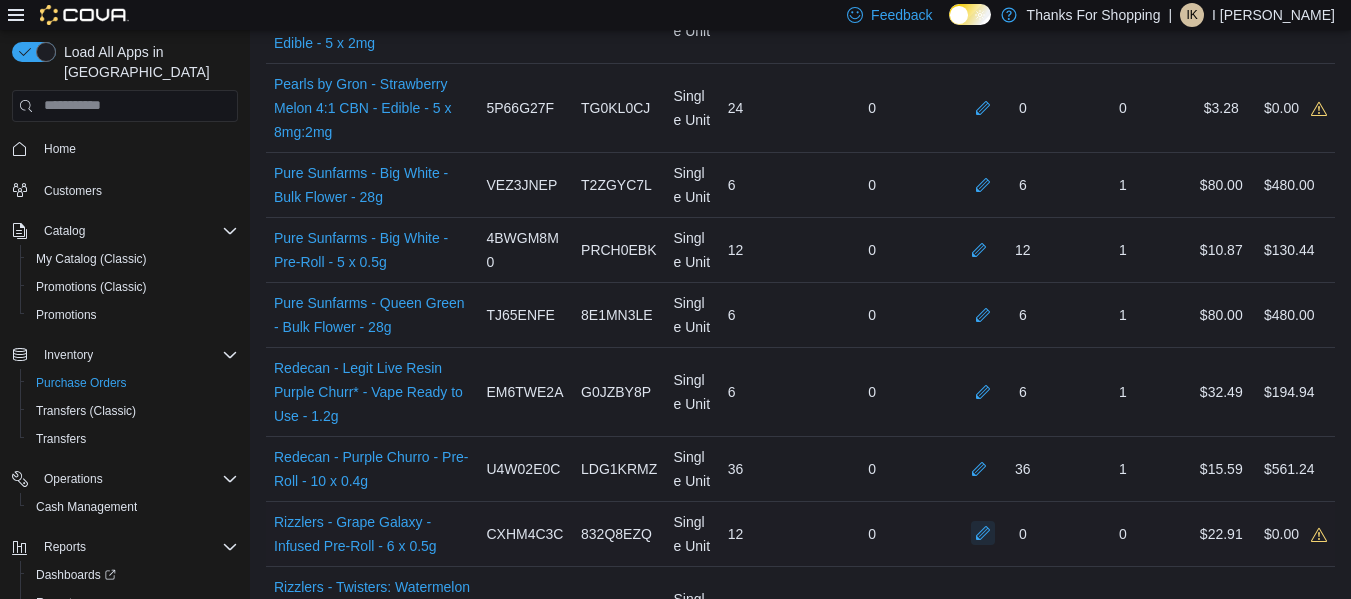 click at bounding box center [983, 533] 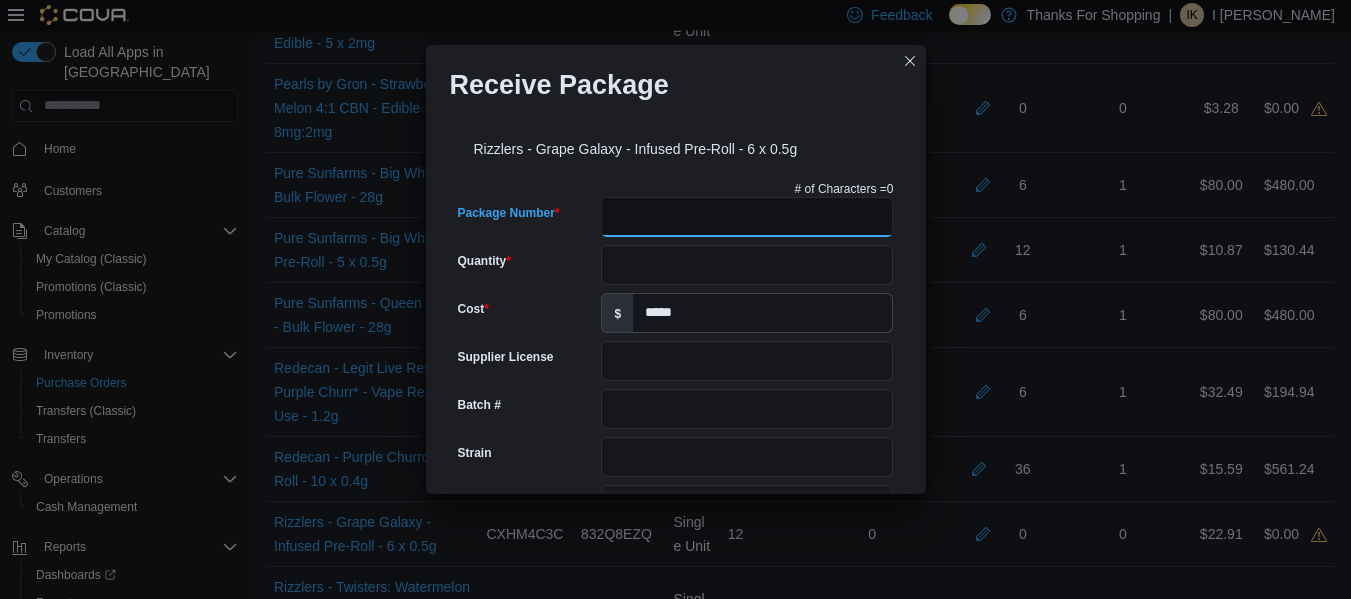 click on "Package Number" at bounding box center (747, 217) 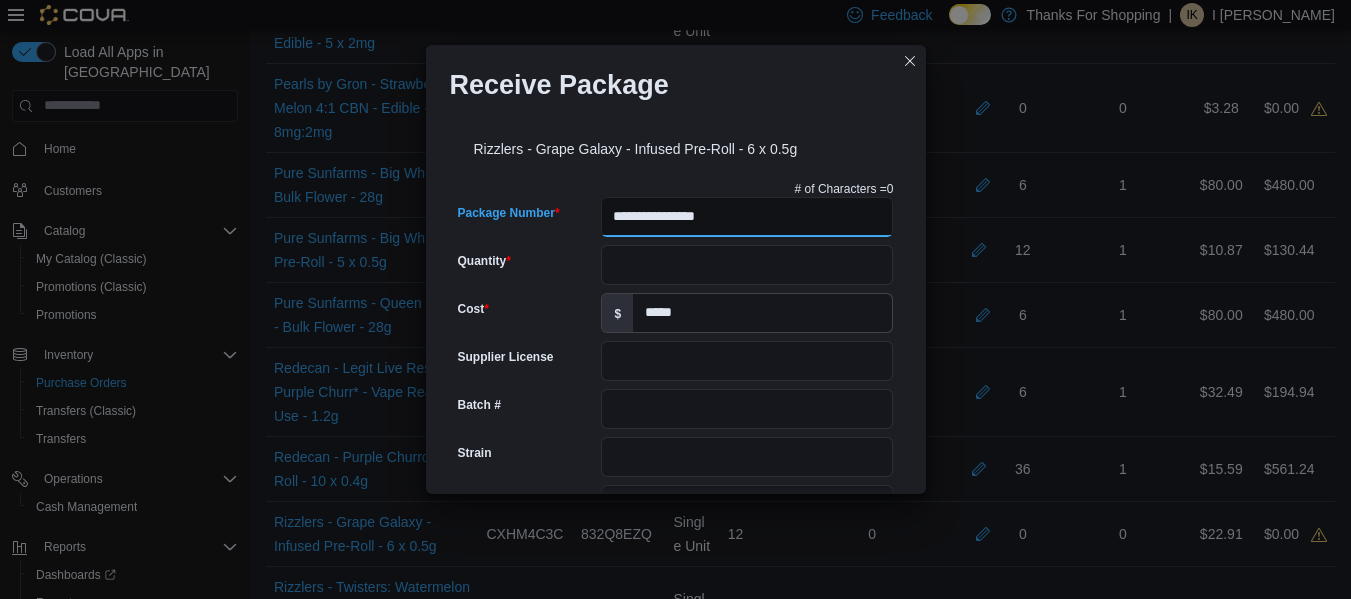 click on "**********" at bounding box center (747, 217) 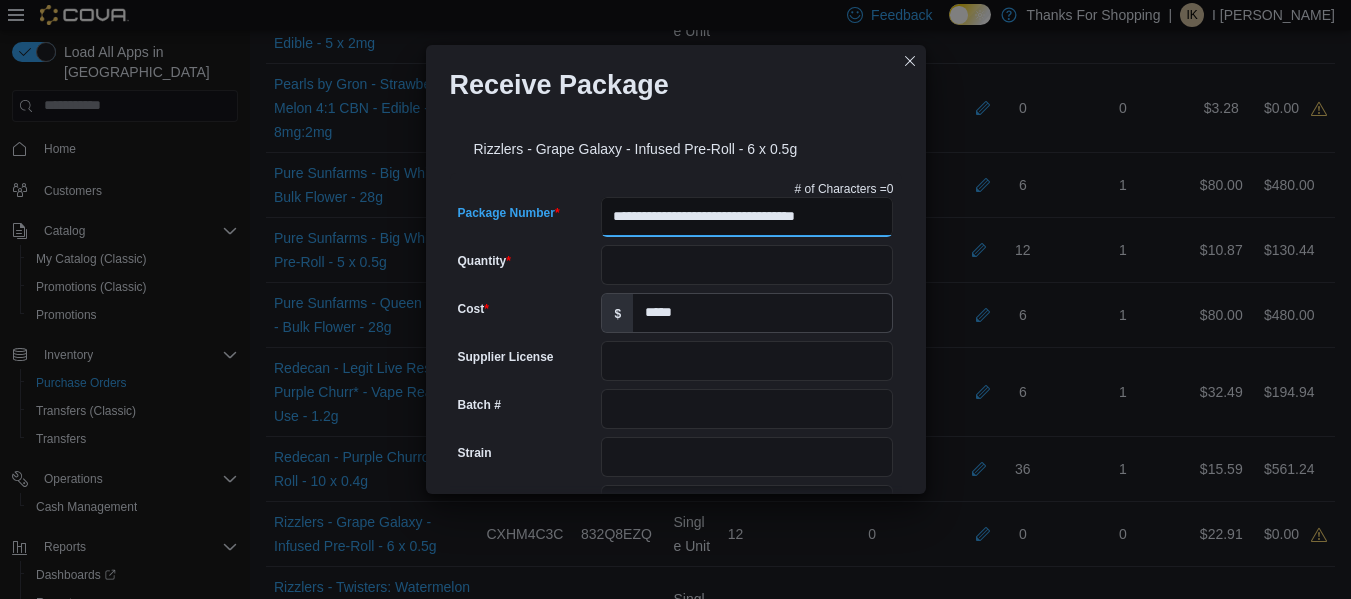 type on "**********" 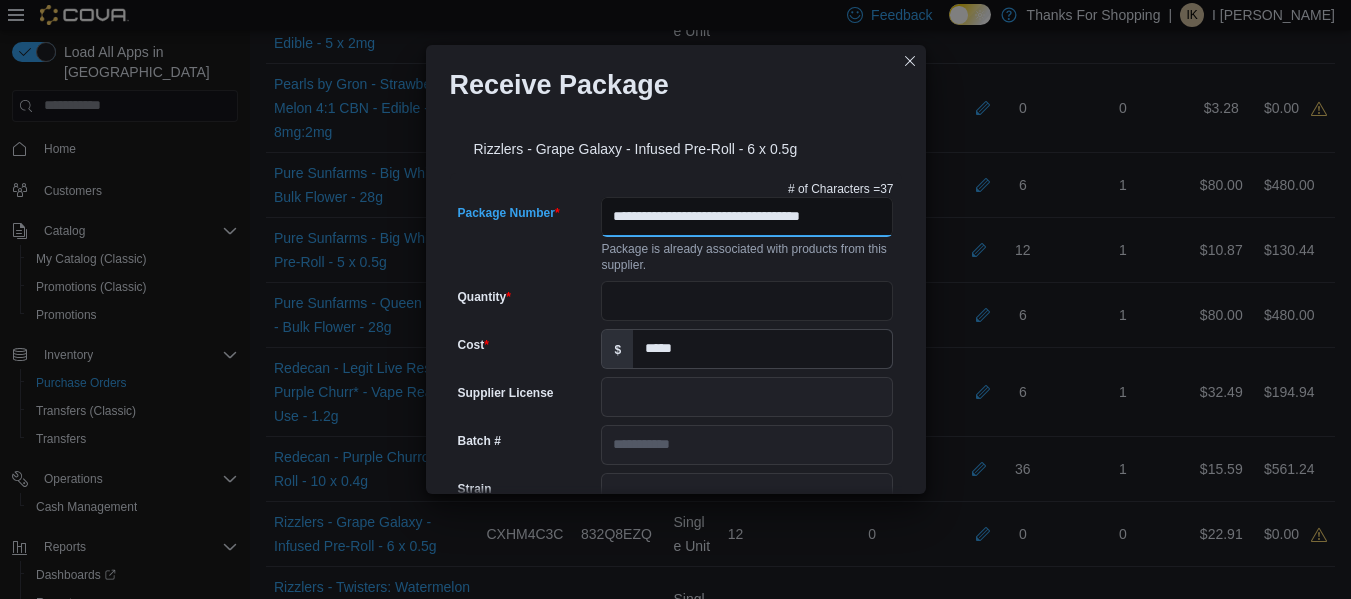 scroll, scrollTop: 0, scrollLeft: 23, axis: horizontal 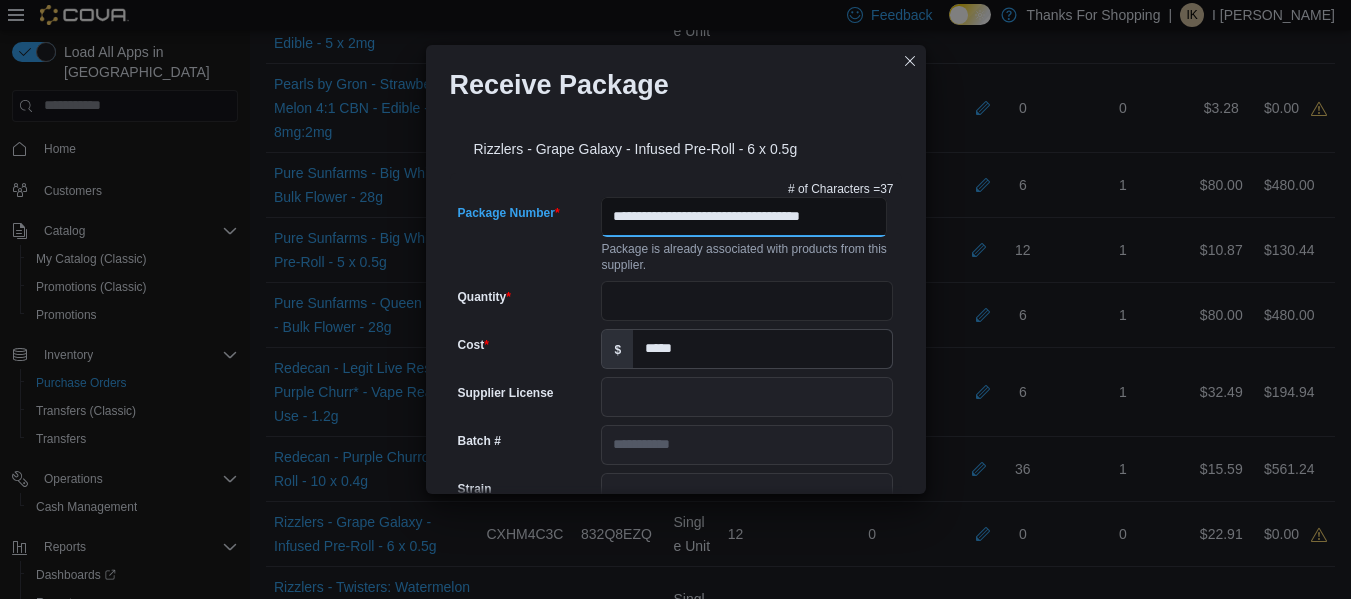 type on "**********" 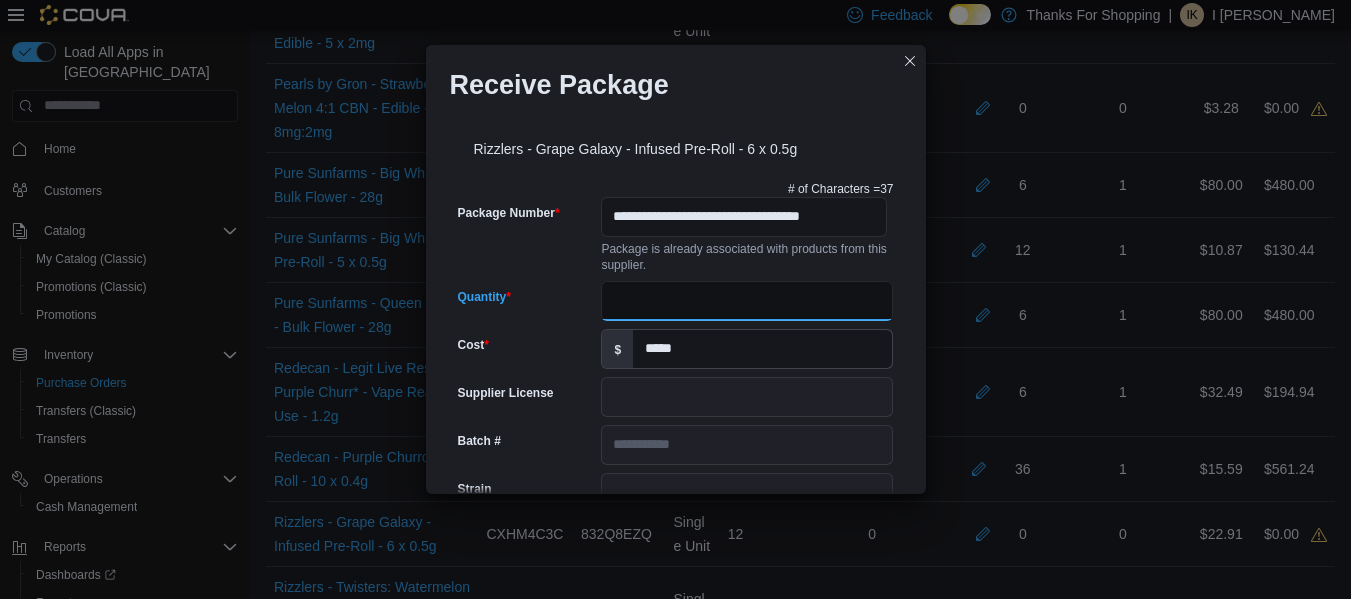 scroll, scrollTop: 0, scrollLeft: 0, axis: both 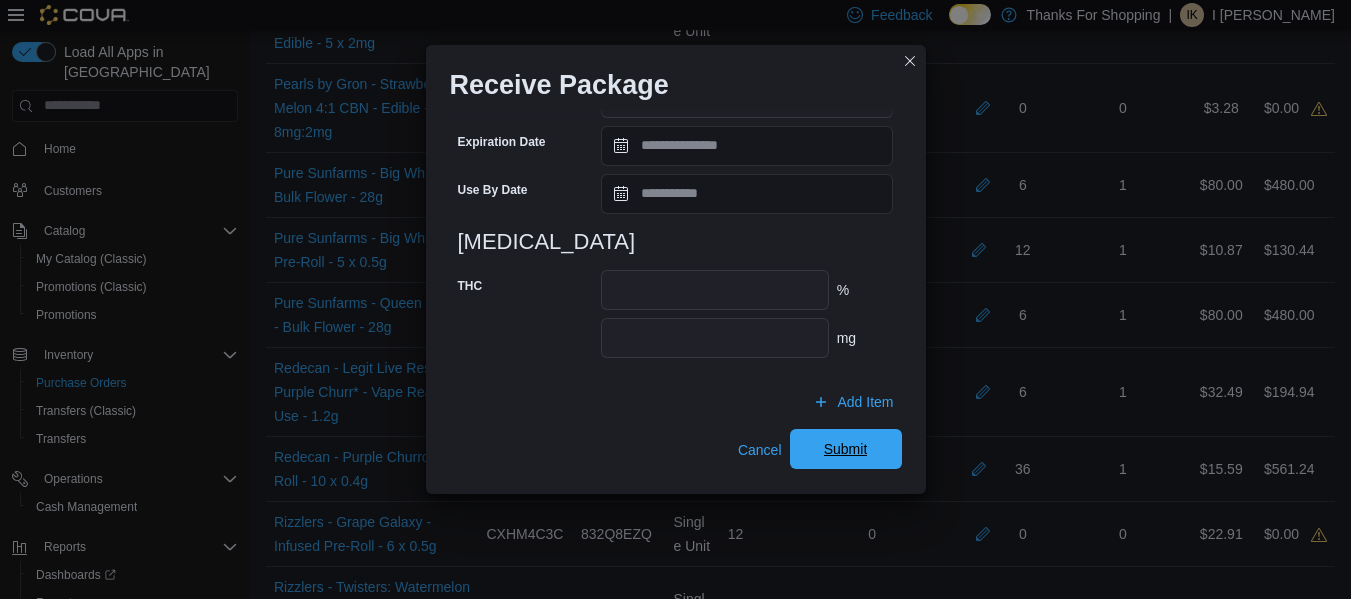 type on "**" 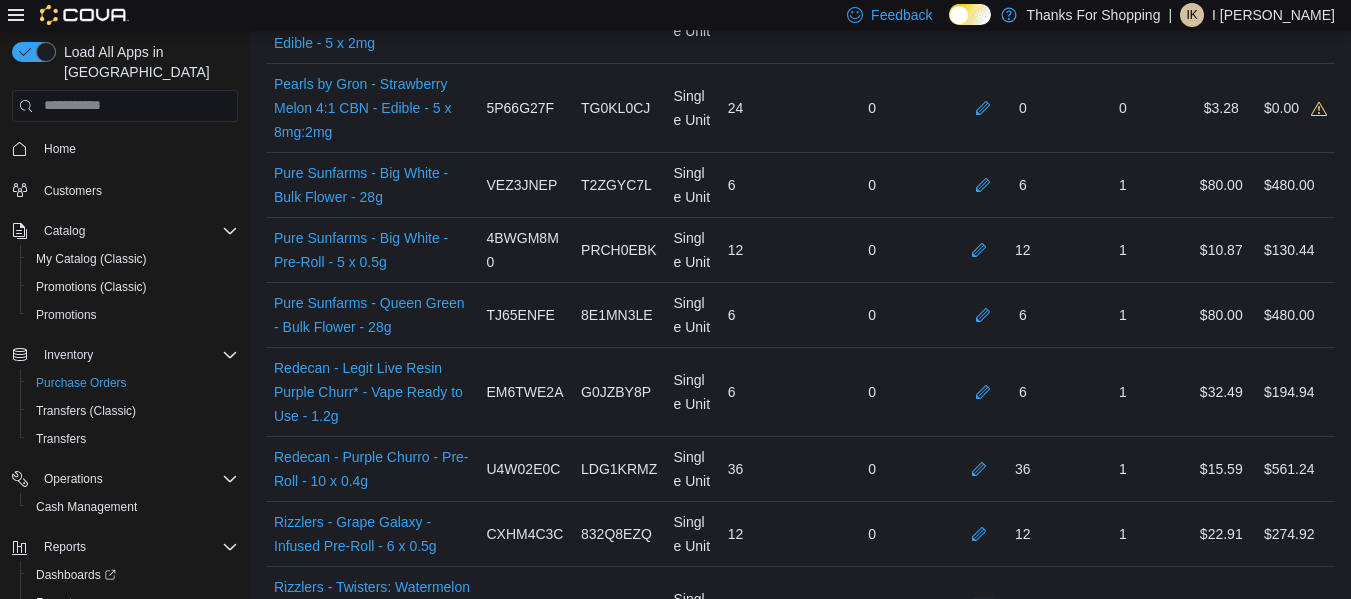 click at bounding box center (983, 610) 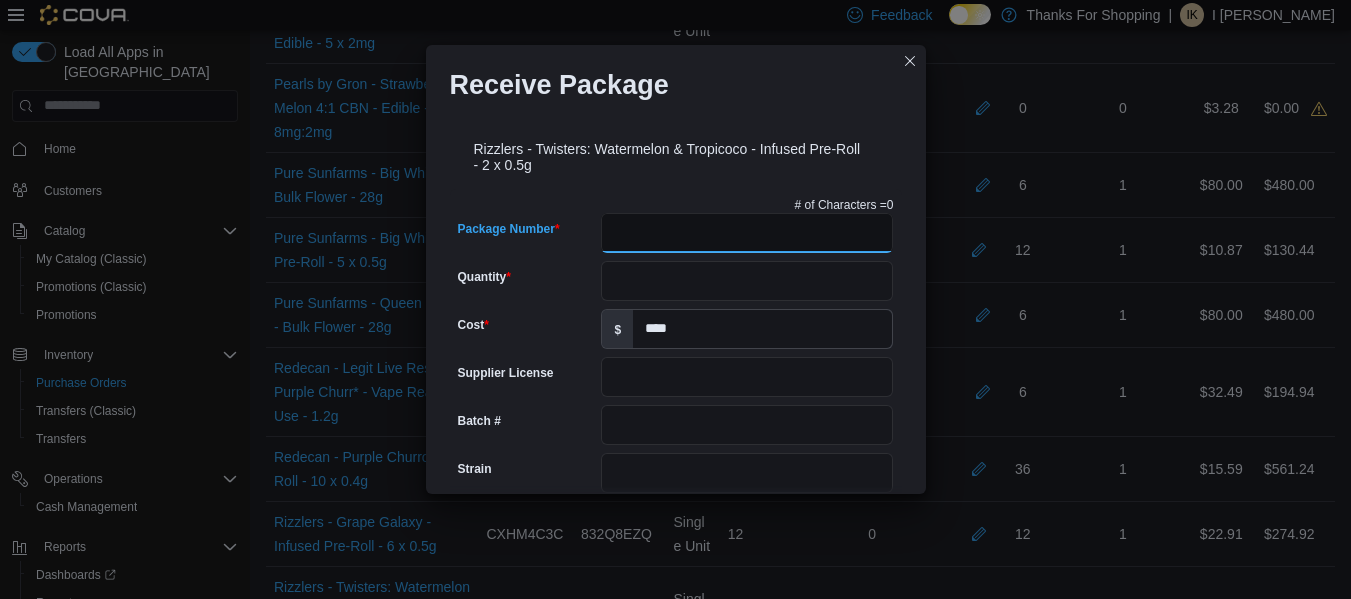 click on "Package Number" at bounding box center (747, 233) 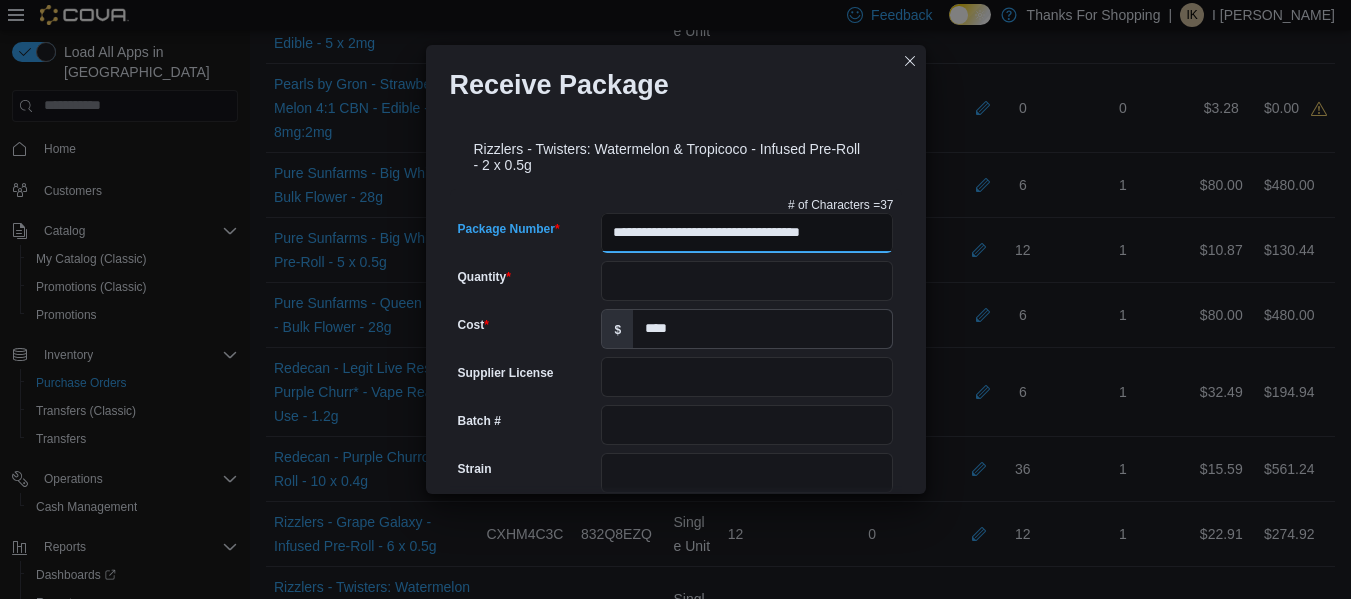 type on "**********" 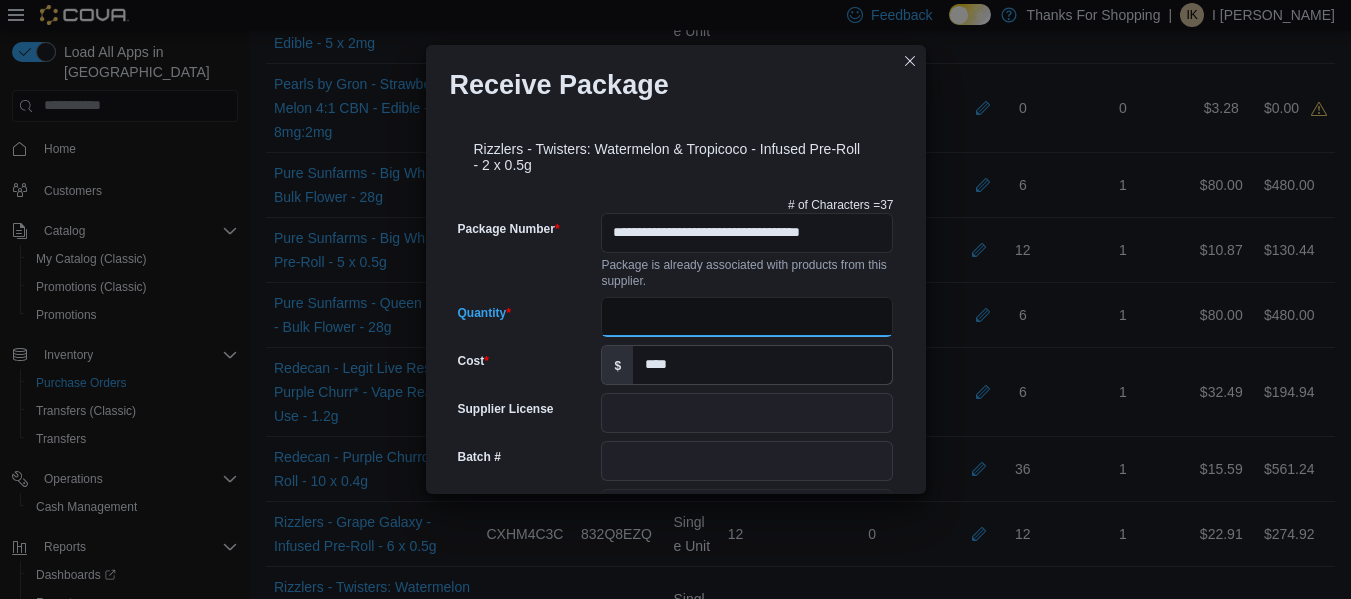 scroll, scrollTop: 0, scrollLeft: 0, axis: both 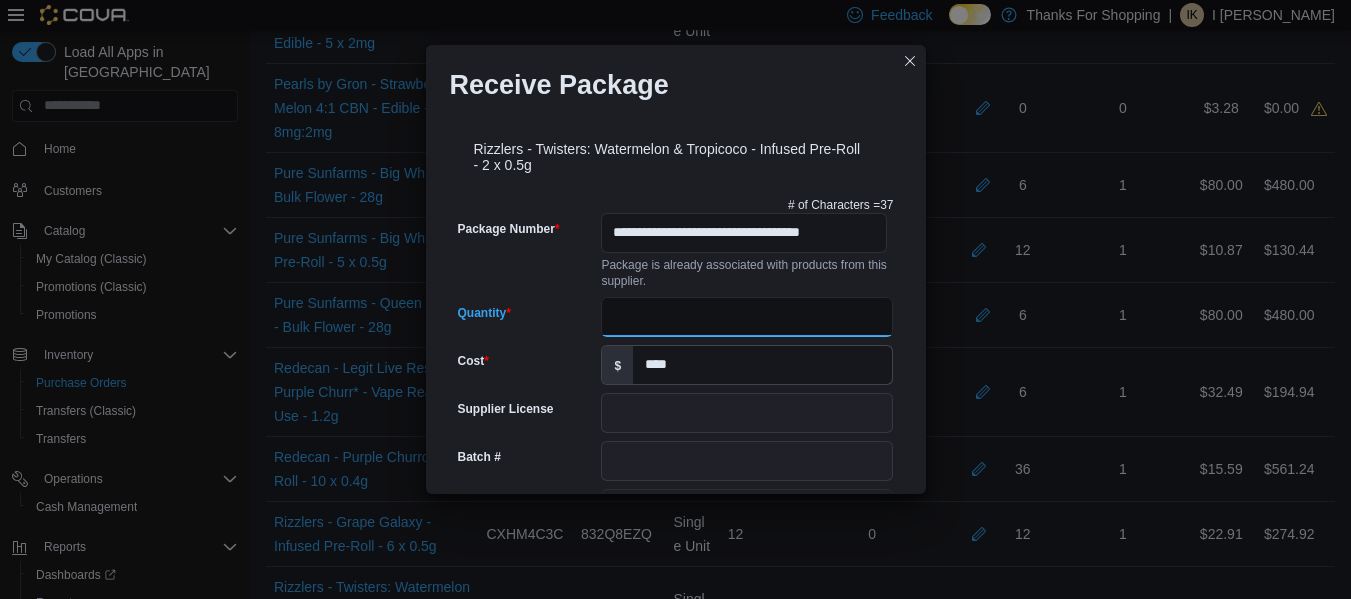 type on "**" 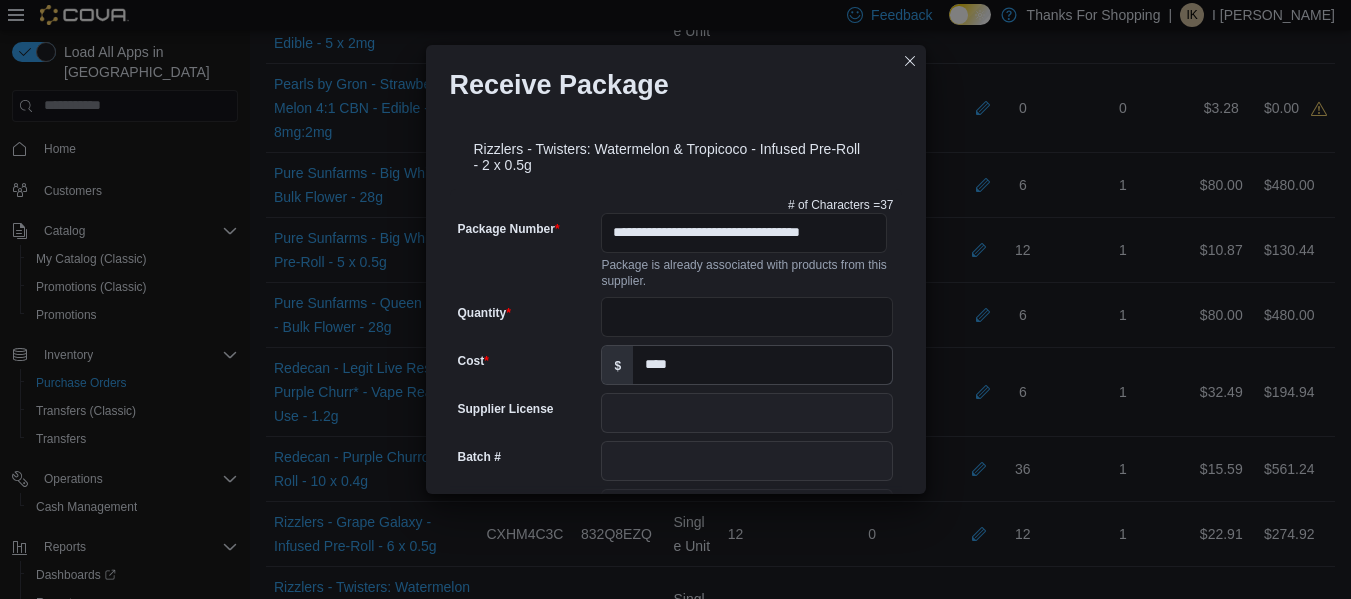 scroll, scrollTop: 891, scrollLeft: 0, axis: vertical 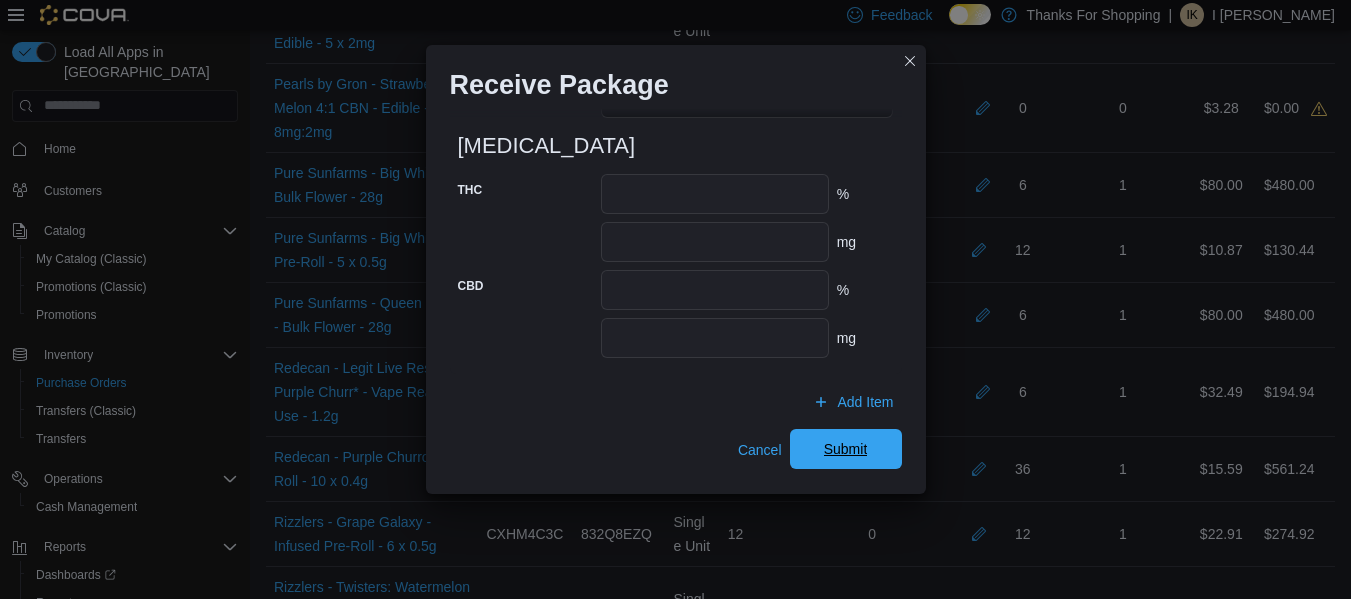 click on "Cancel Submit" at bounding box center [676, 450] 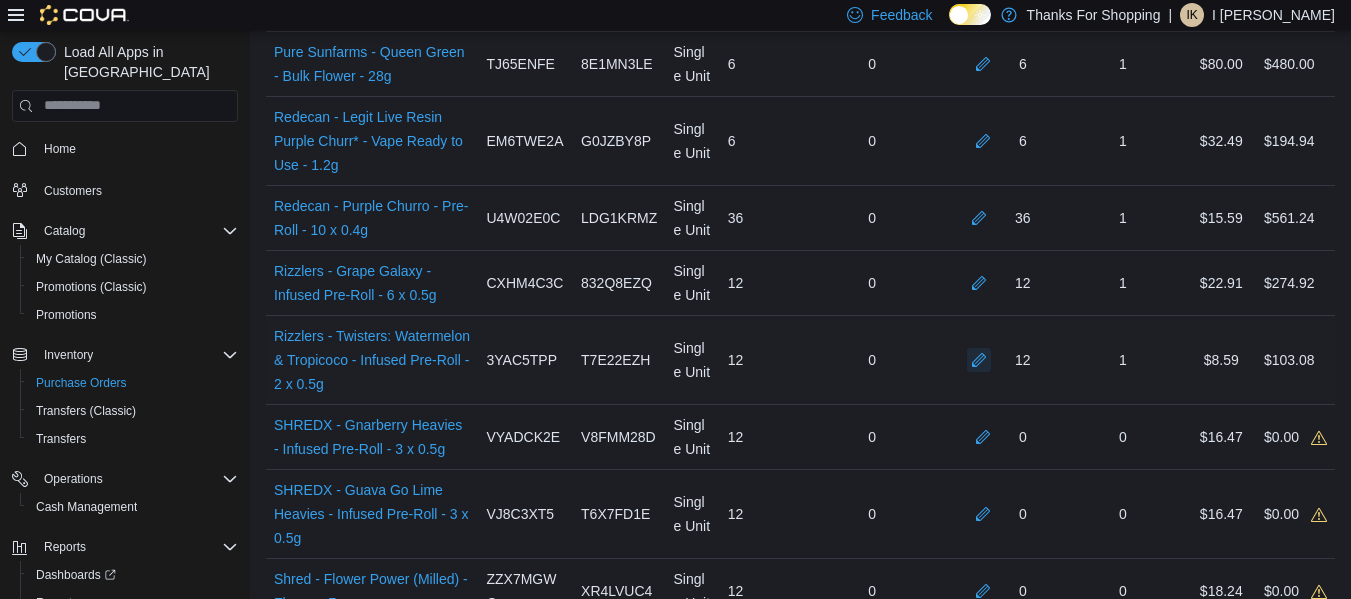 scroll, scrollTop: 3000, scrollLeft: 0, axis: vertical 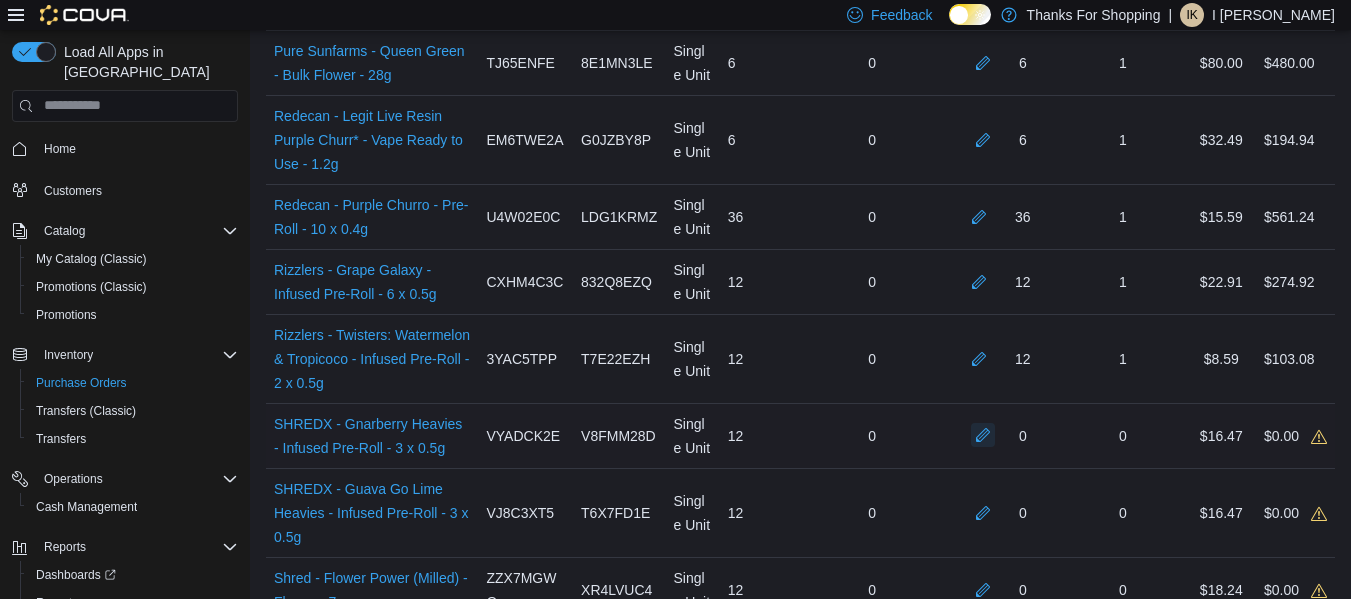 click at bounding box center [983, 435] 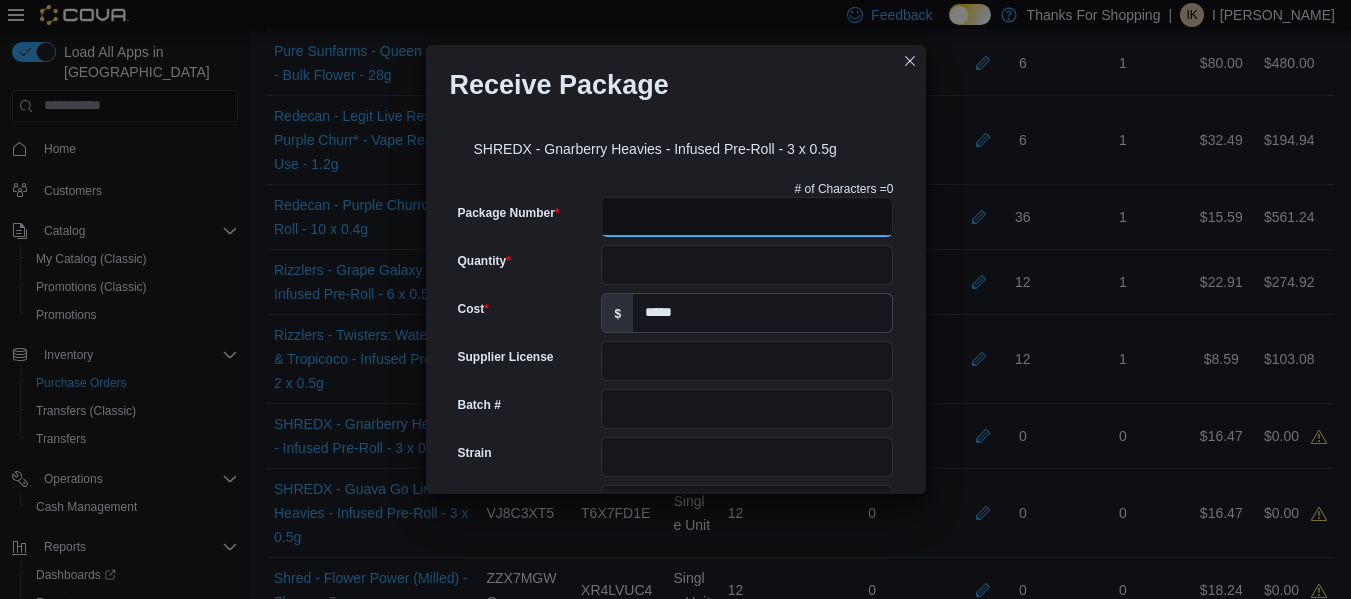 click on "Package Number" at bounding box center (747, 217) 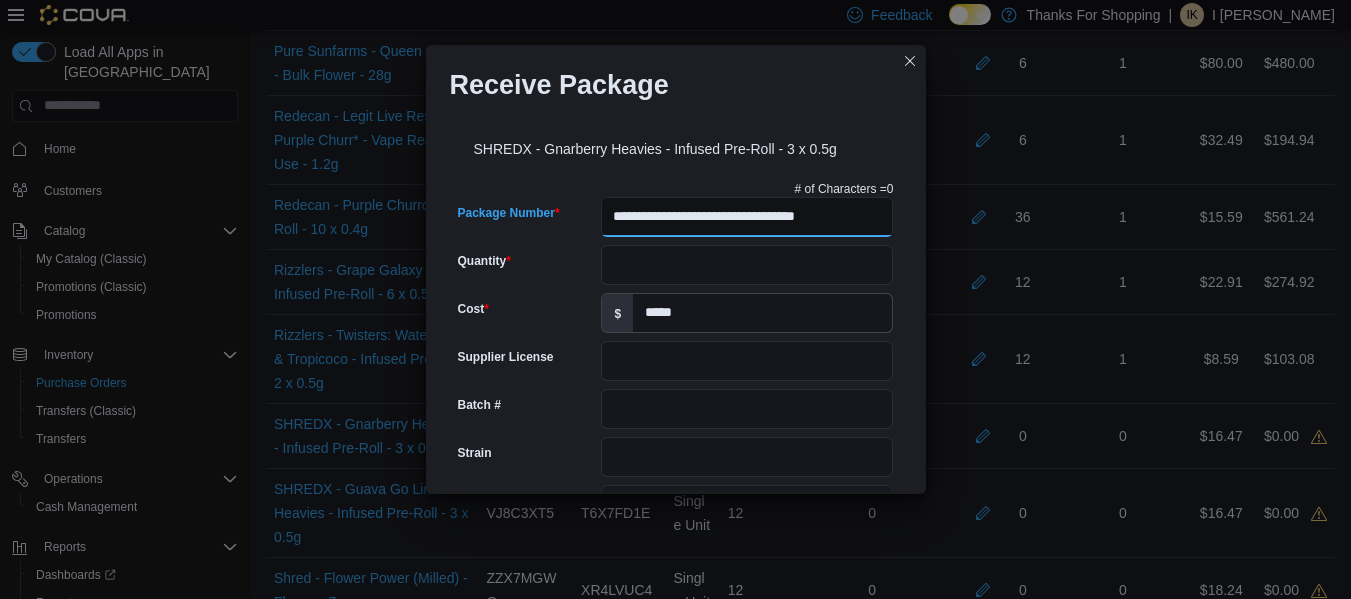 type on "**********" 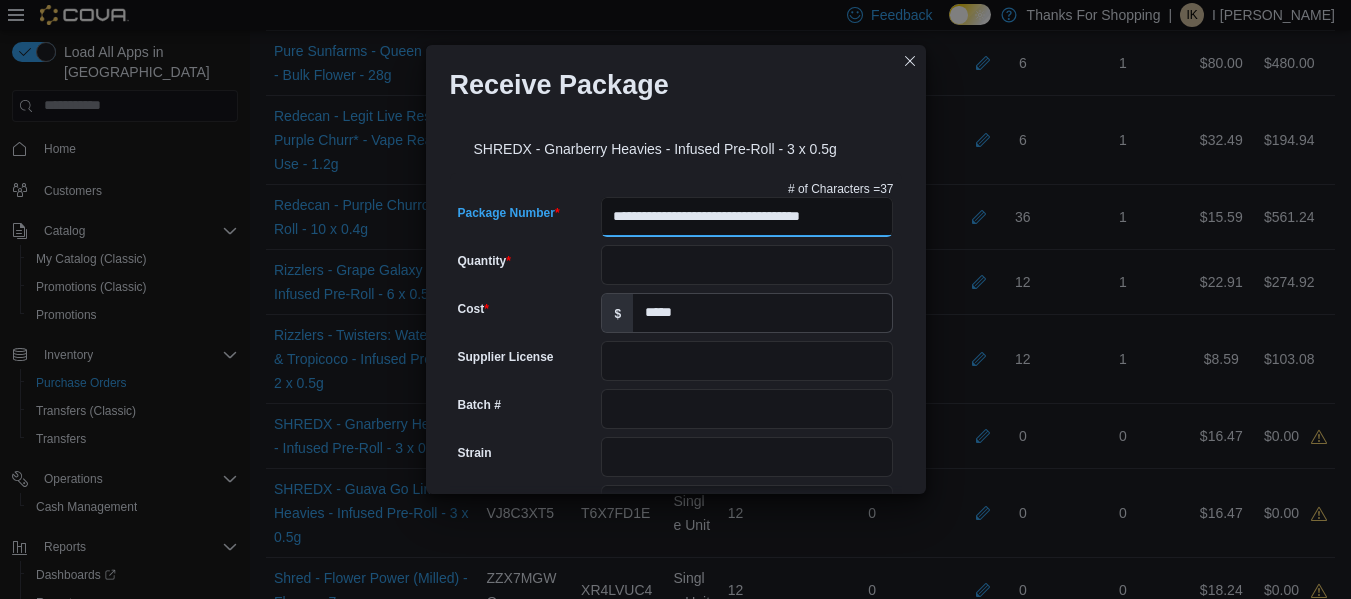 type on "**********" 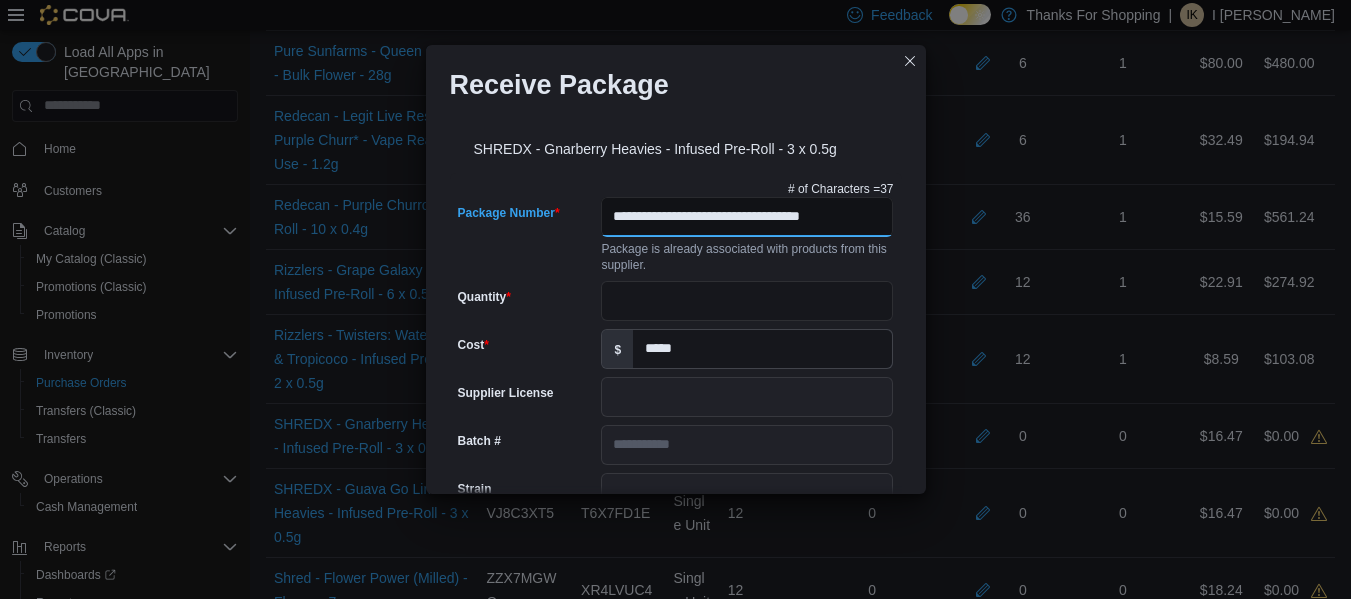 scroll, scrollTop: 0, scrollLeft: 18, axis: horizontal 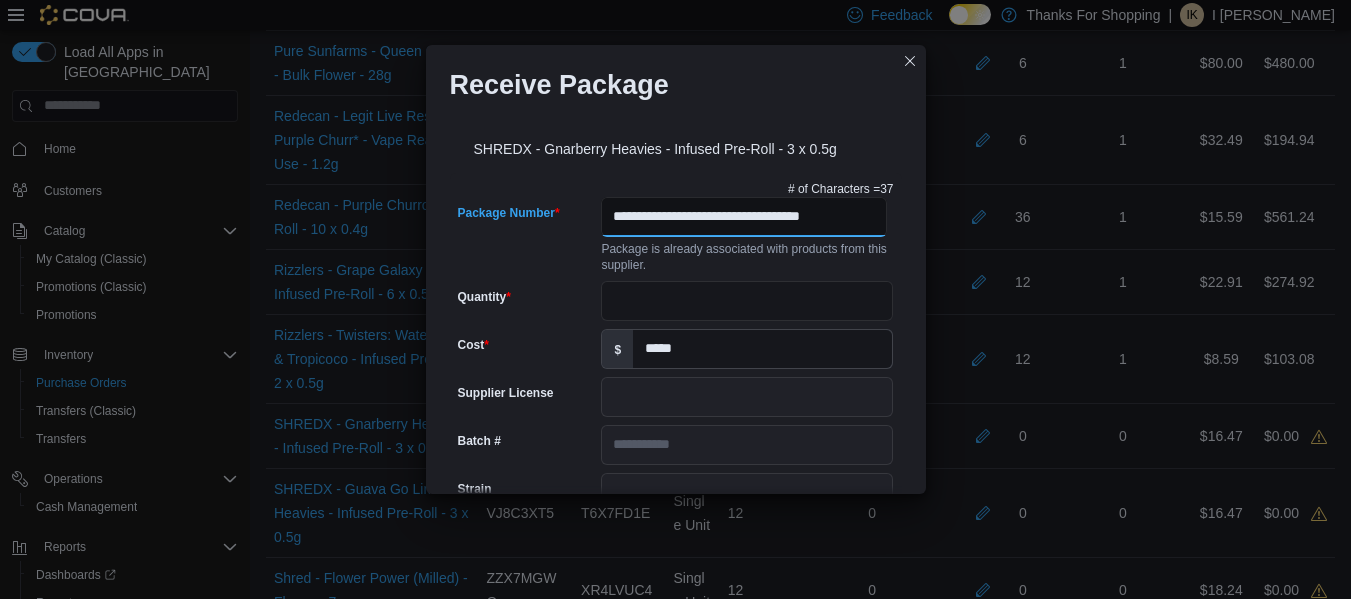 type on "**********" 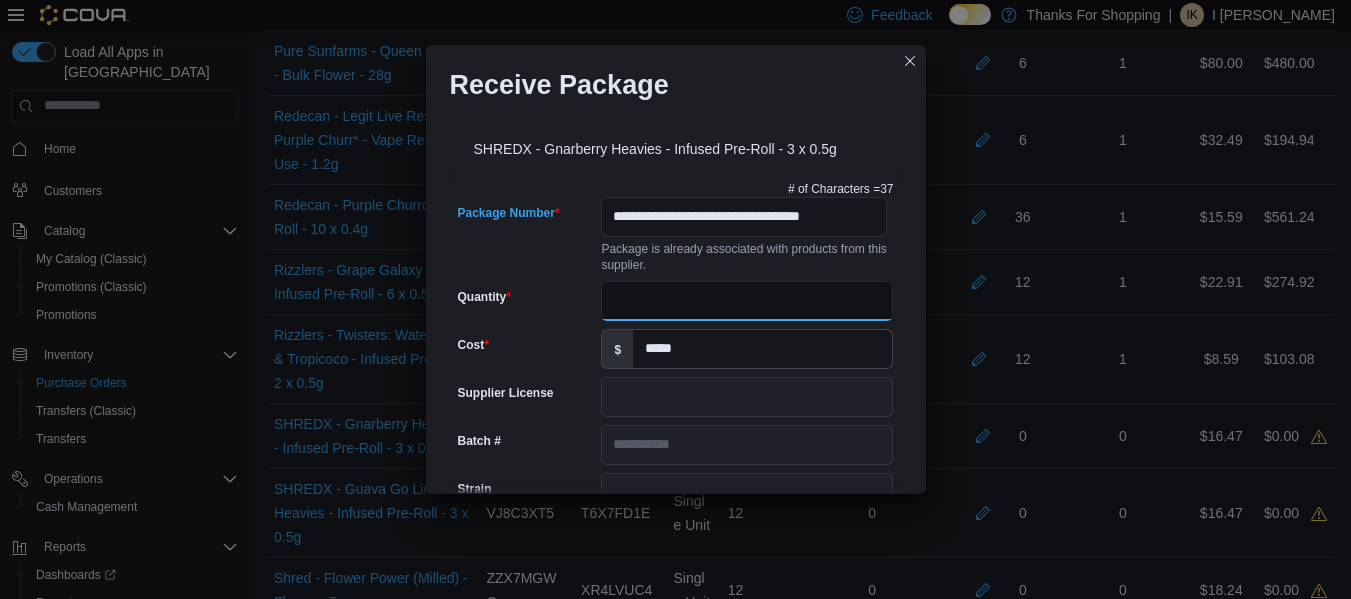 scroll, scrollTop: 0, scrollLeft: 0, axis: both 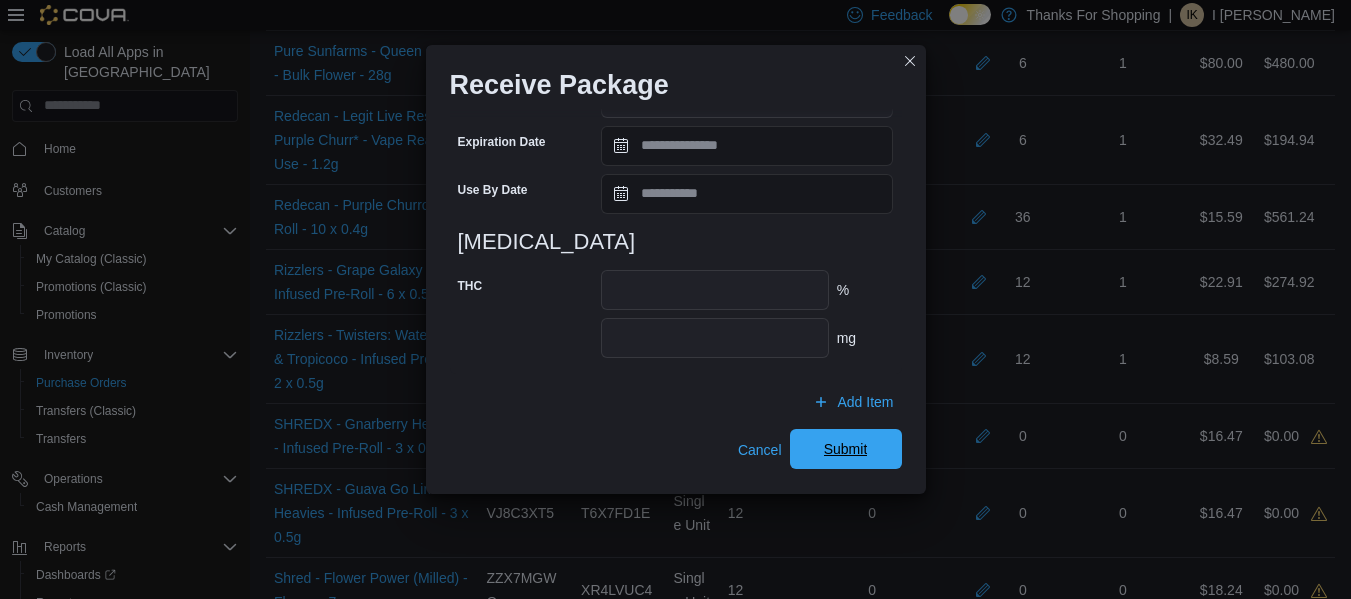 type on "**" 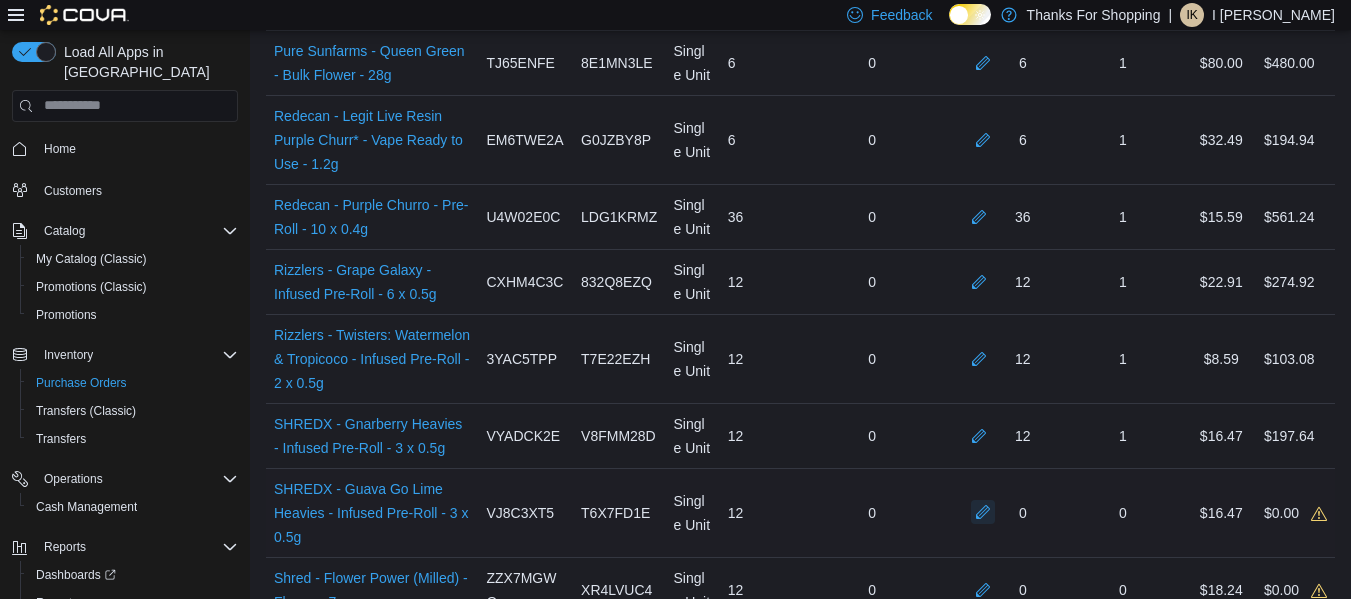click at bounding box center [983, 512] 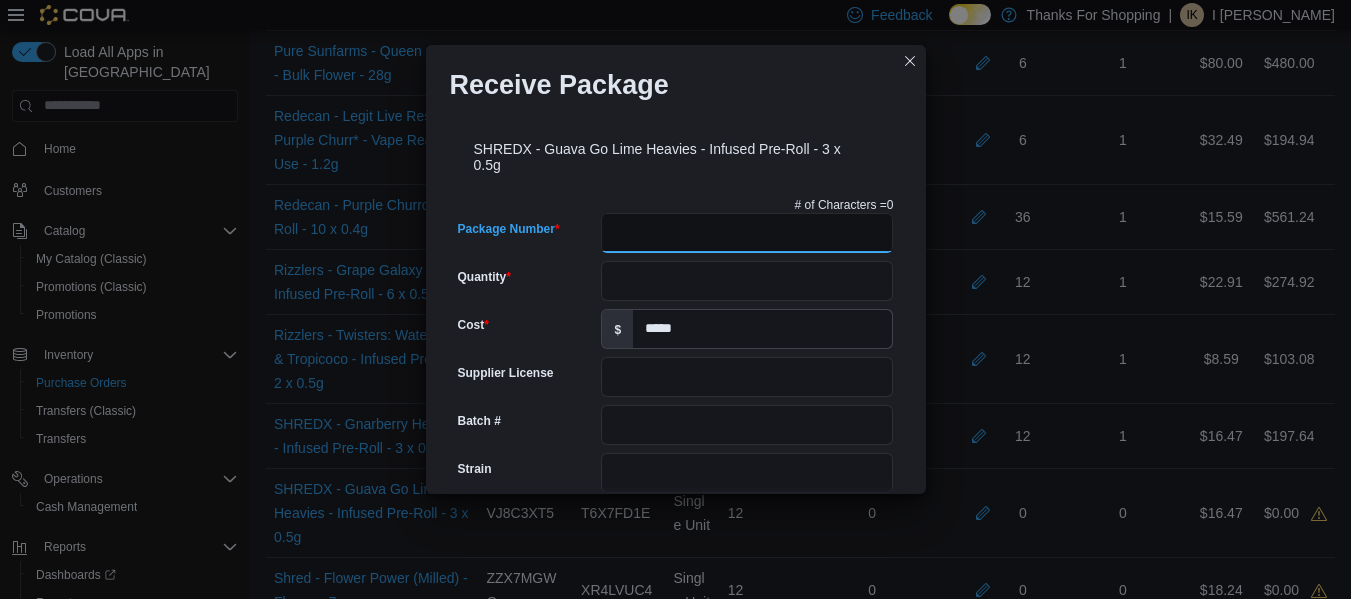 click on "Package Number" at bounding box center [747, 233] 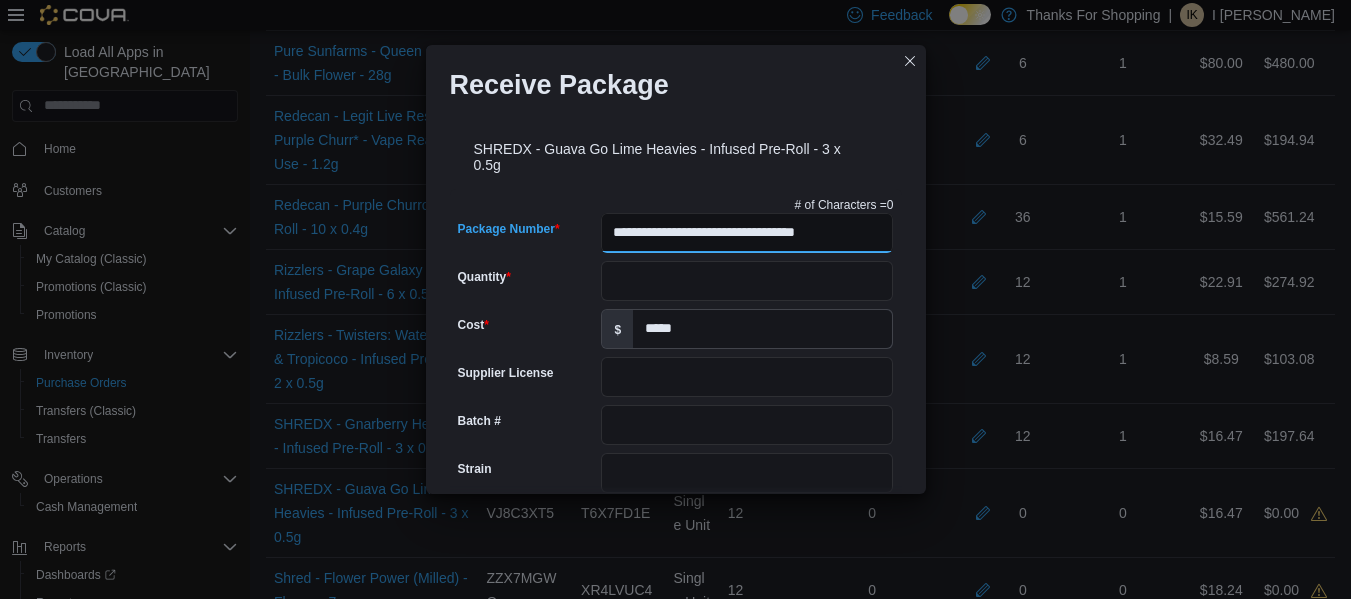 type on "**********" 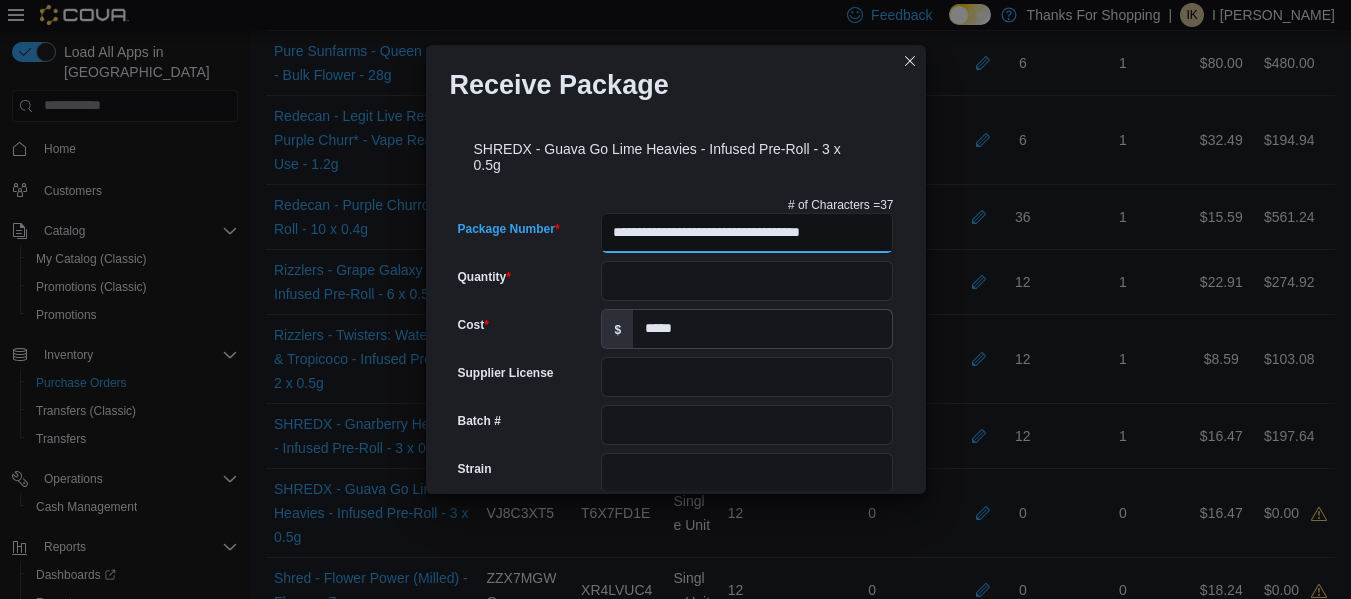 type on "**********" 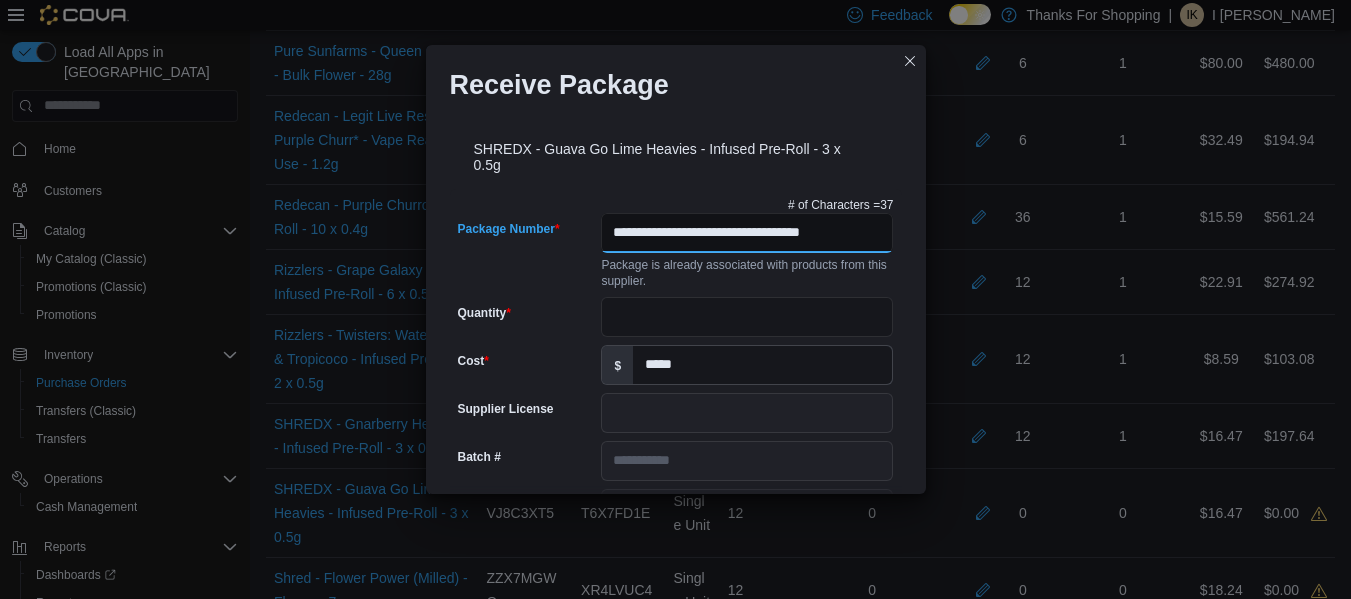 scroll, scrollTop: 0, scrollLeft: 18, axis: horizontal 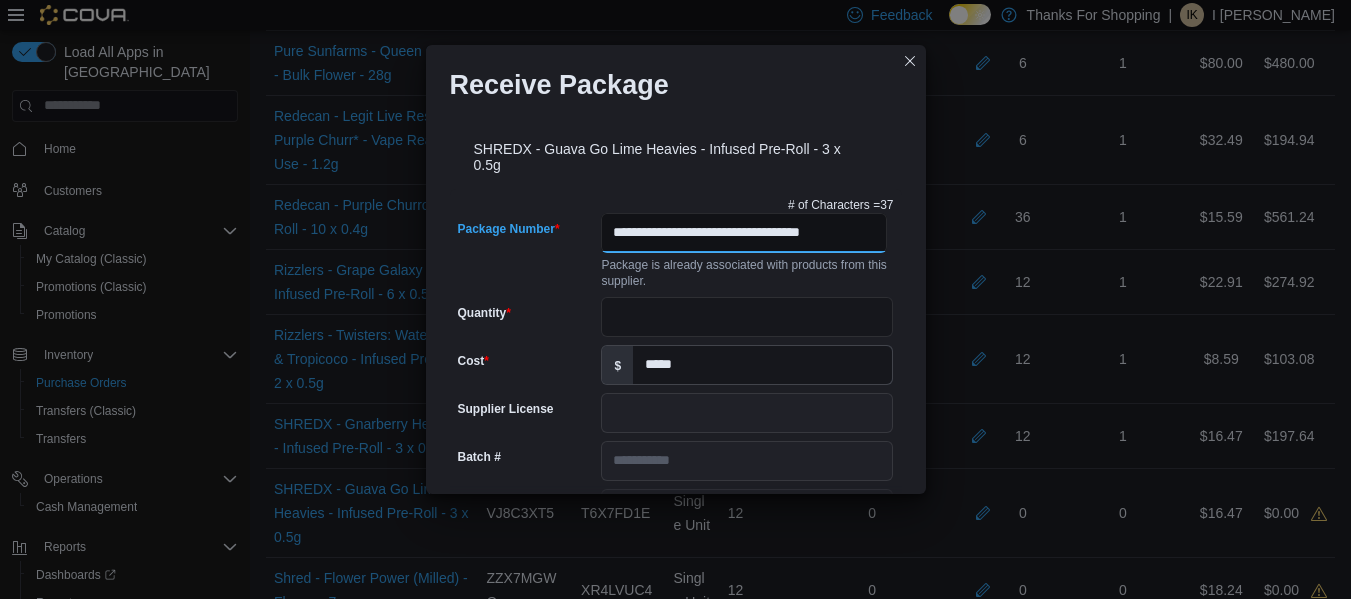 type on "**********" 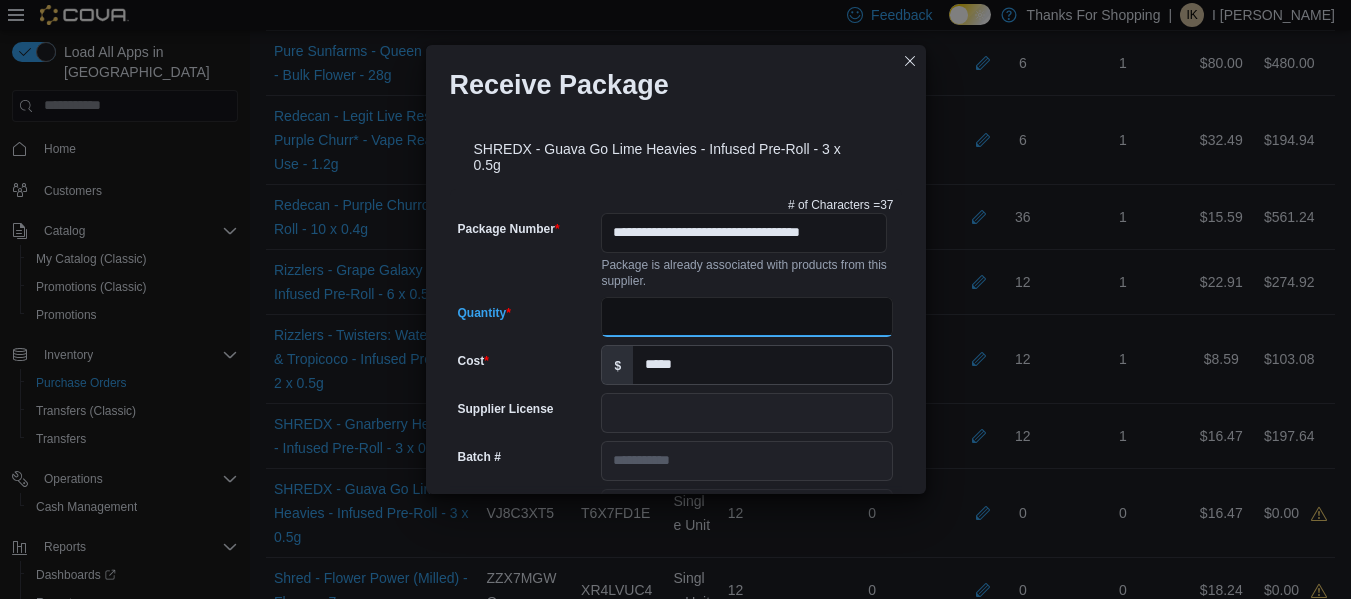 scroll, scrollTop: 0, scrollLeft: 0, axis: both 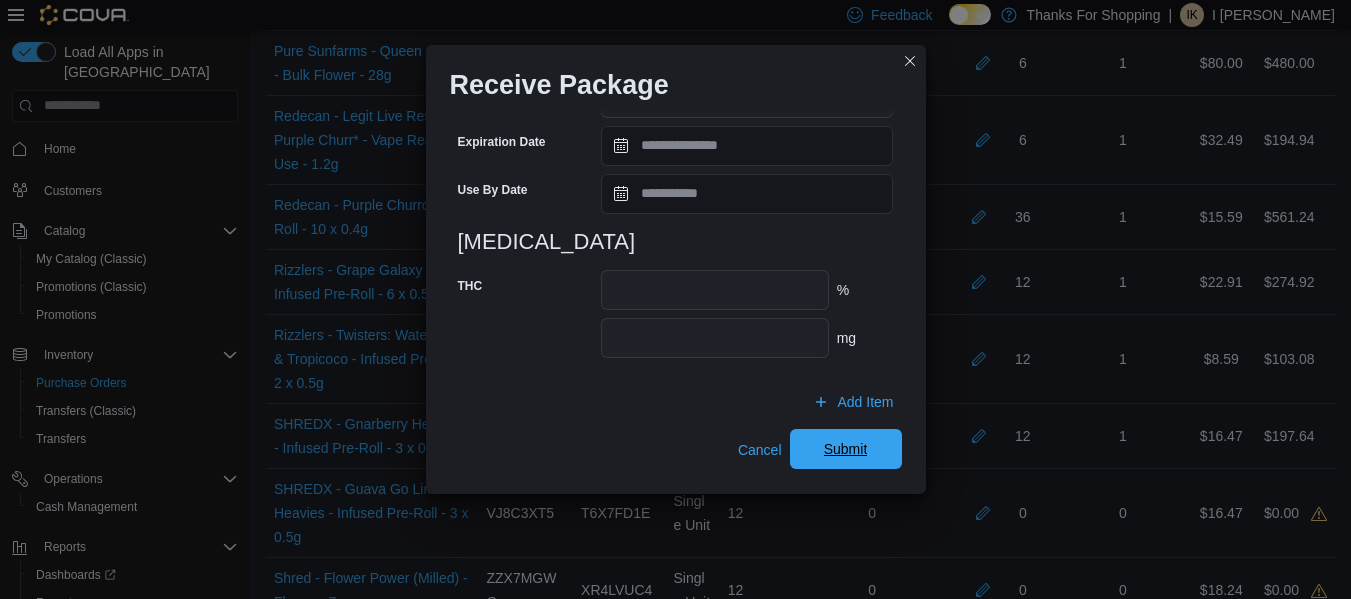 type on "**" 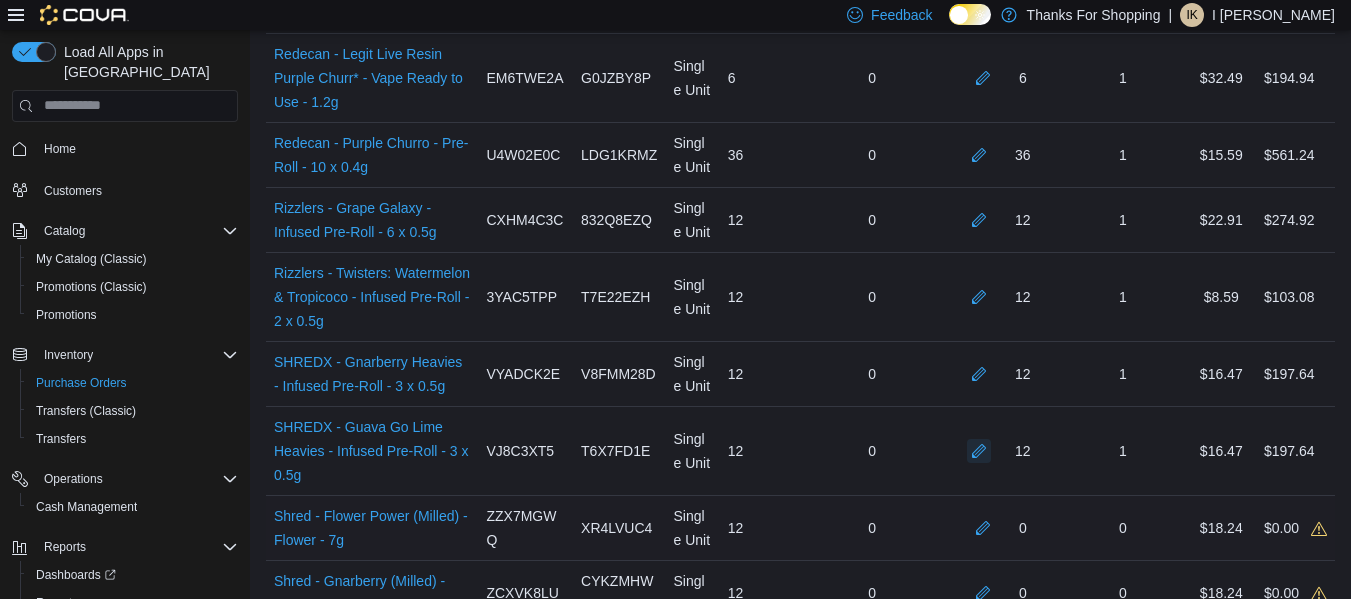 scroll, scrollTop: 3063, scrollLeft: 0, axis: vertical 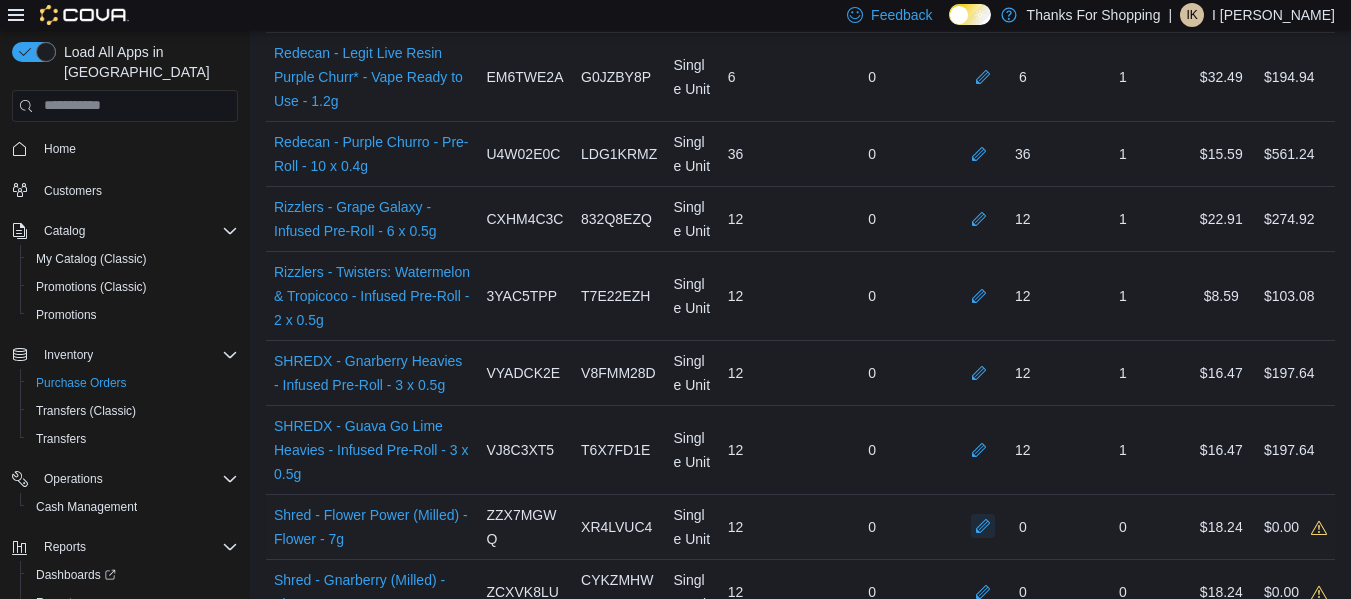 click at bounding box center (983, 526) 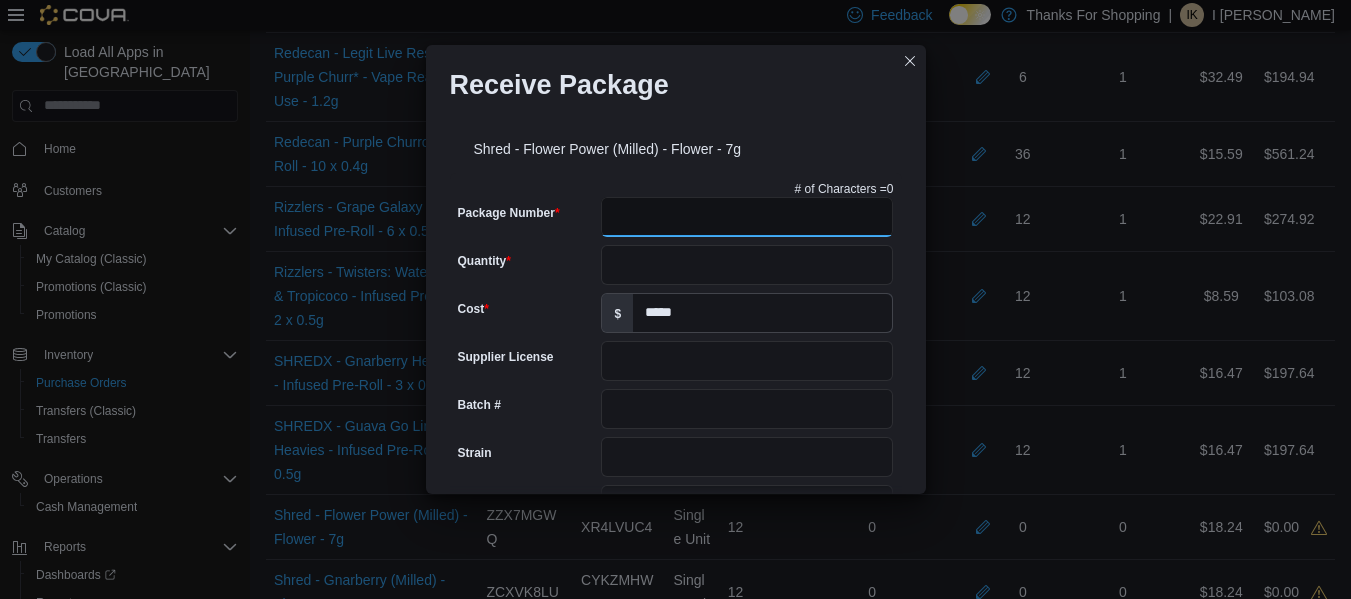 click on "Package Number" at bounding box center (747, 217) 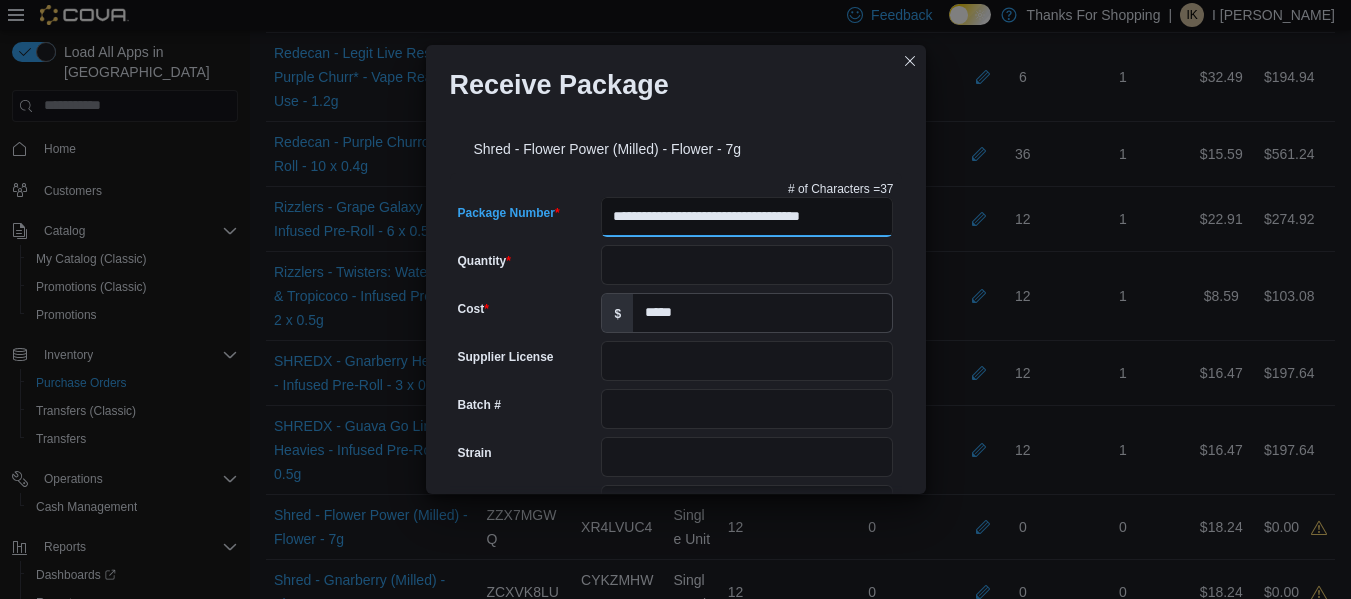 scroll, scrollTop: 0, scrollLeft: 18, axis: horizontal 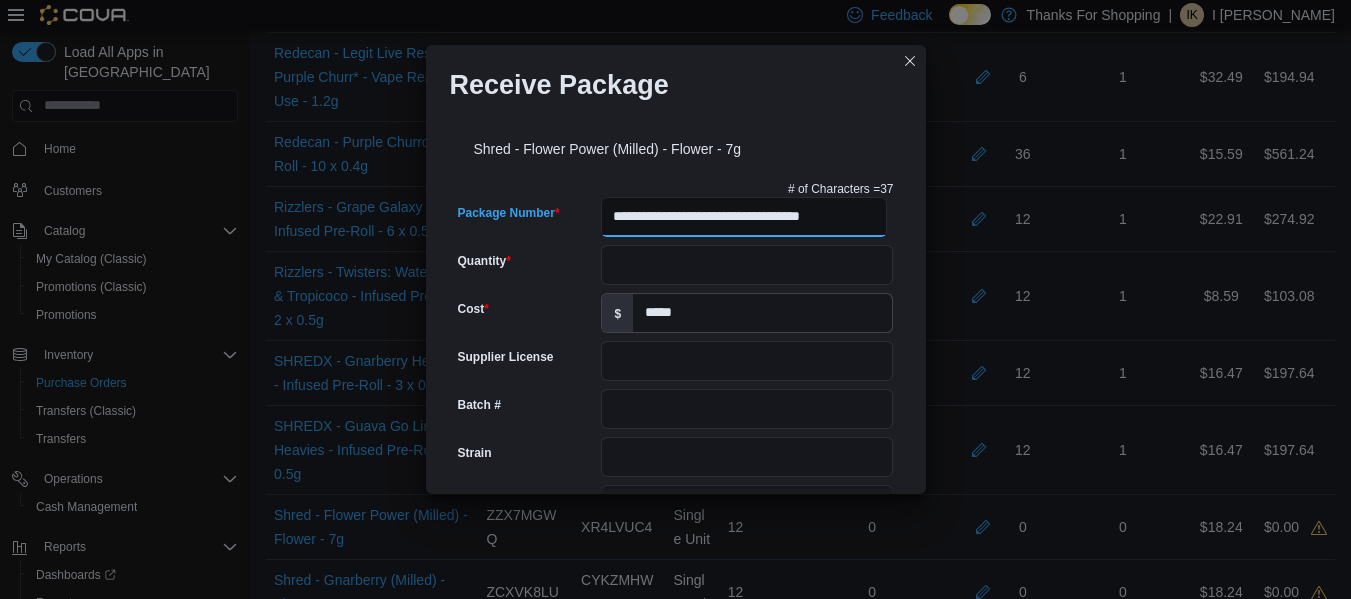type on "**********" 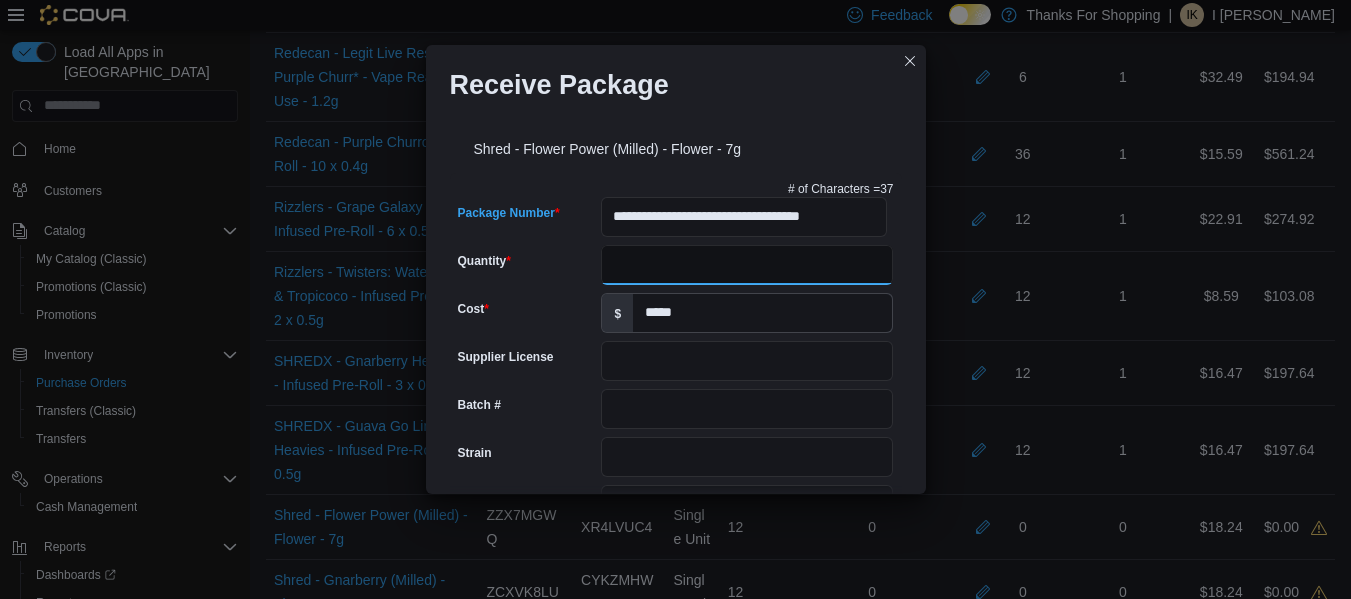 scroll, scrollTop: 0, scrollLeft: 0, axis: both 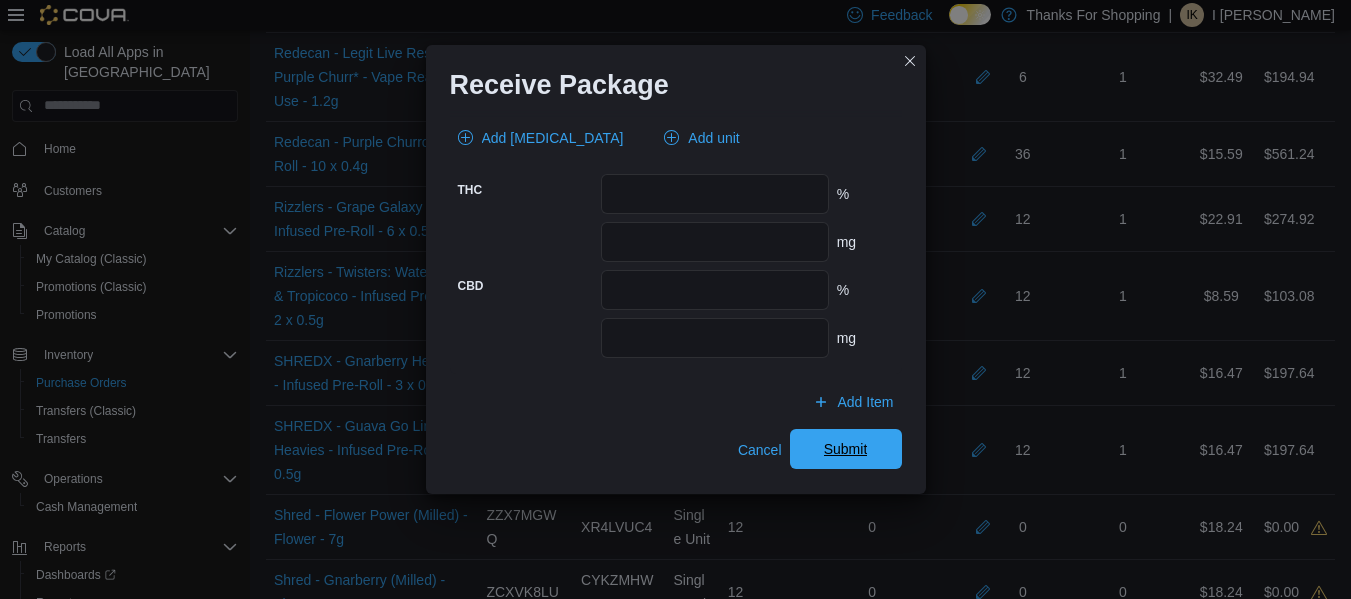 type on "**" 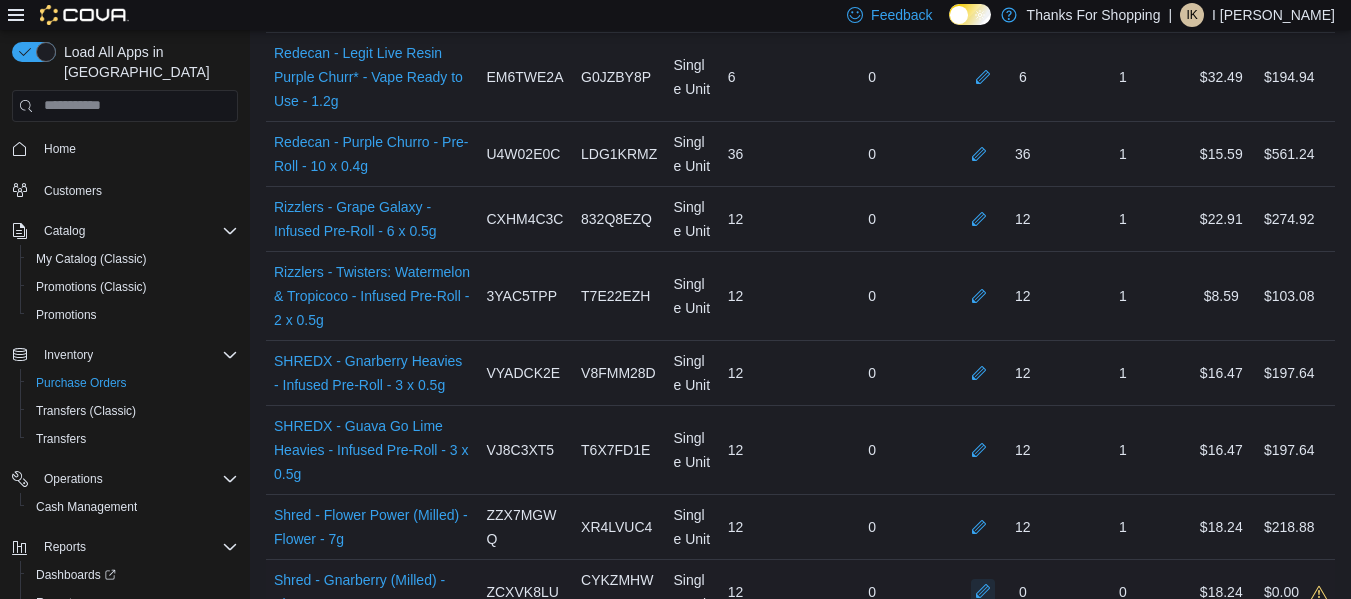 click at bounding box center (983, 591) 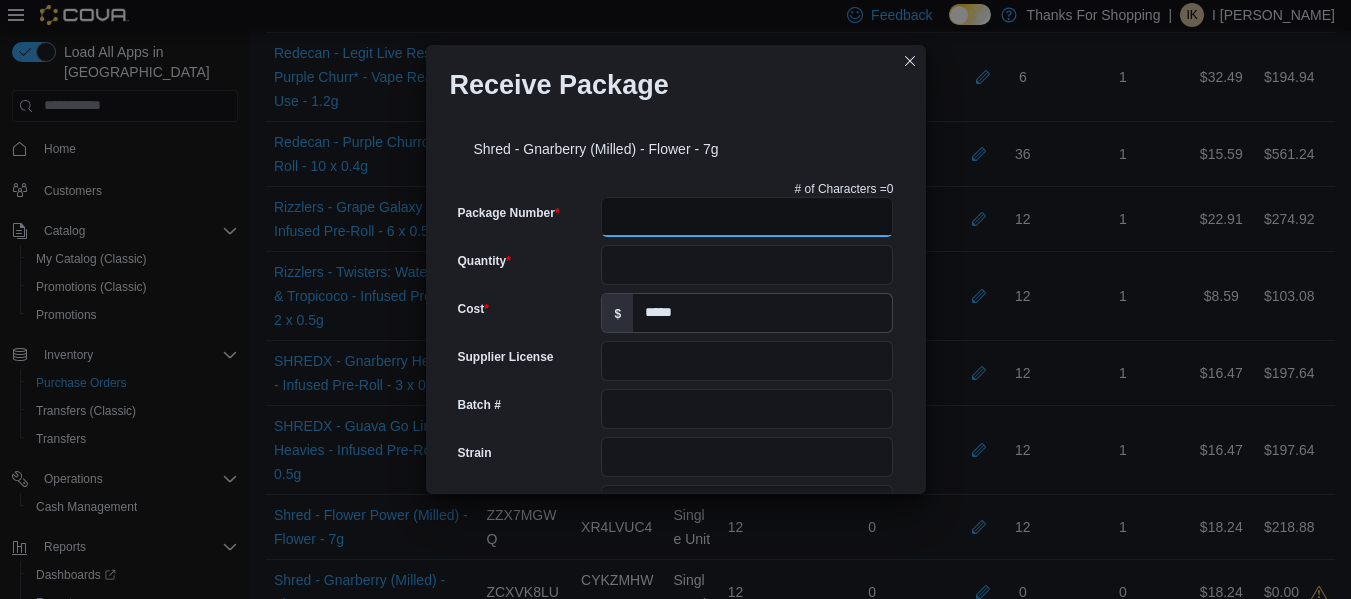 click on "Package Number" at bounding box center (747, 217) 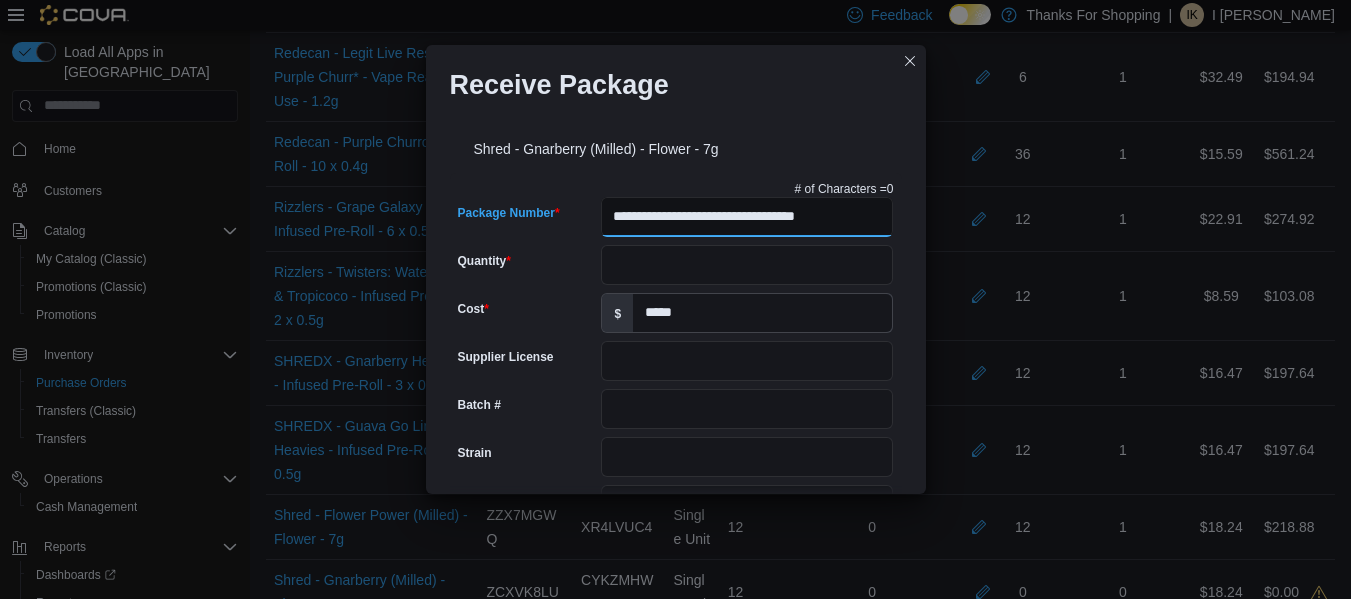 type on "**********" 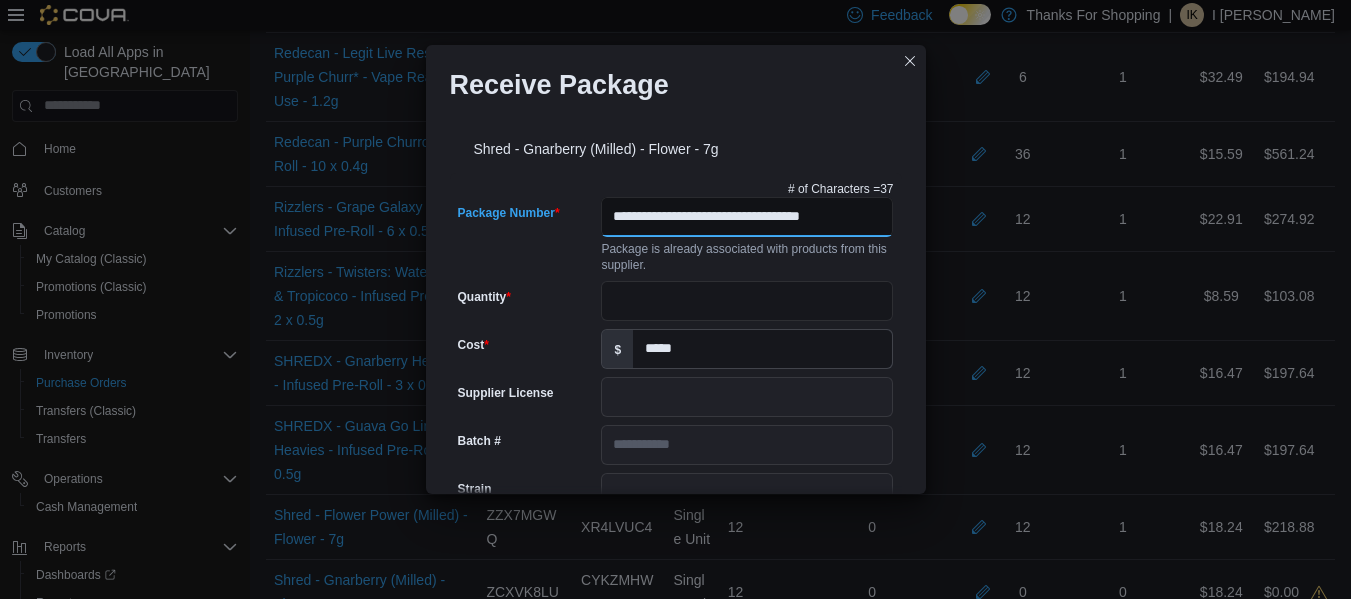 type on "**********" 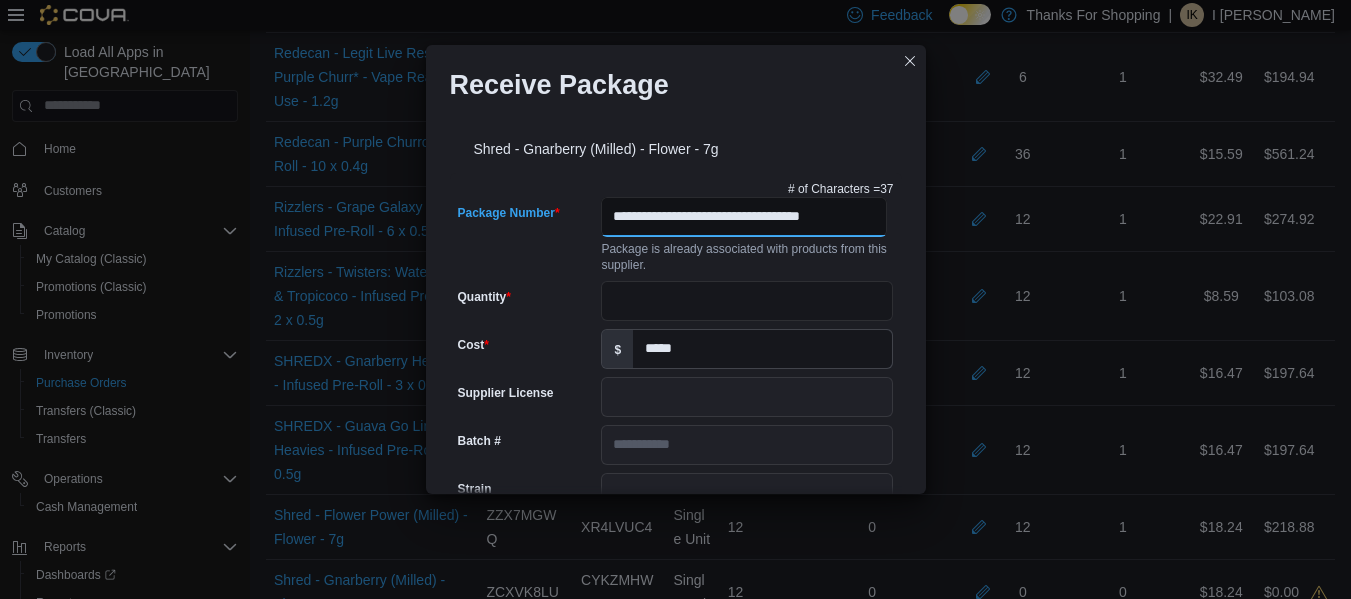 type on "**********" 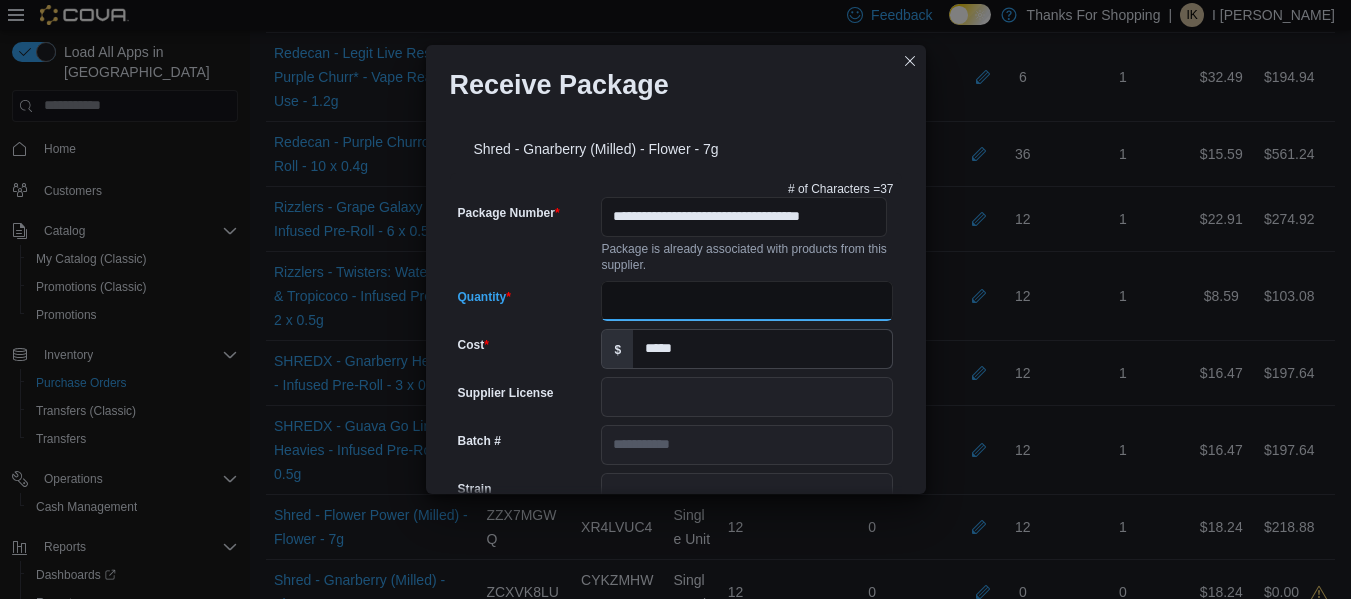 scroll, scrollTop: 0, scrollLeft: 0, axis: both 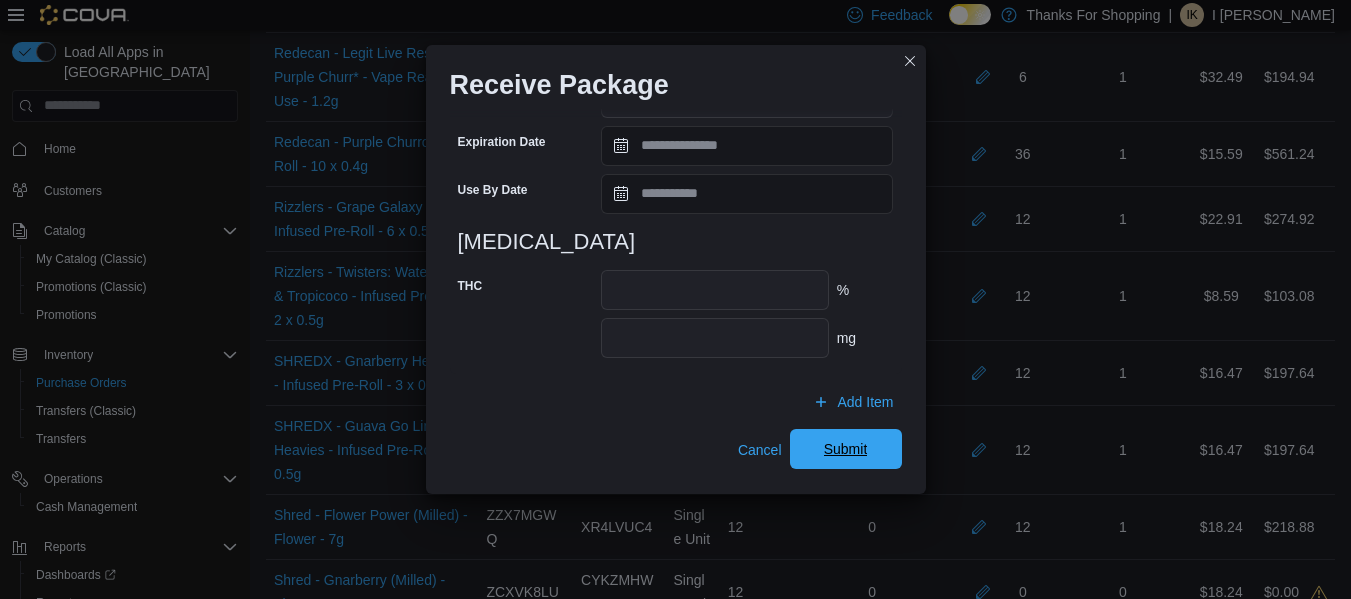 type on "**" 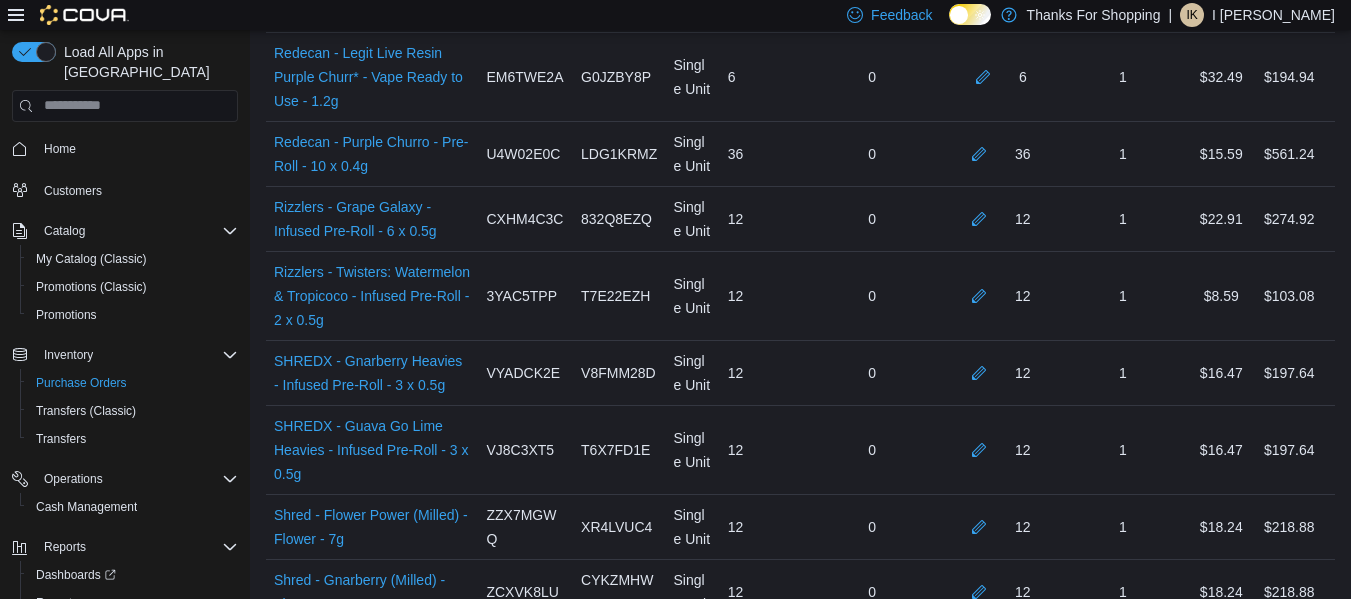 click at bounding box center (983, 656) 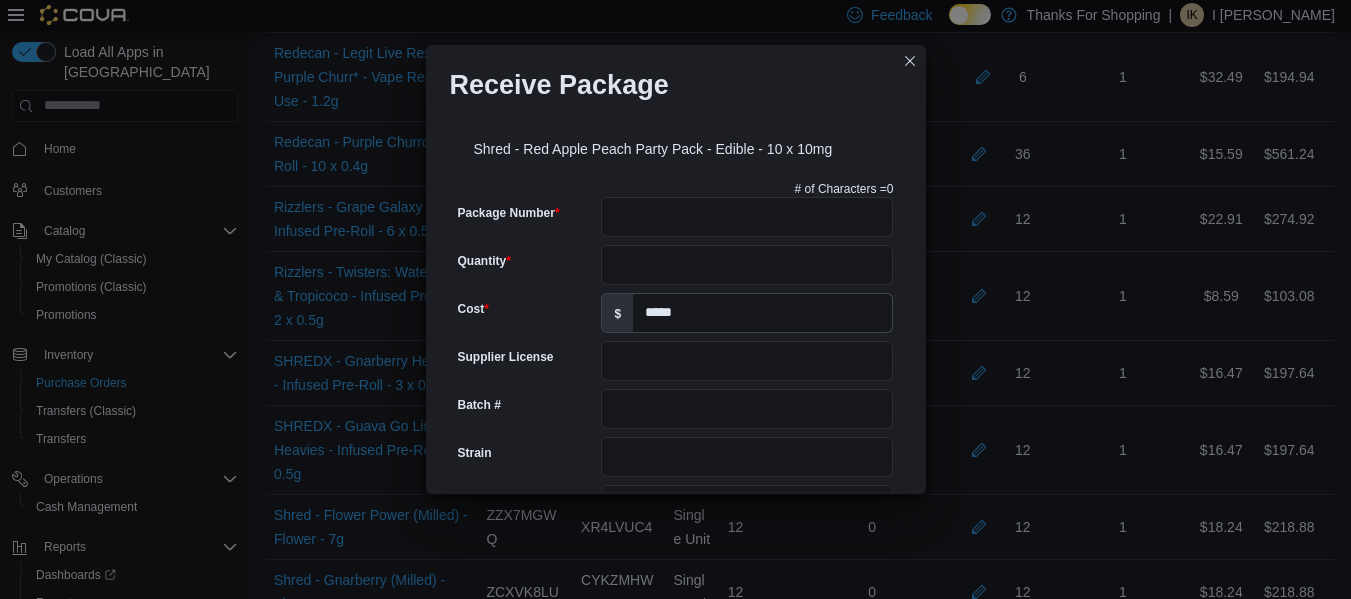 click on "# of Characters =  0 Package Number Quantity Cost $ ***** Supplier License Batch # Strain Url Test Date Harvest Date Production Date Packaged Date Testing Facility Test Batch # Terpene Profile Expiration Date Use By Date [MEDICAL_DATA] Add [MEDICAL_DATA] Add unit THC %     mg CBD %     mg" at bounding box center [676, 721] 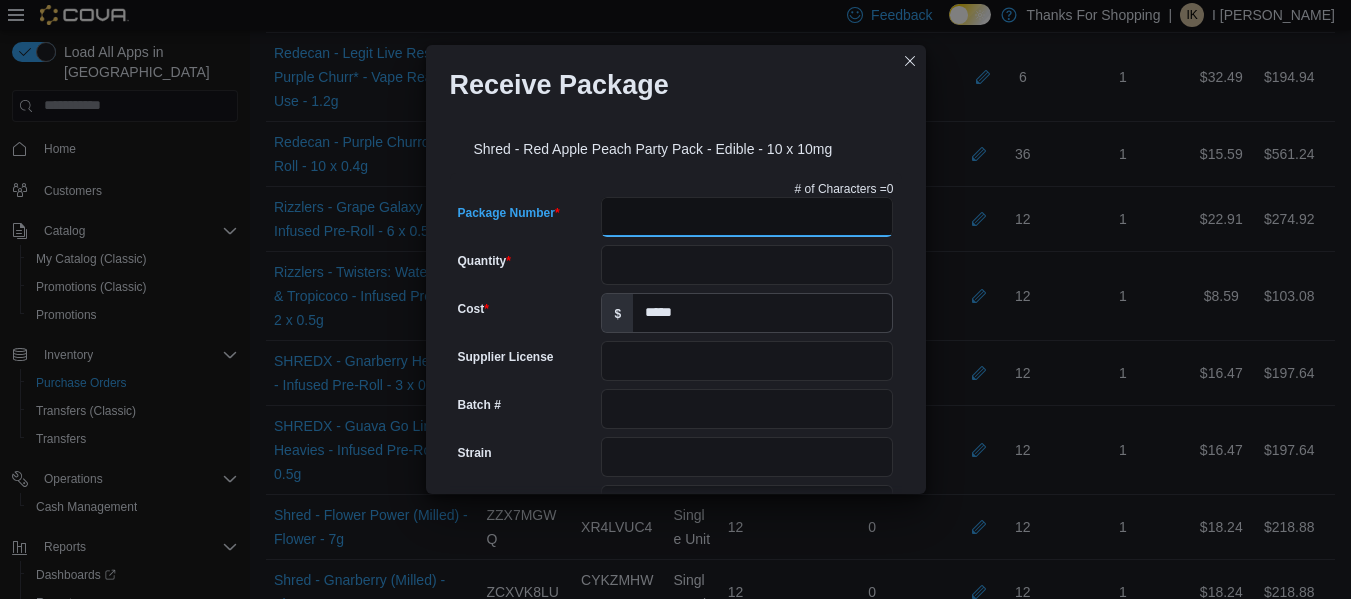 click on "Package Number" at bounding box center (747, 217) 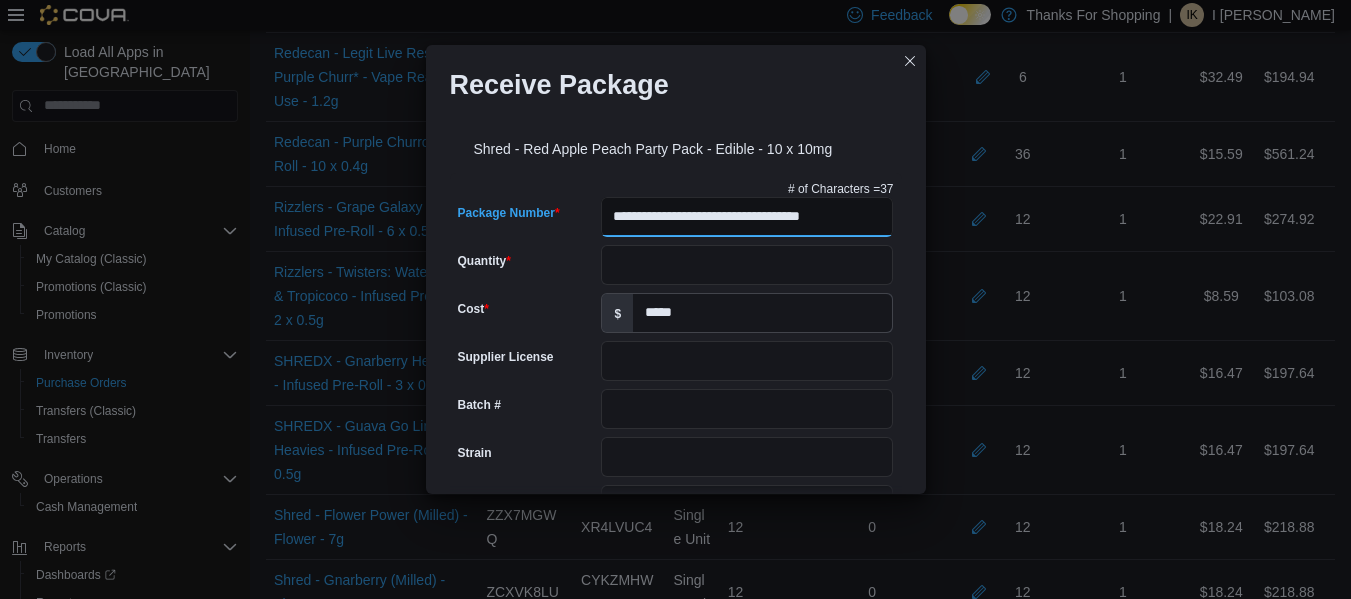 scroll, scrollTop: 0, scrollLeft: 18, axis: horizontal 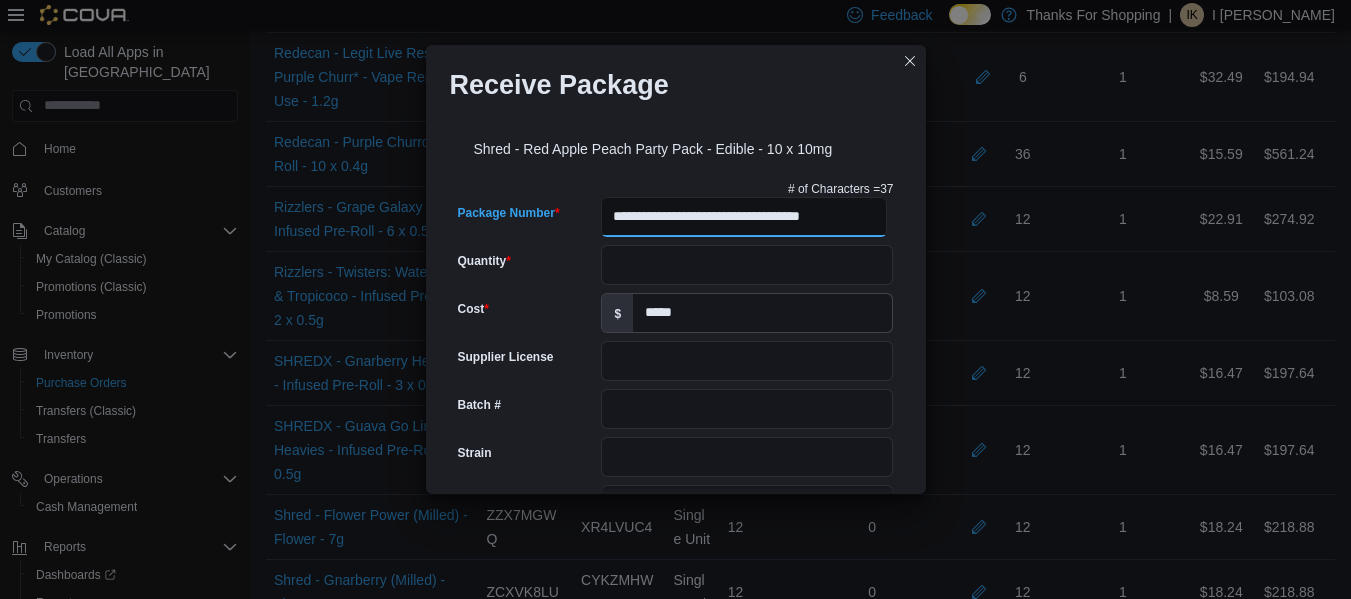 type on "**********" 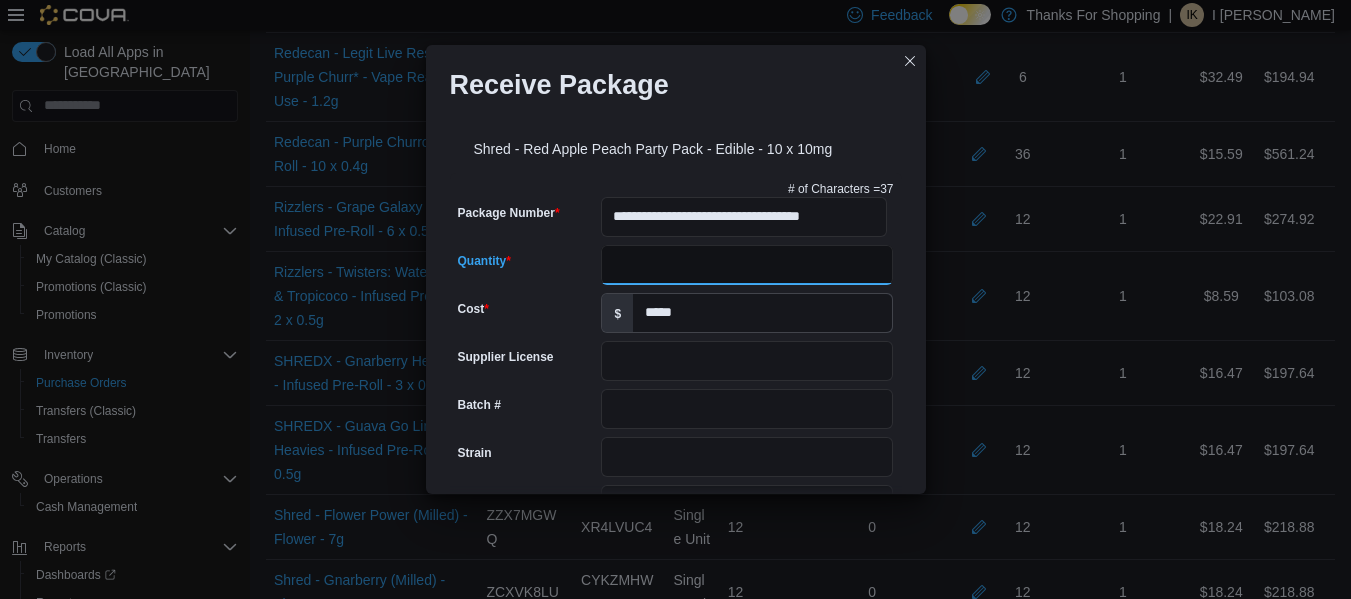 scroll, scrollTop: 0, scrollLeft: 0, axis: both 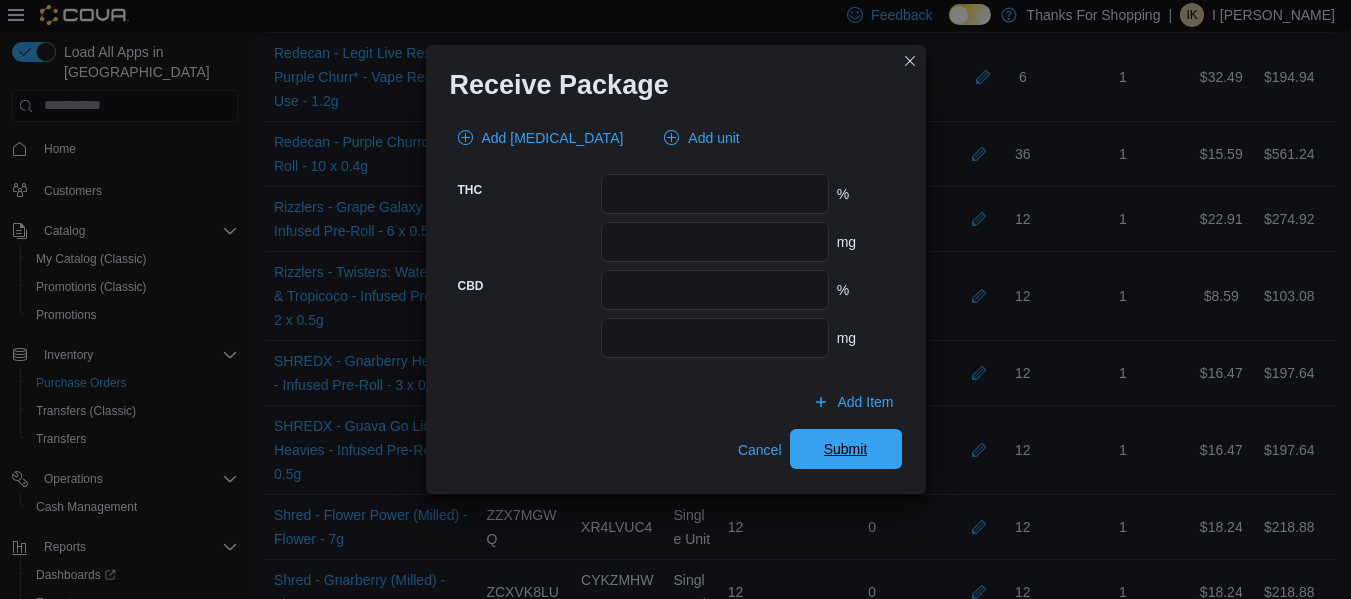 type on "**" 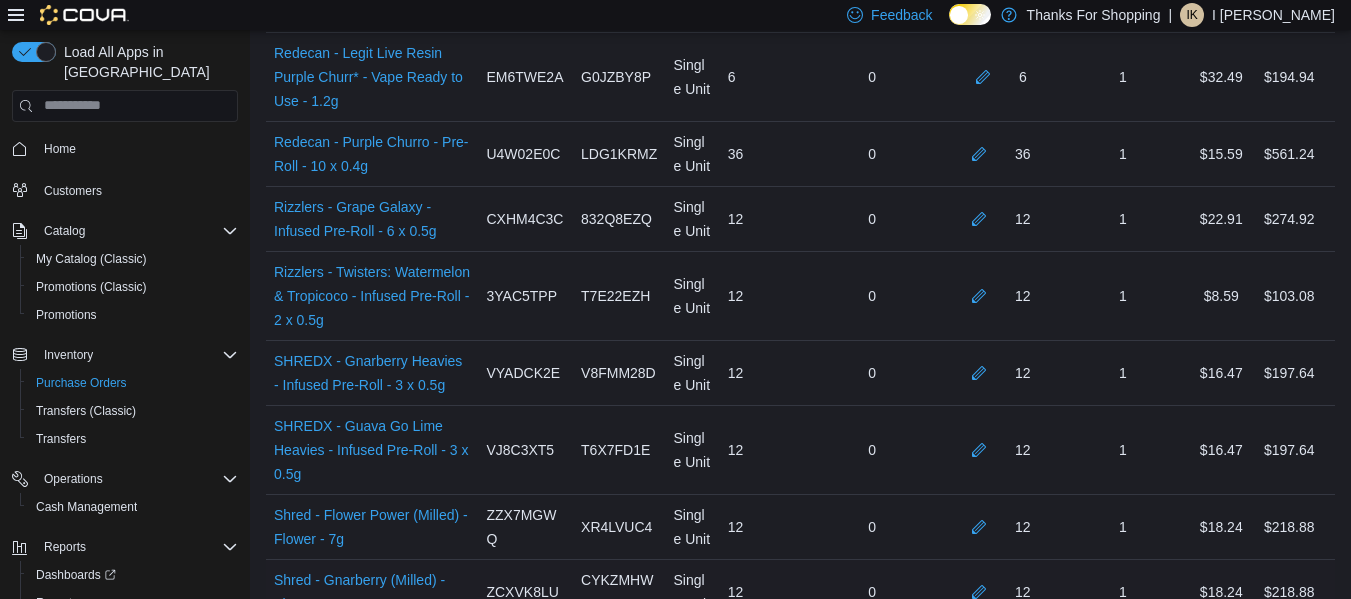 scroll, scrollTop: 3242, scrollLeft: 0, axis: vertical 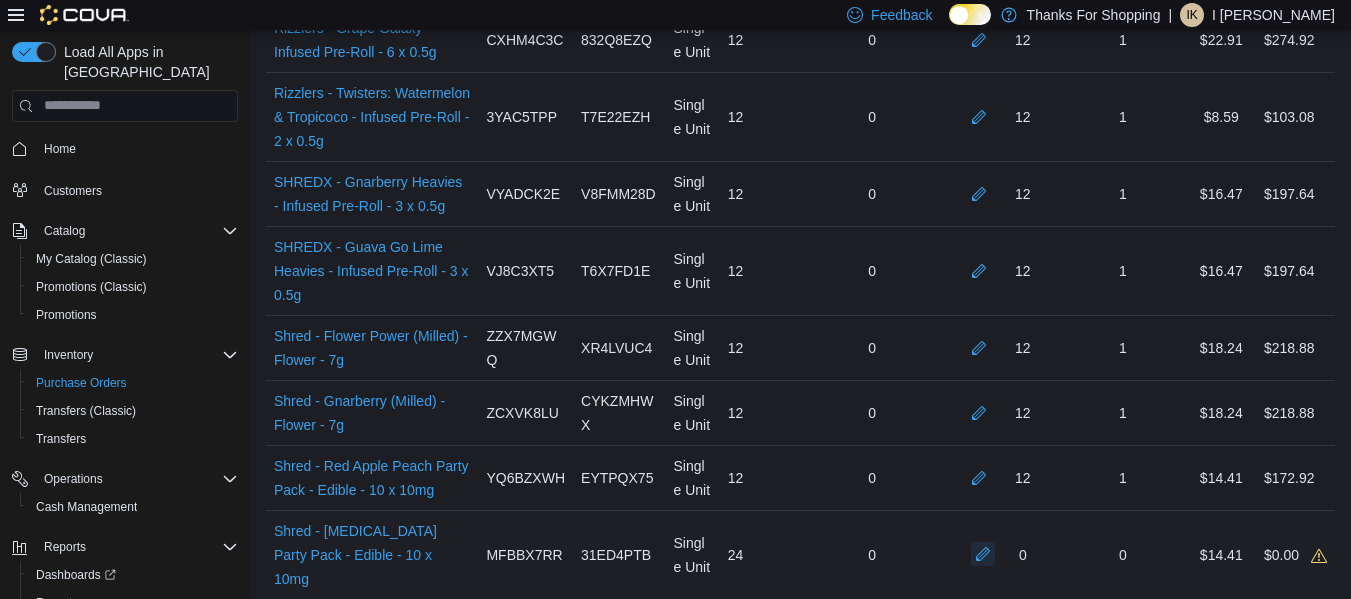 click at bounding box center [983, 554] 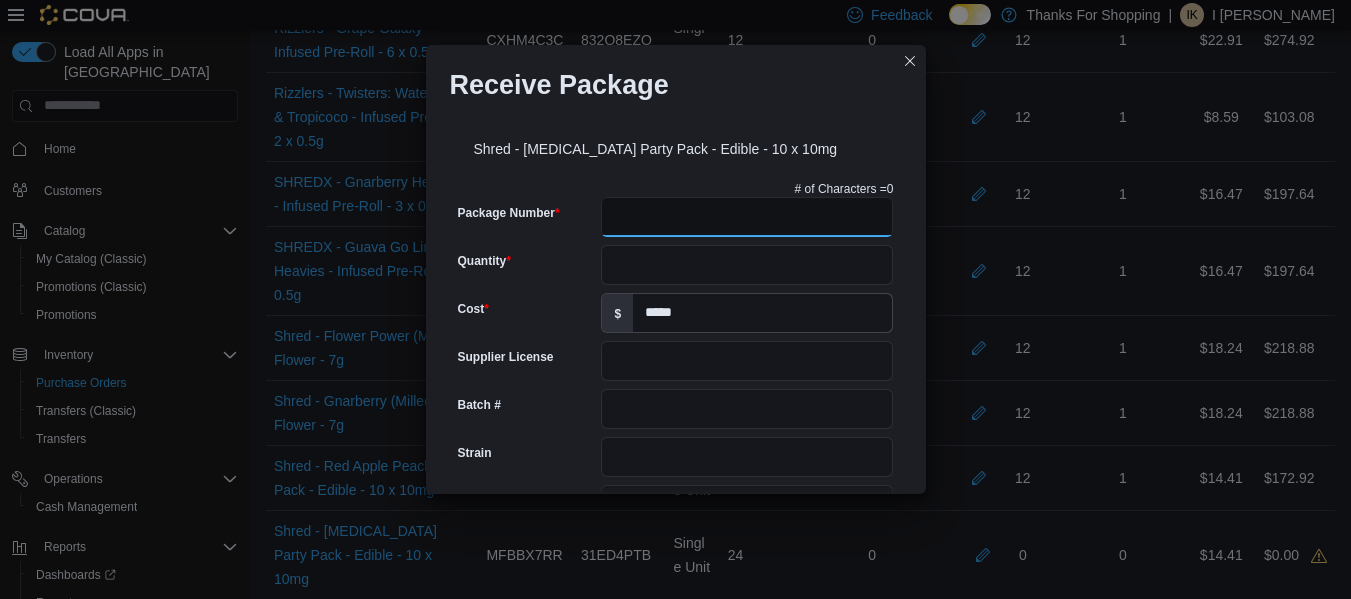 click on "Package Number" at bounding box center [747, 217] 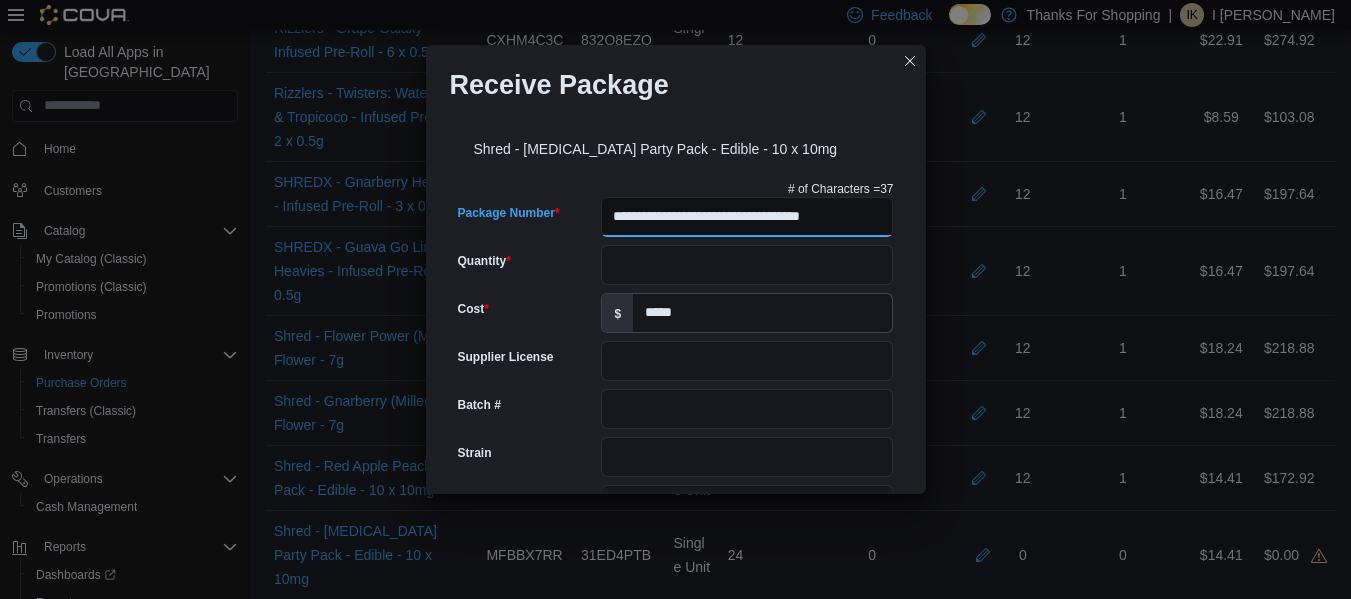 scroll, scrollTop: 0, scrollLeft: 18, axis: horizontal 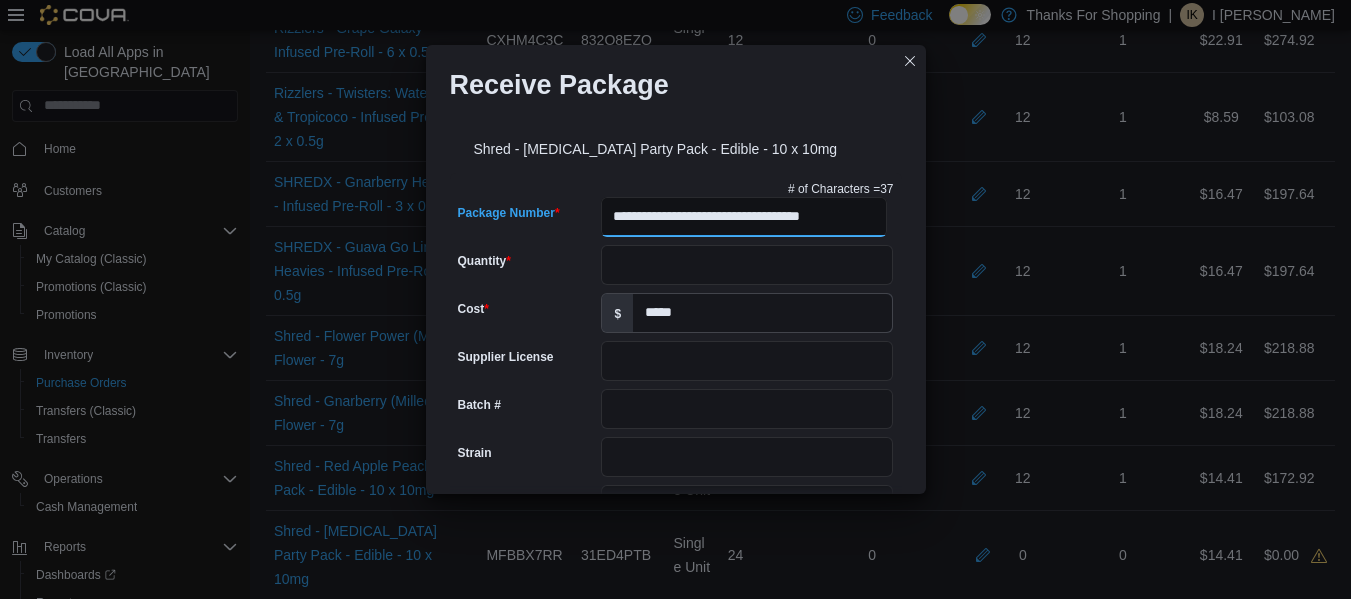 type on "**********" 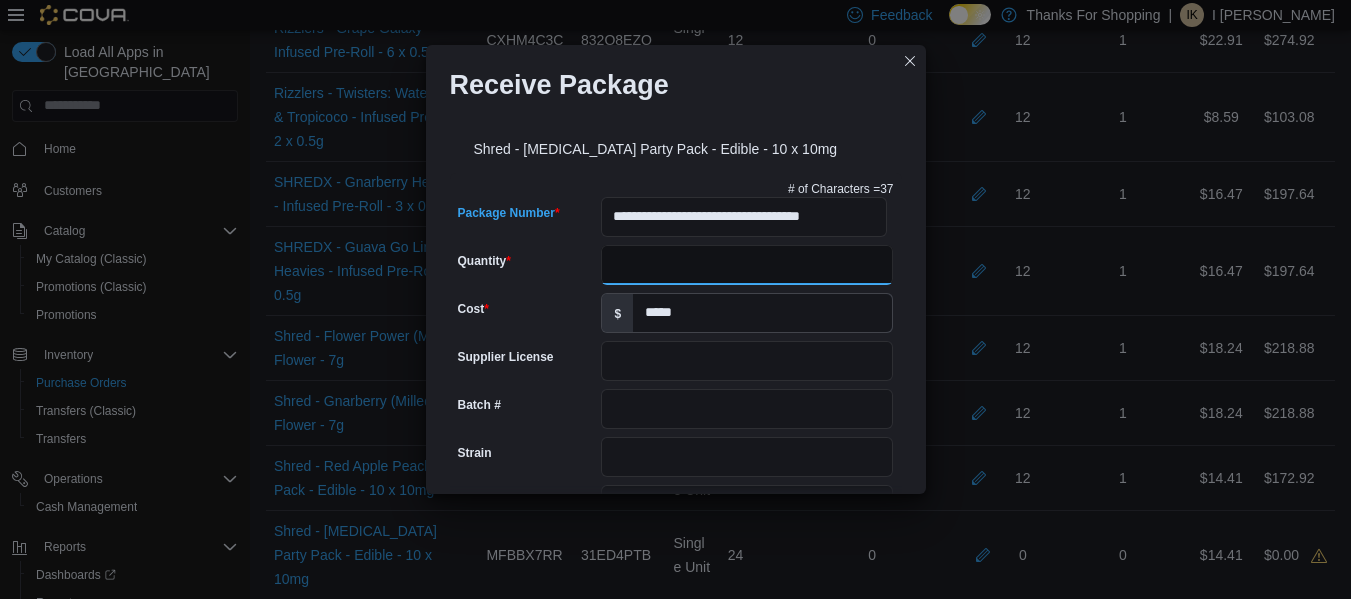 scroll, scrollTop: 0, scrollLeft: 0, axis: both 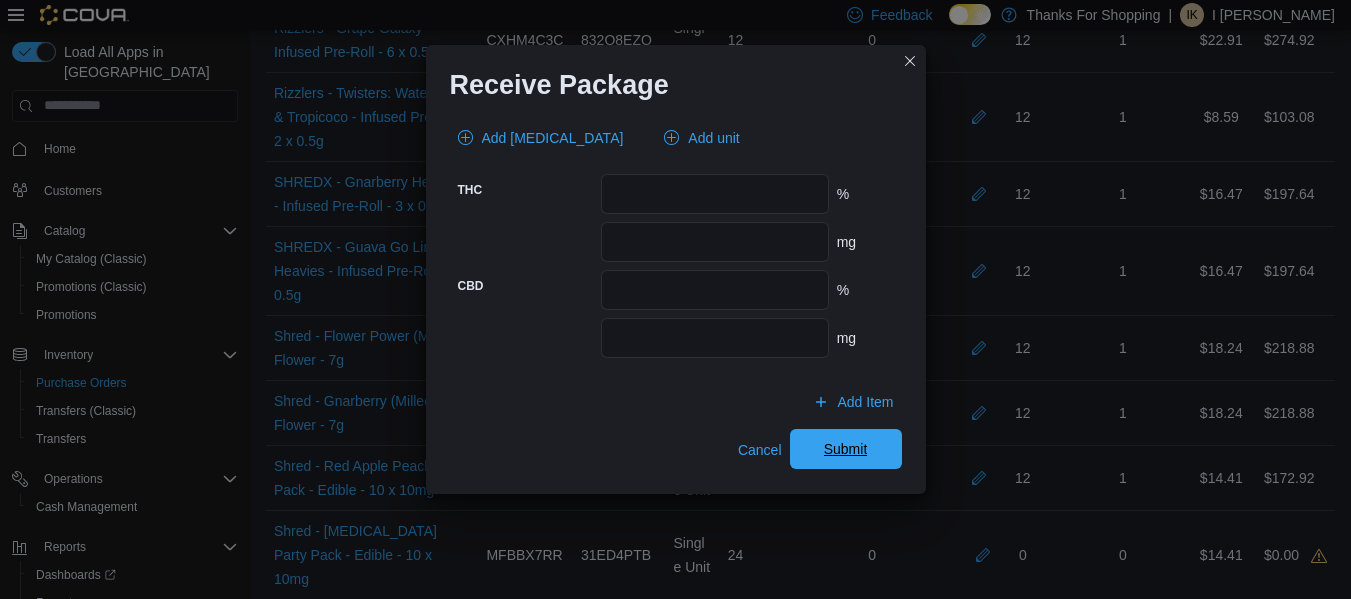 type on "**" 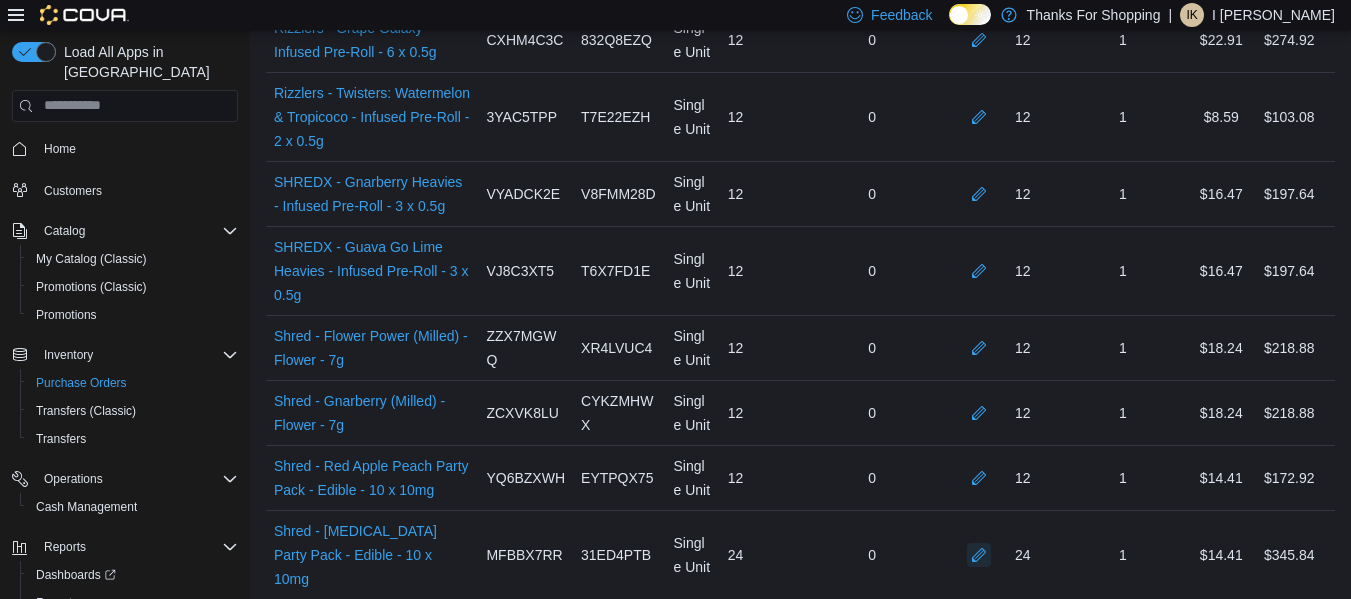 scroll, scrollTop: 3307, scrollLeft: 0, axis: vertical 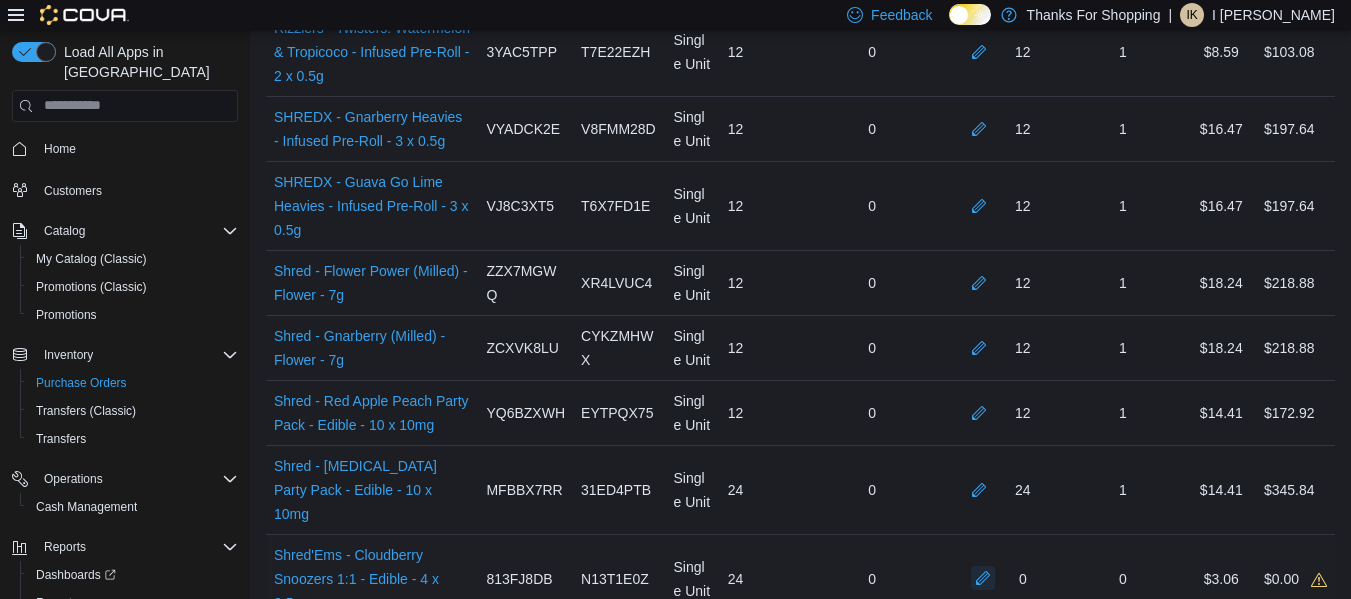 click at bounding box center [983, 578] 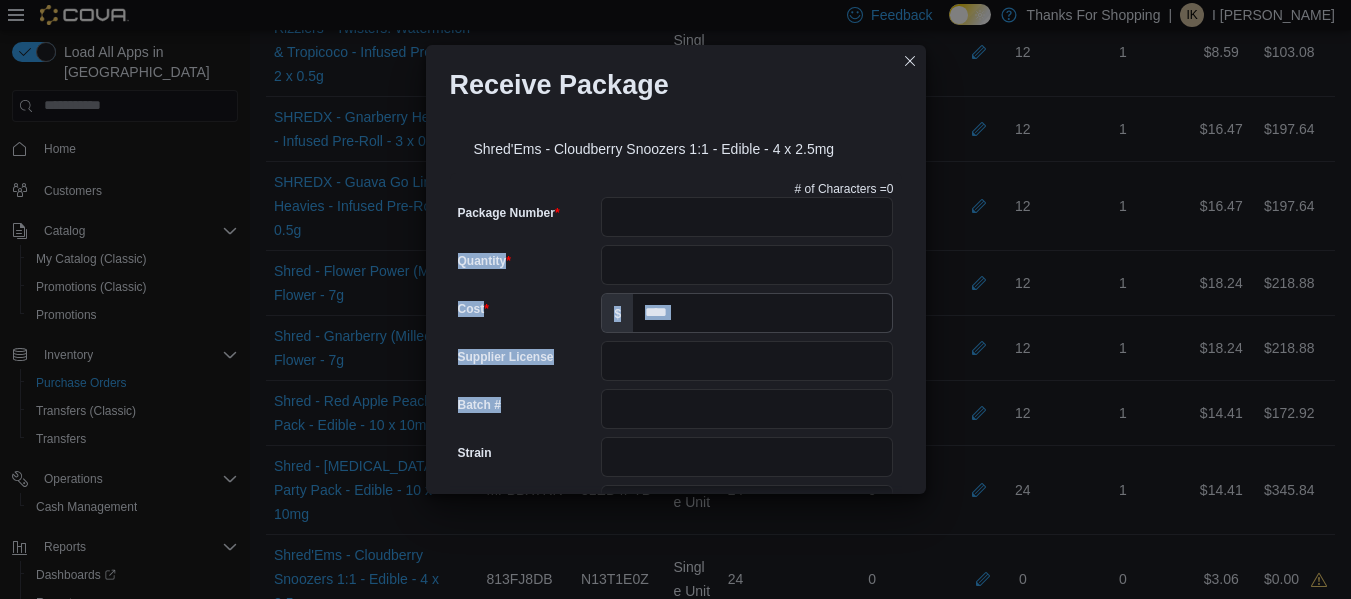 drag, startPoint x: 989, startPoint y: 415, endPoint x: 804, endPoint y: 225, distance: 265.1886 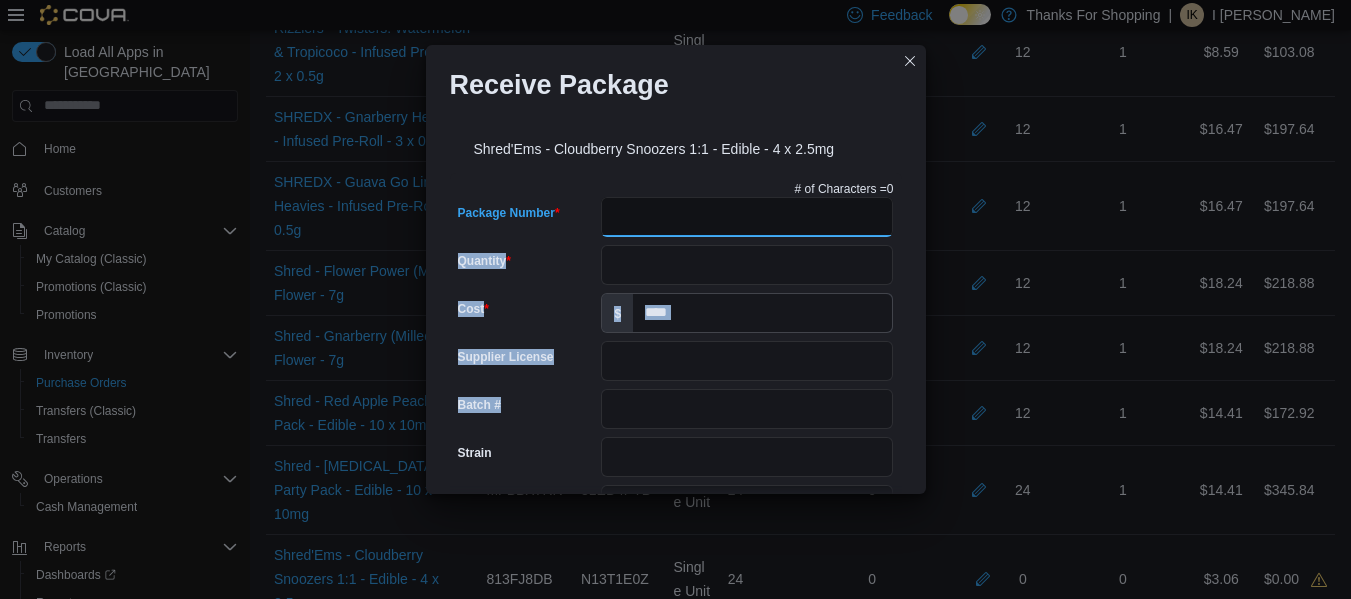 click on "Package Number" at bounding box center (747, 217) 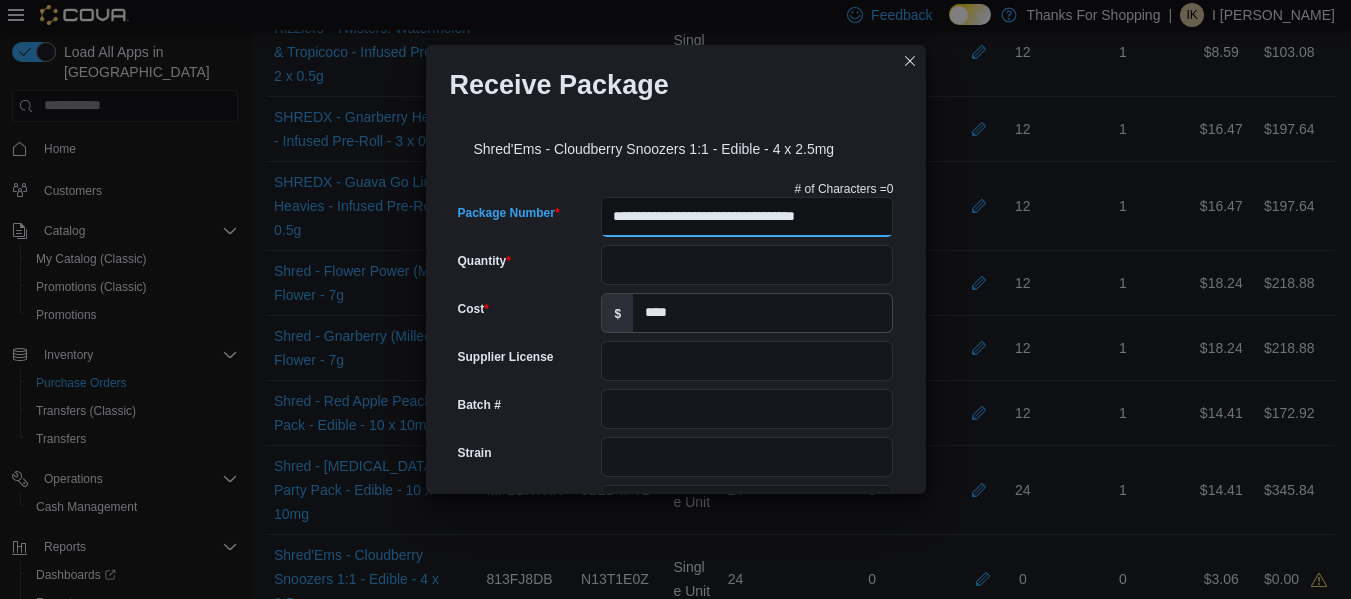 type on "**********" 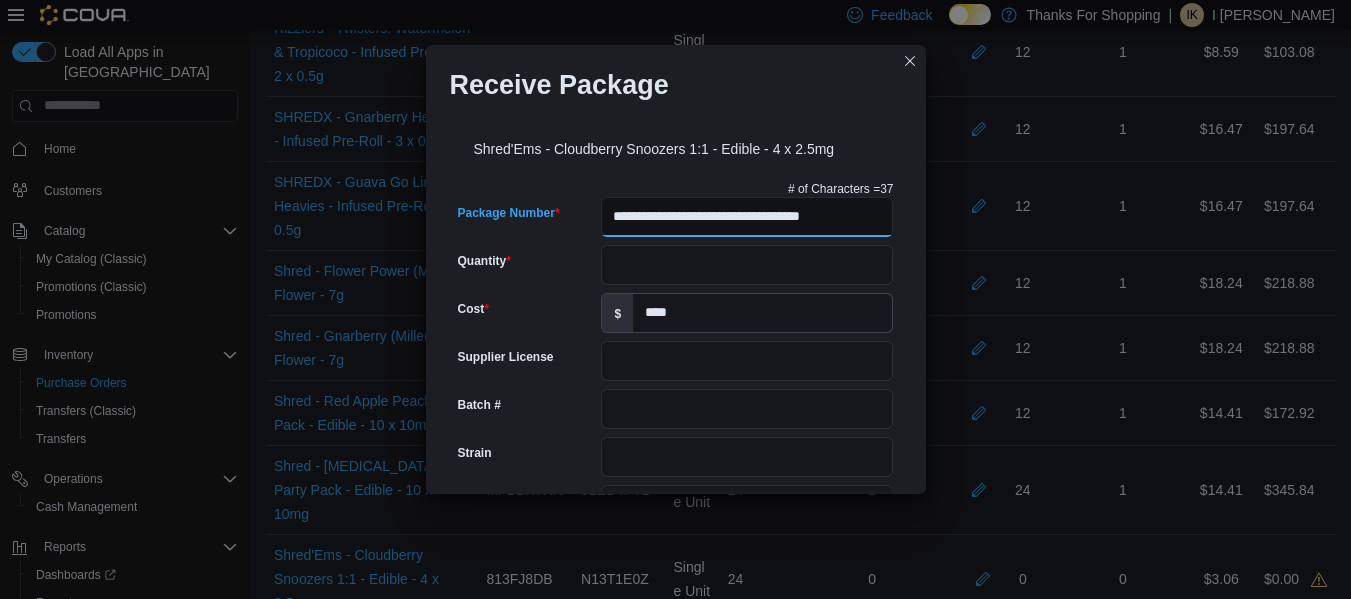 type on "**********" 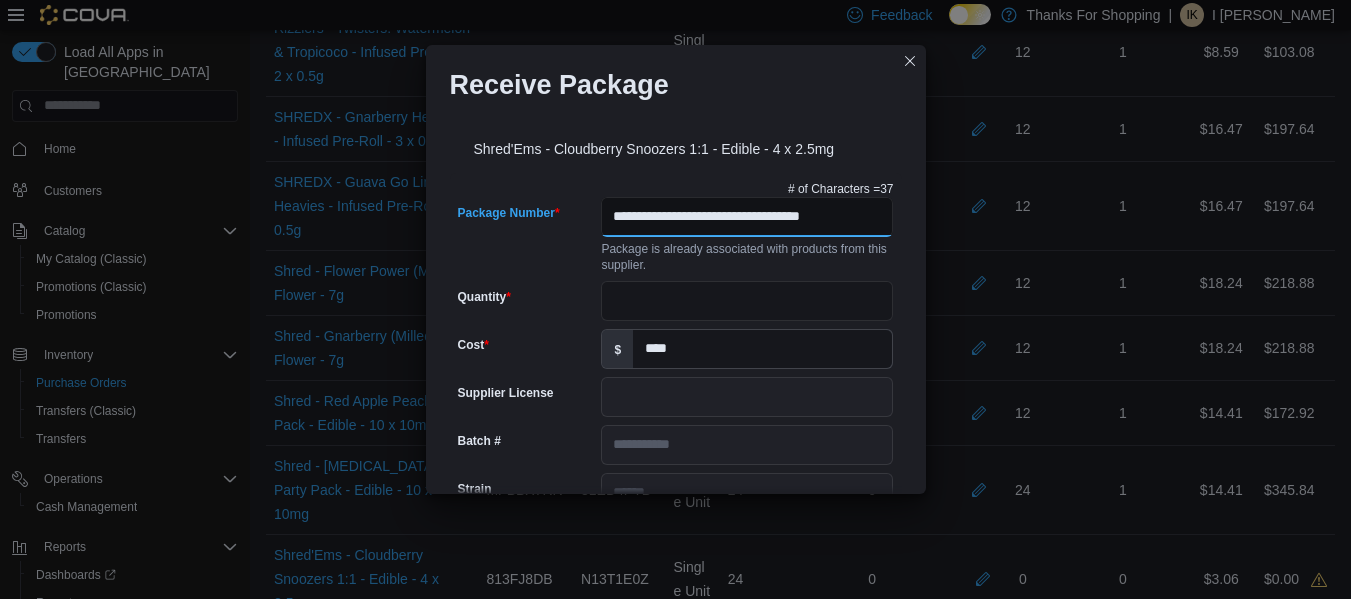 scroll, scrollTop: 0, scrollLeft: 18, axis: horizontal 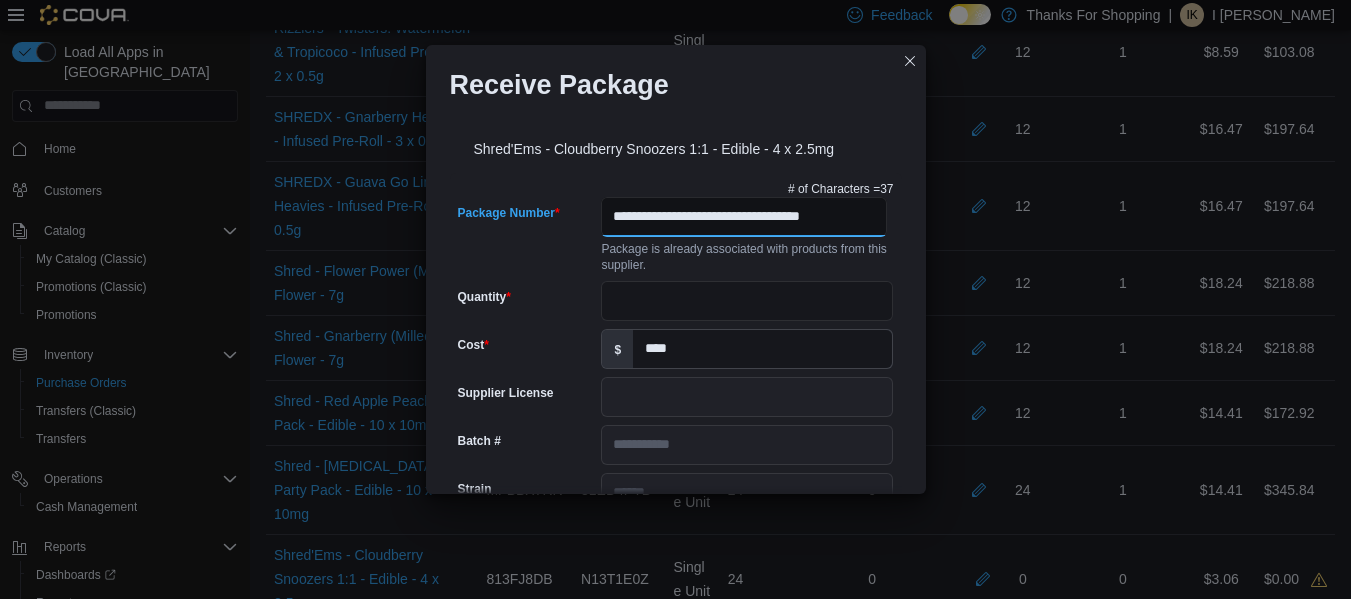 type on "**********" 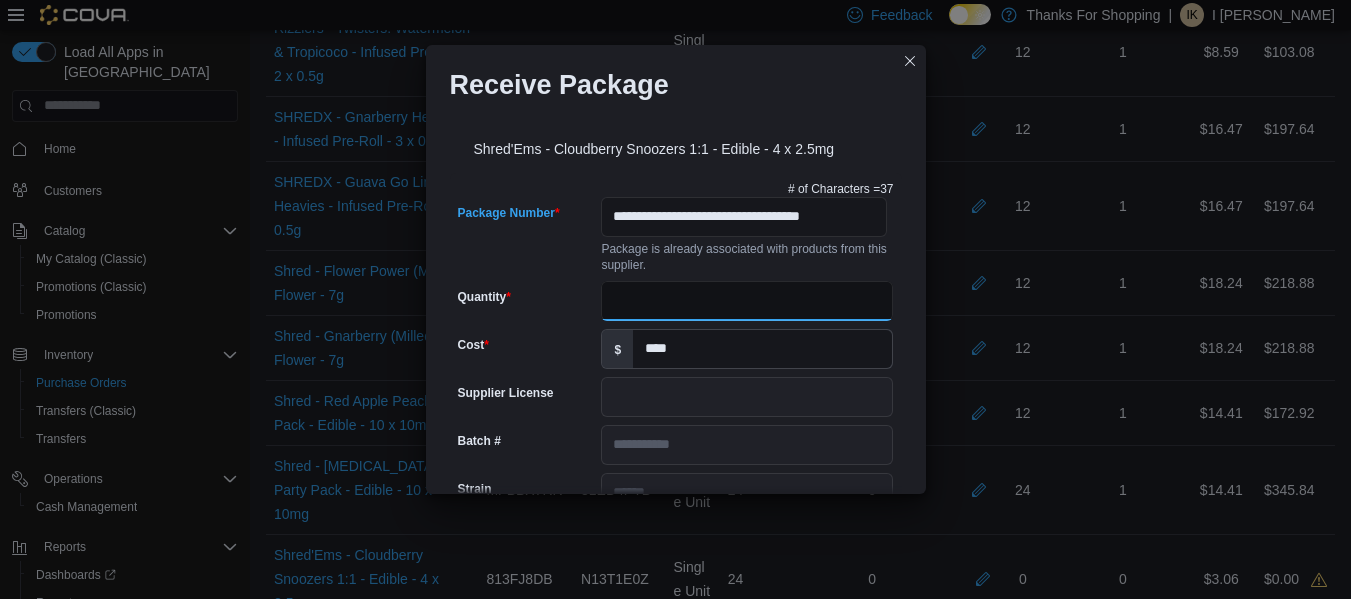 scroll, scrollTop: 0, scrollLeft: 0, axis: both 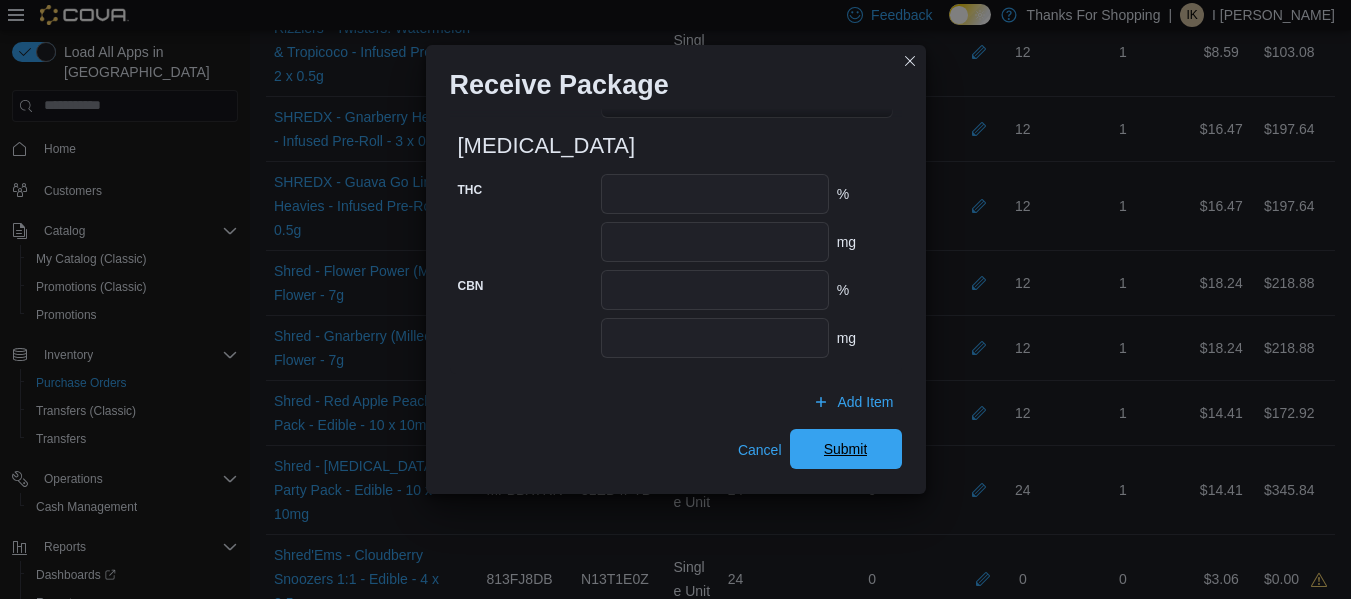type on "**" 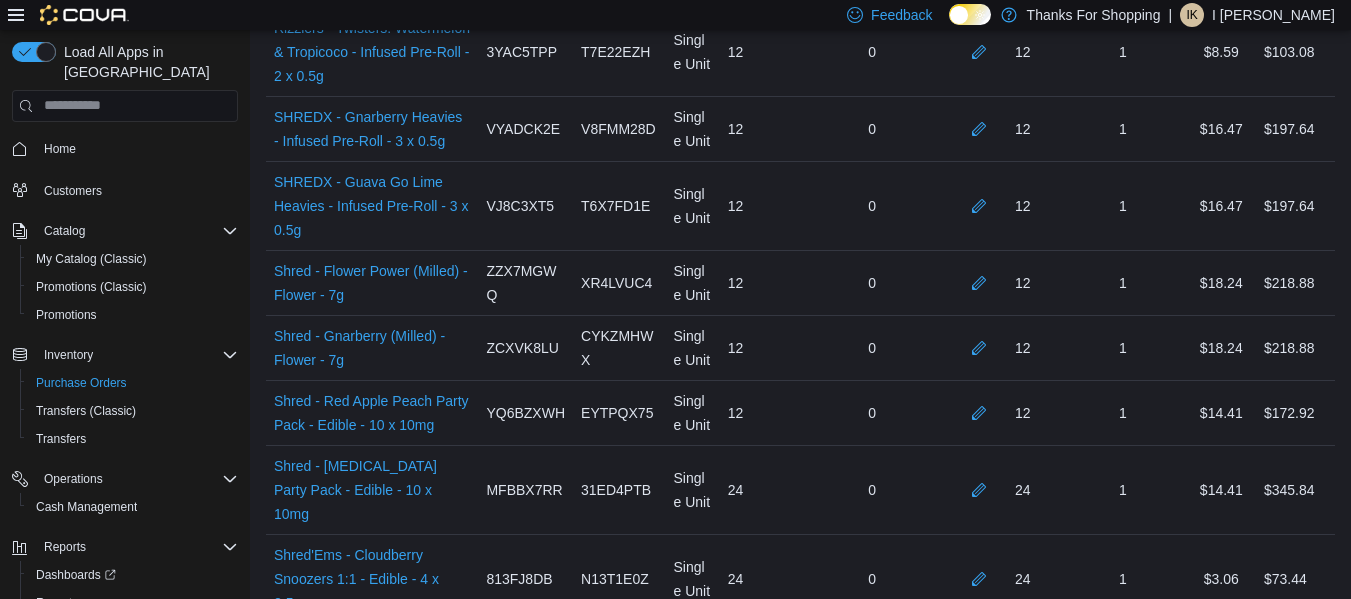 click at bounding box center [983, 655] 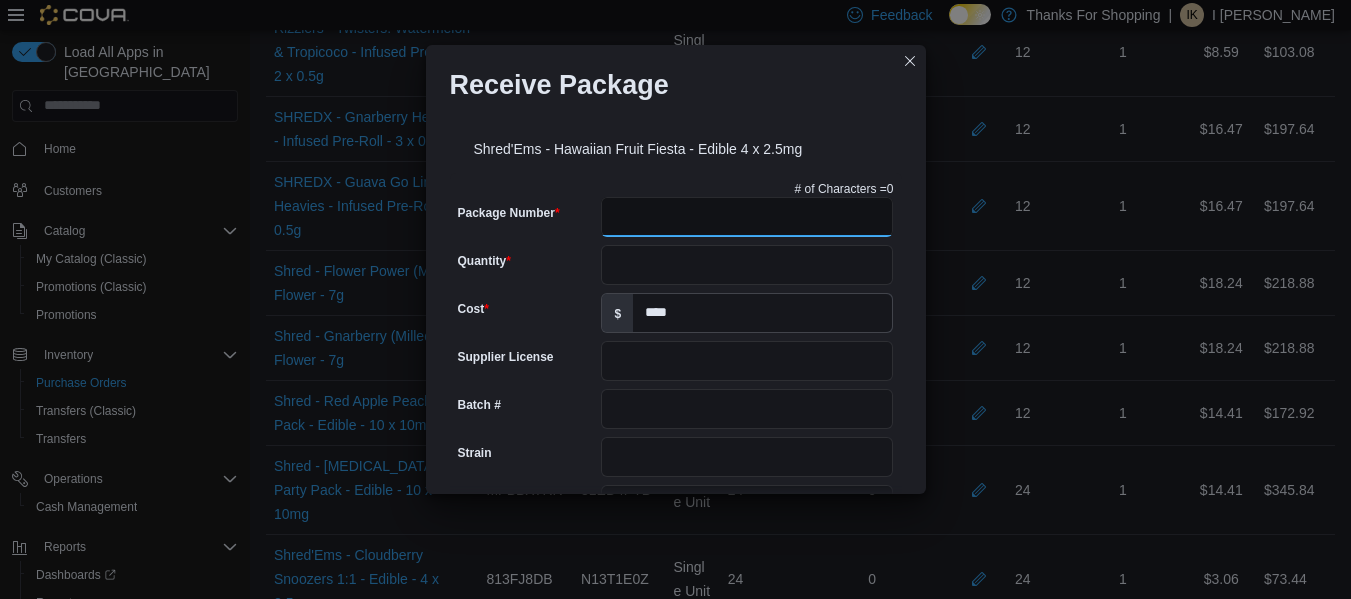 click on "Package Number" at bounding box center (747, 217) 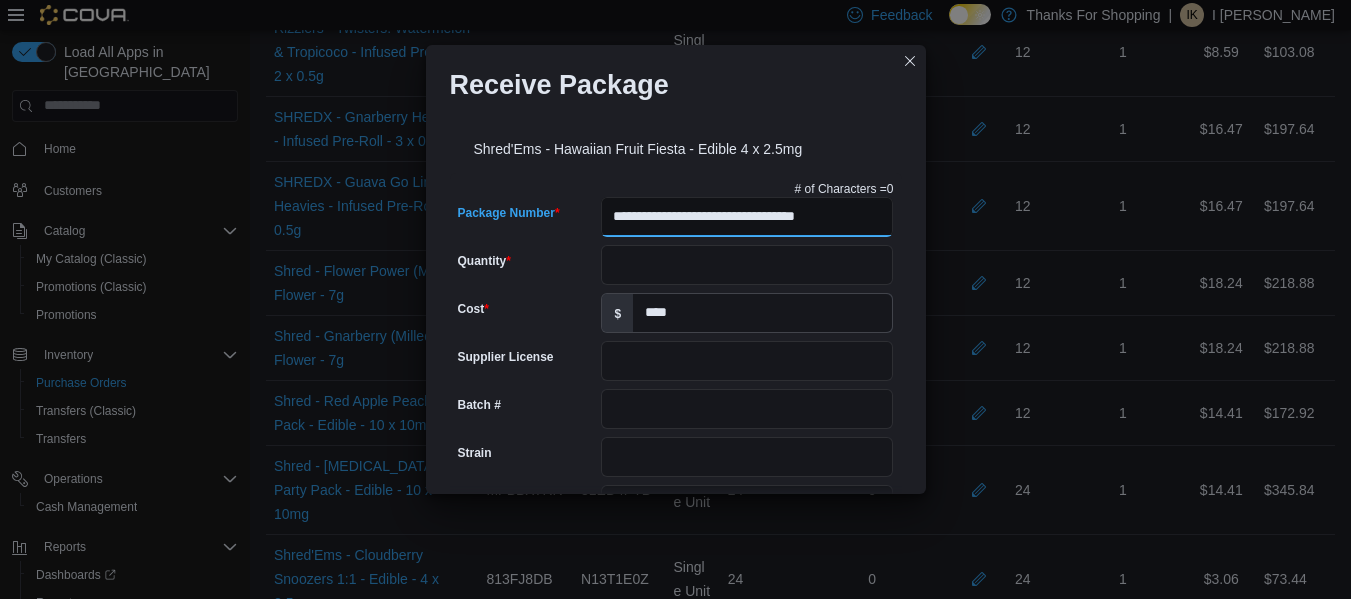 type on "**********" 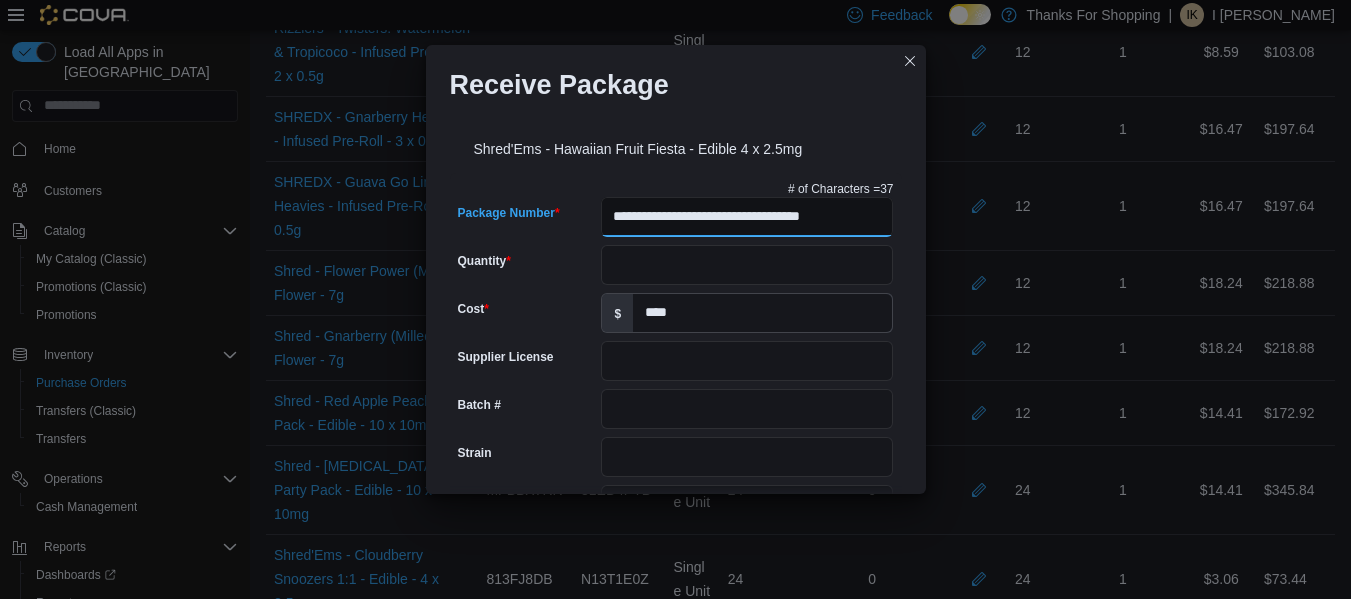 type on "**********" 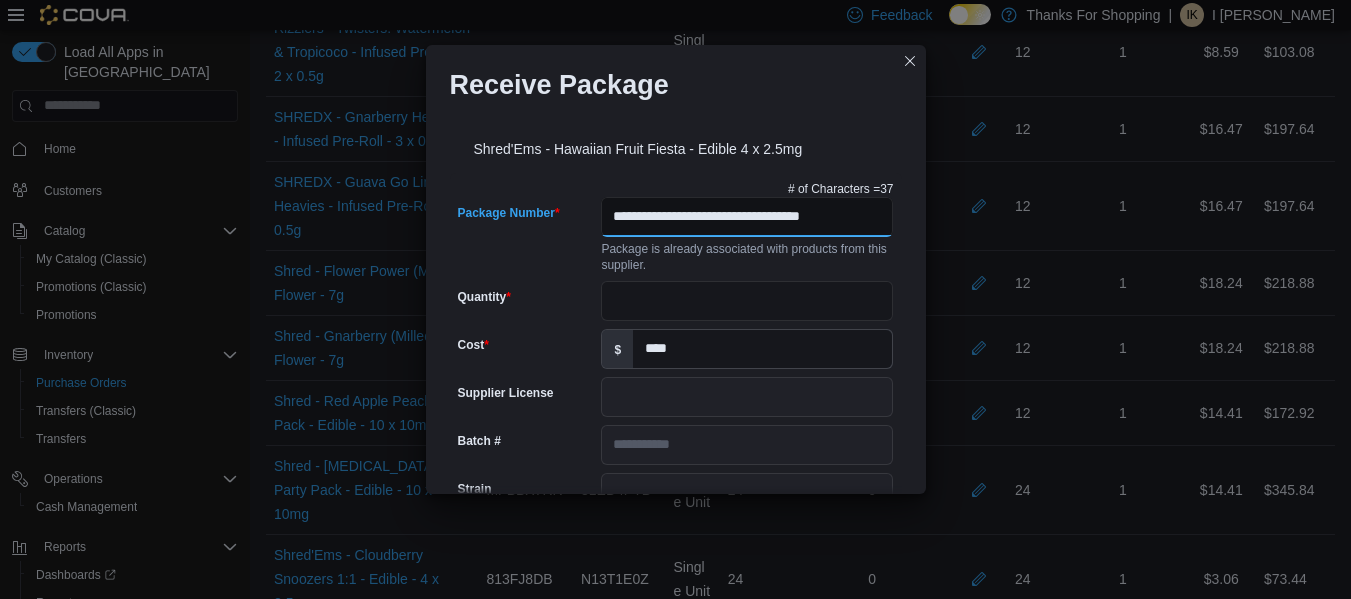 scroll, scrollTop: 0, scrollLeft: 18, axis: horizontal 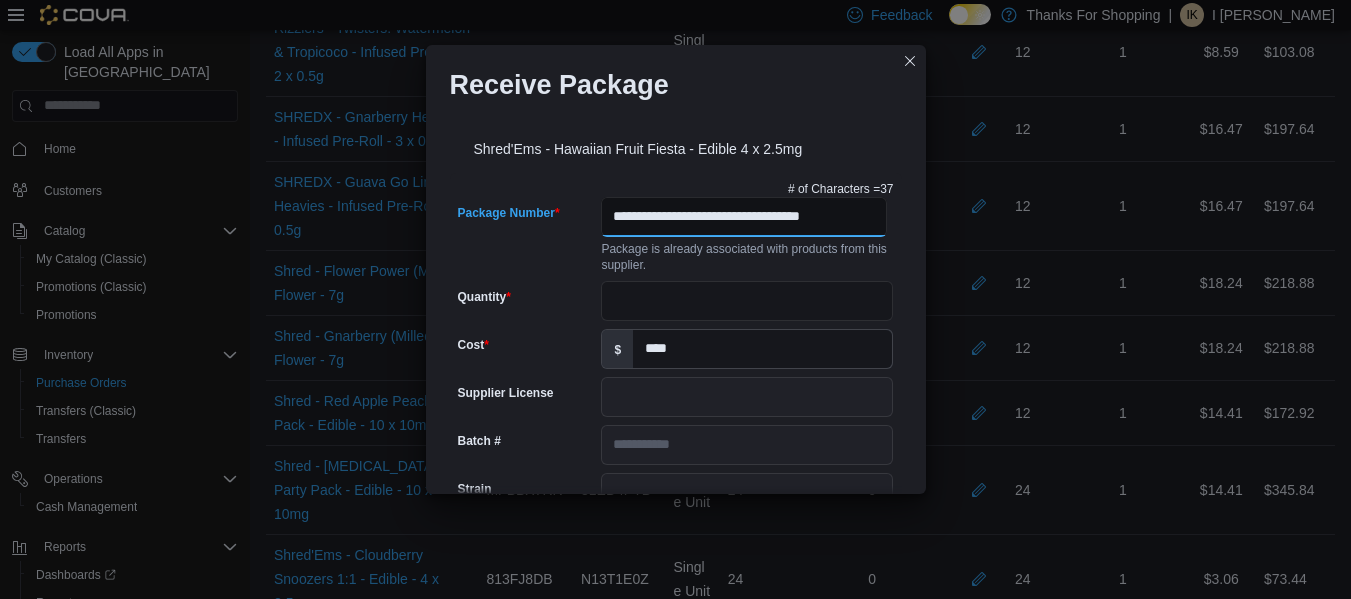 type on "**********" 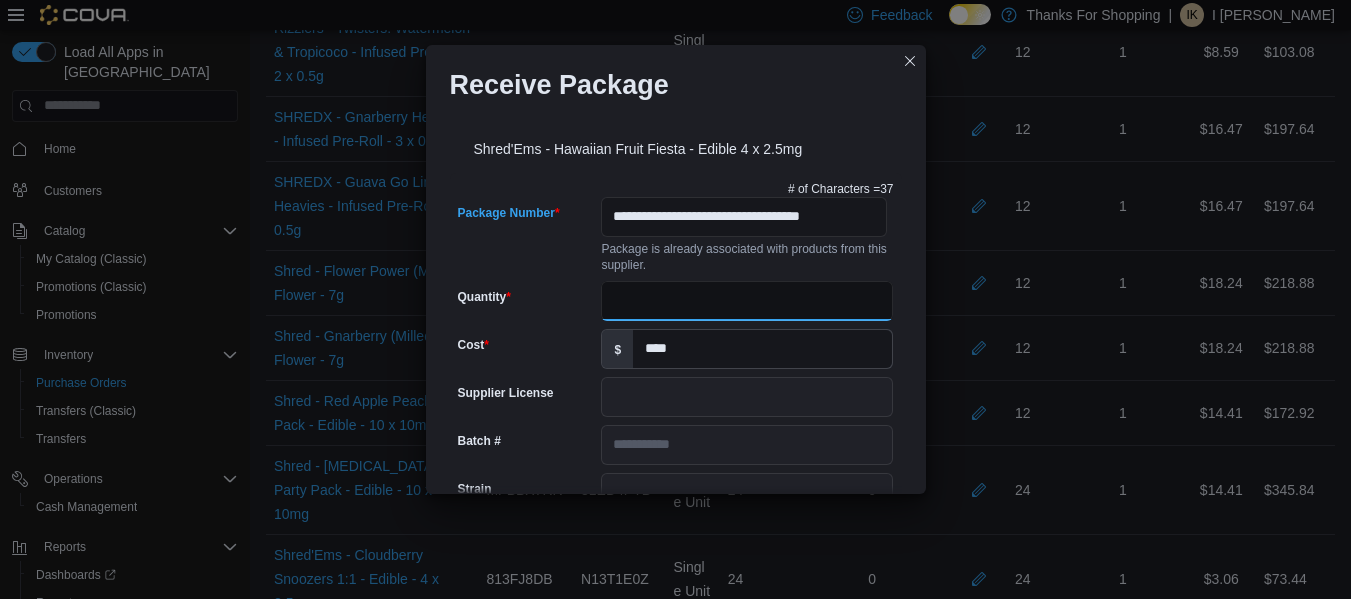 scroll, scrollTop: 0, scrollLeft: 0, axis: both 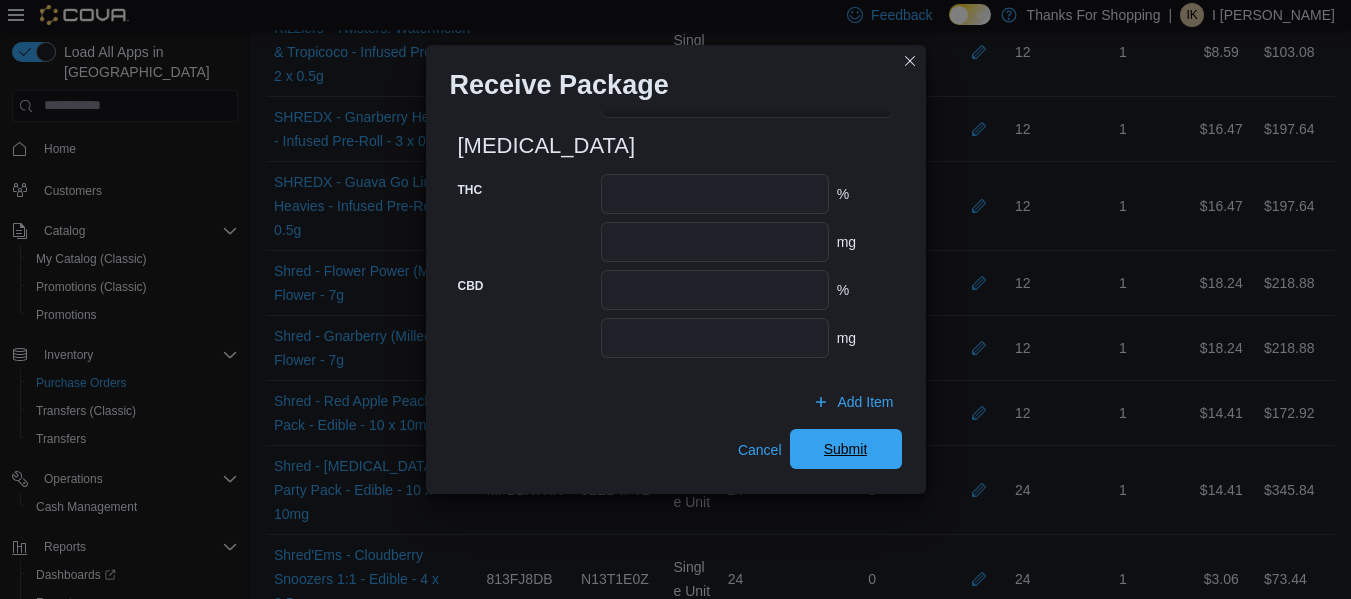 type on "**" 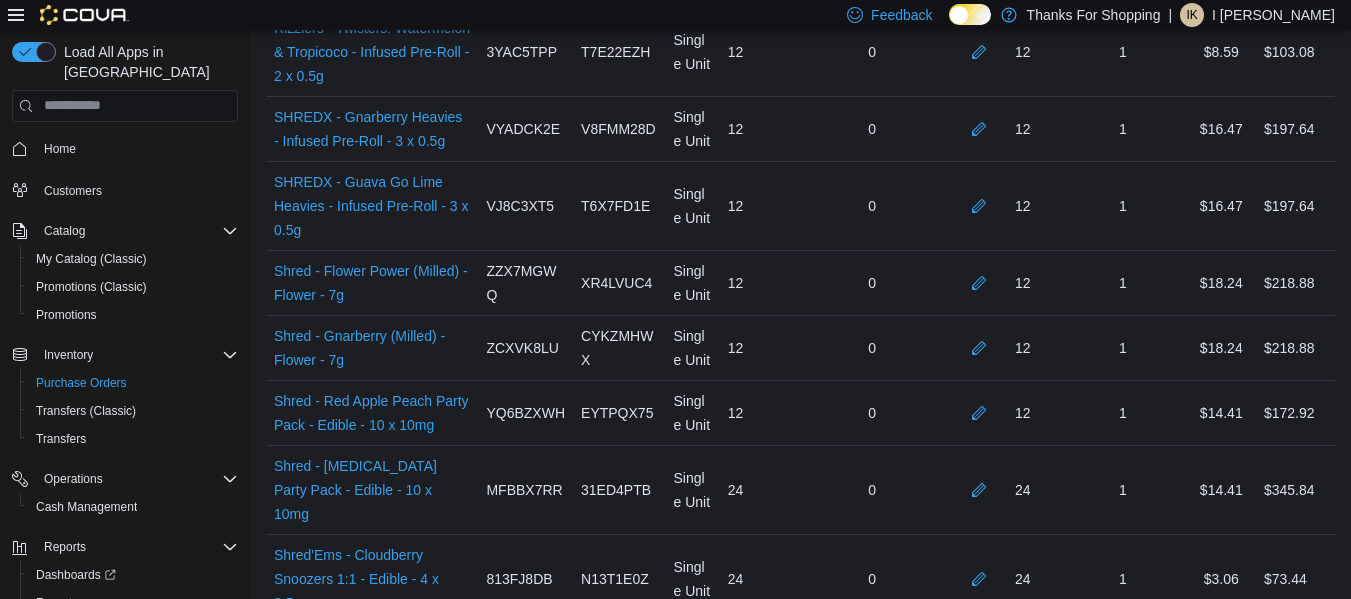 scroll, scrollTop: 3462, scrollLeft: 0, axis: vertical 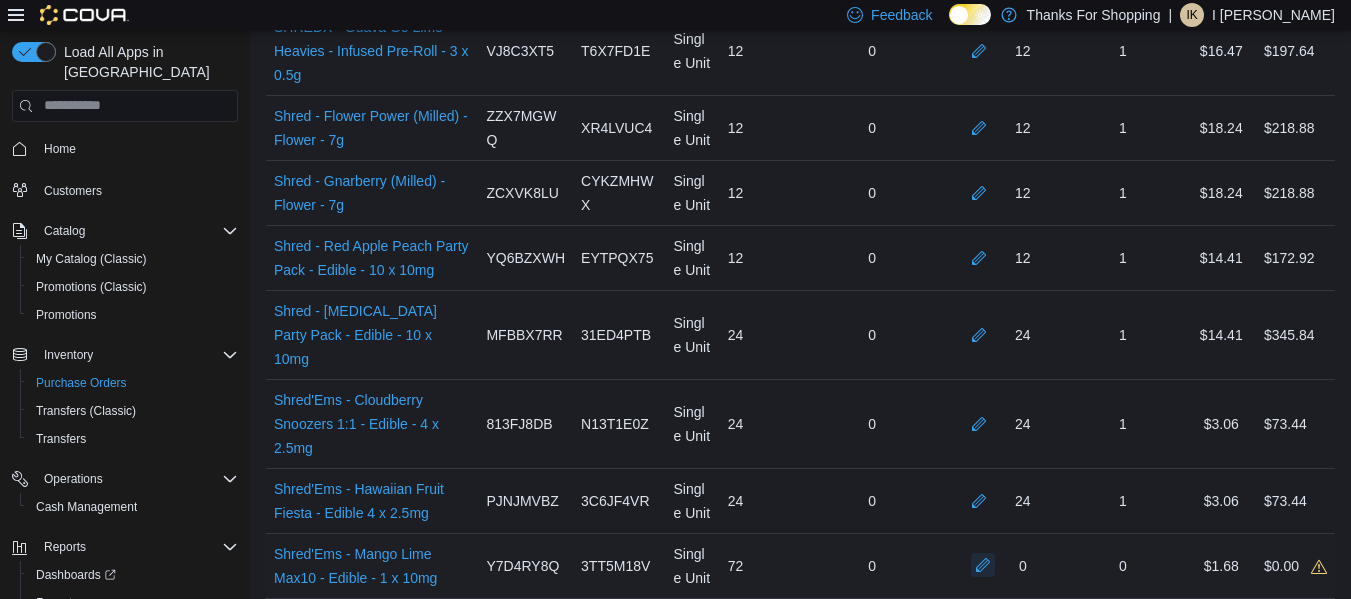 click at bounding box center [983, 565] 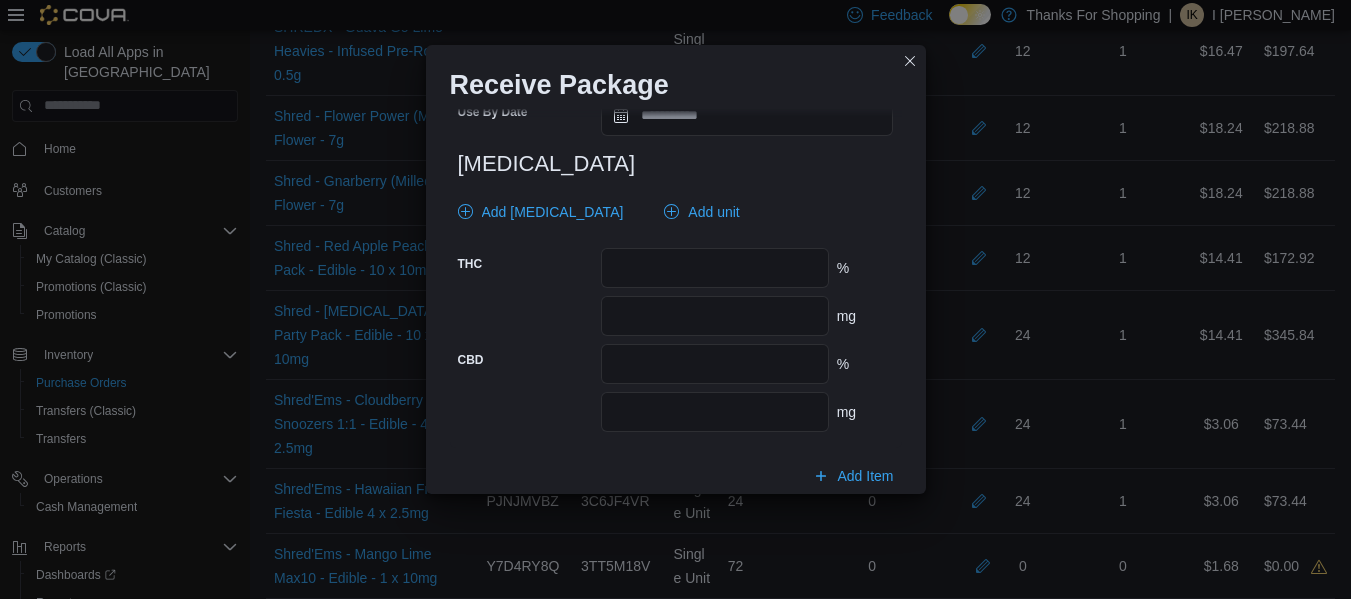 scroll, scrollTop: 895, scrollLeft: 0, axis: vertical 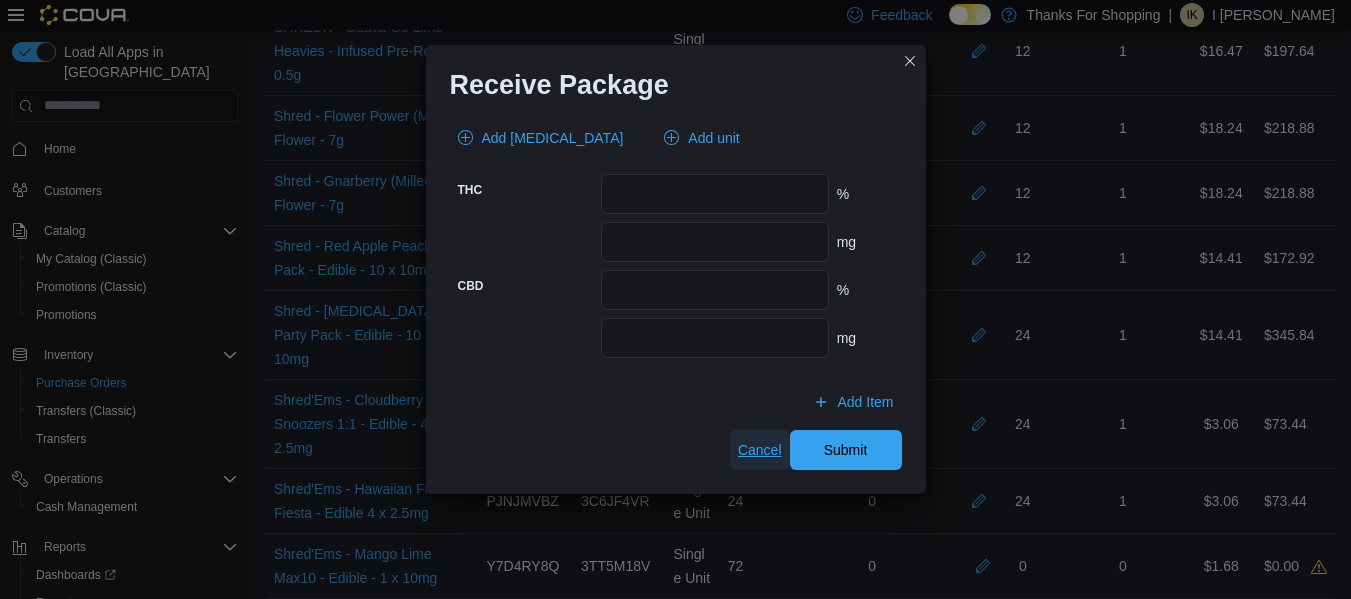 click on "Cancel" at bounding box center [760, 450] 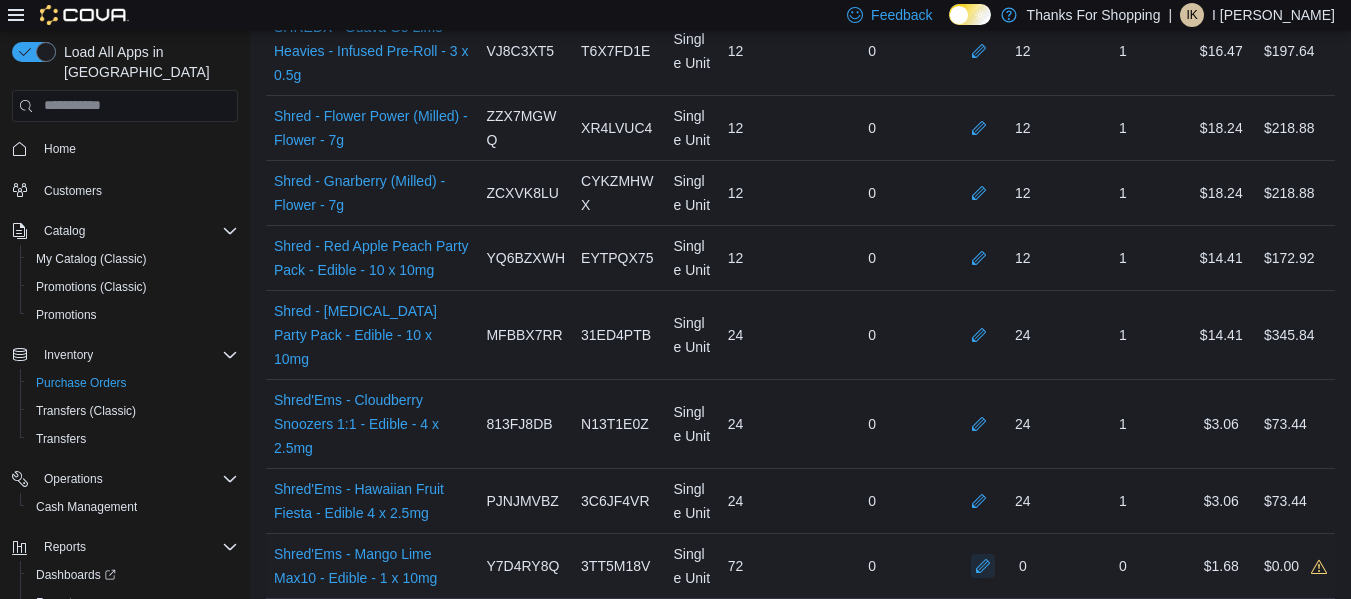 scroll, scrollTop: 3583, scrollLeft: 0, axis: vertical 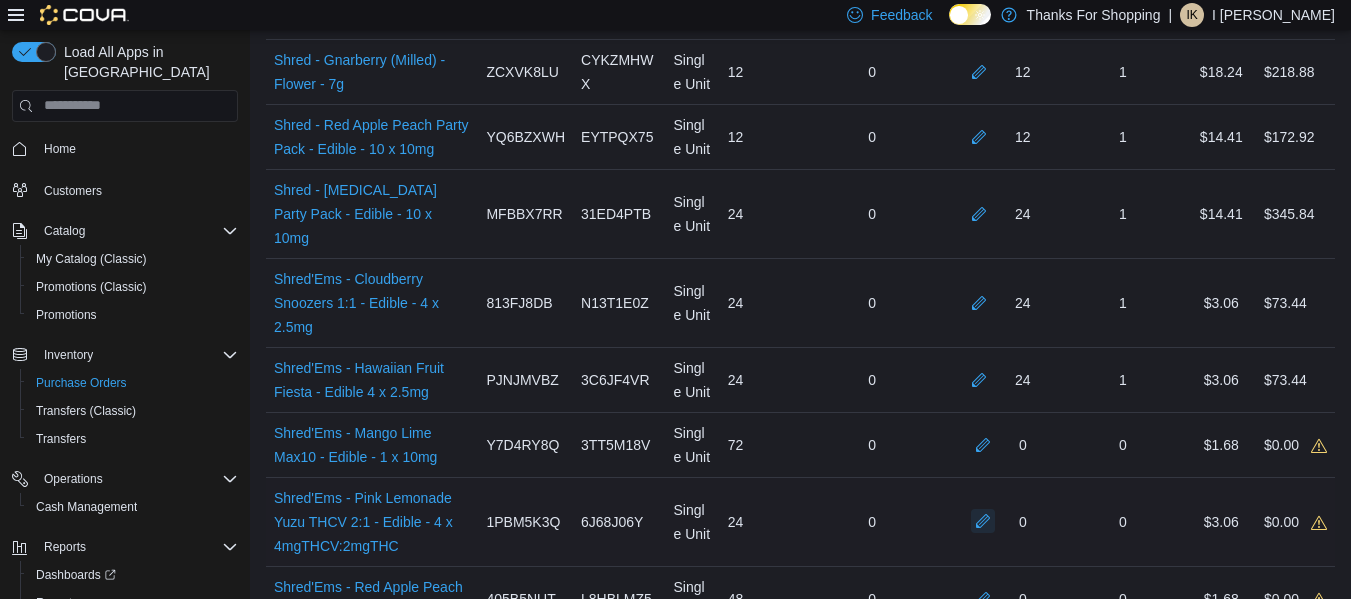 click at bounding box center (983, 521) 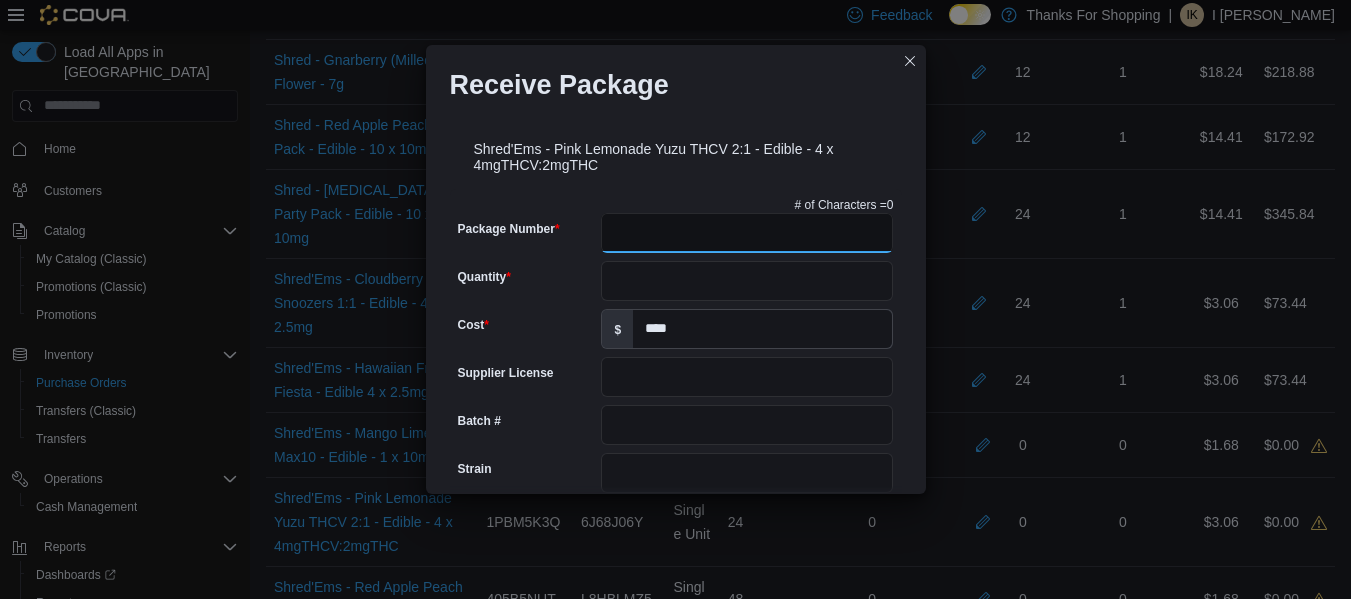 click on "Package Number" at bounding box center (747, 233) 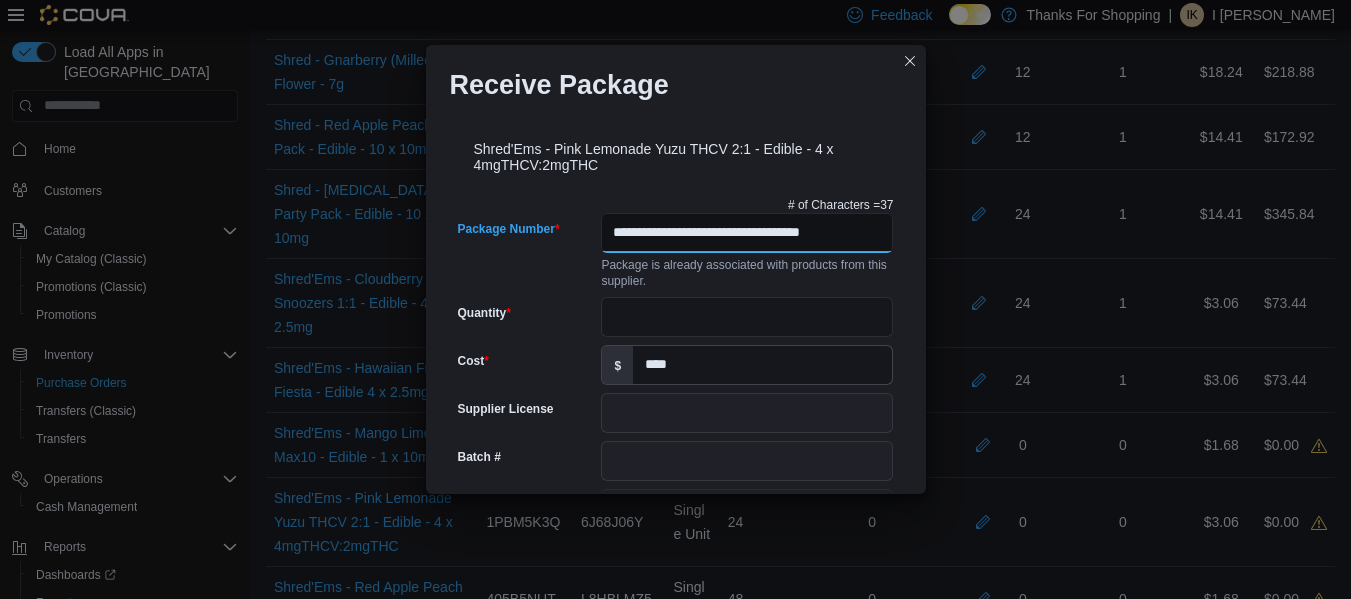 scroll, scrollTop: 0, scrollLeft: 18, axis: horizontal 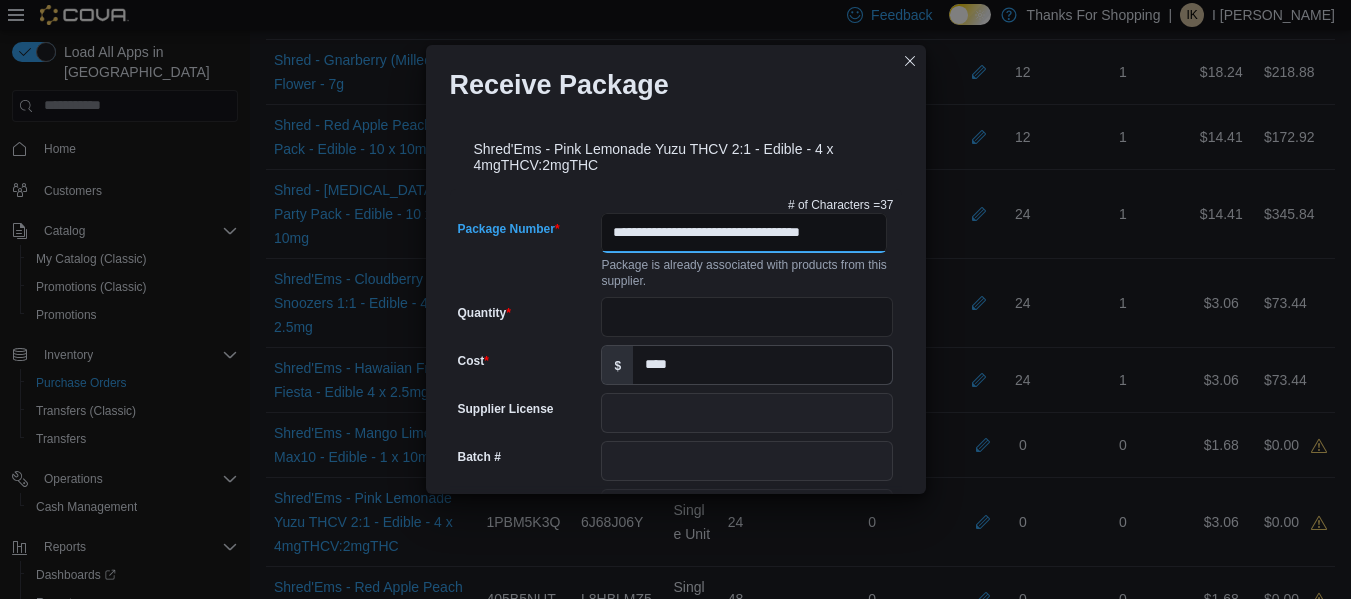 type 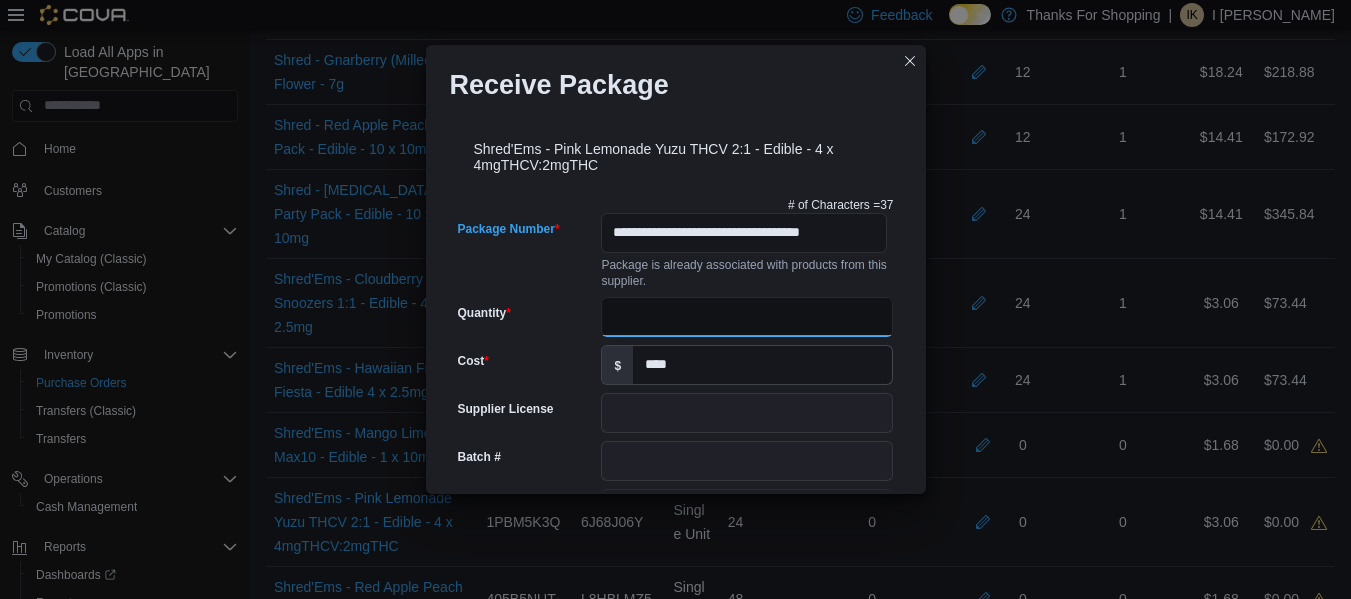 scroll, scrollTop: 0, scrollLeft: 0, axis: both 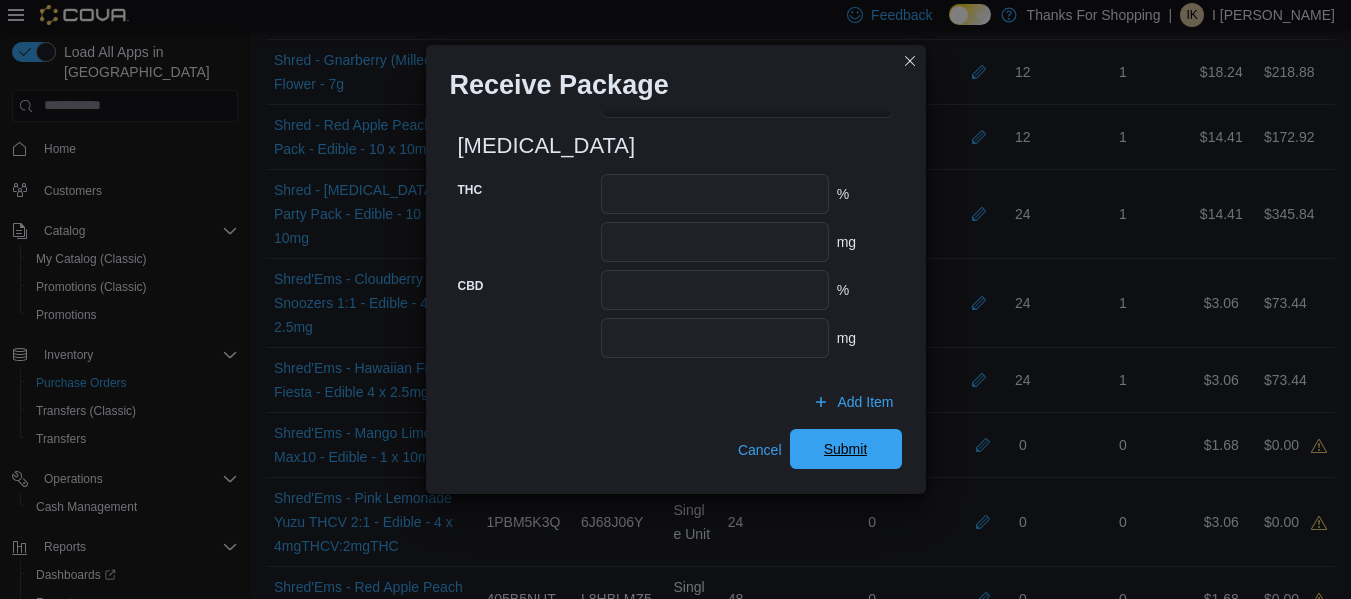 click on "Submit" at bounding box center [846, 449] 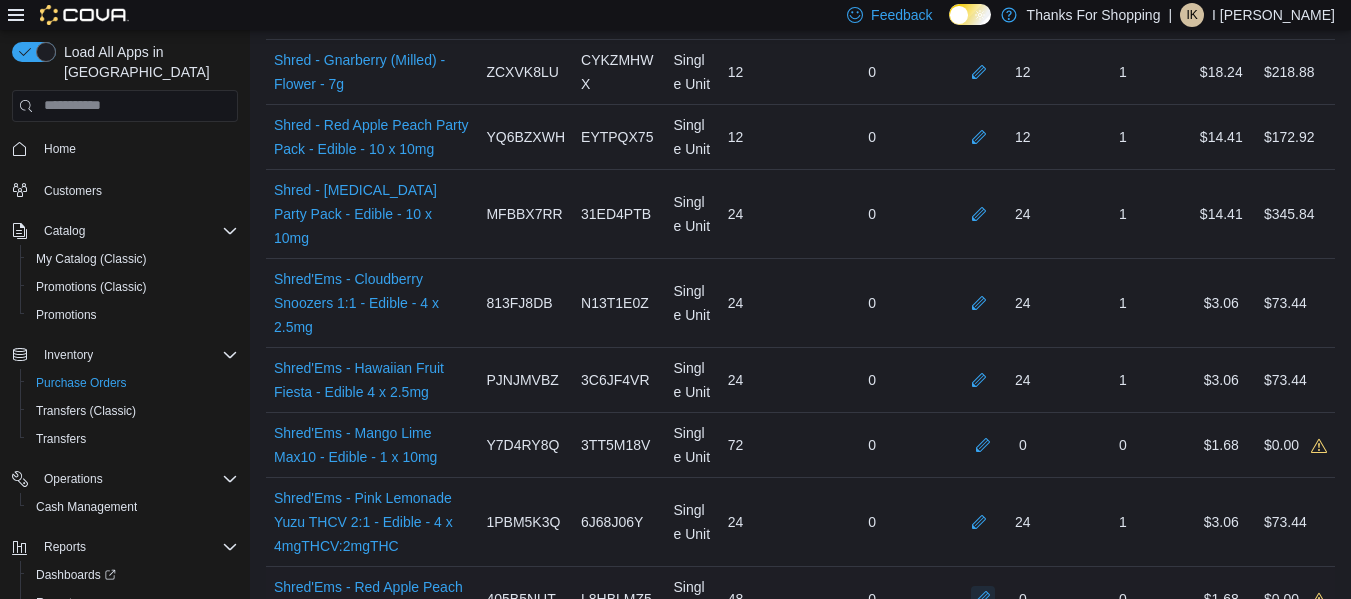 click at bounding box center (983, 598) 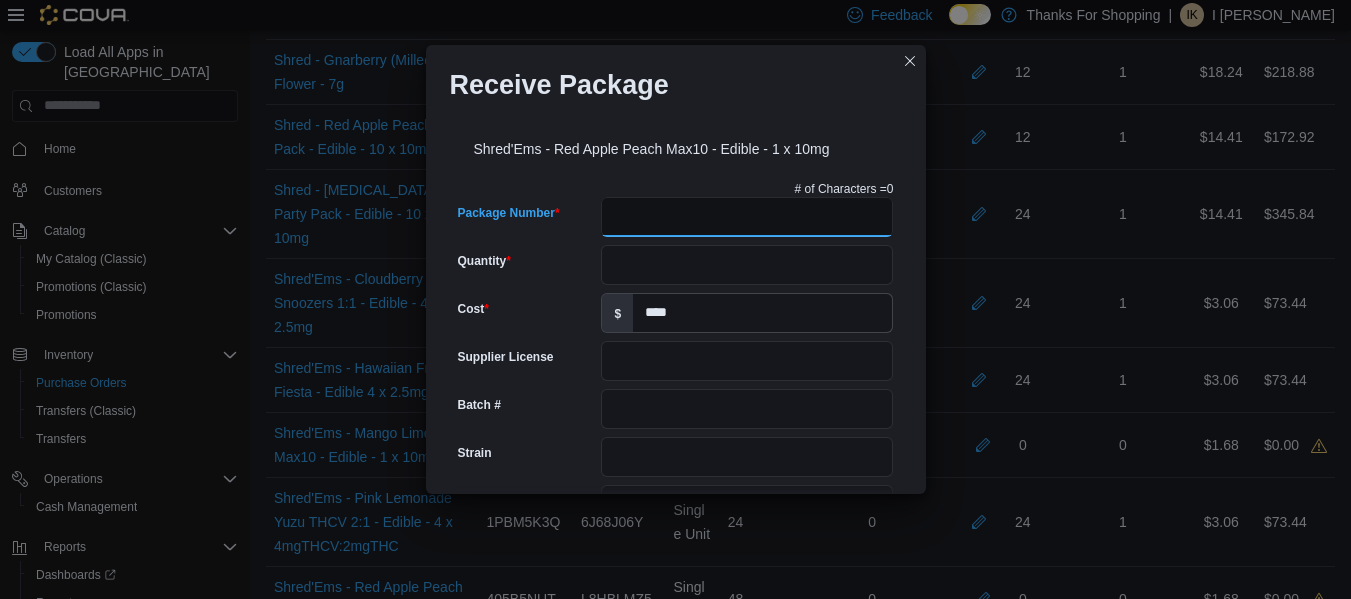click on "Package Number" at bounding box center (747, 217) 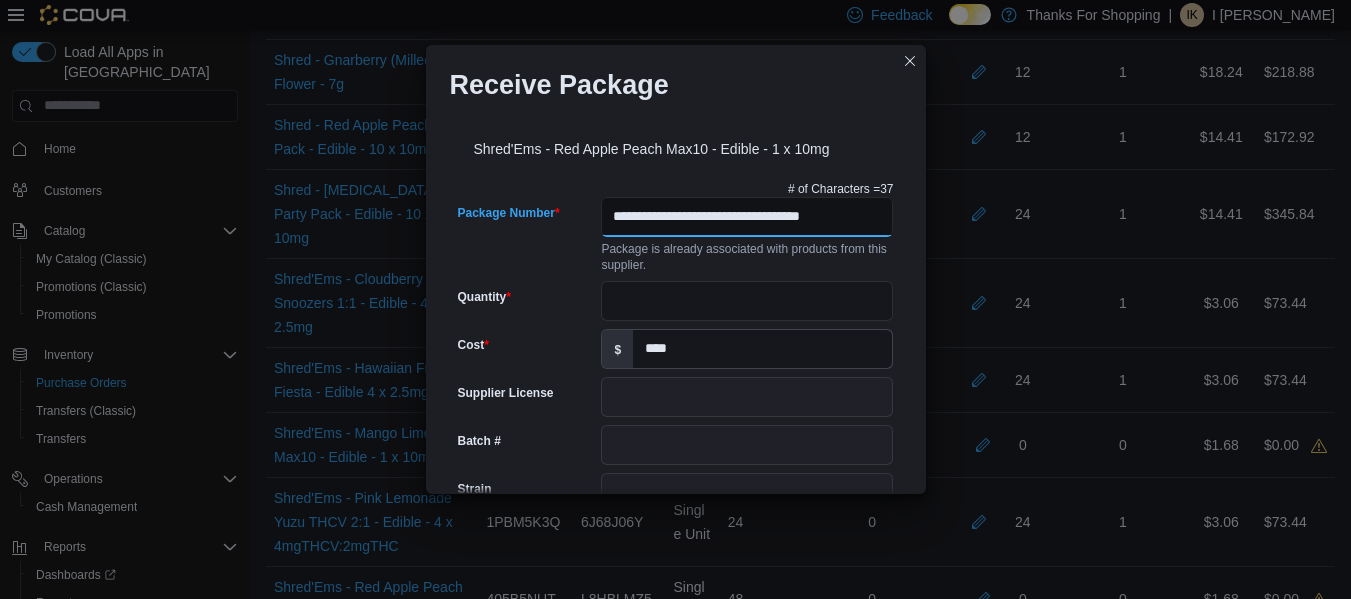 scroll, scrollTop: 0, scrollLeft: 18, axis: horizontal 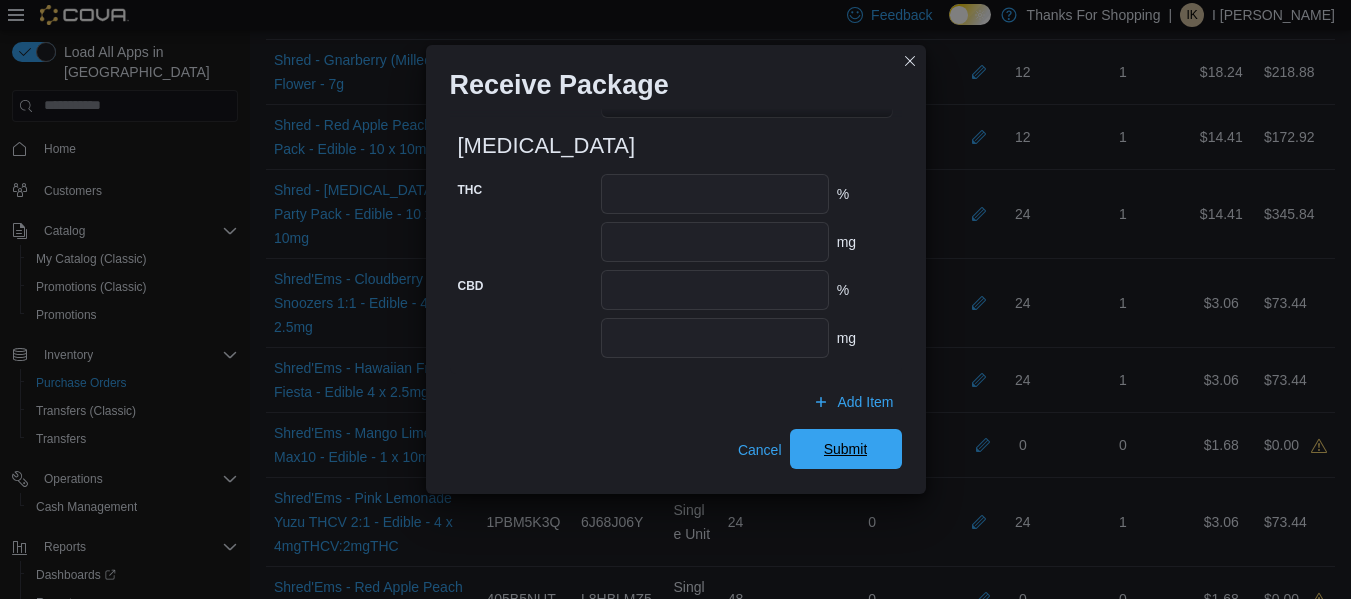 click on "Submit" at bounding box center (846, 449) 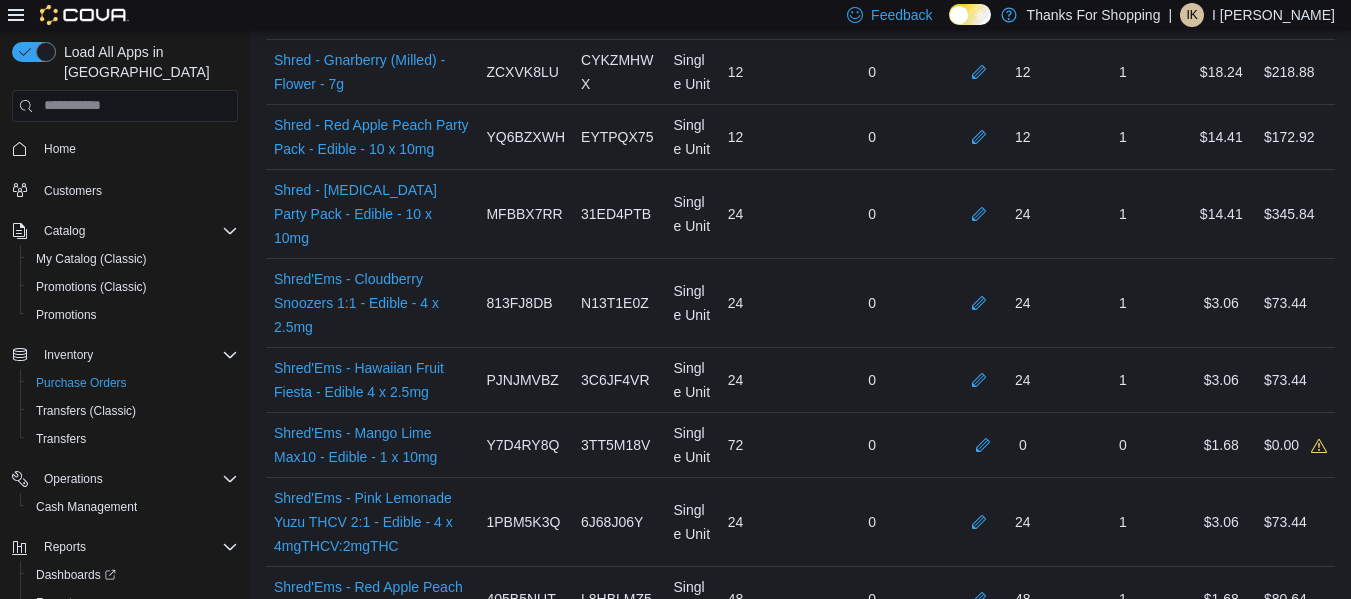 click at bounding box center (983, 663) 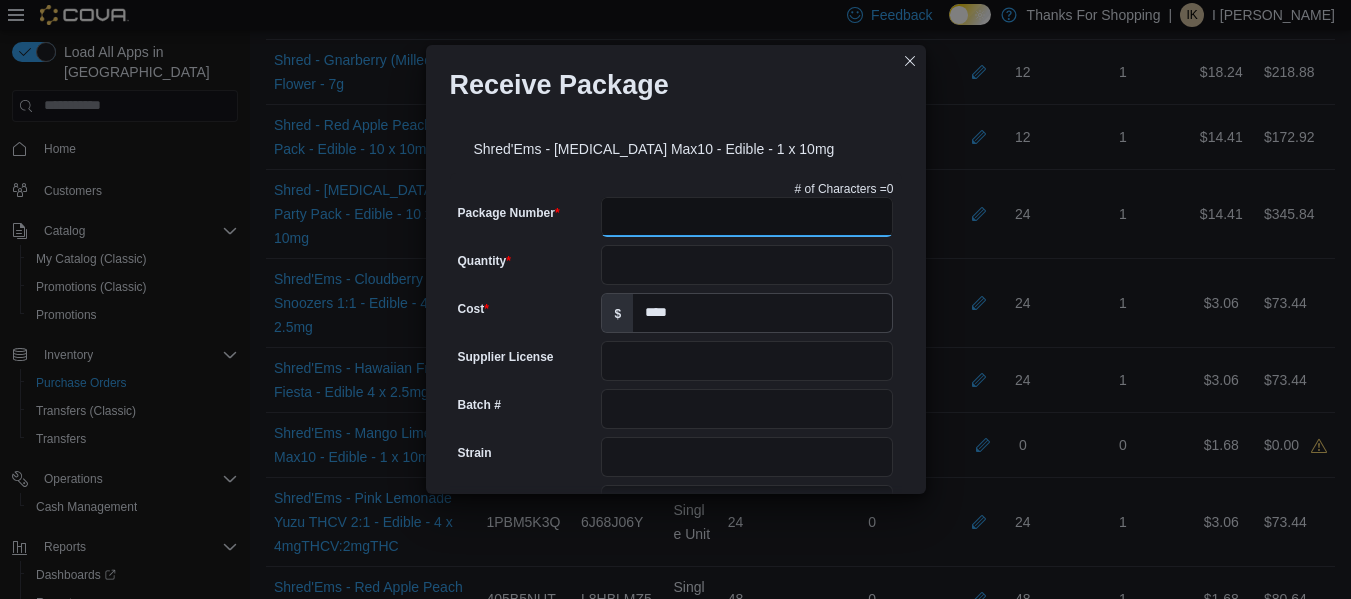click on "Package Number" at bounding box center [747, 217] 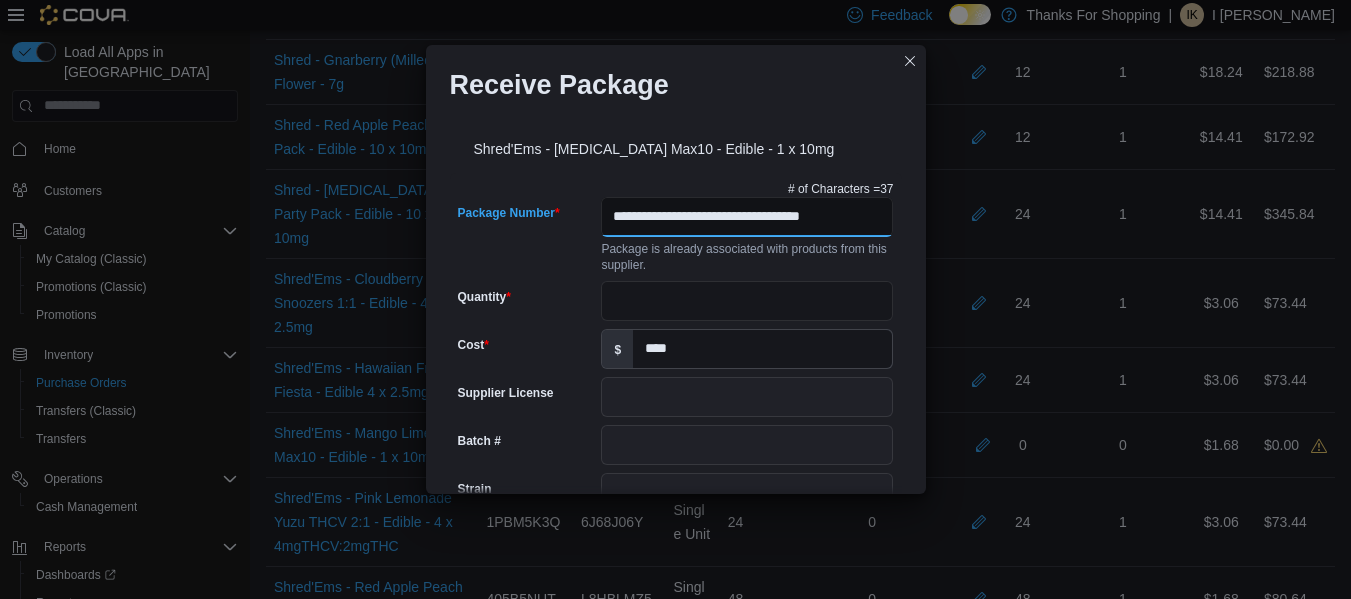 scroll, scrollTop: 0, scrollLeft: 18, axis: horizontal 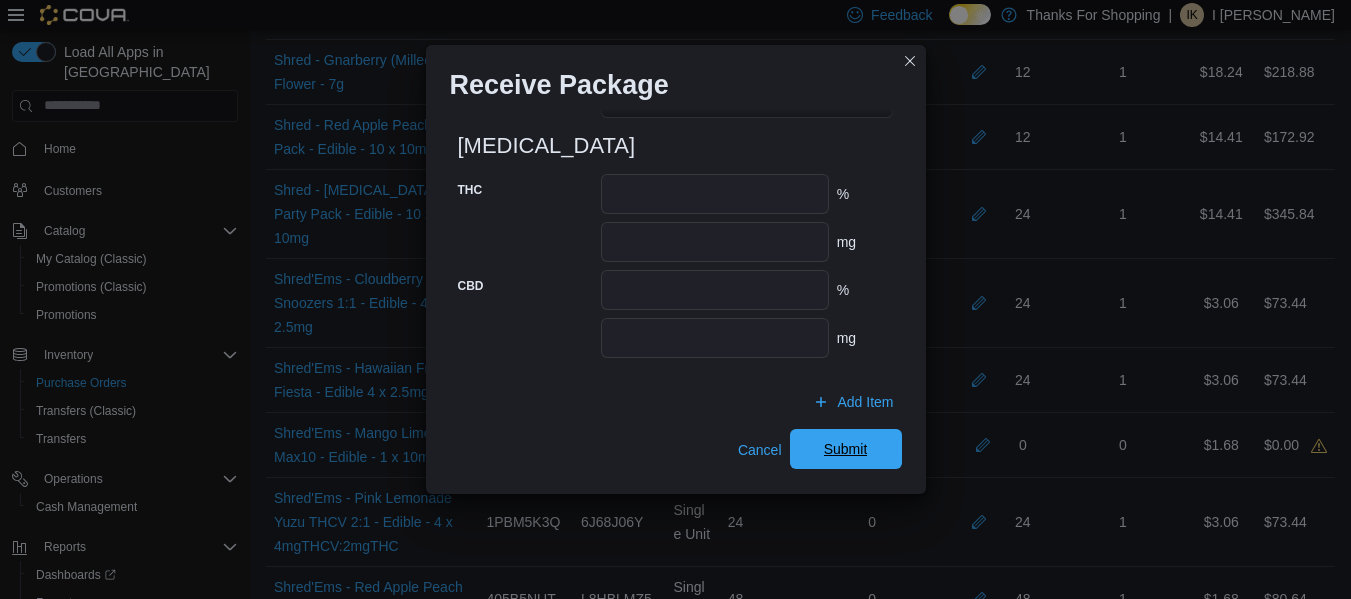 click on "Submit" at bounding box center (846, 449) 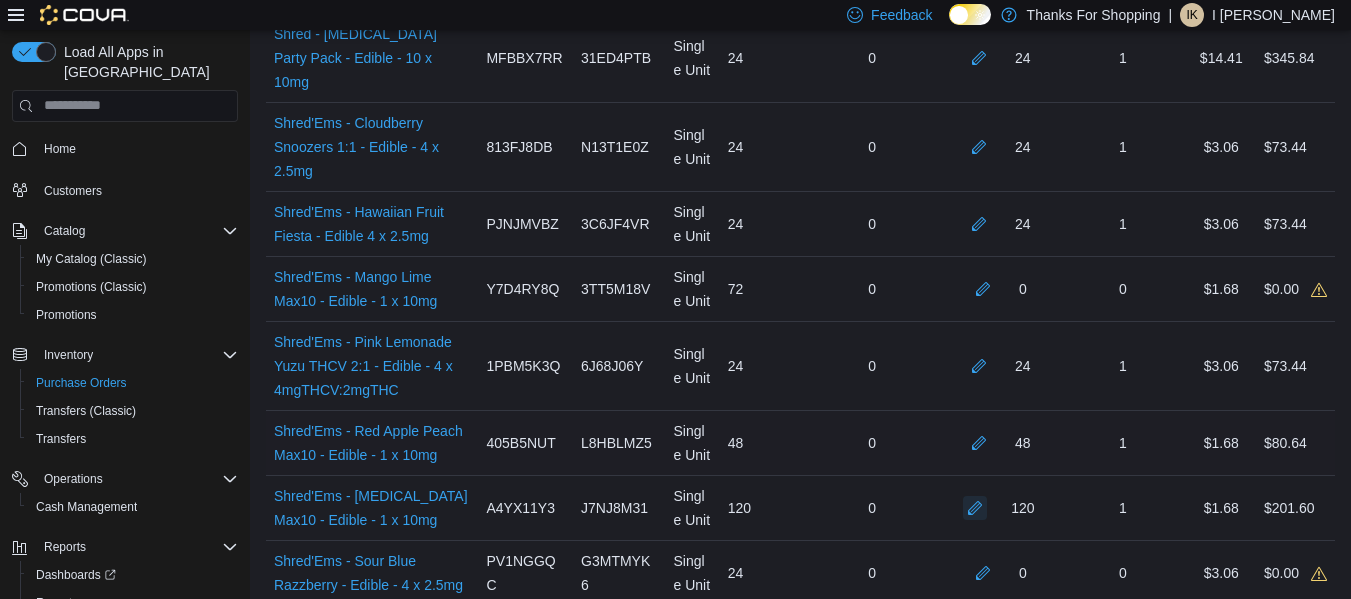 scroll, scrollTop: 3859, scrollLeft: 0, axis: vertical 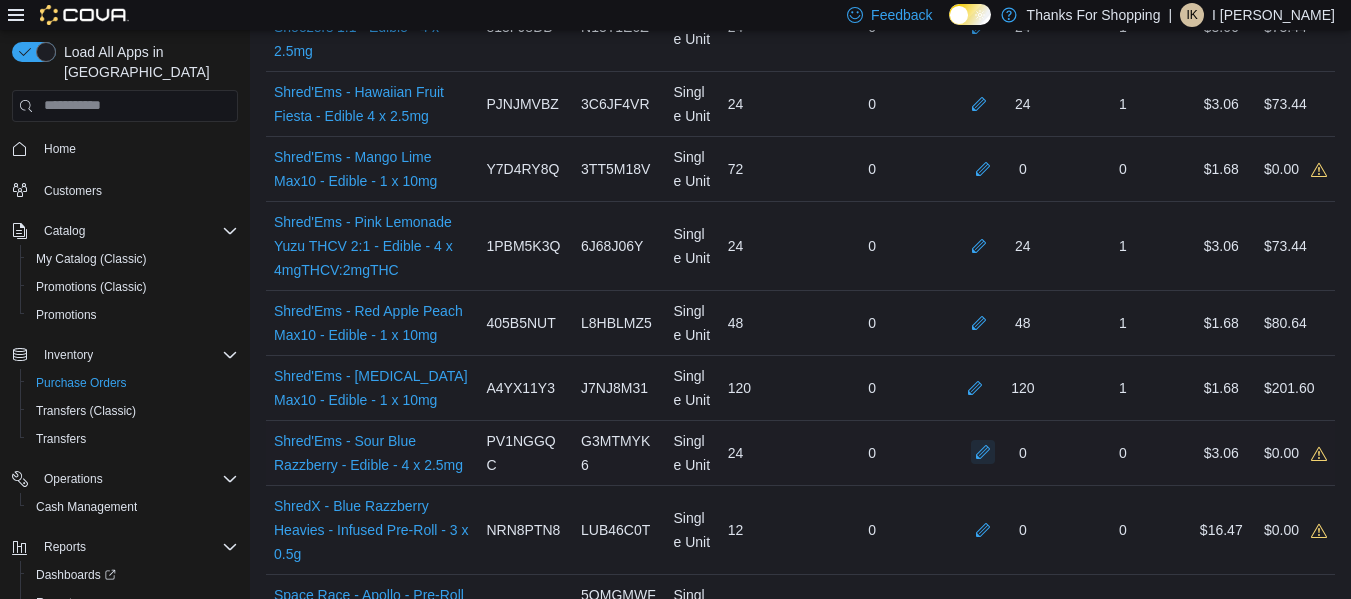 click at bounding box center (983, 452) 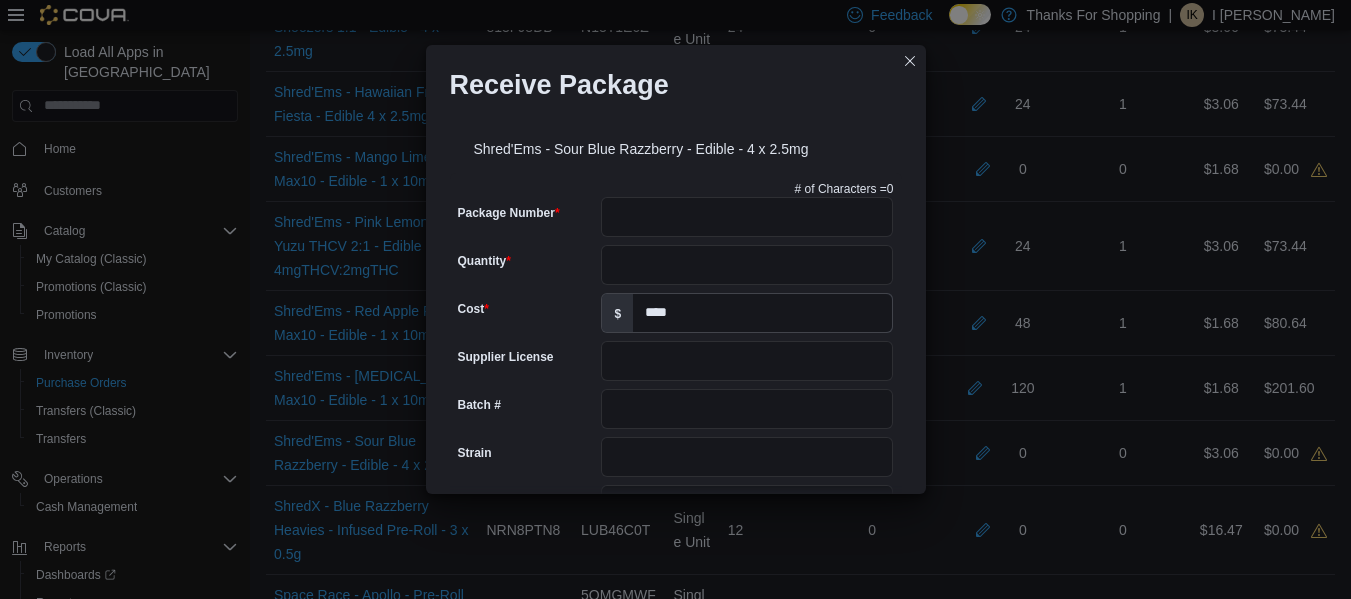 scroll, scrollTop: 895, scrollLeft: 0, axis: vertical 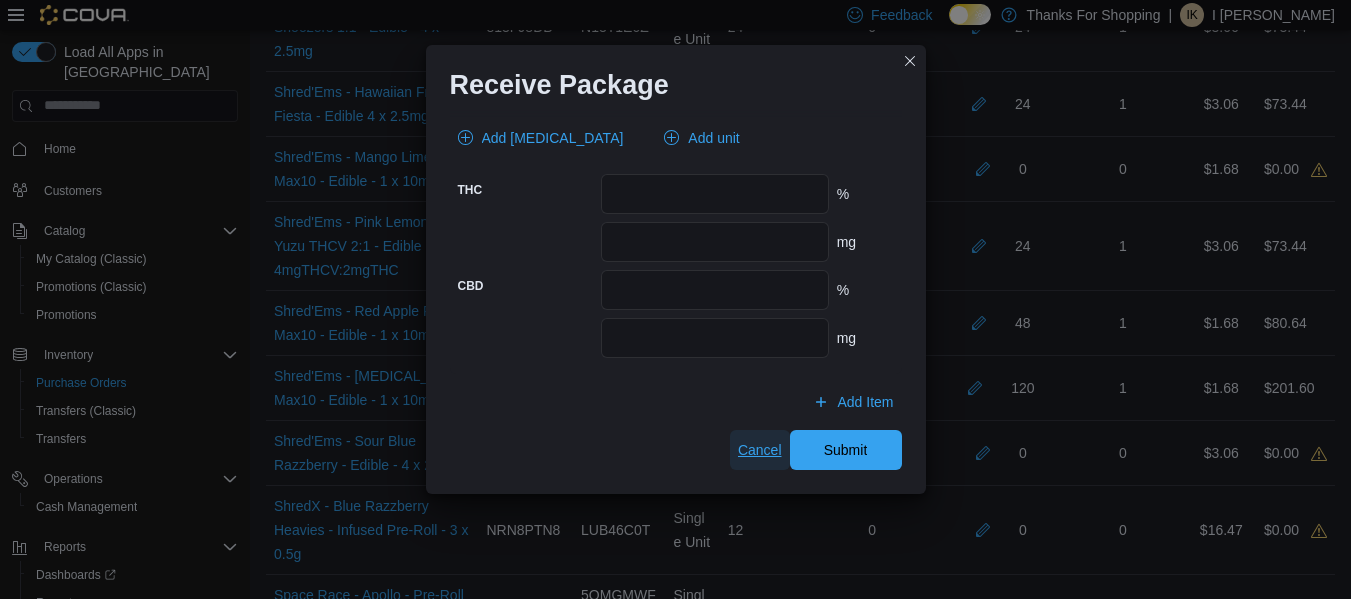 click on "Cancel" at bounding box center [760, 450] 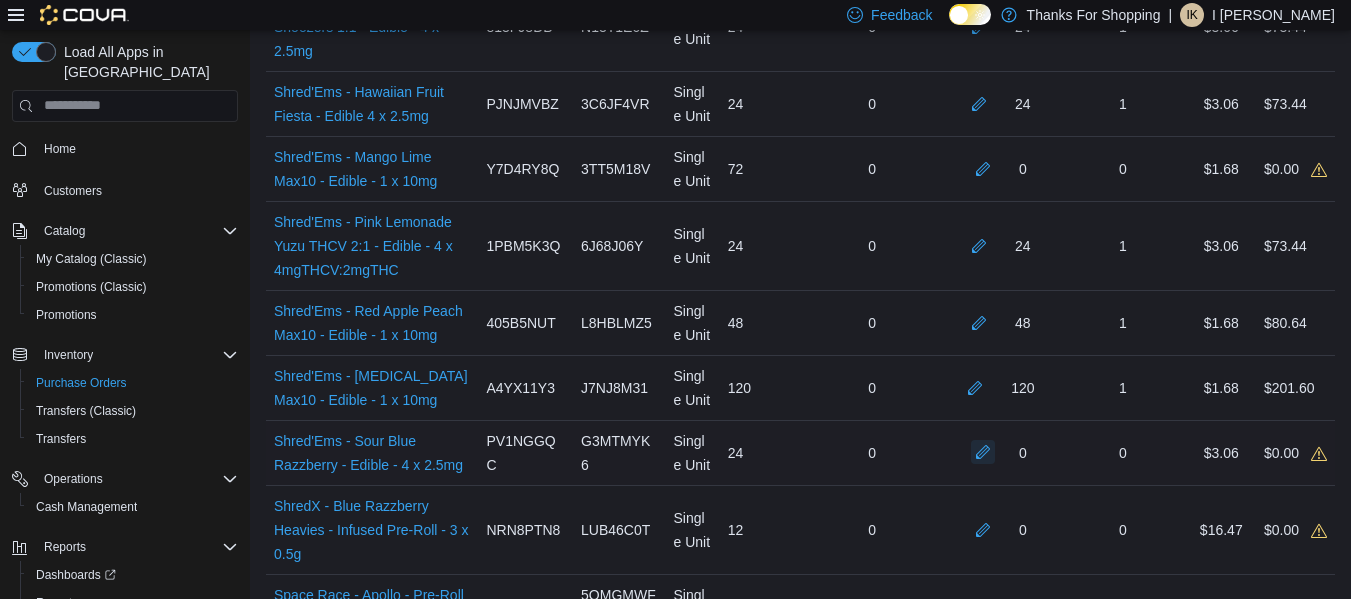 click at bounding box center (983, 452) 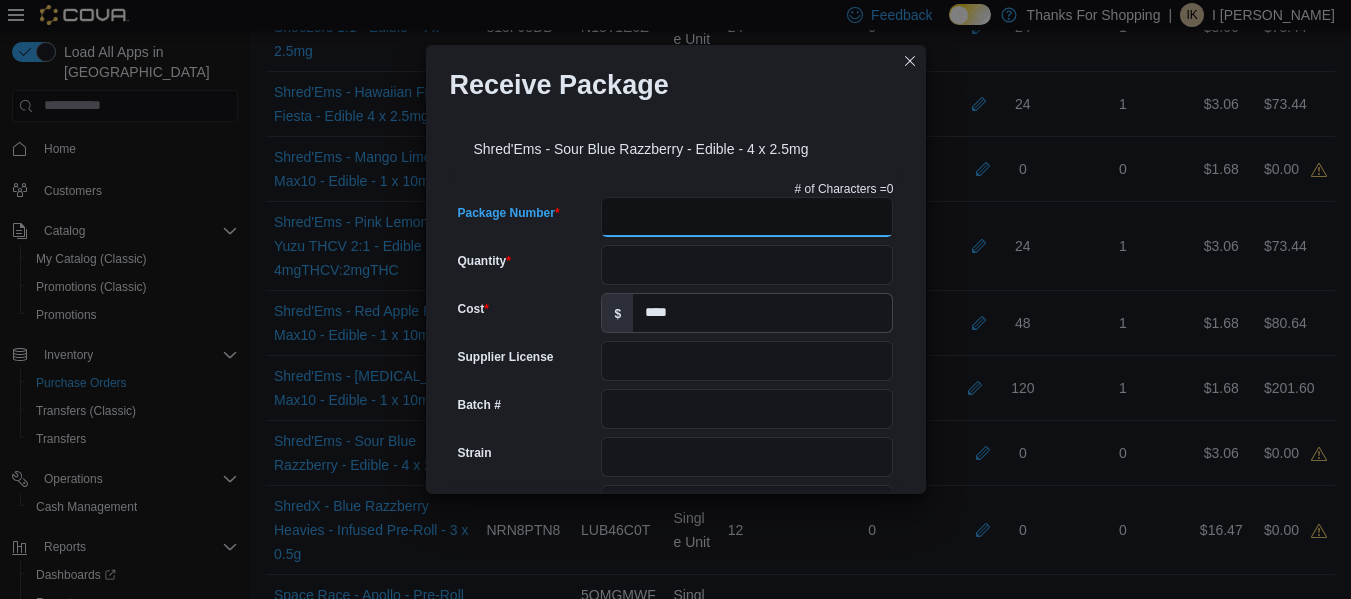 click on "Package Number" at bounding box center [747, 217] 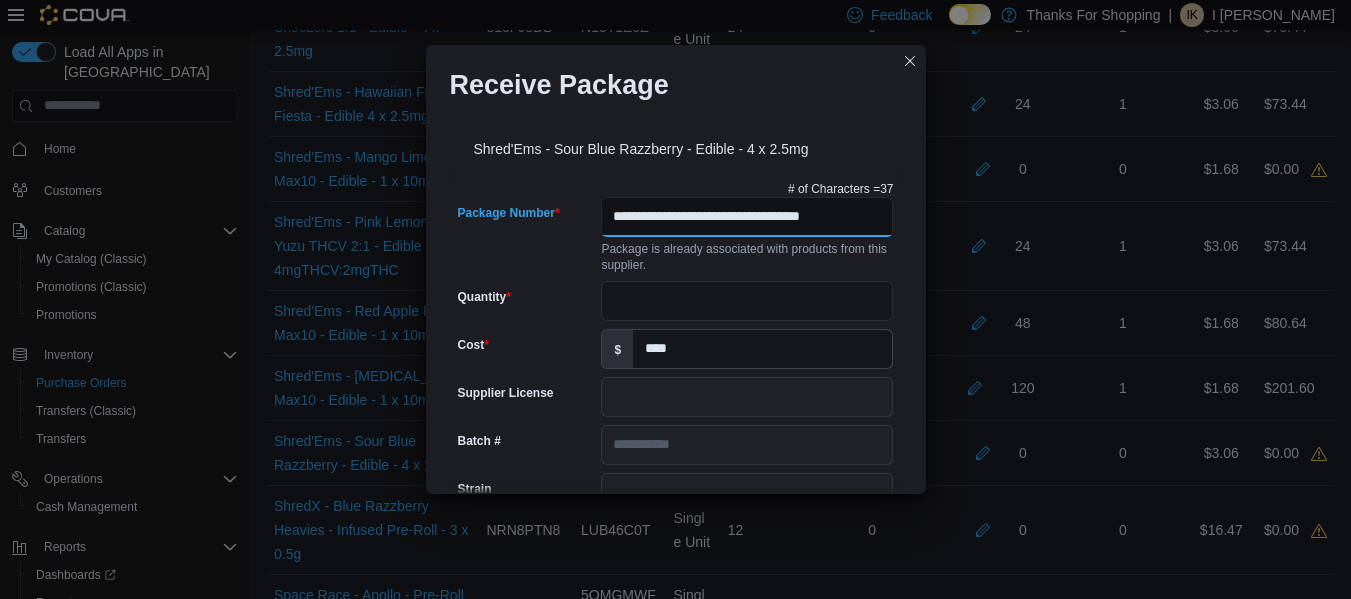 scroll, scrollTop: 0, scrollLeft: 18, axis: horizontal 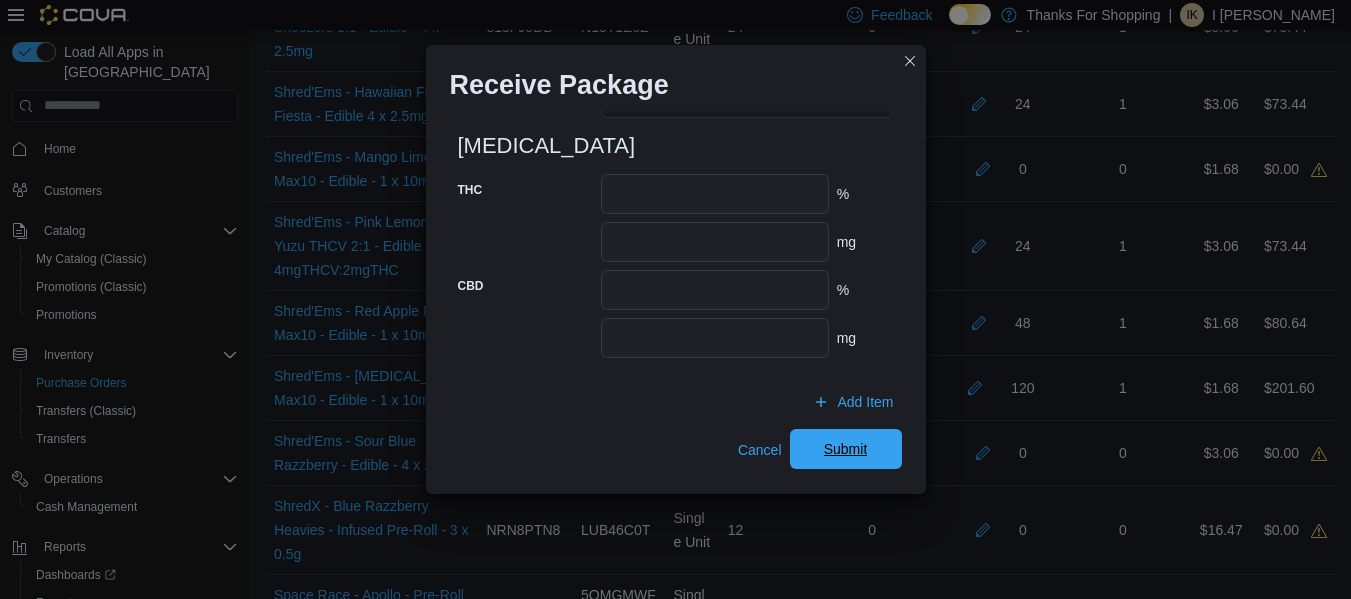 click on "Submit" at bounding box center (846, 449) 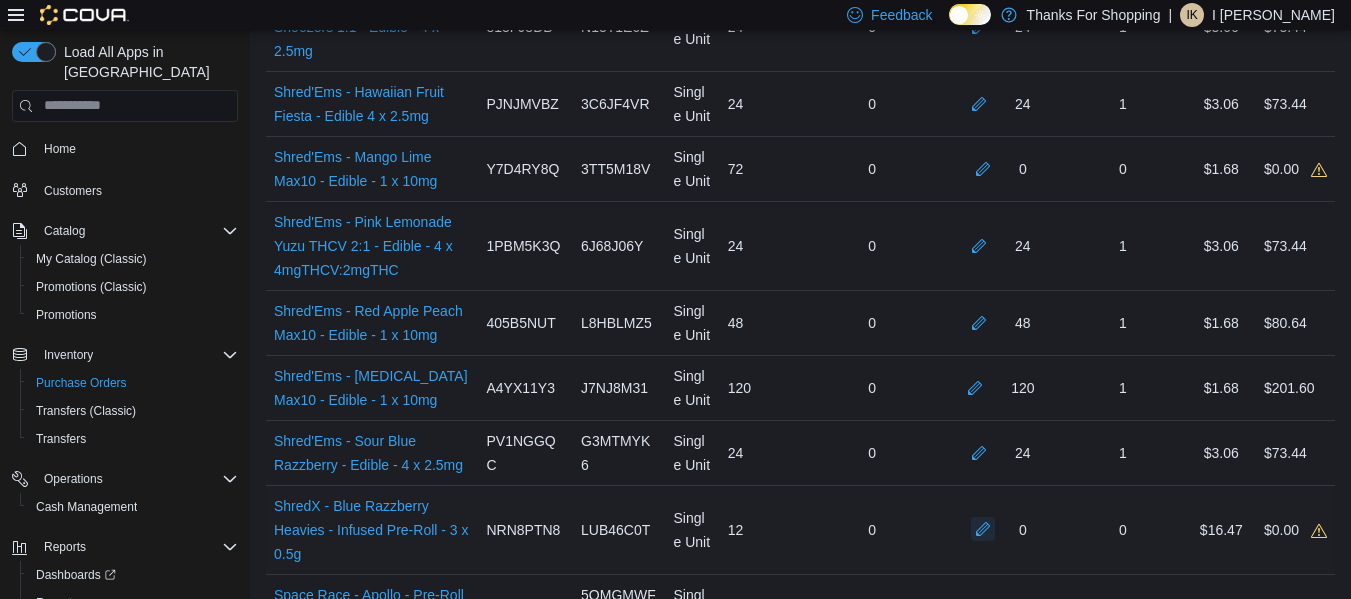 click at bounding box center (983, 529) 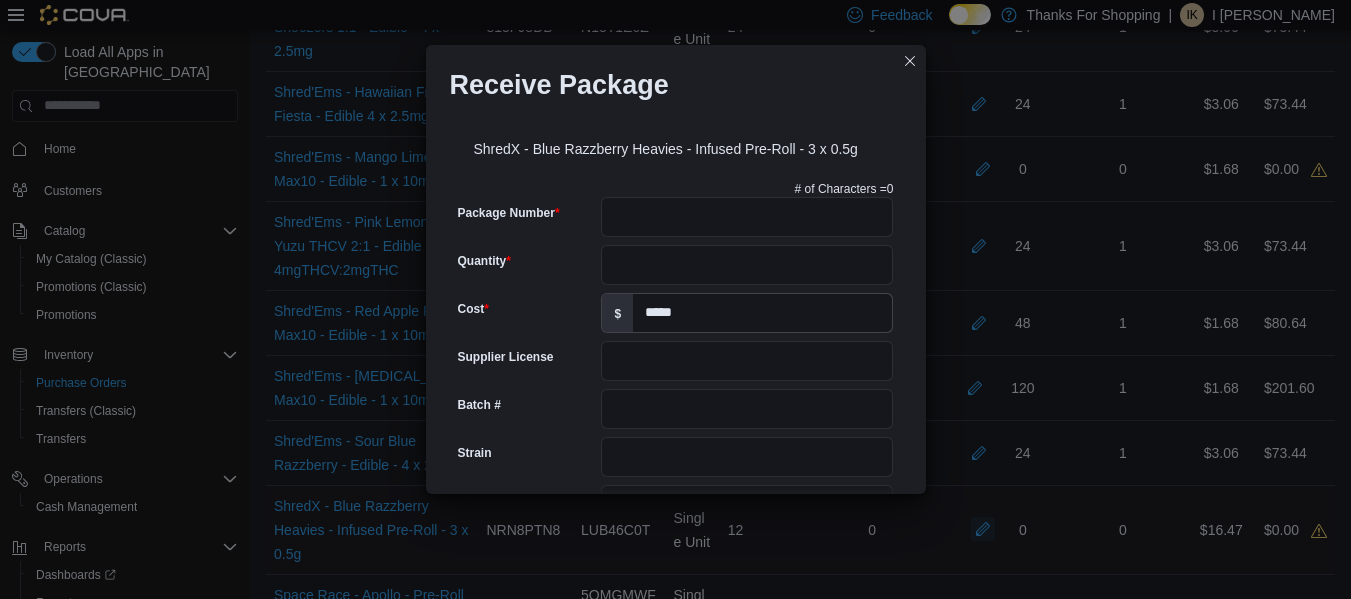 click on "Receive Package ShredX - Blue Razzberry Heavies - Infused Pre-Roll - 3 x 0.5g # of Characters =  0 Package Number Quantity Cost $ ***** Supplier License Batch # Strain Url Test Date Harvest Date Production Date Packaged Date Testing Facility Test Batch # Terpene Profile Expiration Date Use By Date [MEDICAL_DATA] Add [MEDICAL_DATA] Add unit THC %     mg CBD %     mg Add Item Cancel Submit" at bounding box center [675, 299] 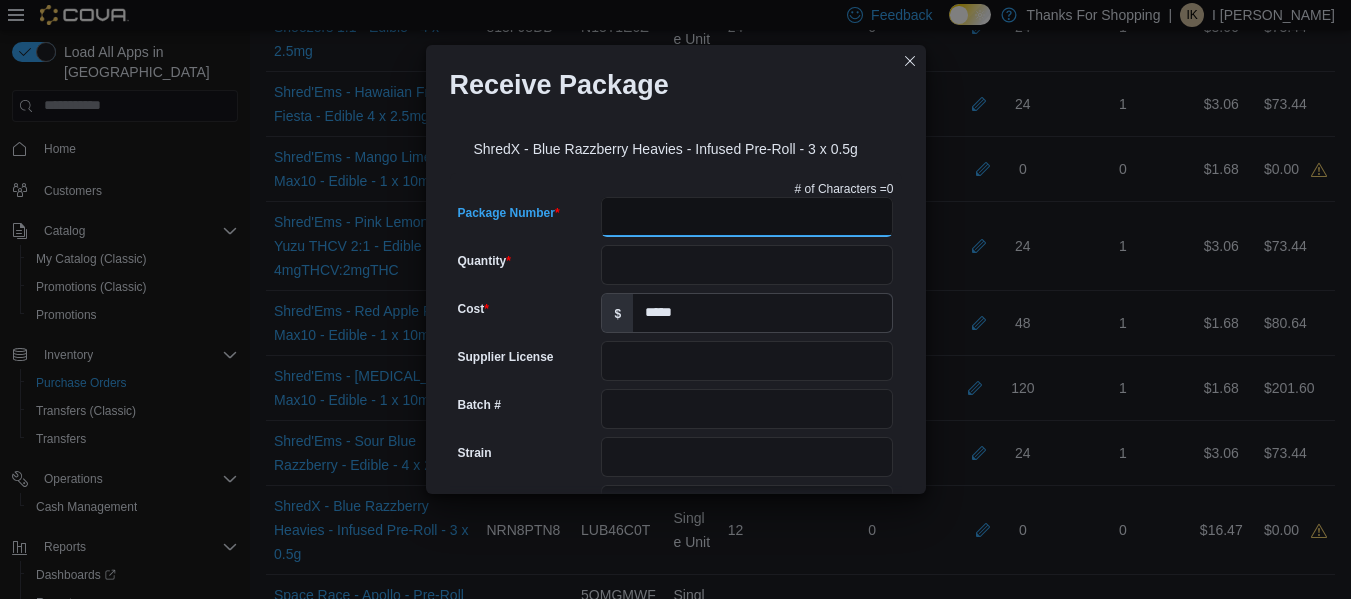 click on "Package Number" at bounding box center (747, 217) 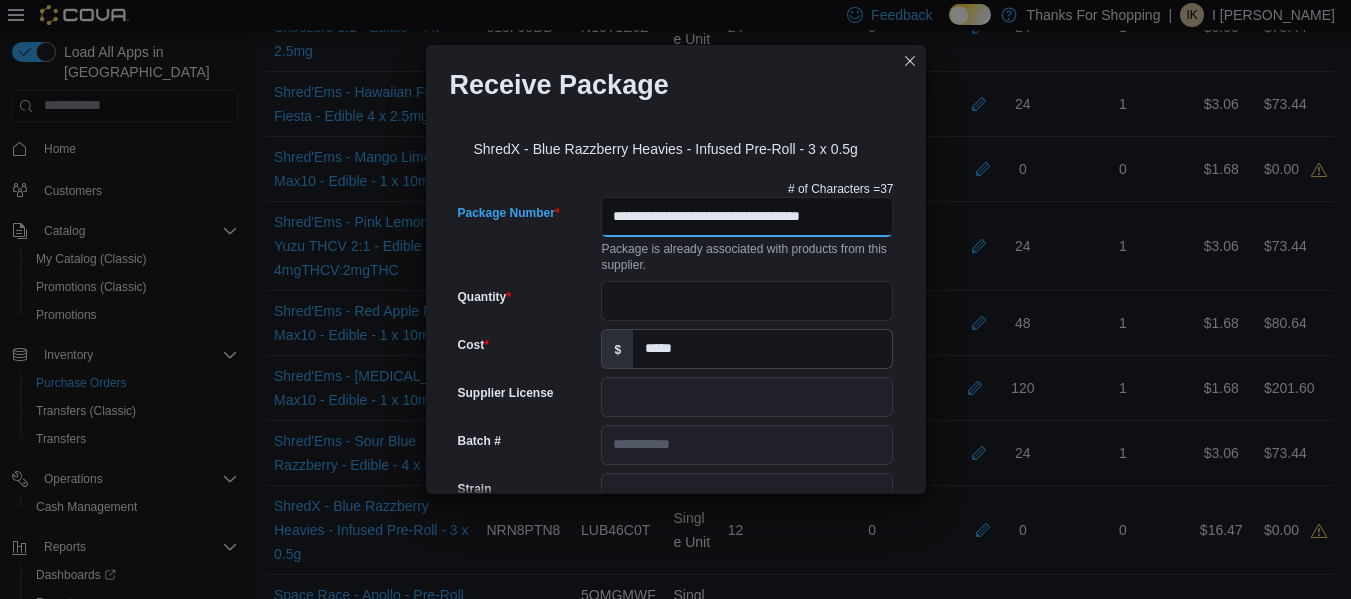 scroll, scrollTop: 0, scrollLeft: 18, axis: horizontal 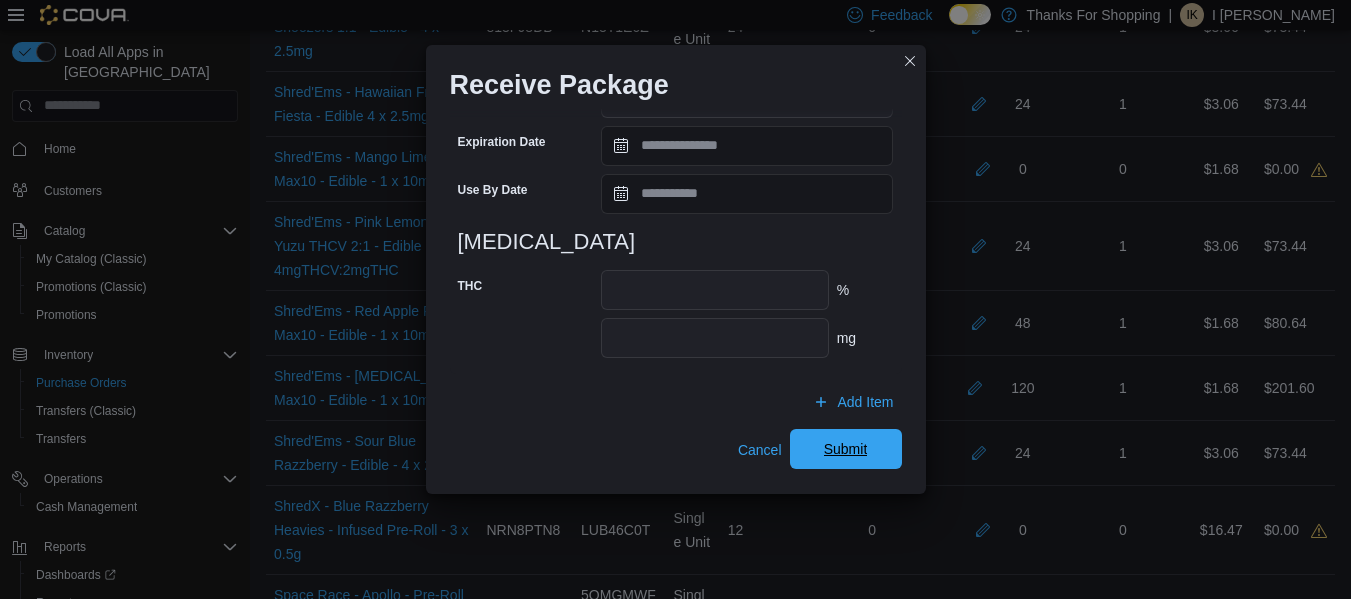 click on "Submit" at bounding box center [846, 449] 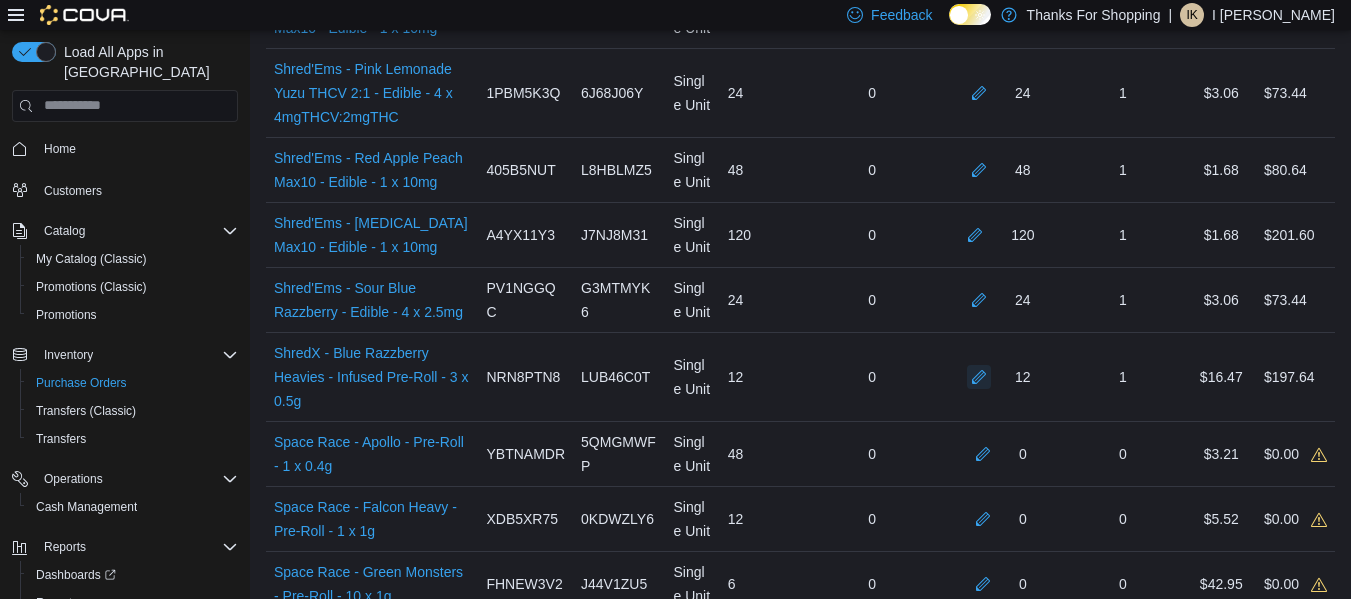 scroll, scrollTop: 4013, scrollLeft: 0, axis: vertical 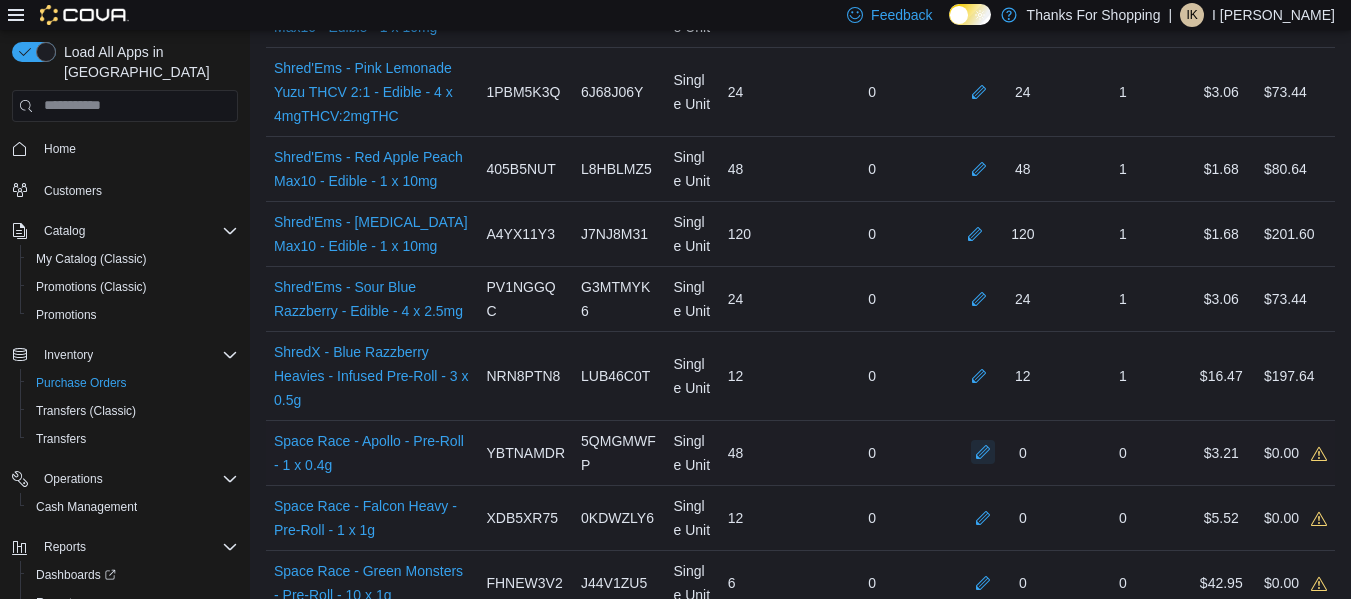 click at bounding box center [983, 452] 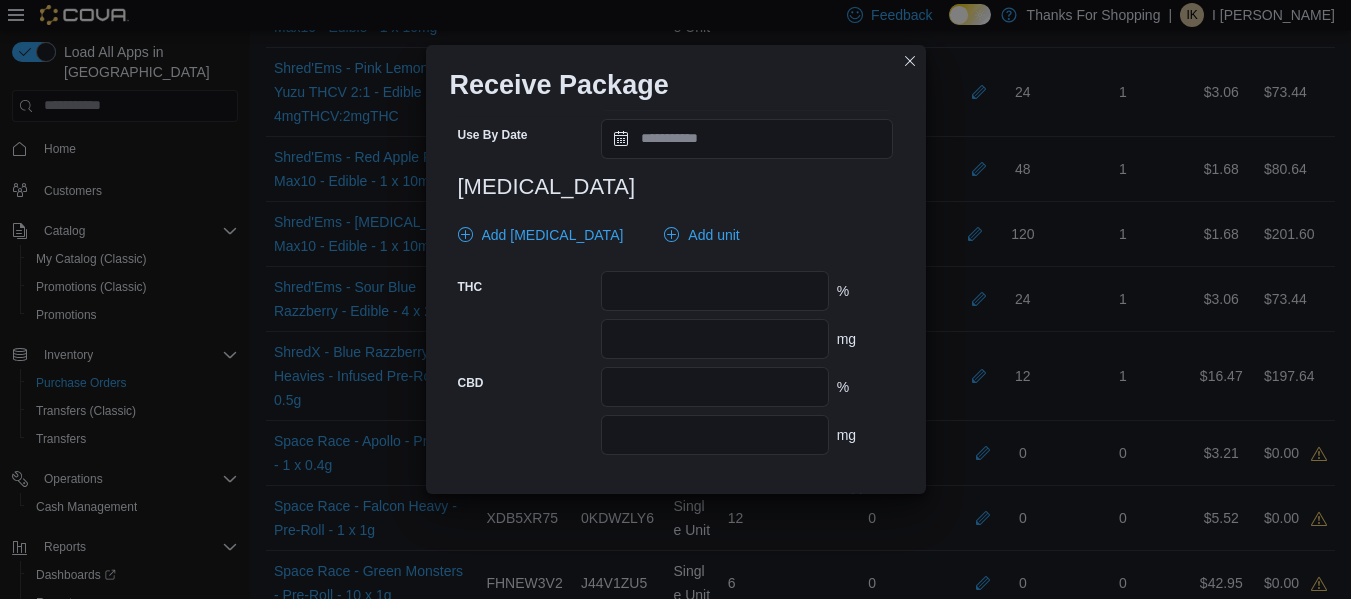 scroll, scrollTop: 895, scrollLeft: 0, axis: vertical 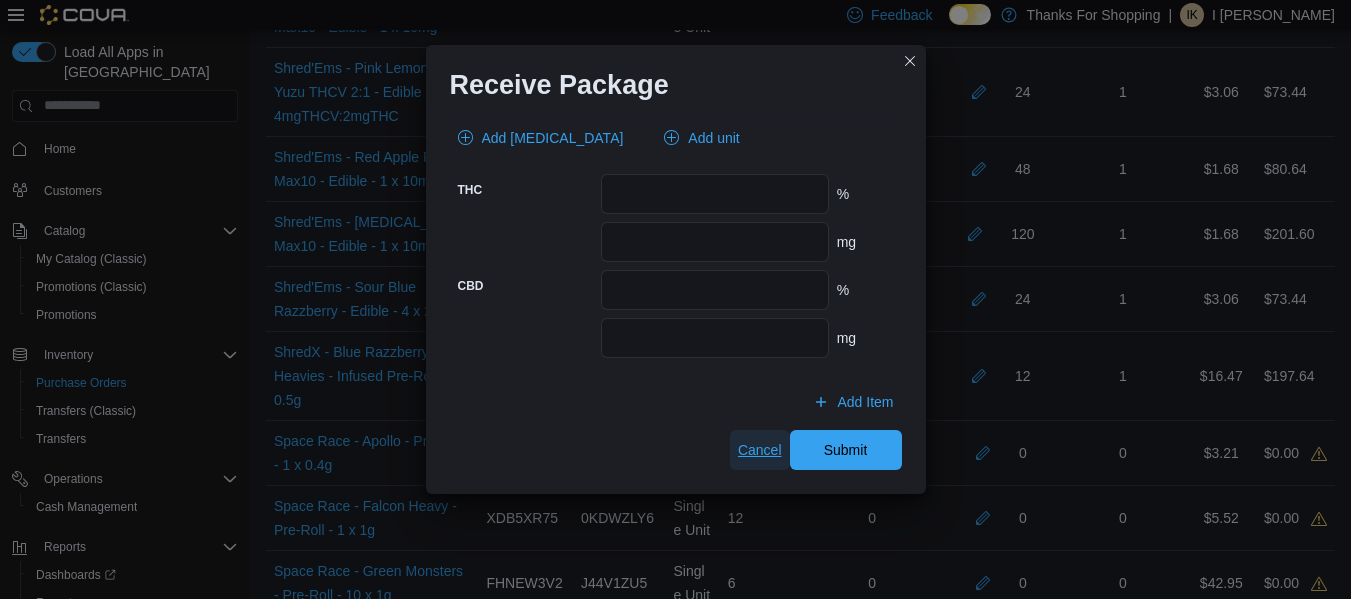 click on "Cancel" at bounding box center [760, 450] 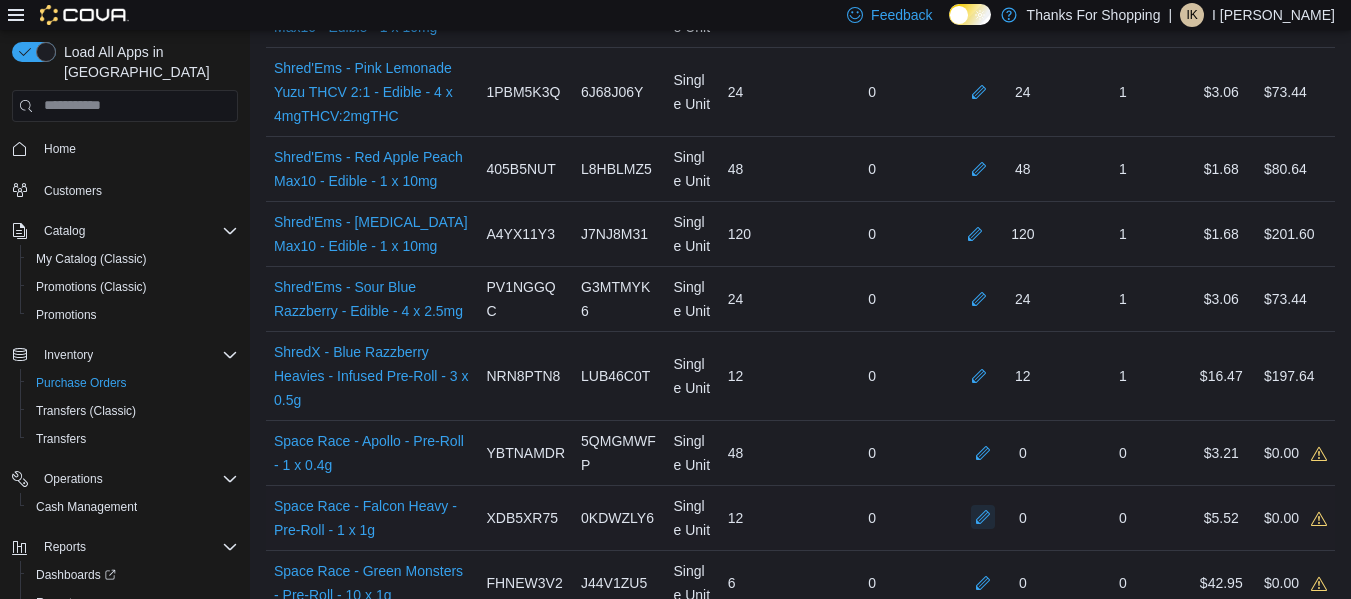 click at bounding box center [983, 517] 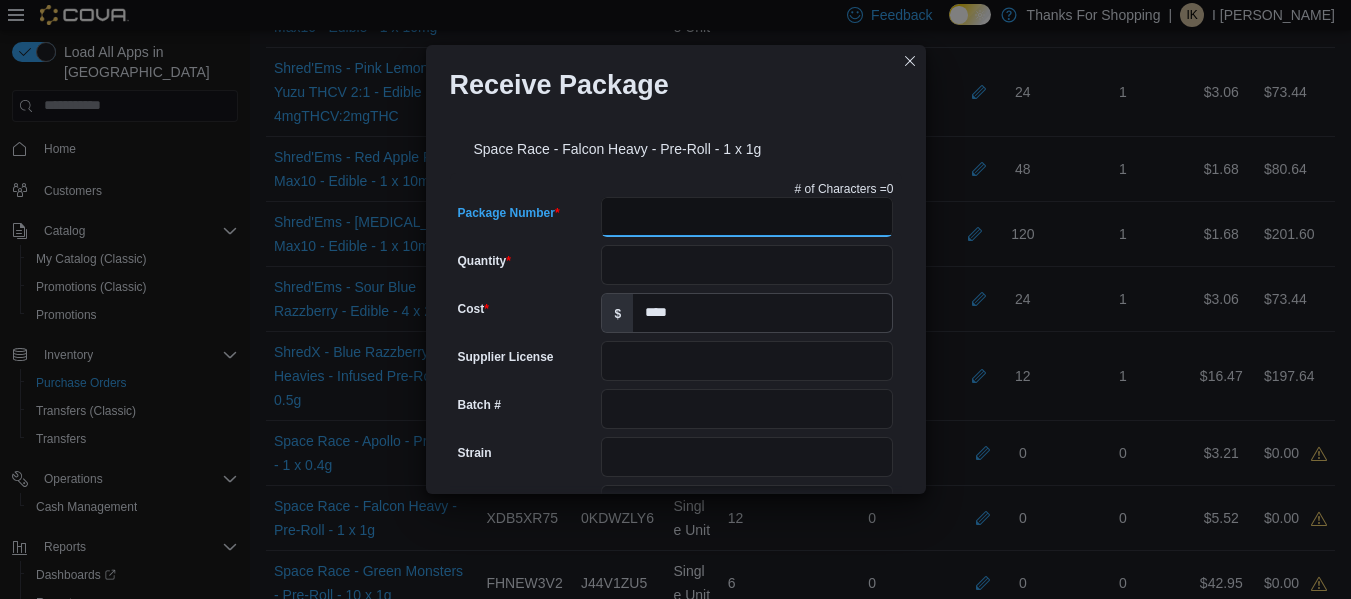 click on "Package Number" at bounding box center (747, 217) 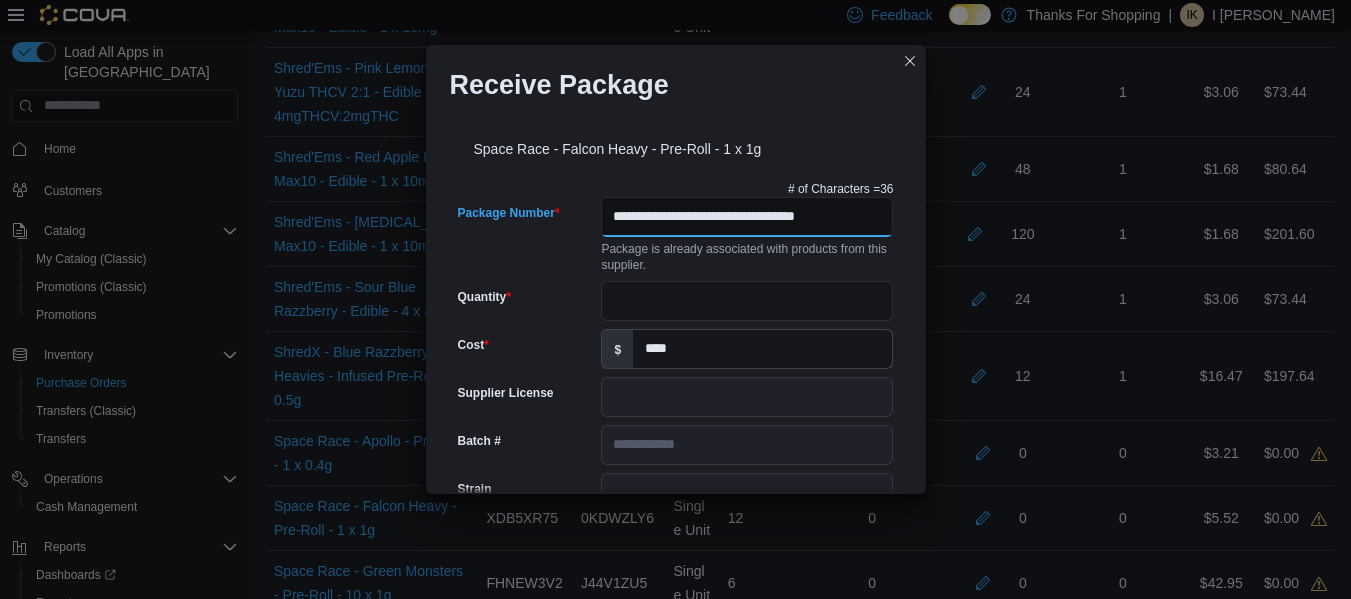 scroll, scrollTop: 0, scrollLeft: 12, axis: horizontal 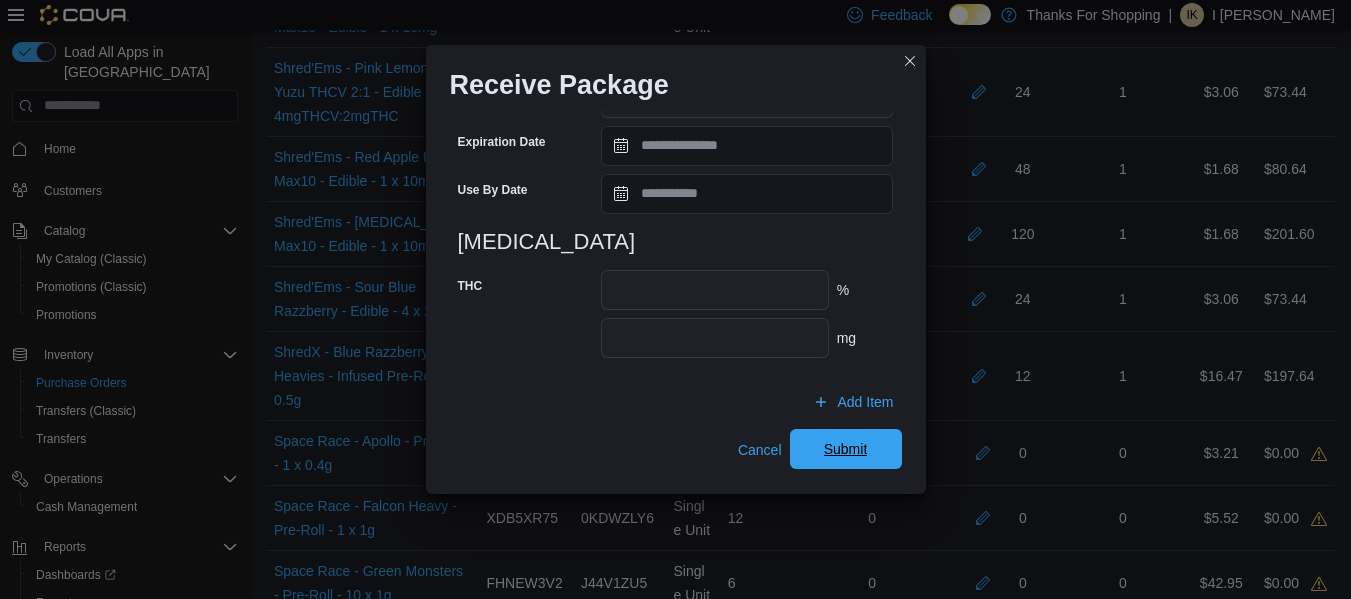click on "Submit" at bounding box center (846, 449) 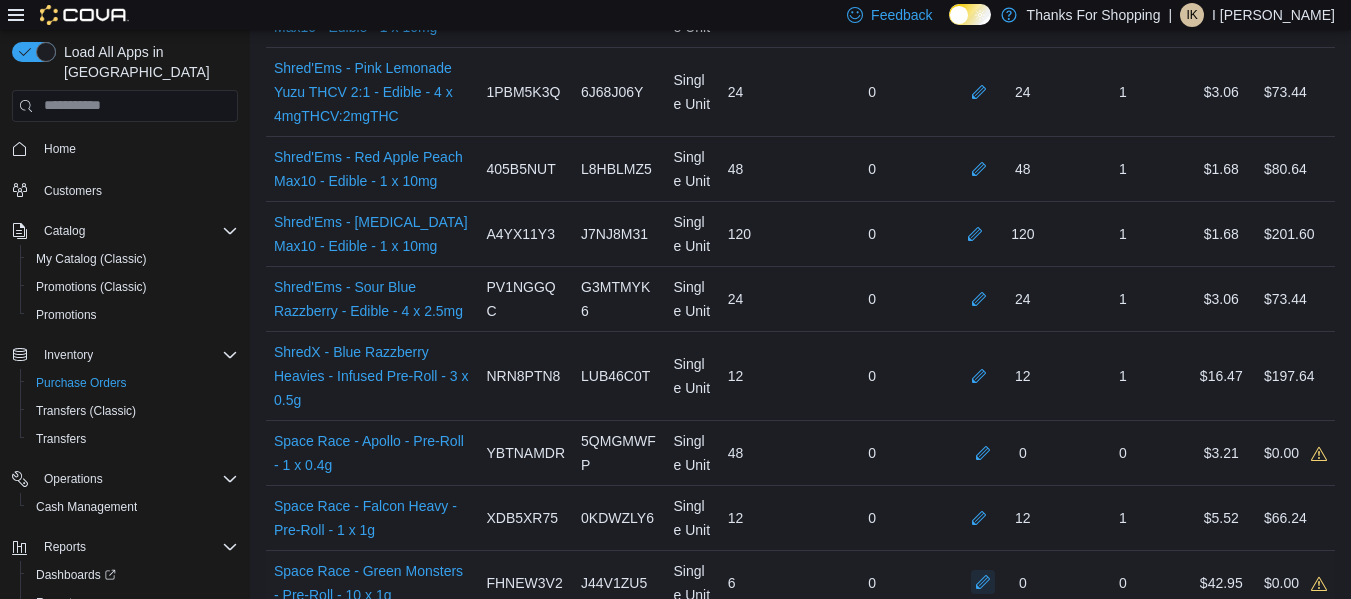 click at bounding box center [983, 582] 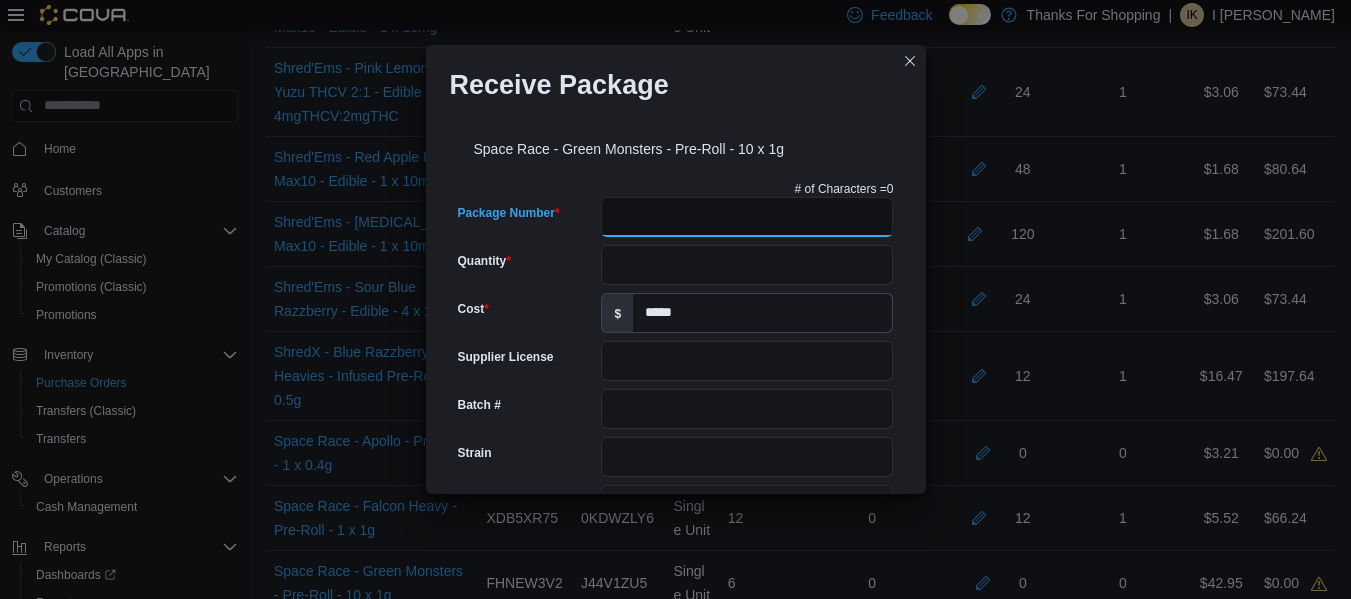 click on "Package Number" at bounding box center (747, 217) 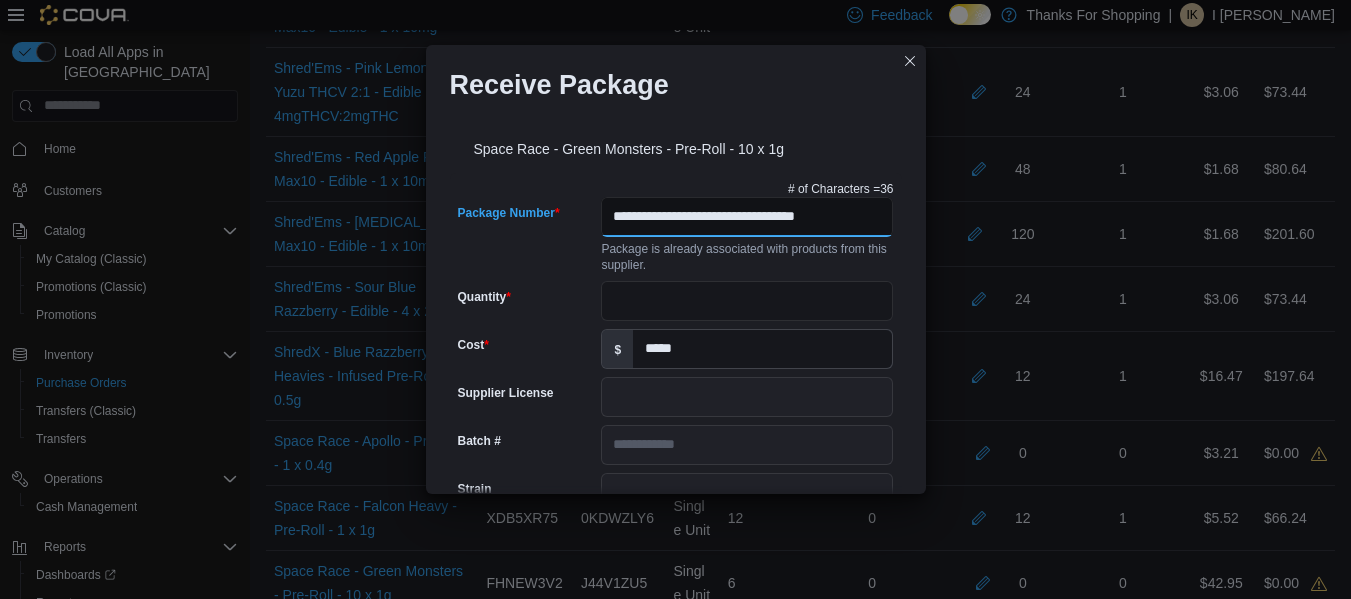 scroll, scrollTop: 0, scrollLeft: 12, axis: horizontal 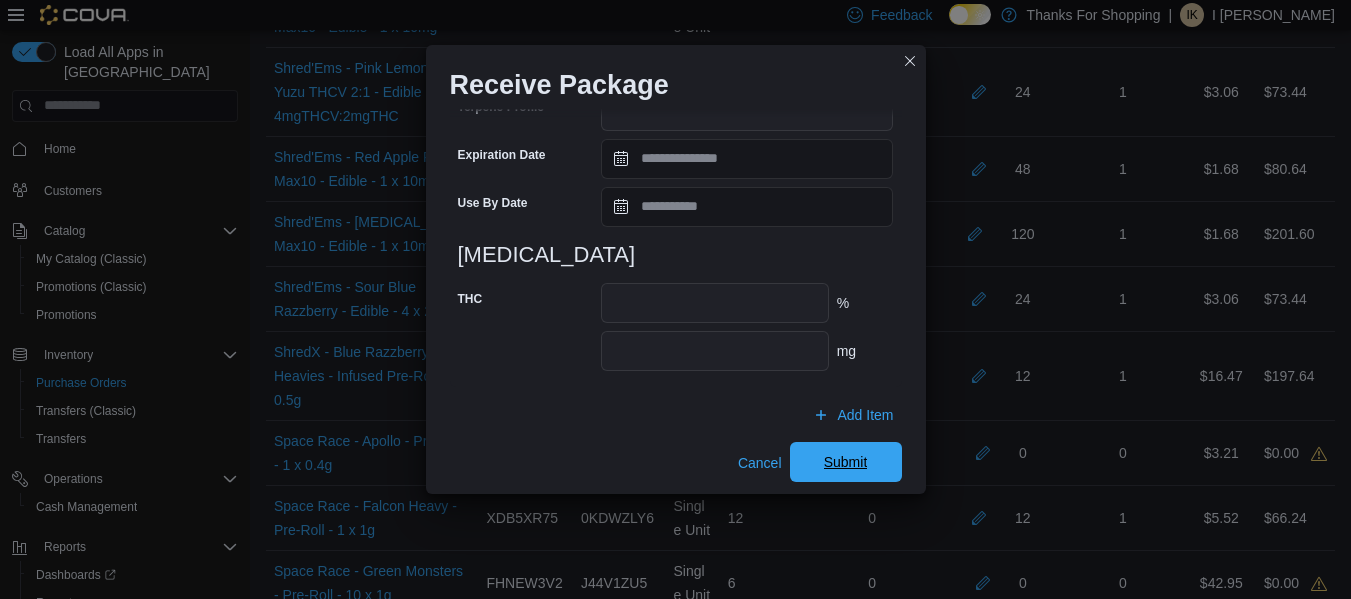 click on "Submit" at bounding box center [846, 462] 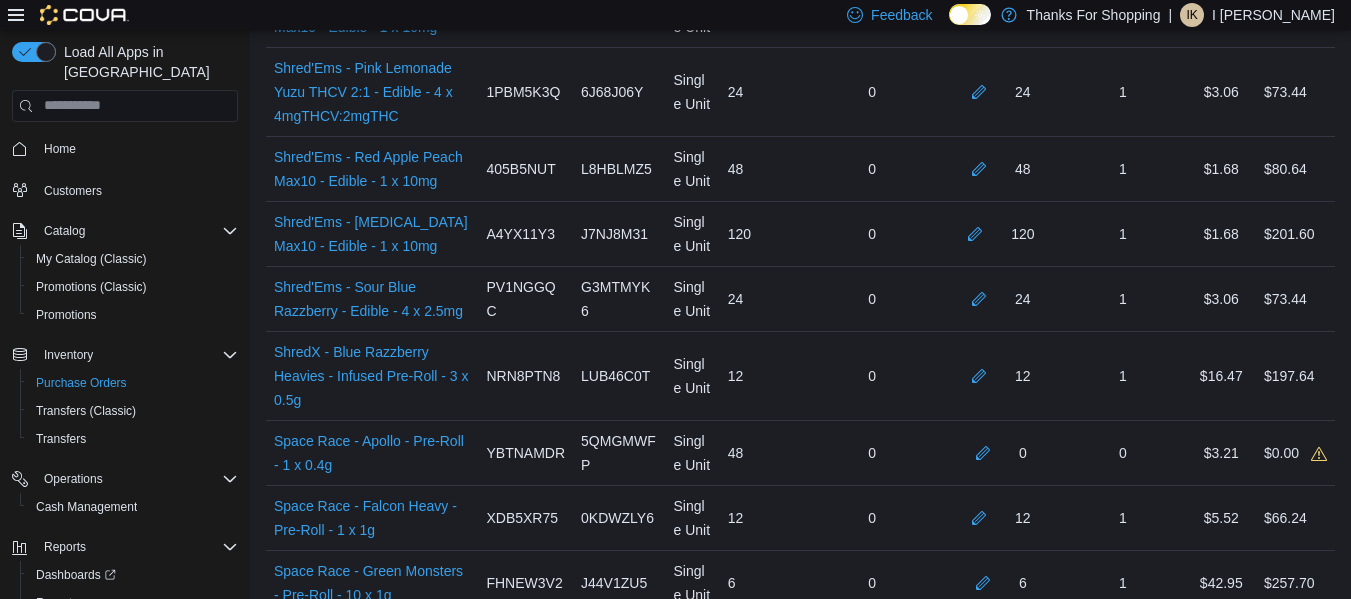 click at bounding box center [983, 647] 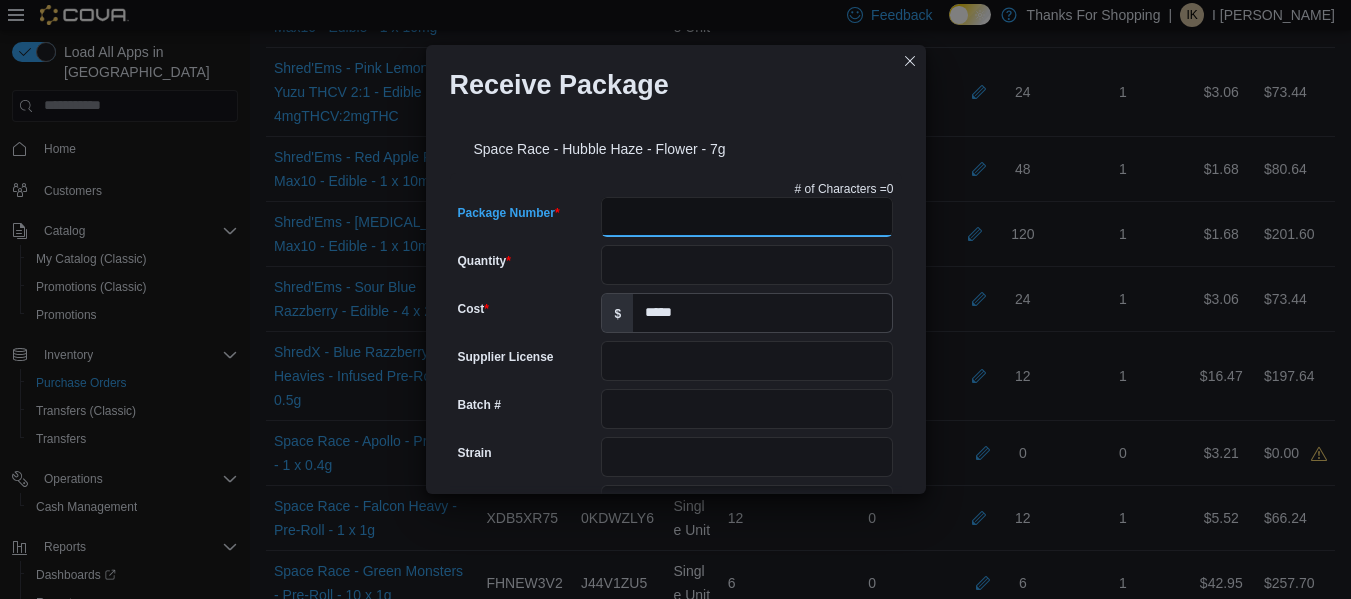 click on "Package Number" at bounding box center (747, 217) 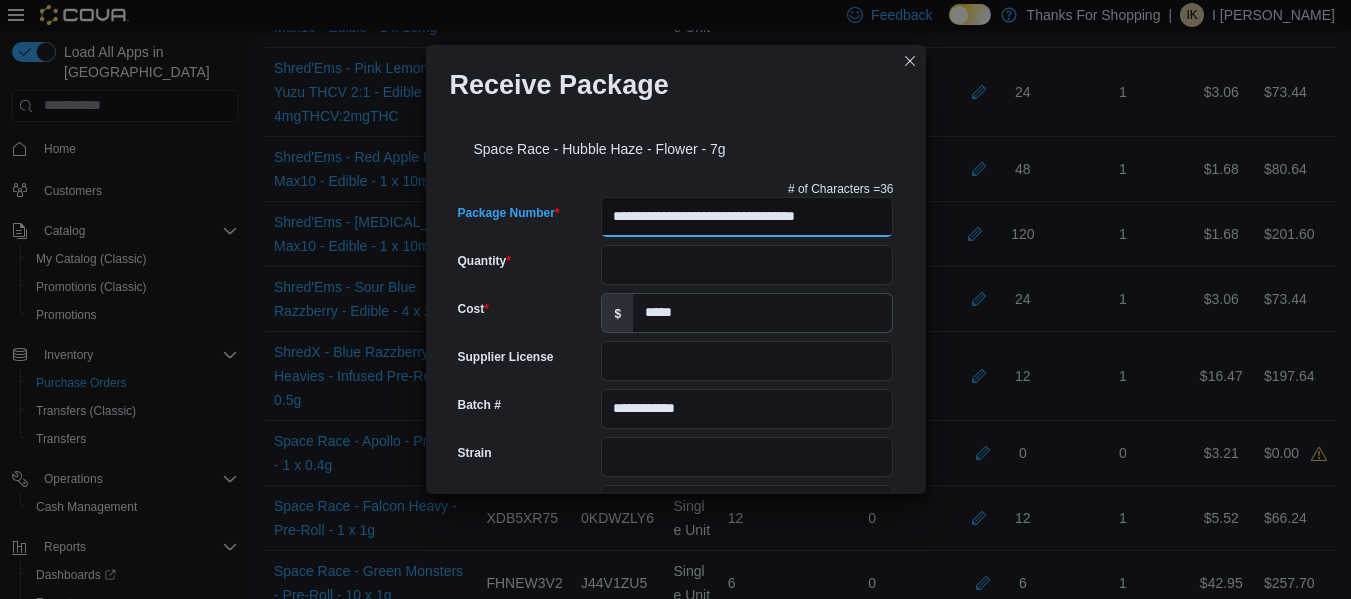 scroll, scrollTop: 0, scrollLeft: 12, axis: horizontal 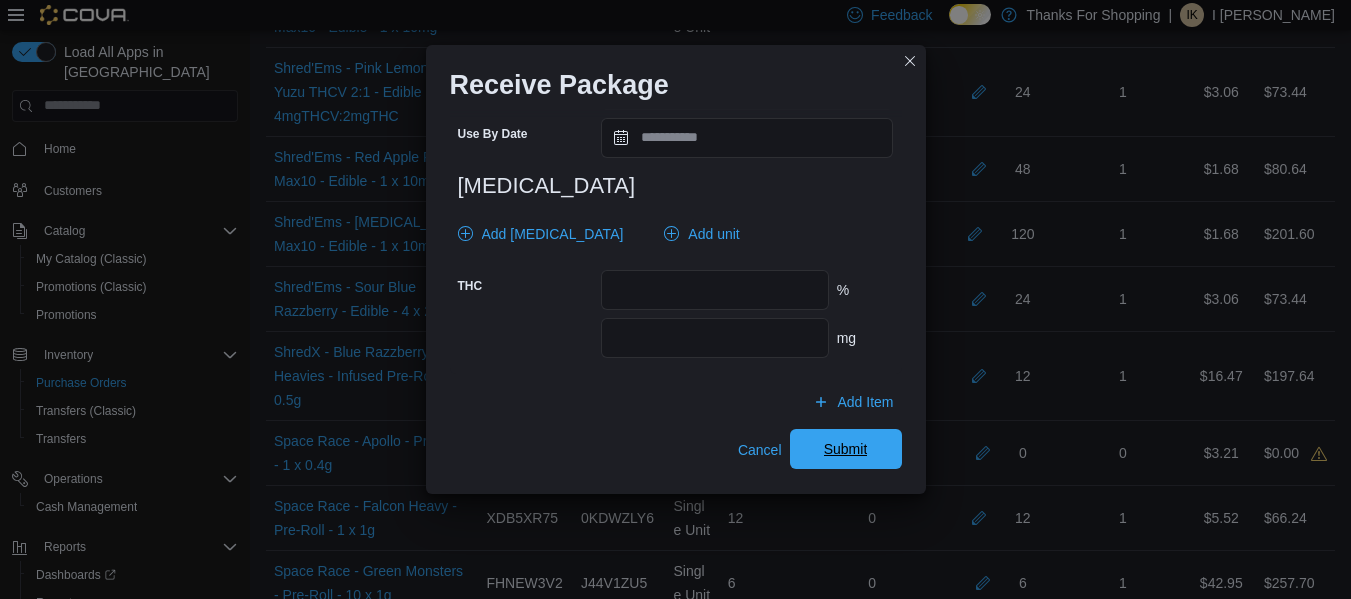 click on "Submit" at bounding box center [846, 449] 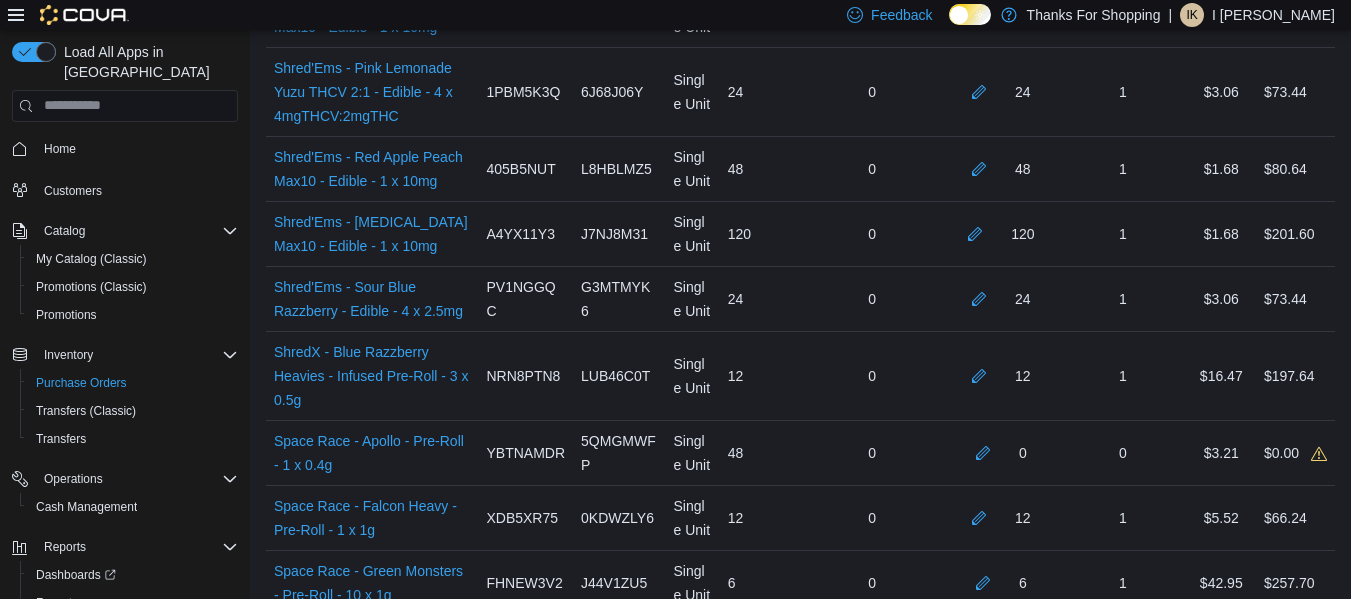 scroll, scrollTop: 4099, scrollLeft: 0, axis: vertical 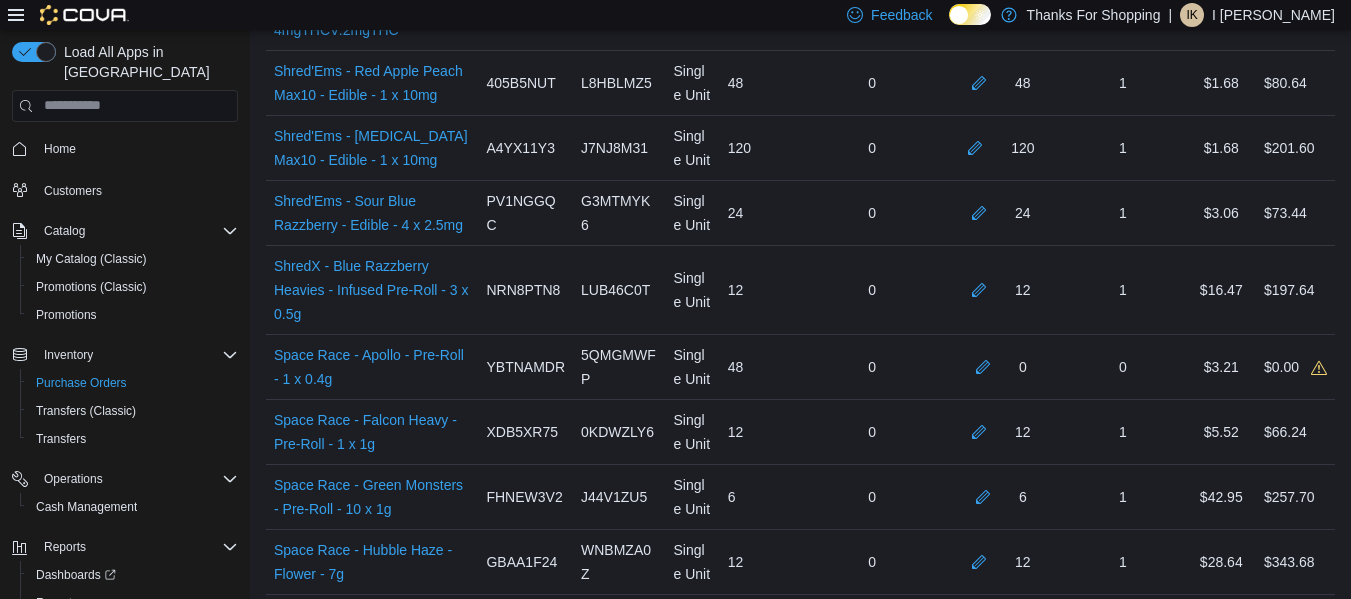 click at bounding box center [983, 638] 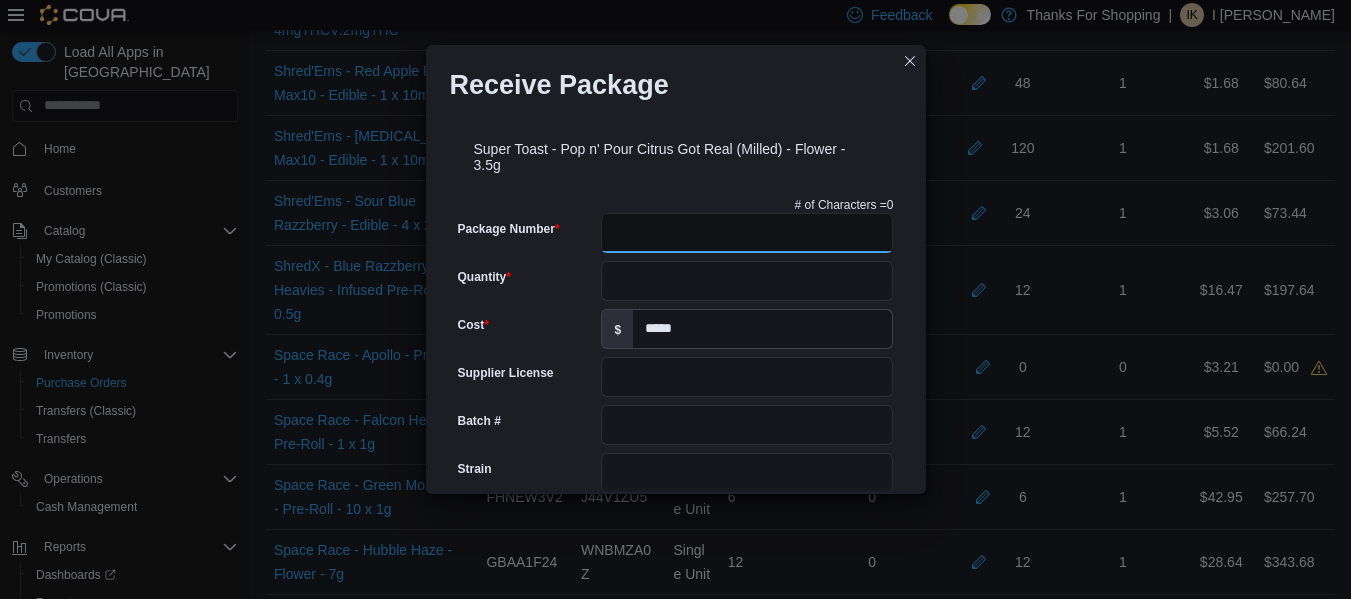 click on "Package Number" at bounding box center [747, 233] 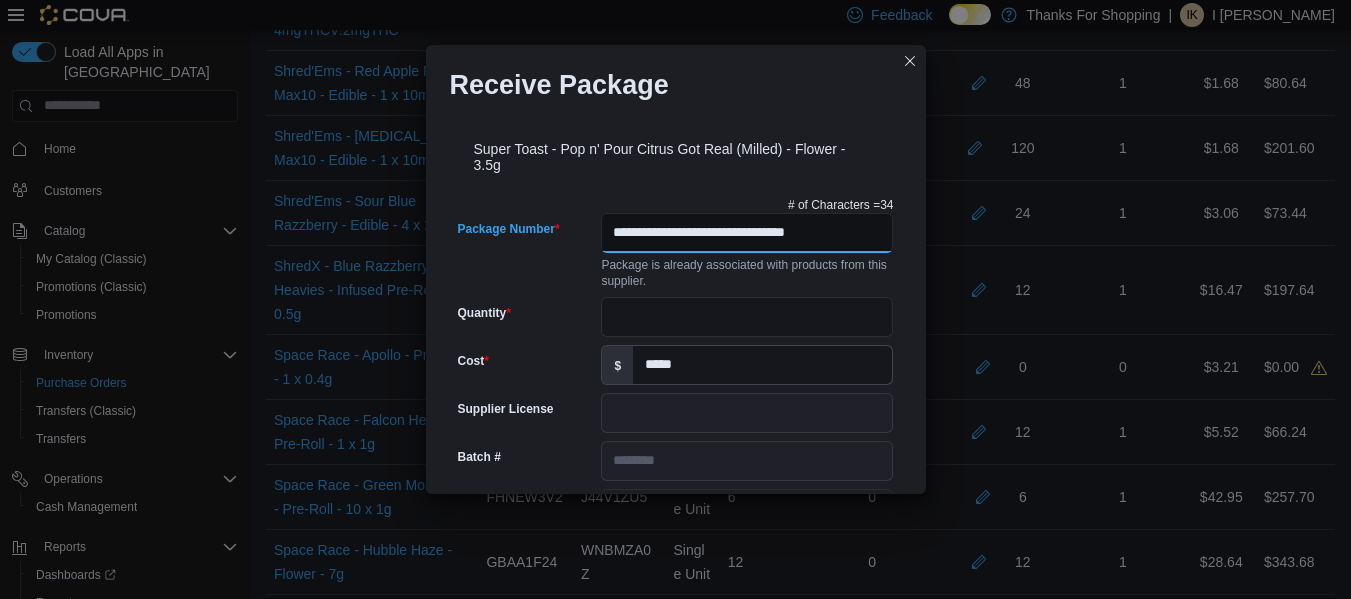 scroll, scrollTop: 0, scrollLeft: 0, axis: both 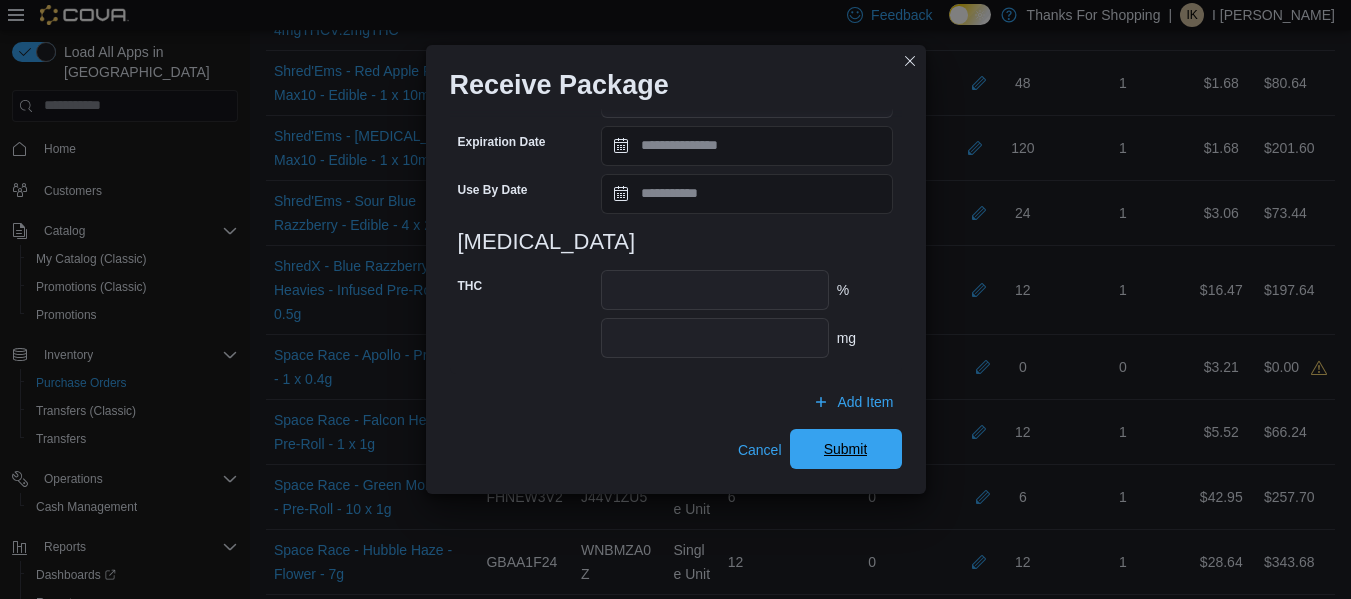 click on "Submit" at bounding box center (846, 449) 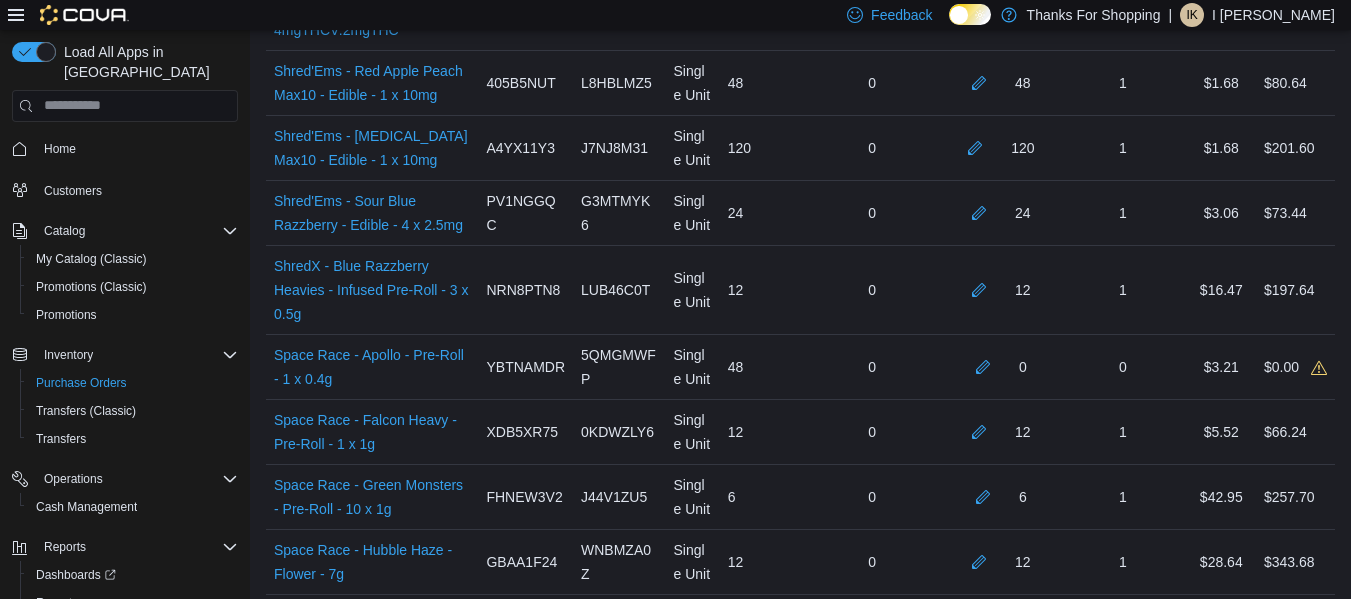 click at bounding box center (983, 715) 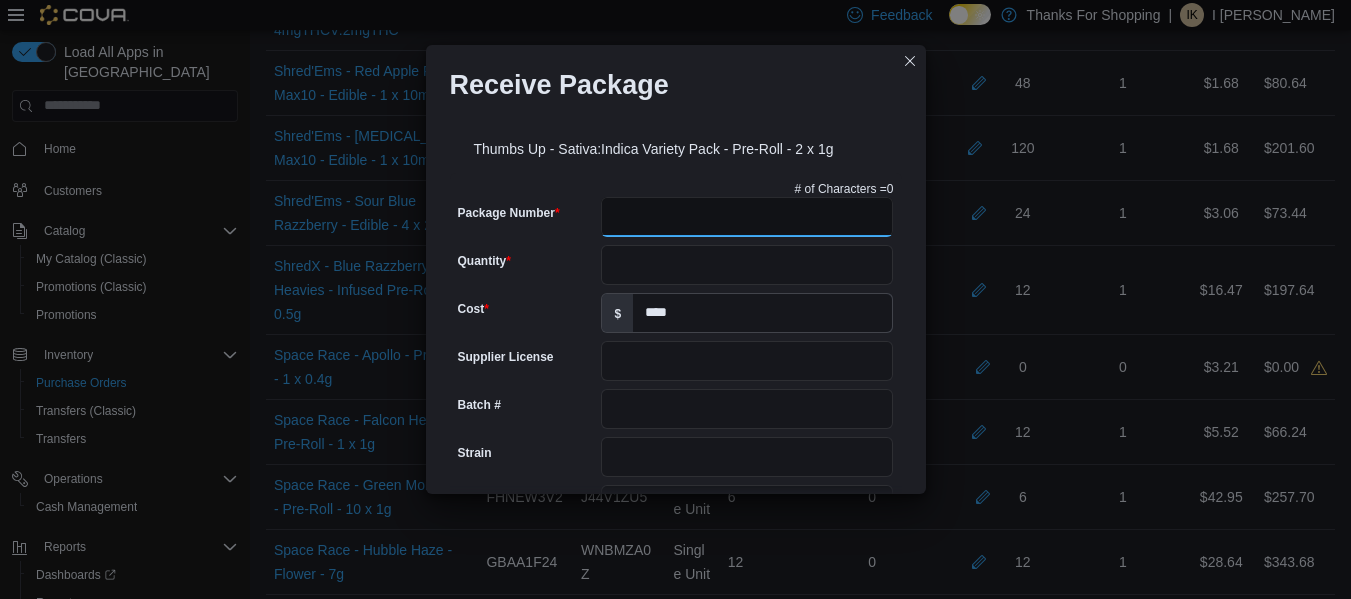 click on "Package Number" at bounding box center (747, 217) 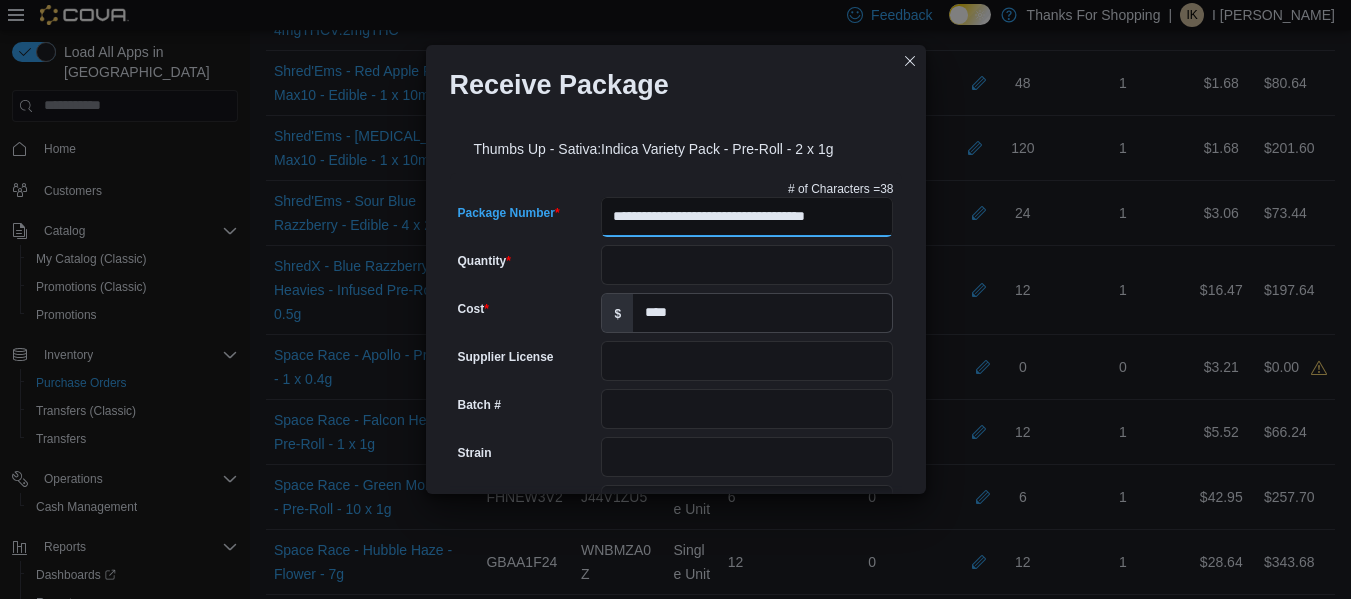 scroll, scrollTop: 0, scrollLeft: 27, axis: horizontal 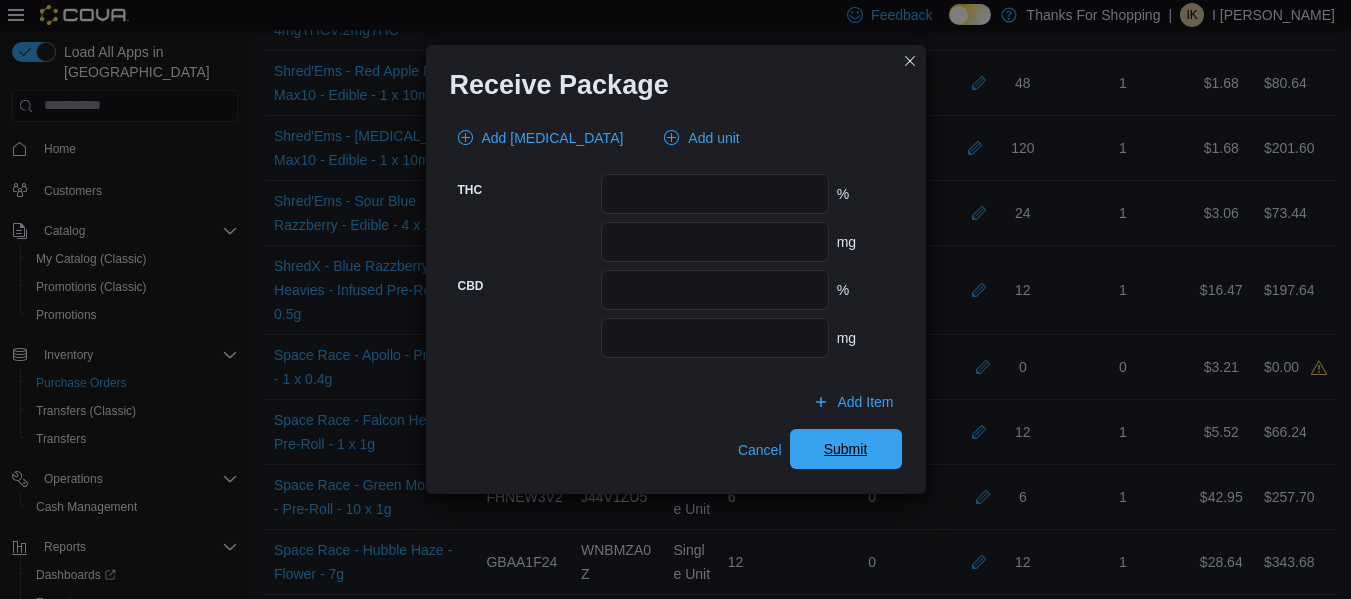 click on "Submit" at bounding box center (846, 449) 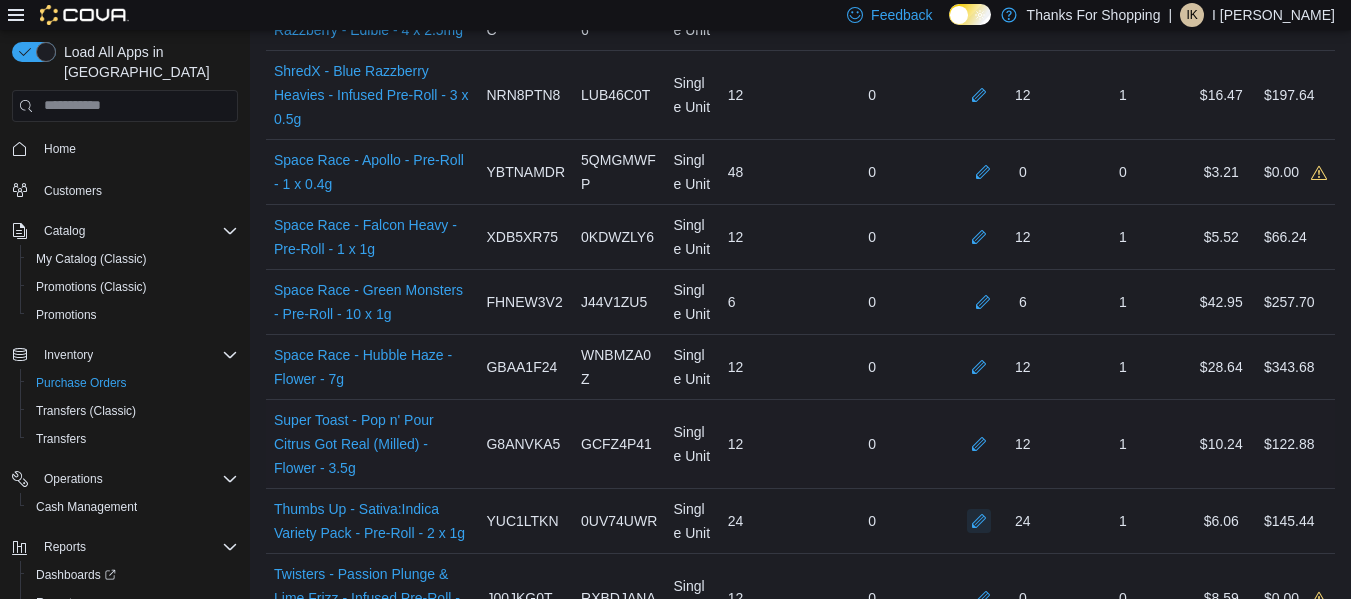 scroll, scrollTop: 4295, scrollLeft: 0, axis: vertical 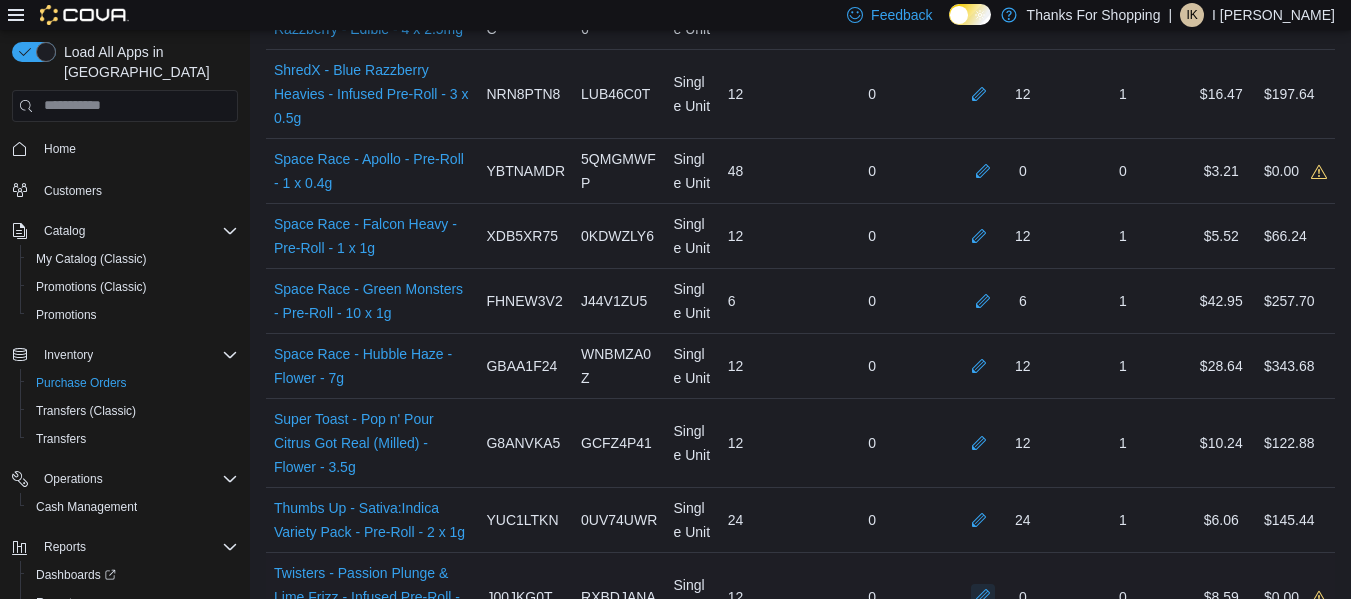 click at bounding box center [983, 596] 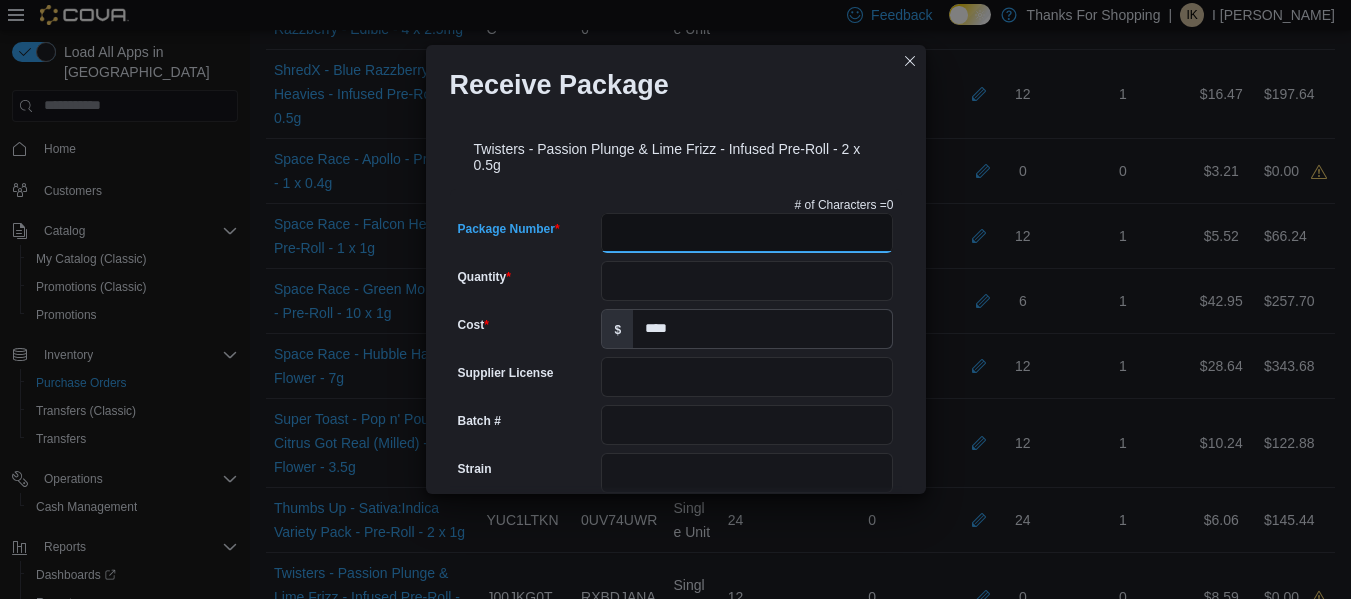 click on "Package Number" at bounding box center (747, 233) 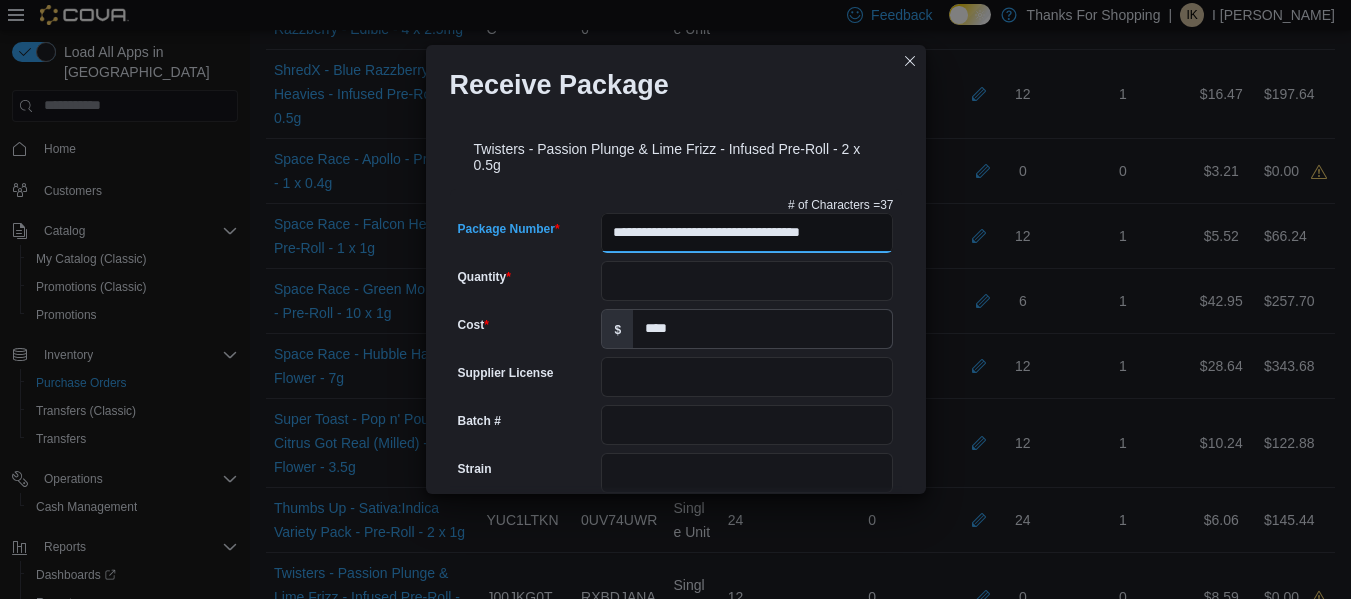 scroll, scrollTop: 0, scrollLeft: 23, axis: horizontal 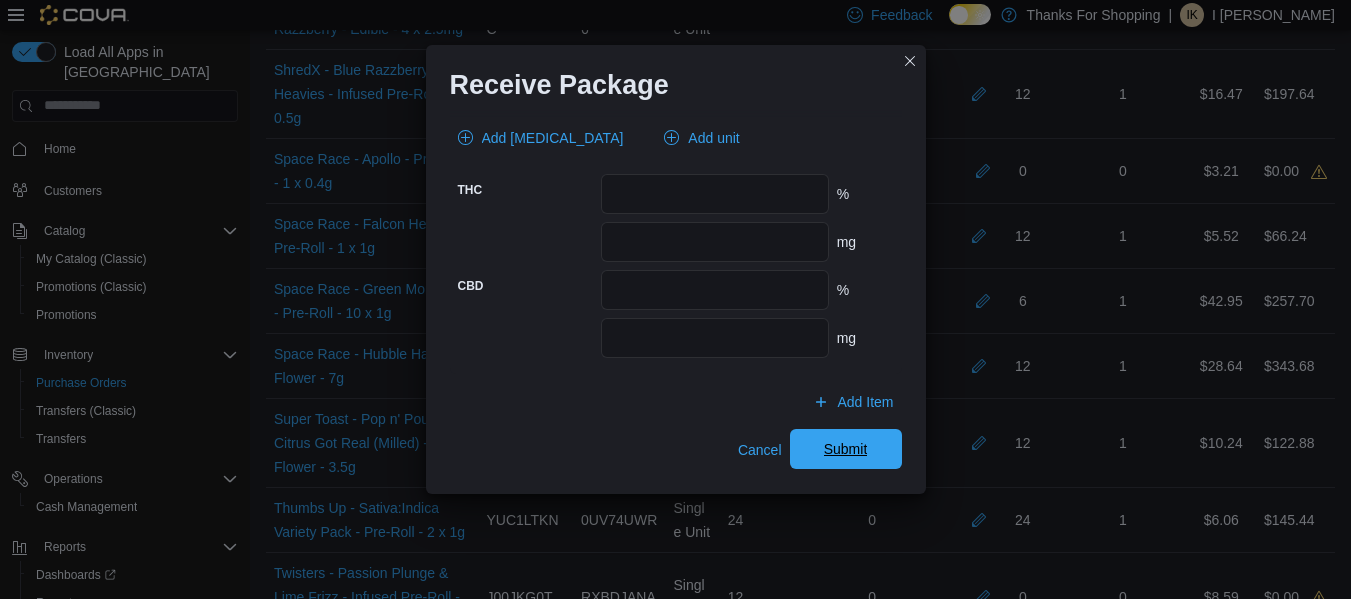 click on "Submit" at bounding box center [846, 449] 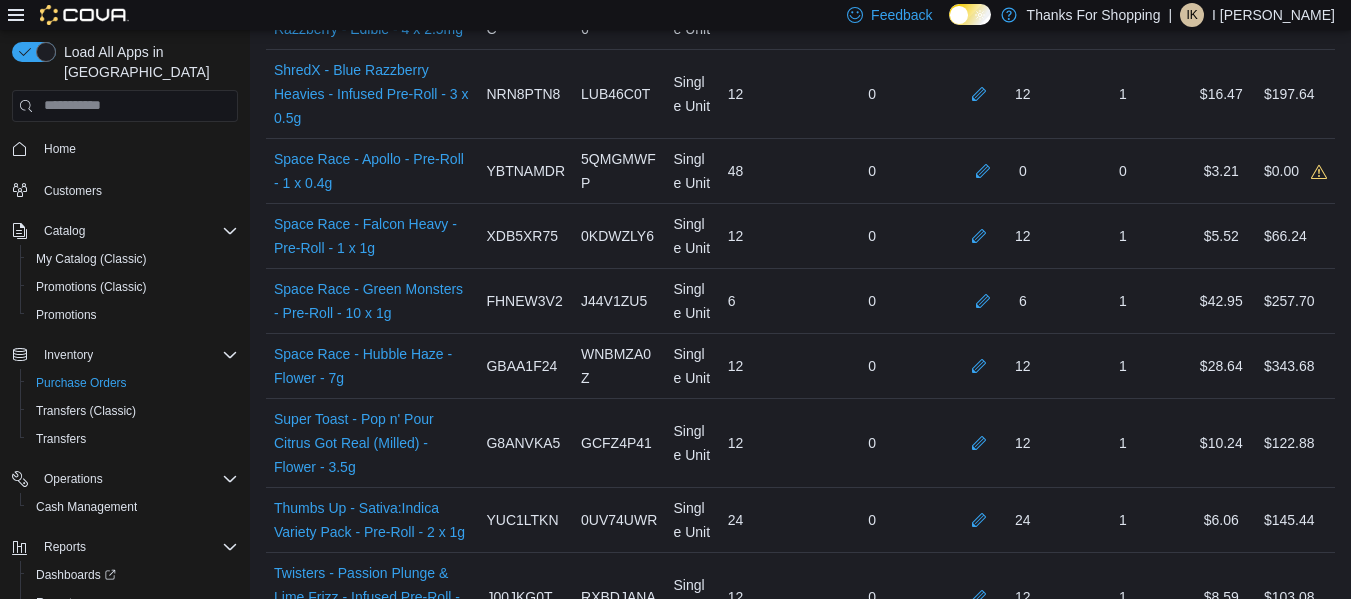 click at bounding box center (983, 685) 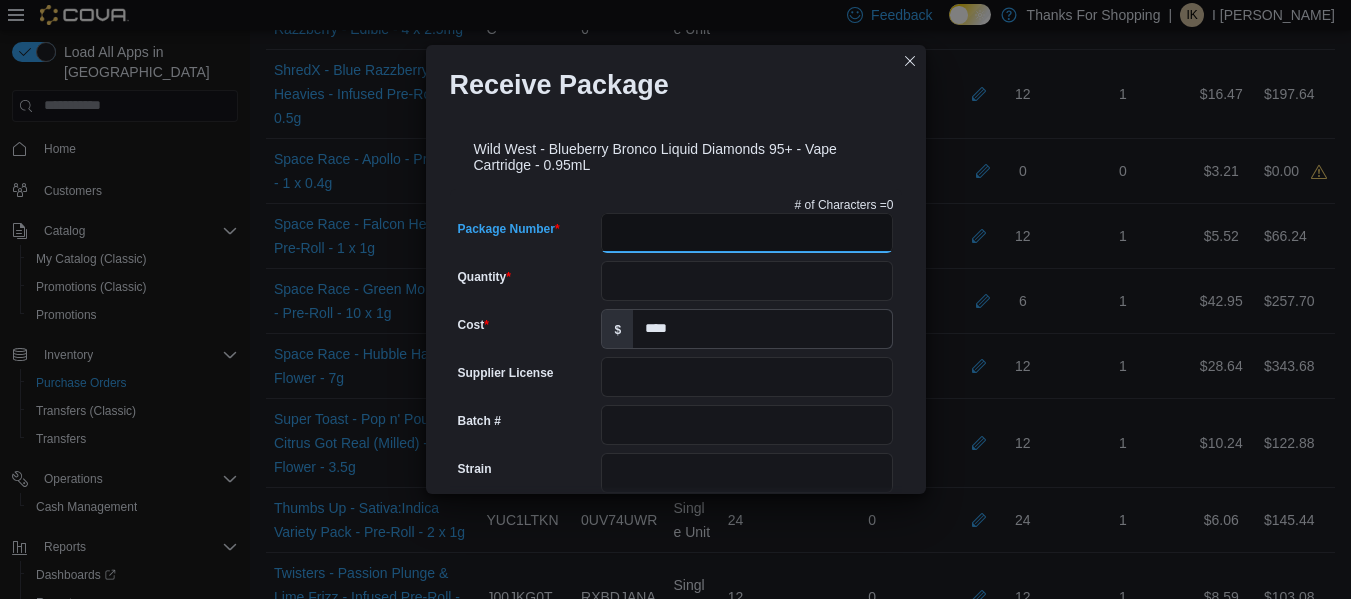 click on "Package Number" at bounding box center (747, 233) 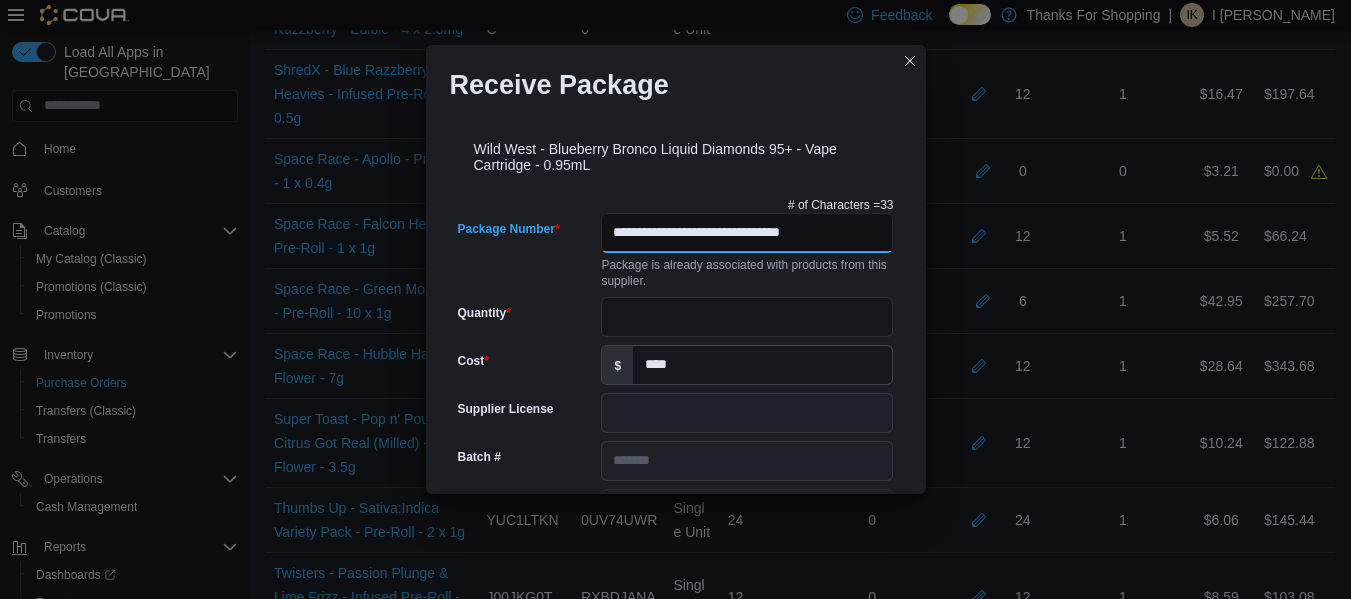 scroll, scrollTop: 0, scrollLeft: 0, axis: both 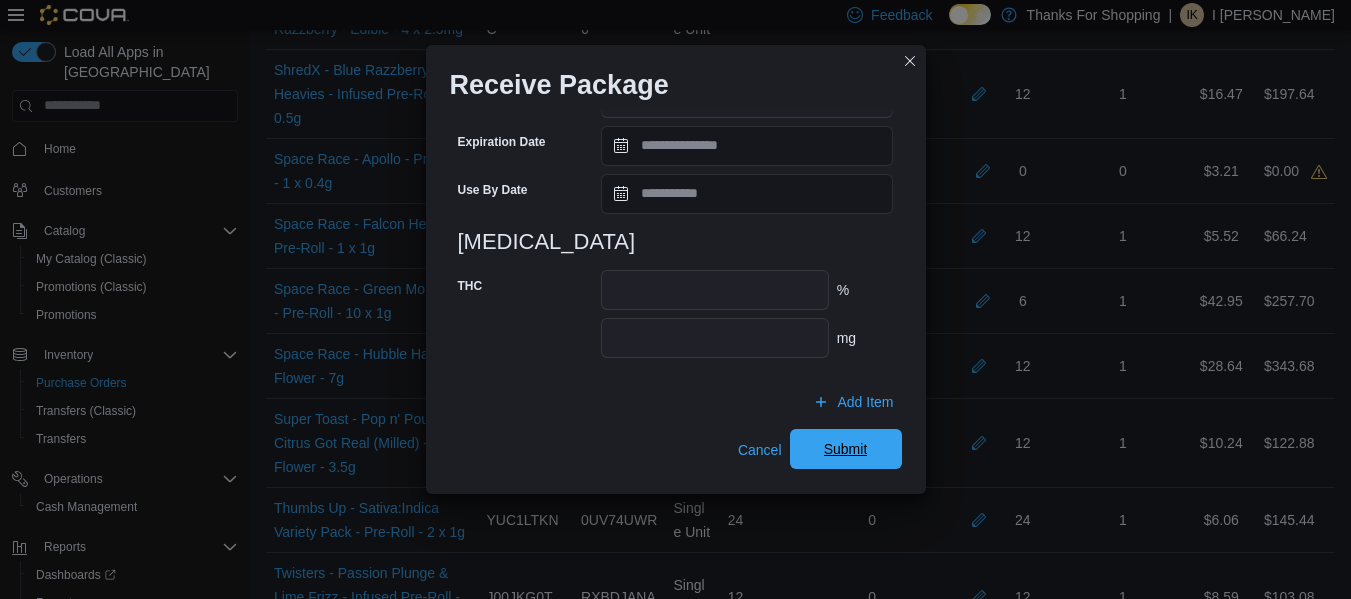 click on "Submit" at bounding box center [846, 449] 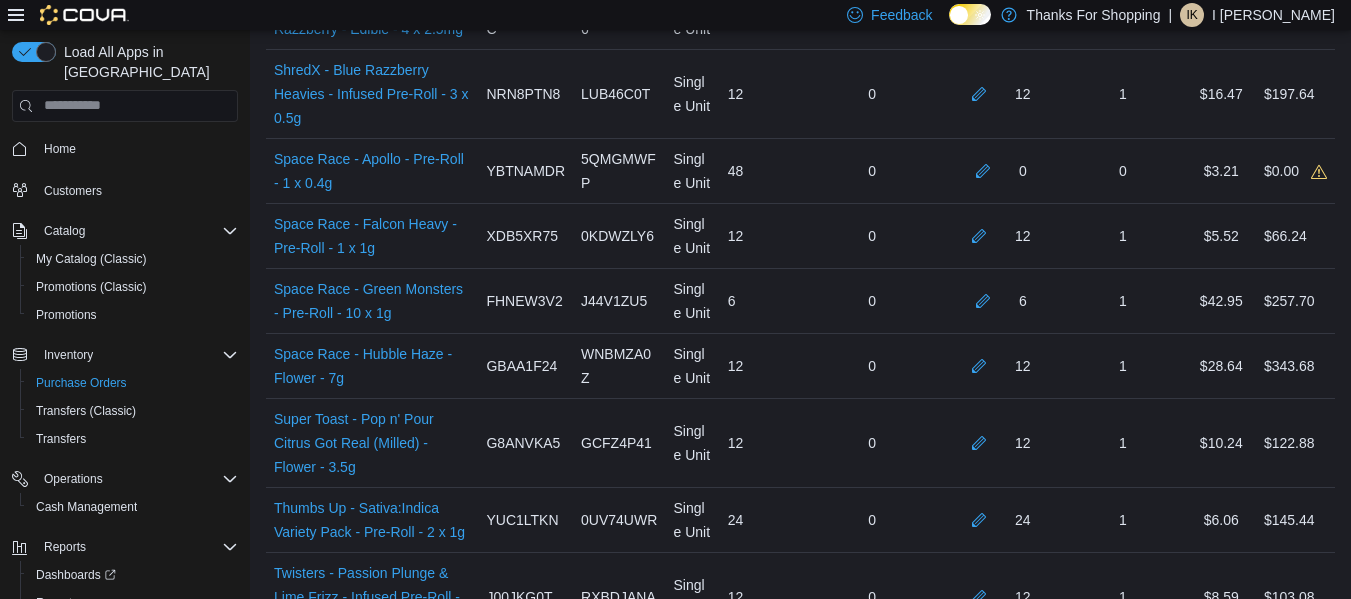 click at bounding box center [983, 786] 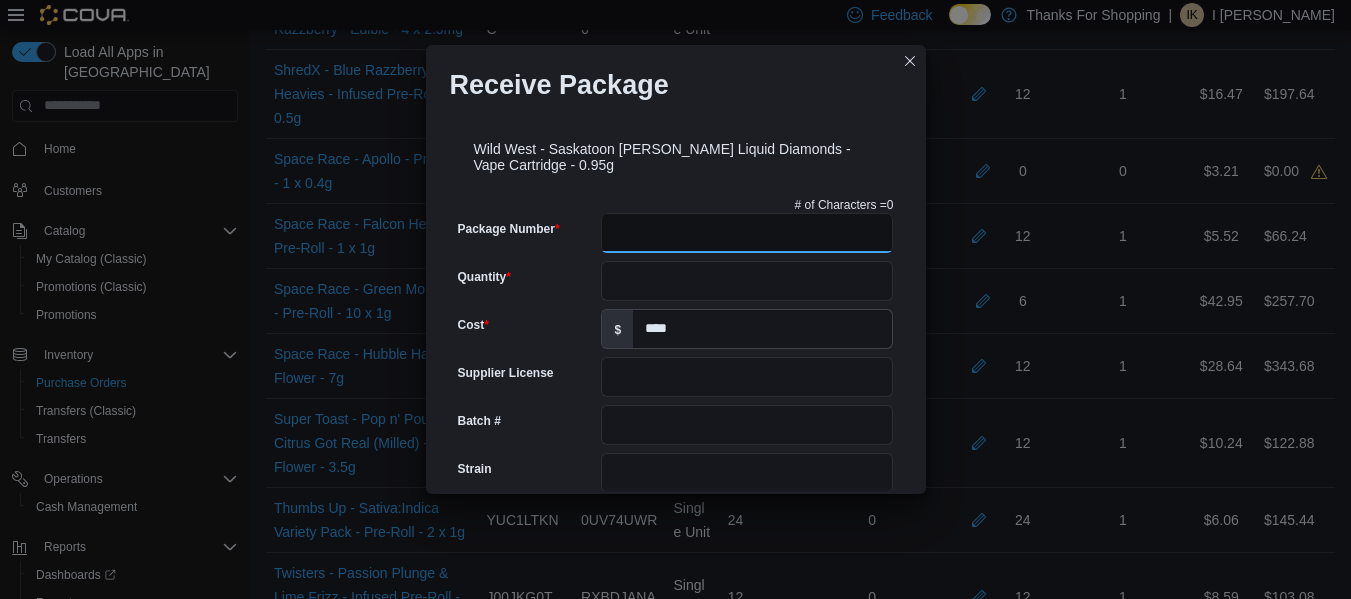 click on "Package Number" at bounding box center [747, 233] 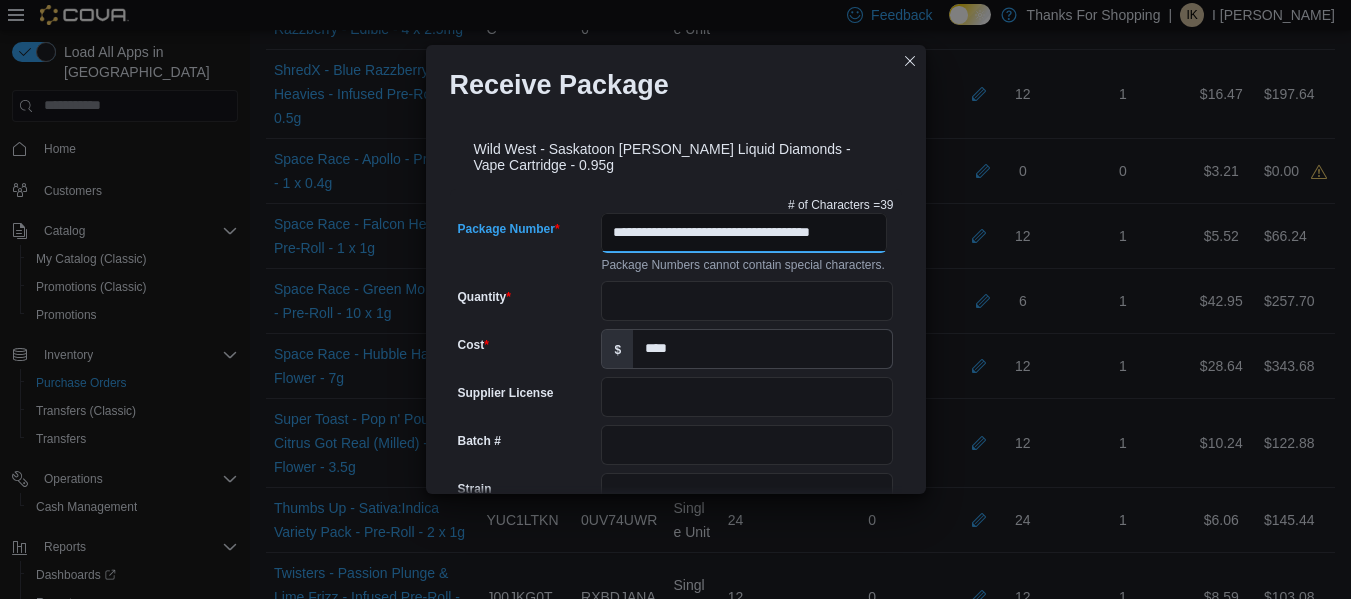 scroll, scrollTop: 0, scrollLeft: 13, axis: horizontal 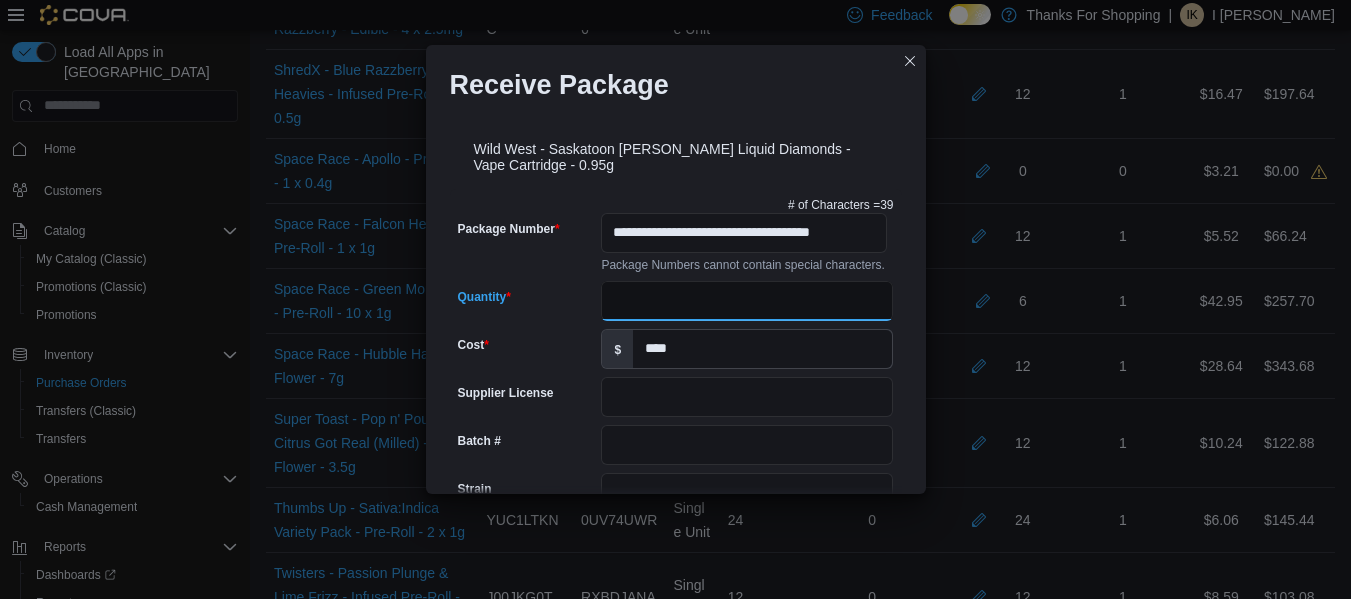 click on "Quantity" at bounding box center (747, 301) 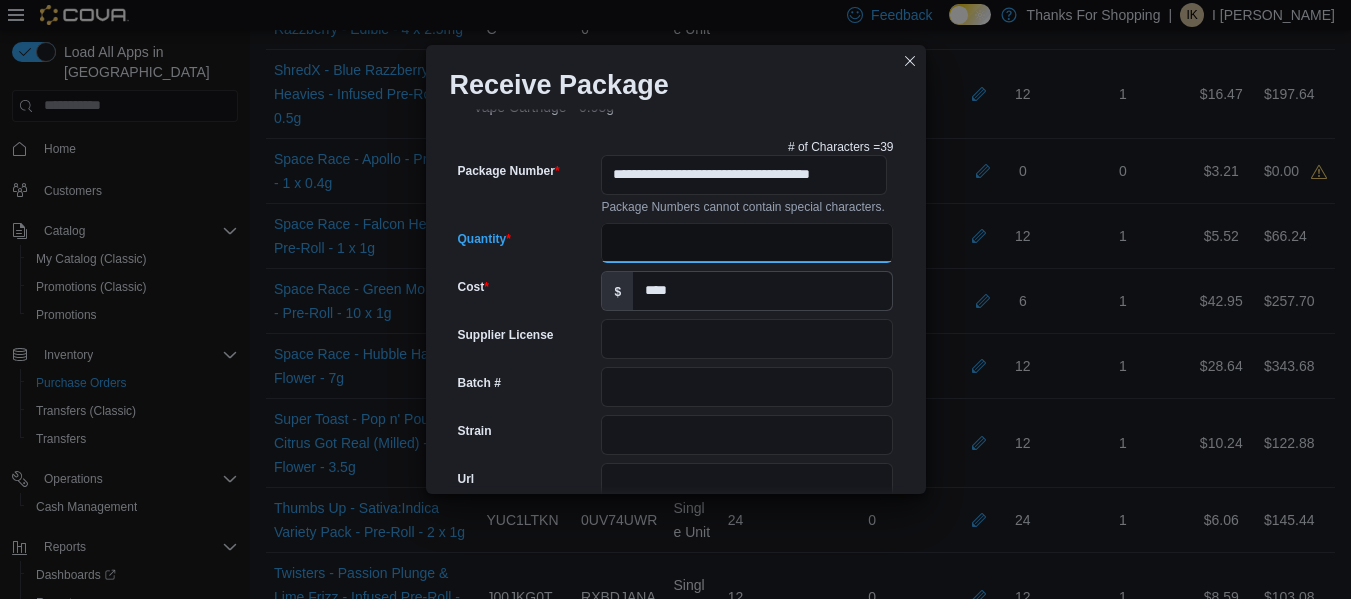 scroll, scrollTop: 16, scrollLeft: 0, axis: vertical 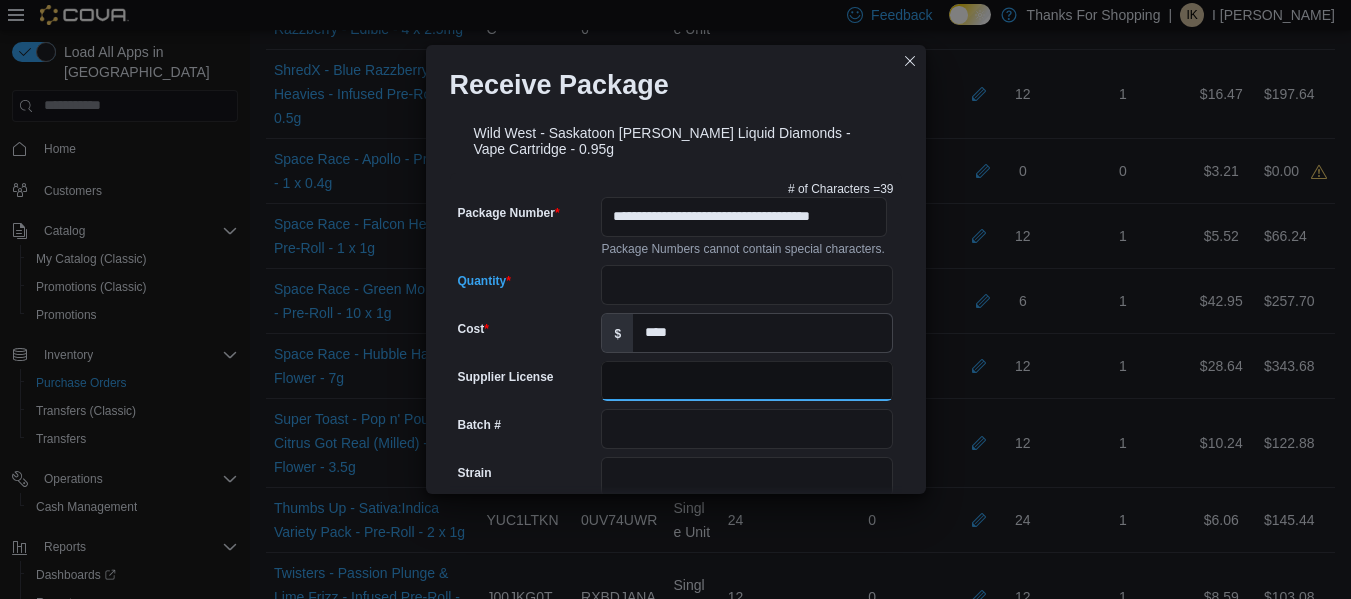 click on "Supplier License" at bounding box center [747, 381] 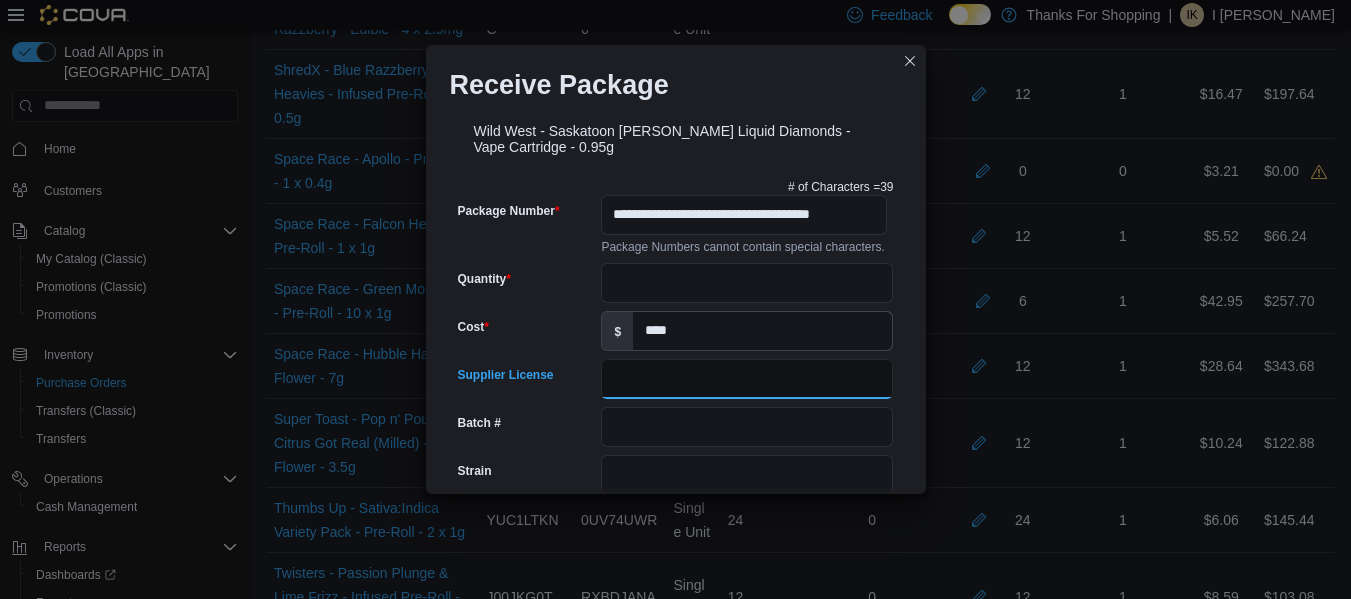 scroll, scrollTop: 17, scrollLeft: 0, axis: vertical 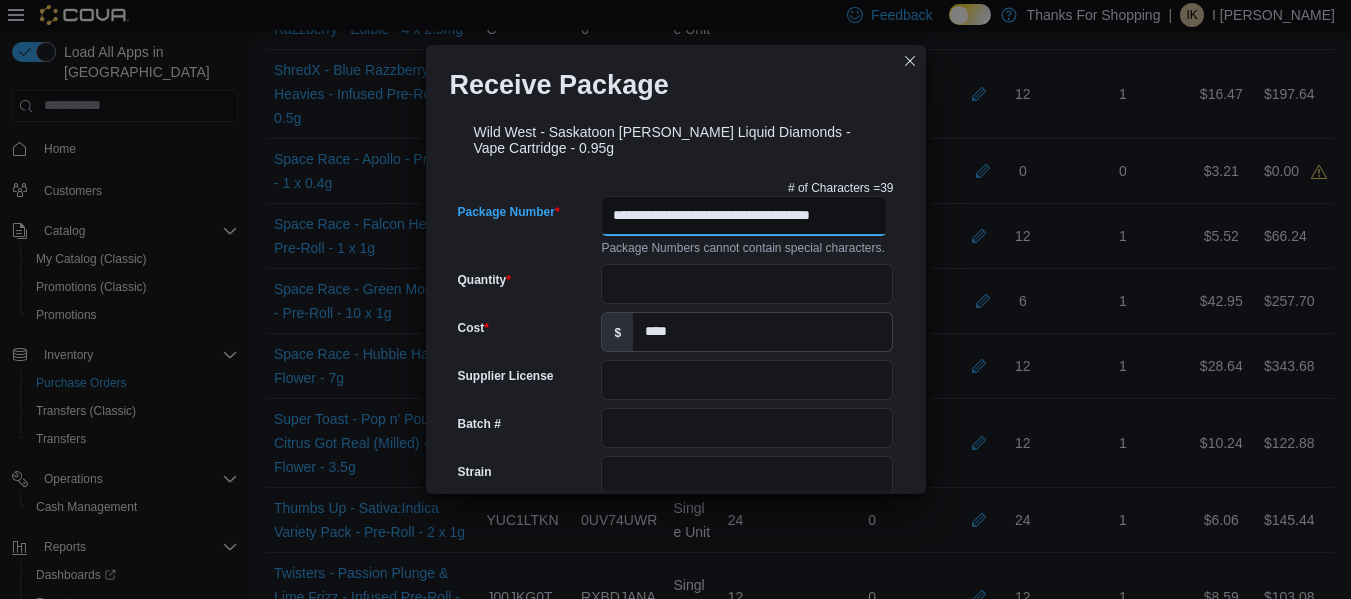 click on "**********" at bounding box center (743, 216) 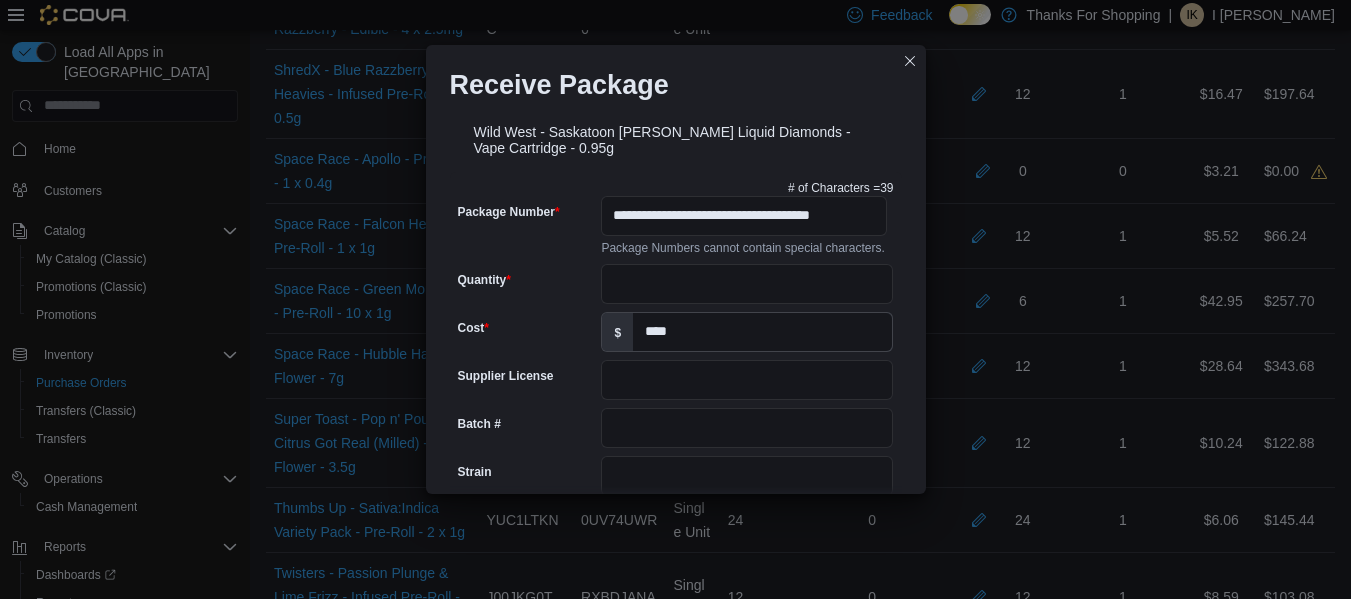 scroll, scrollTop: 0, scrollLeft: 13, axis: horizontal 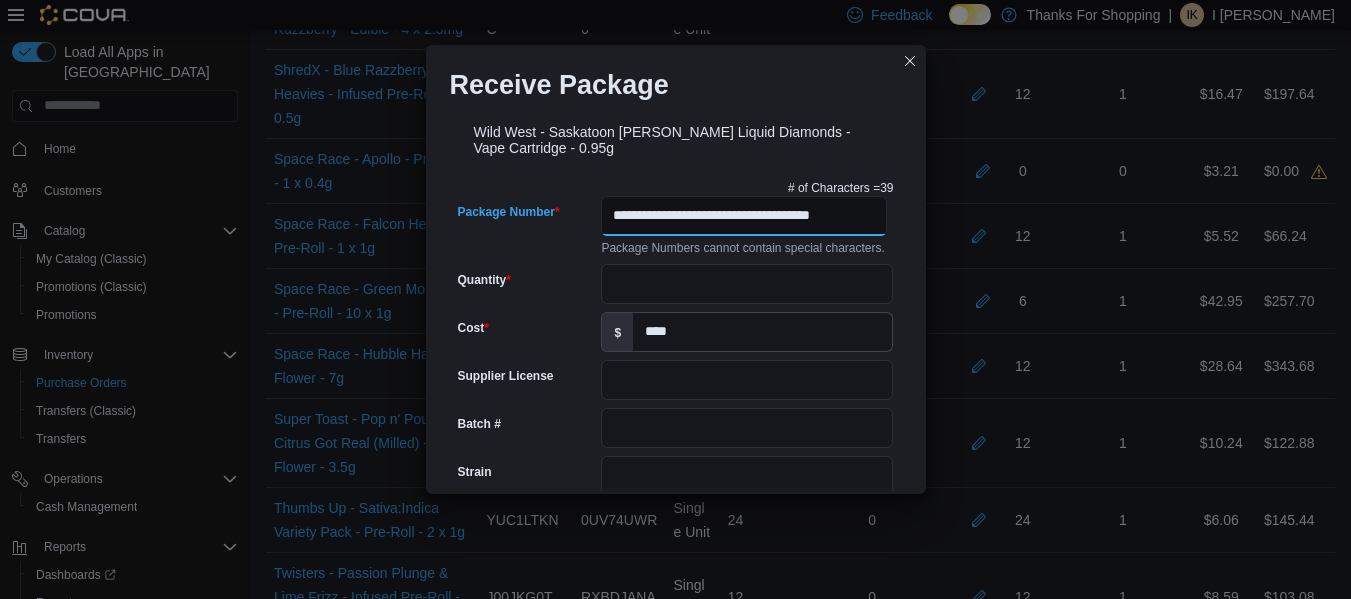 click on "**********" at bounding box center [743, 216] 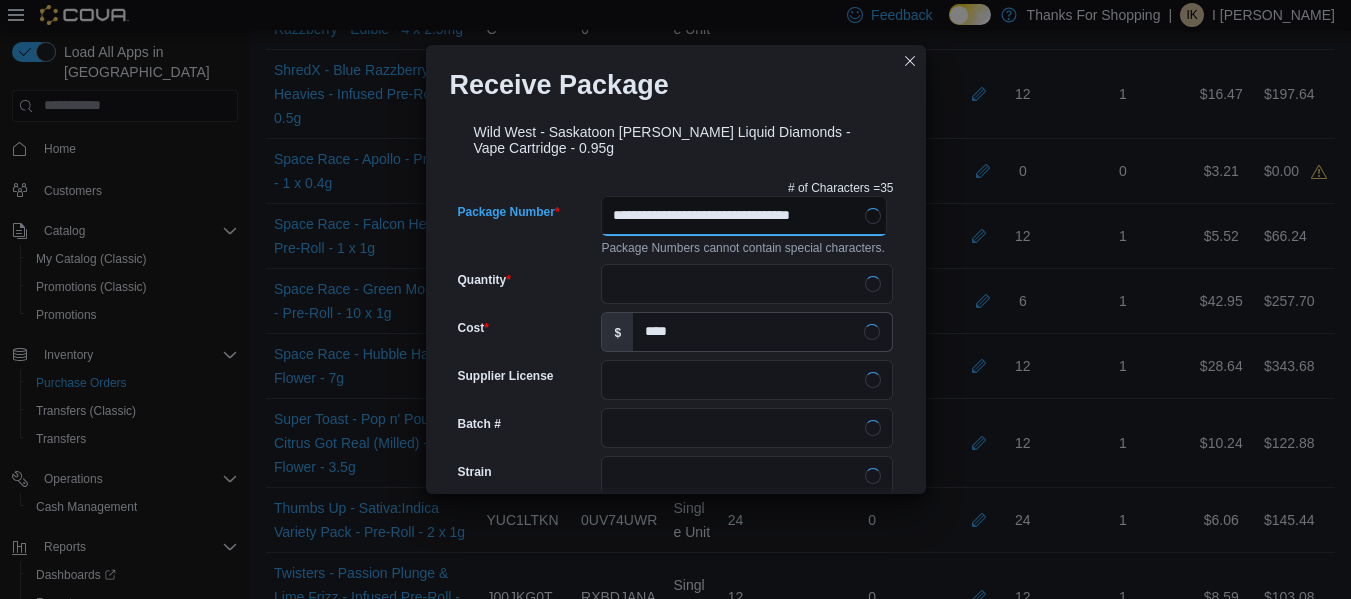 scroll, scrollTop: 0, scrollLeft: 0, axis: both 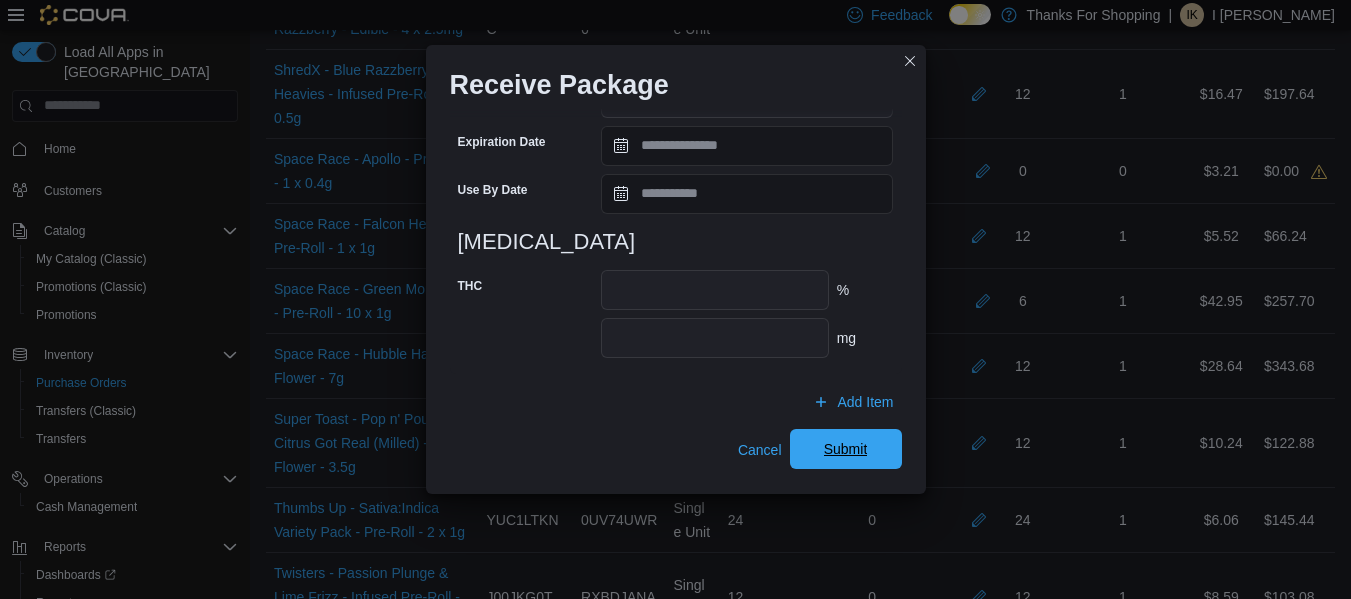 click on "Submit" at bounding box center [846, 449] 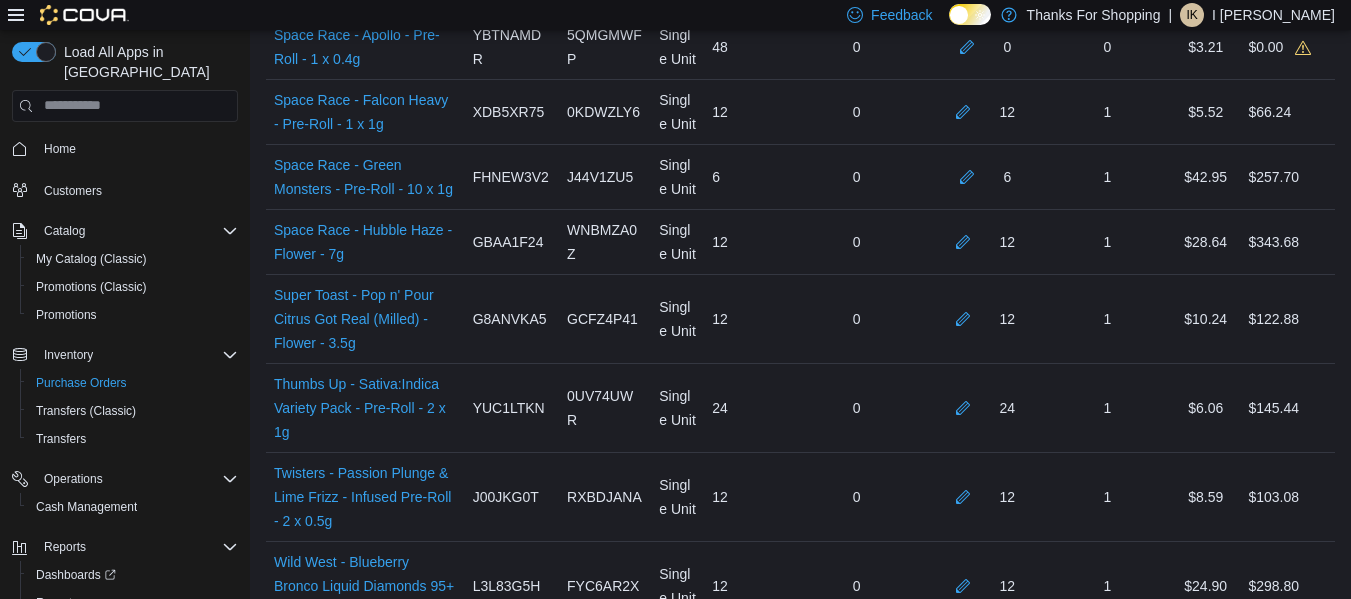 scroll, scrollTop: 4682, scrollLeft: 0, axis: vertical 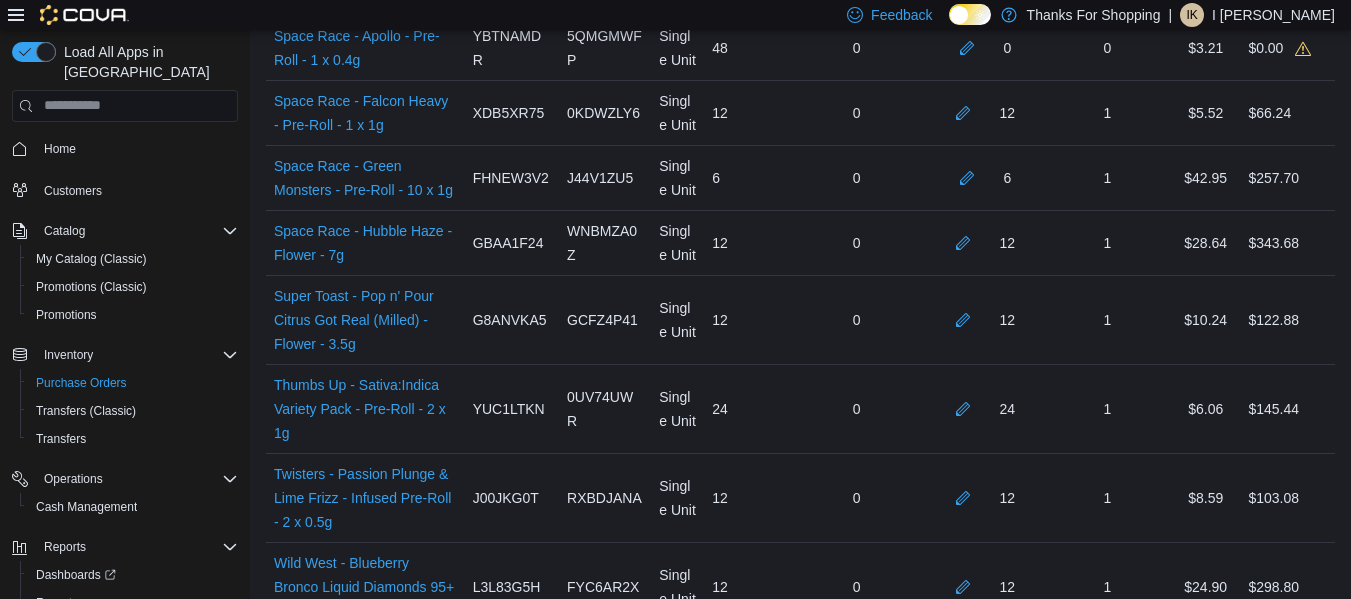 click on "$298.80" at bounding box center (1287, 688) 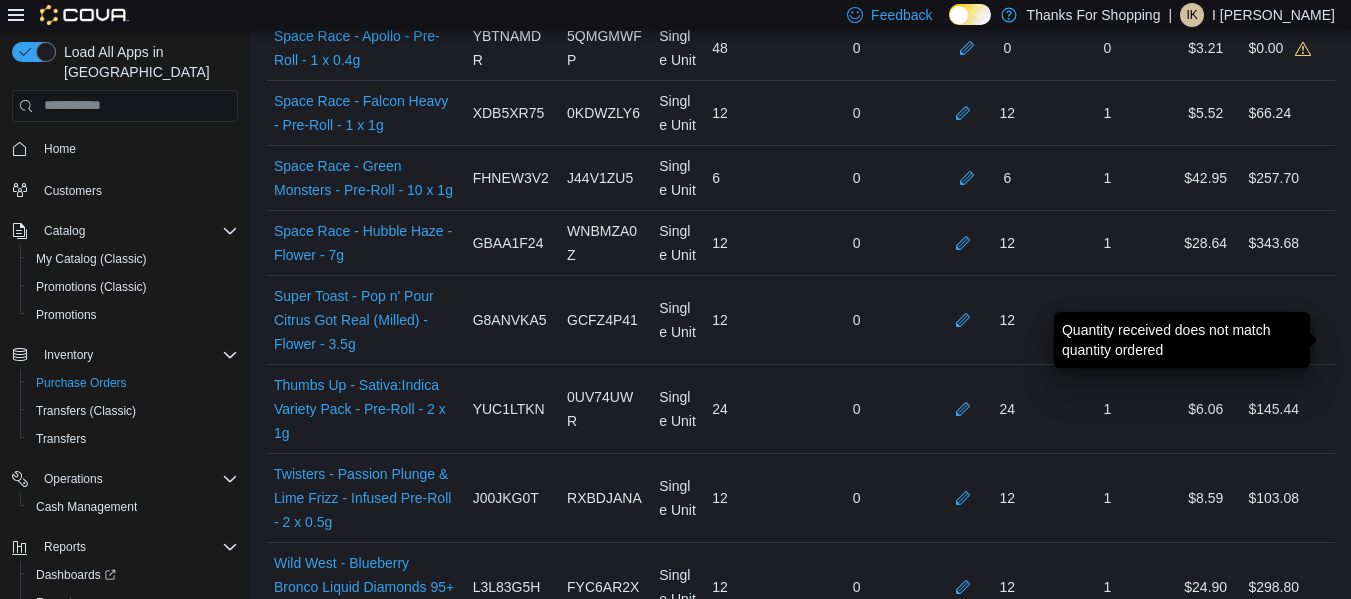 click 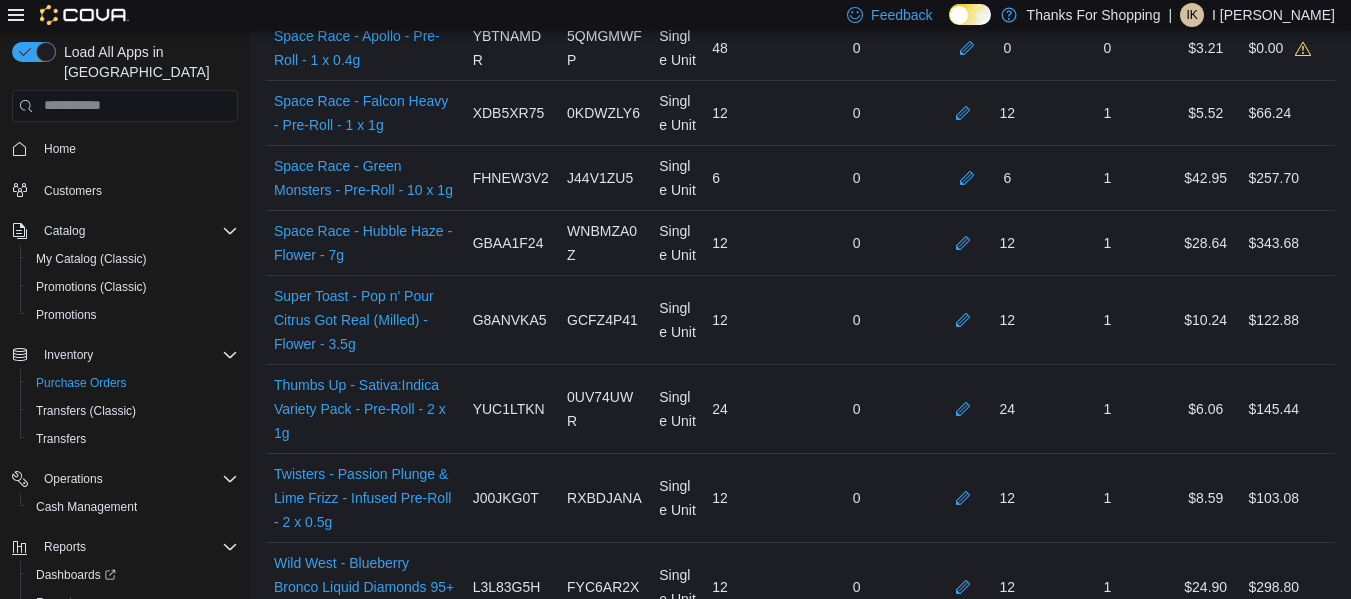 click at bounding box center (963, 687) 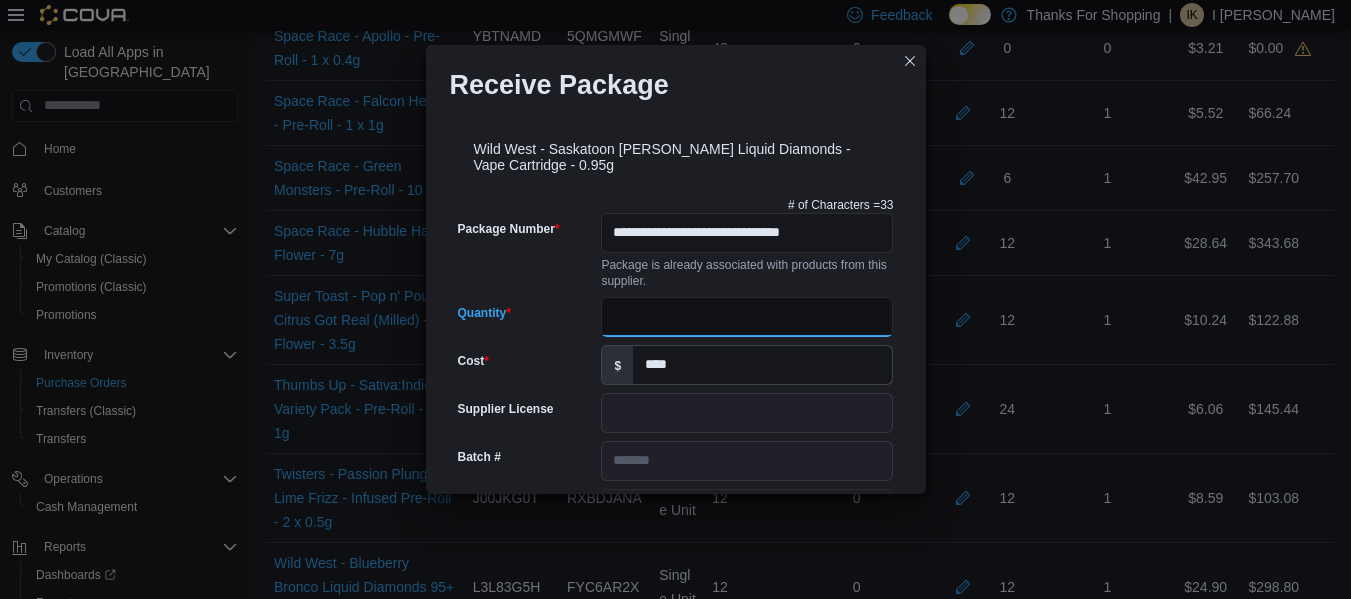 drag, startPoint x: 631, startPoint y: 323, endPoint x: 575, endPoint y: 307, distance: 58.24088 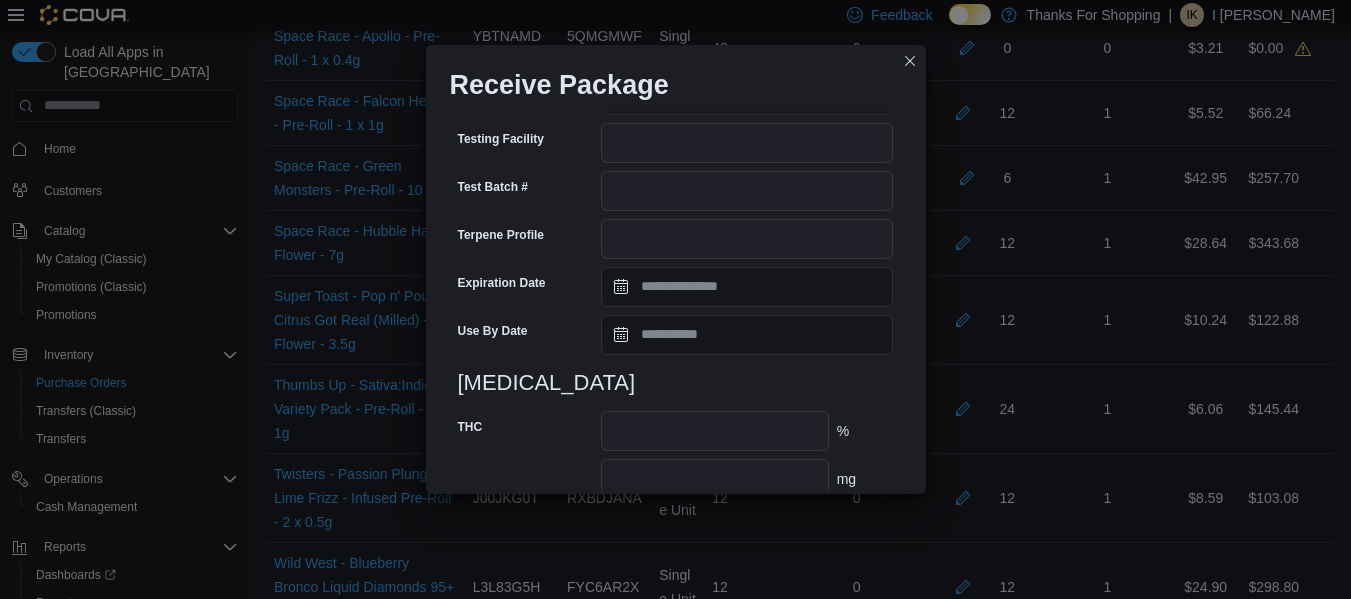 scroll, scrollTop: 795, scrollLeft: 0, axis: vertical 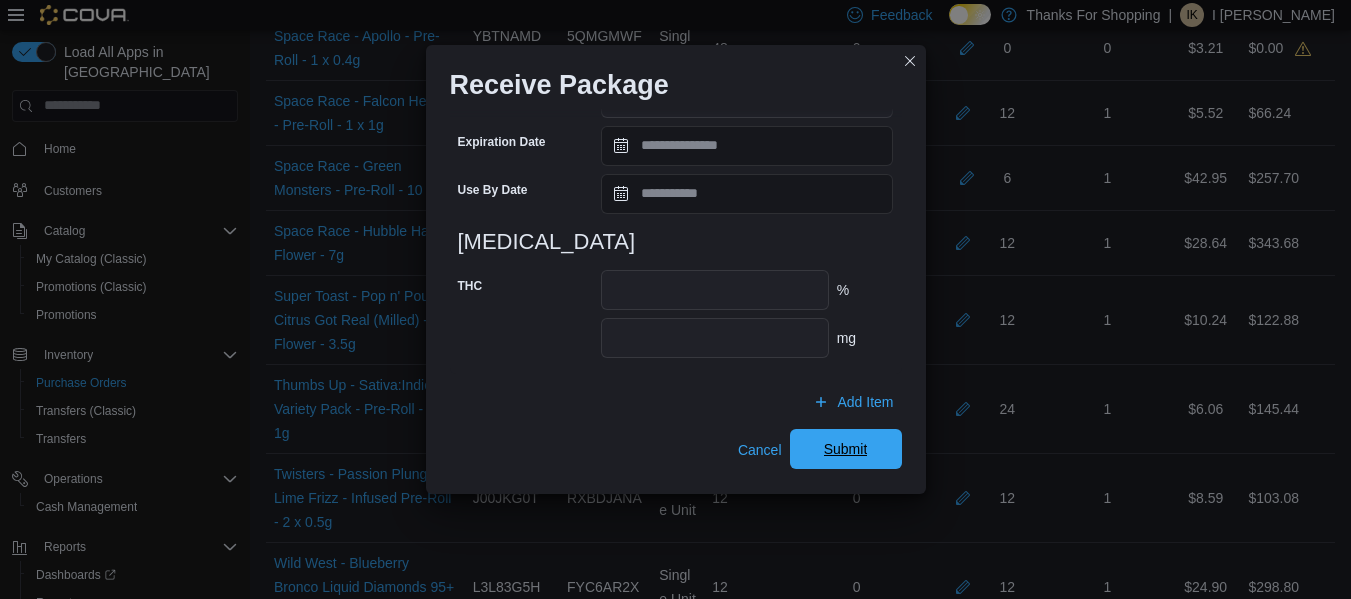 click on "Submit" at bounding box center [846, 449] 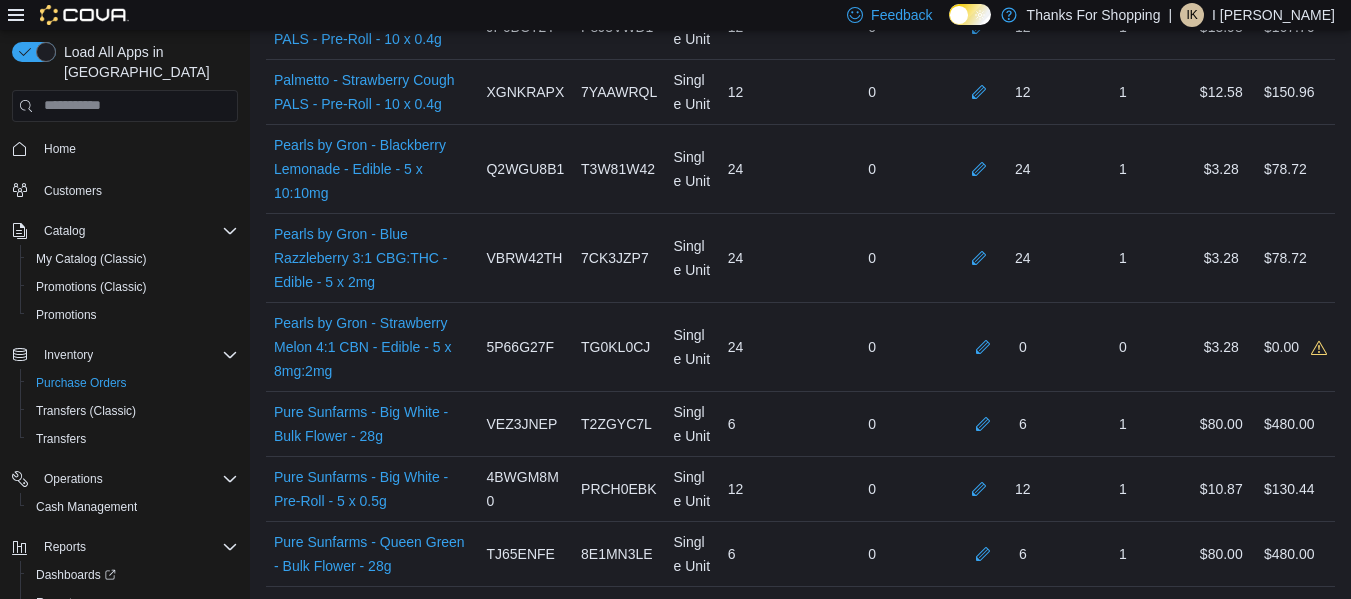 scroll, scrollTop: 2540, scrollLeft: 0, axis: vertical 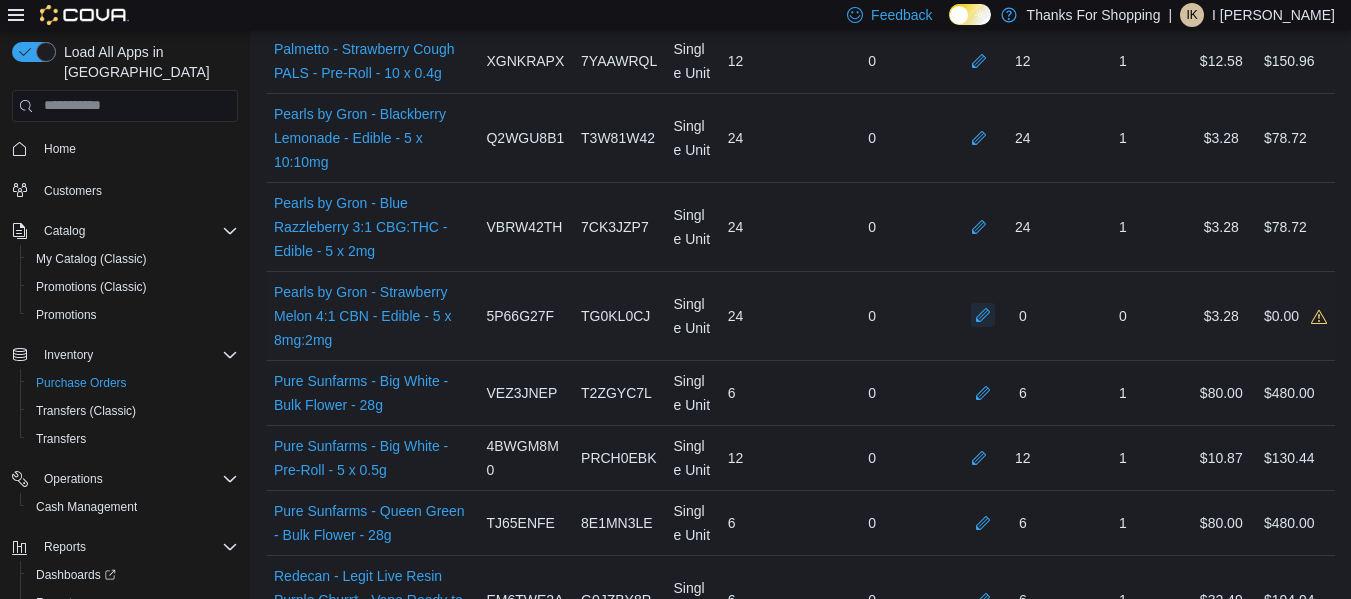 click at bounding box center [983, 315] 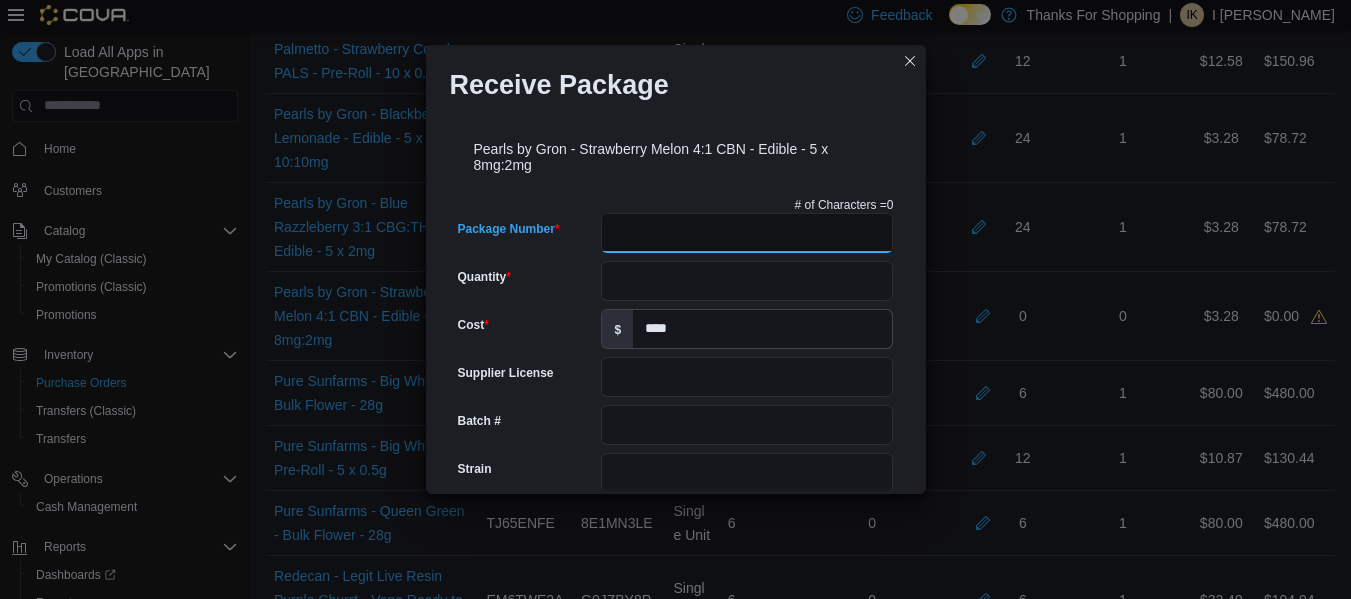 click on "Package Number" at bounding box center (747, 233) 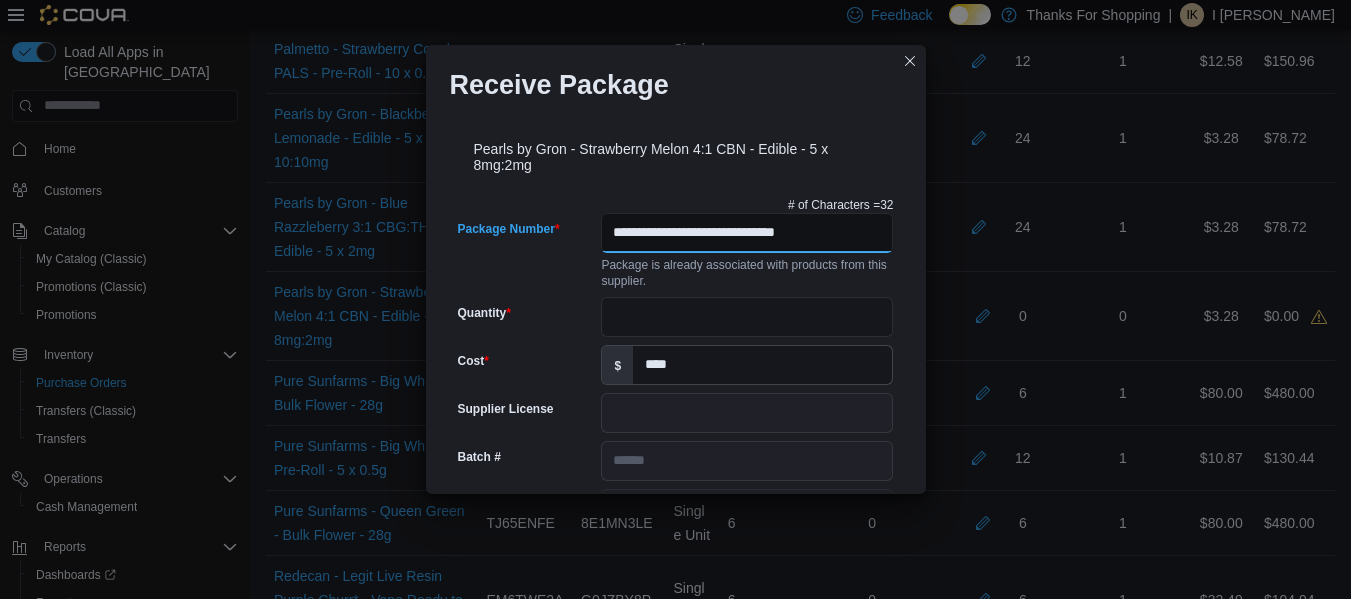 scroll, scrollTop: 0, scrollLeft: 0, axis: both 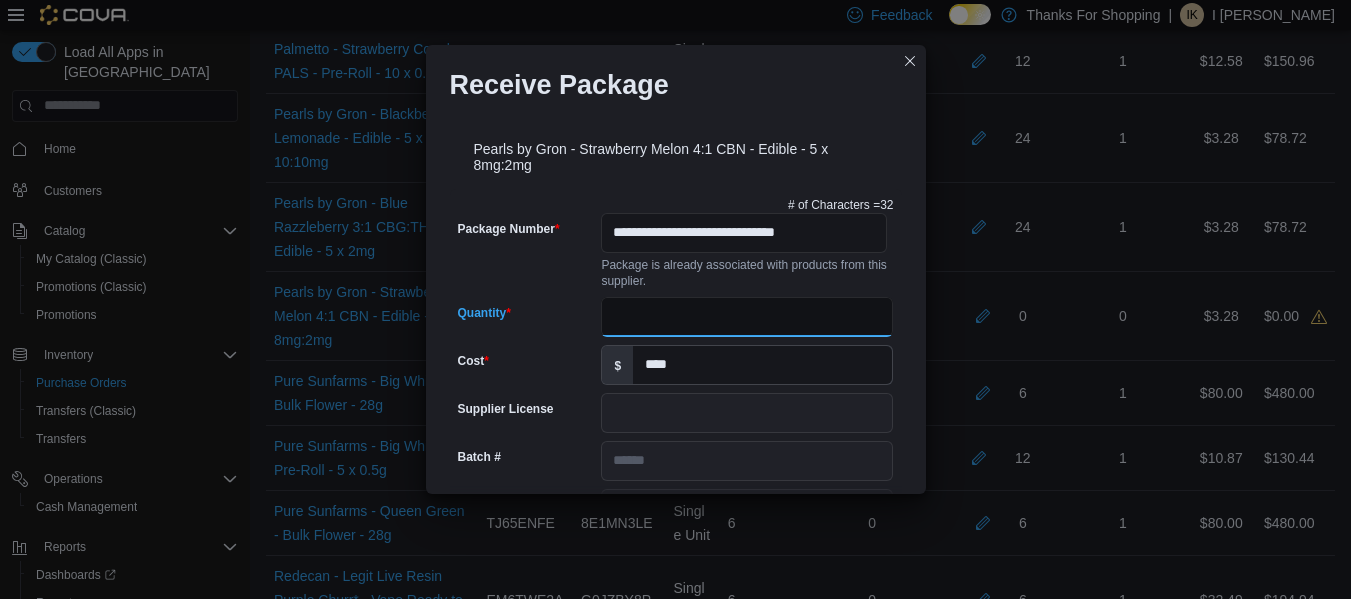 click on "Quantity" at bounding box center (747, 317) 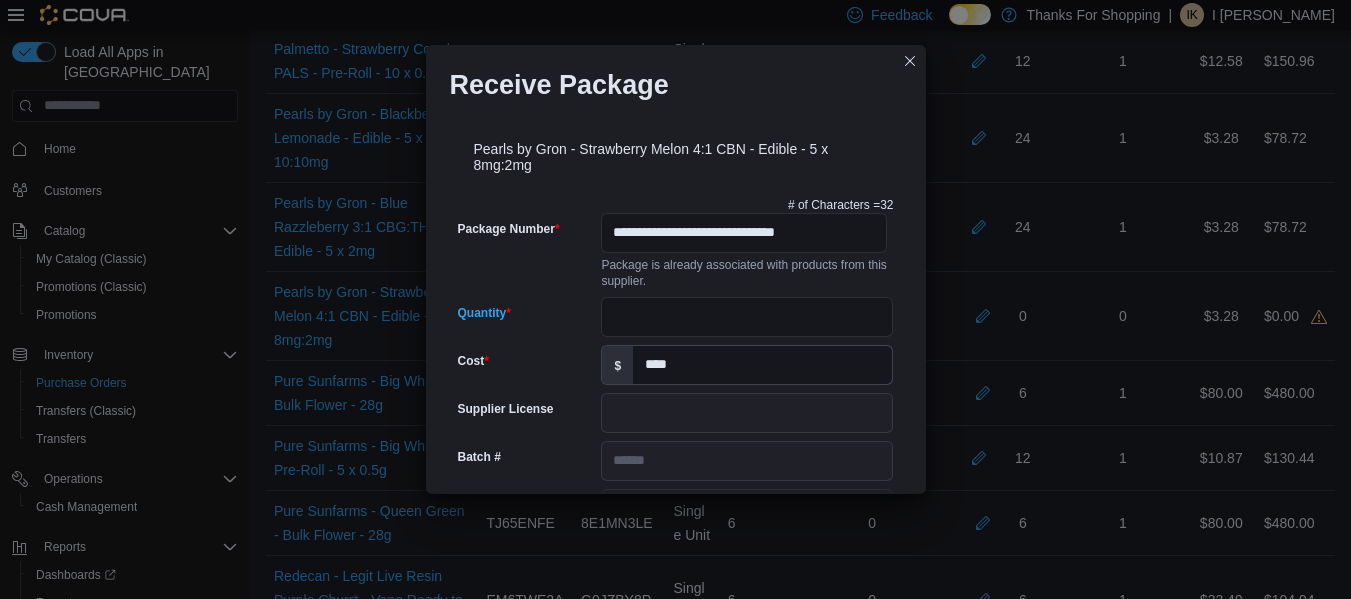 scroll, scrollTop: 891, scrollLeft: 0, axis: vertical 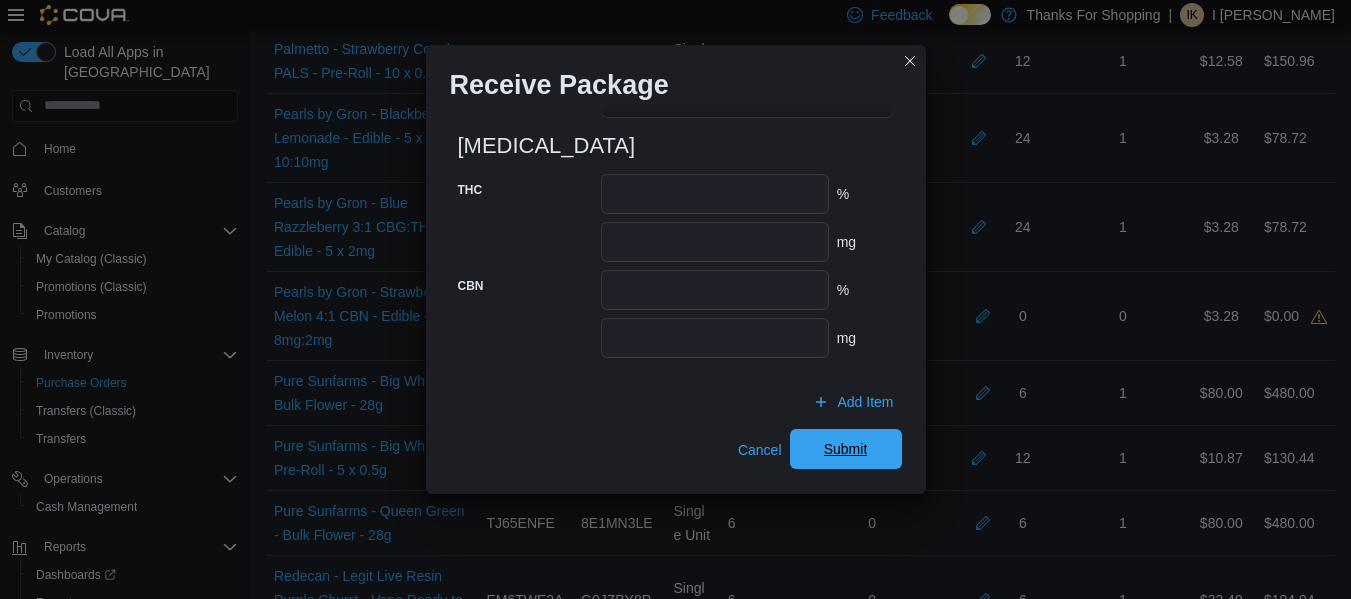 click on "Submit" at bounding box center (846, 449) 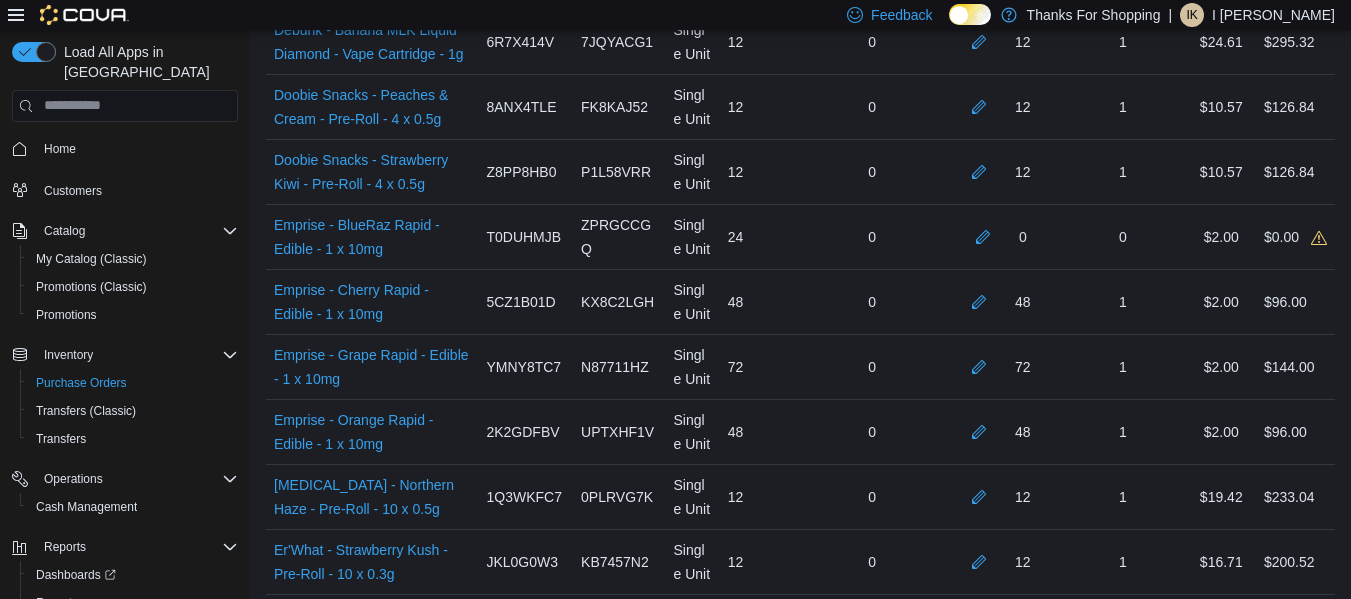 scroll, scrollTop: 1177, scrollLeft: 0, axis: vertical 